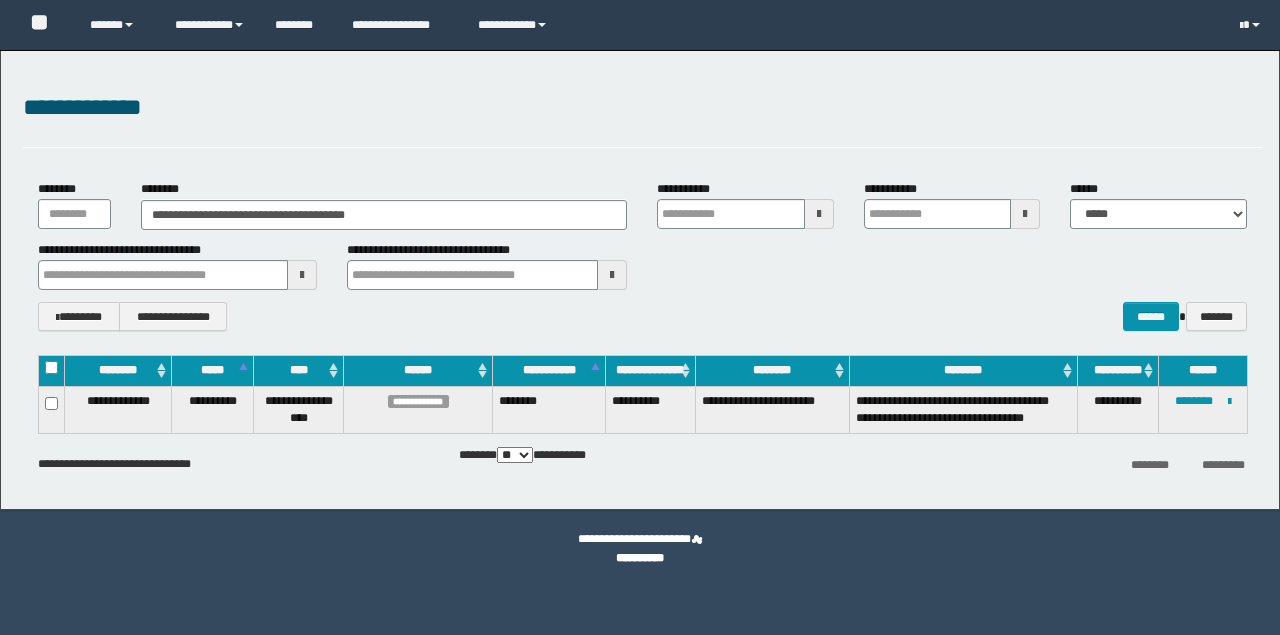 scroll, scrollTop: 0, scrollLeft: 0, axis: both 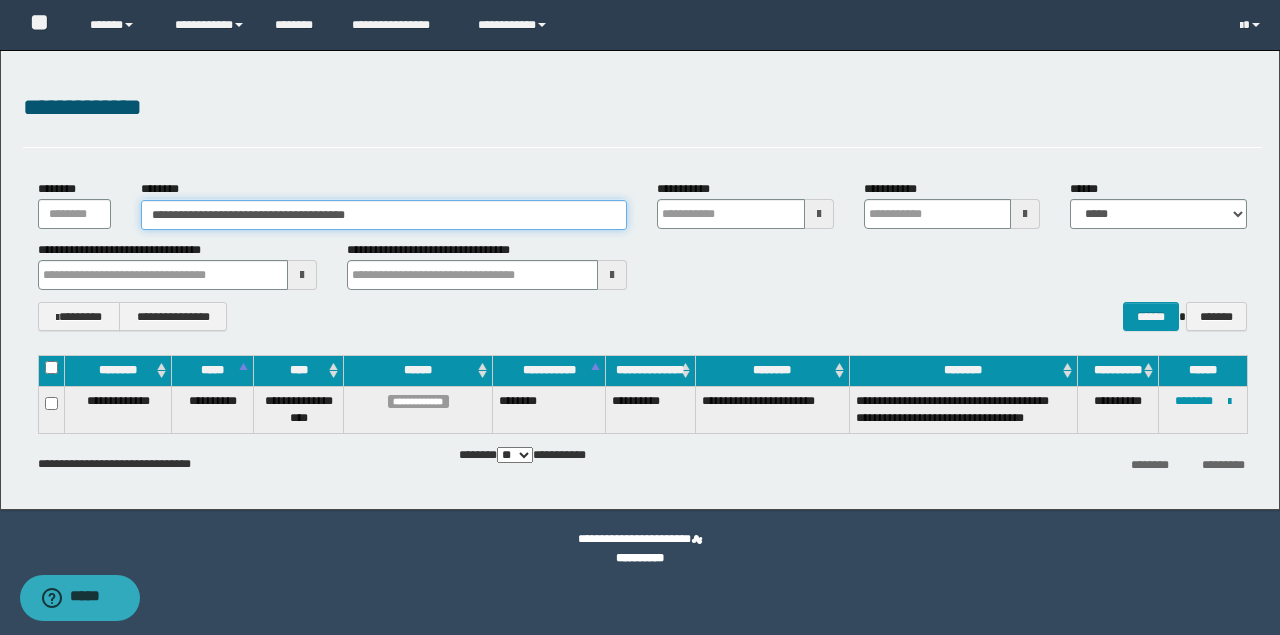 drag, startPoint x: 401, startPoint y: 215, endPoint x: 140, endPoint y: 215, distance: 261 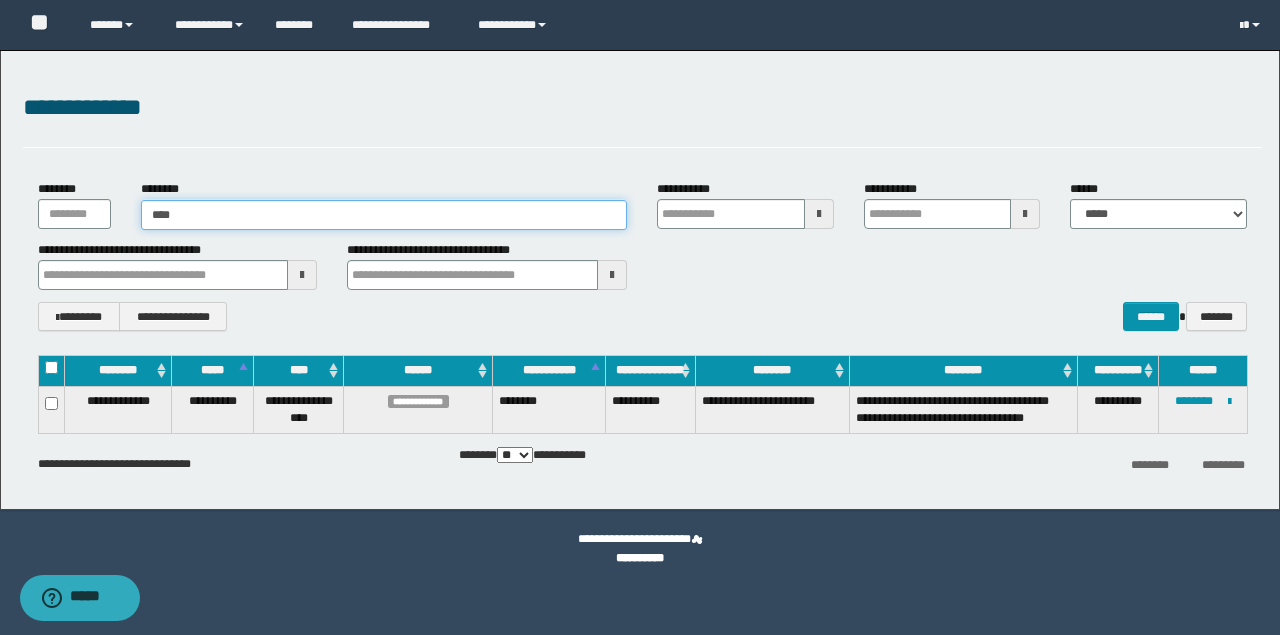 type on "*****" 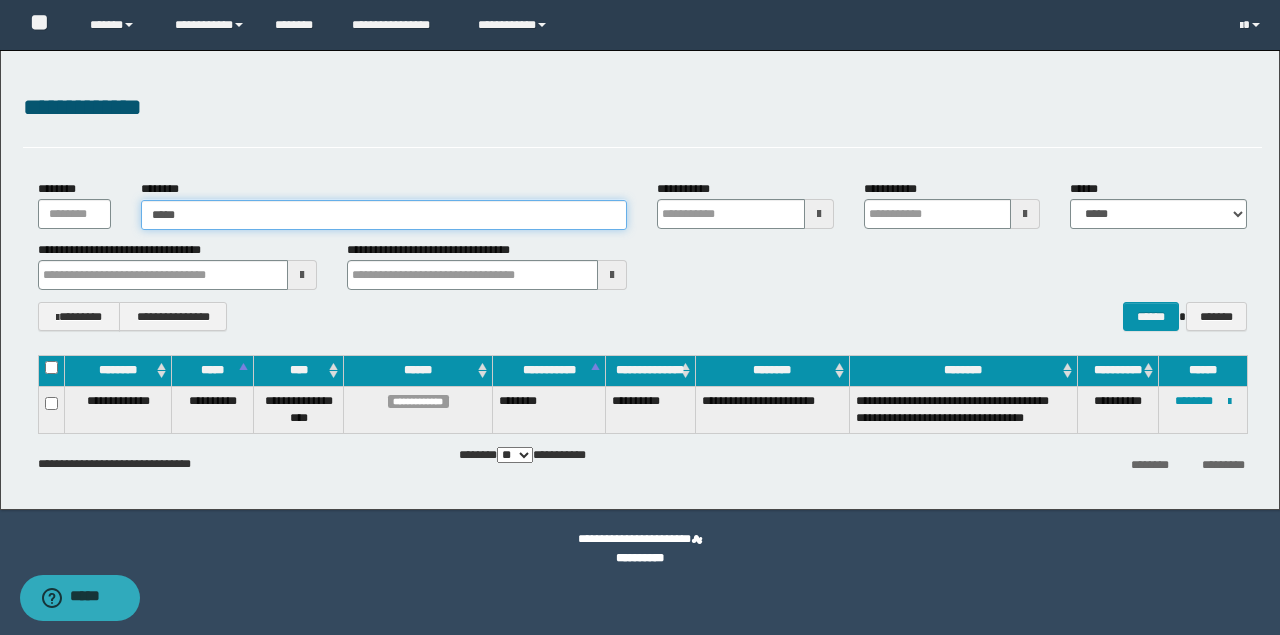 type on "*****" 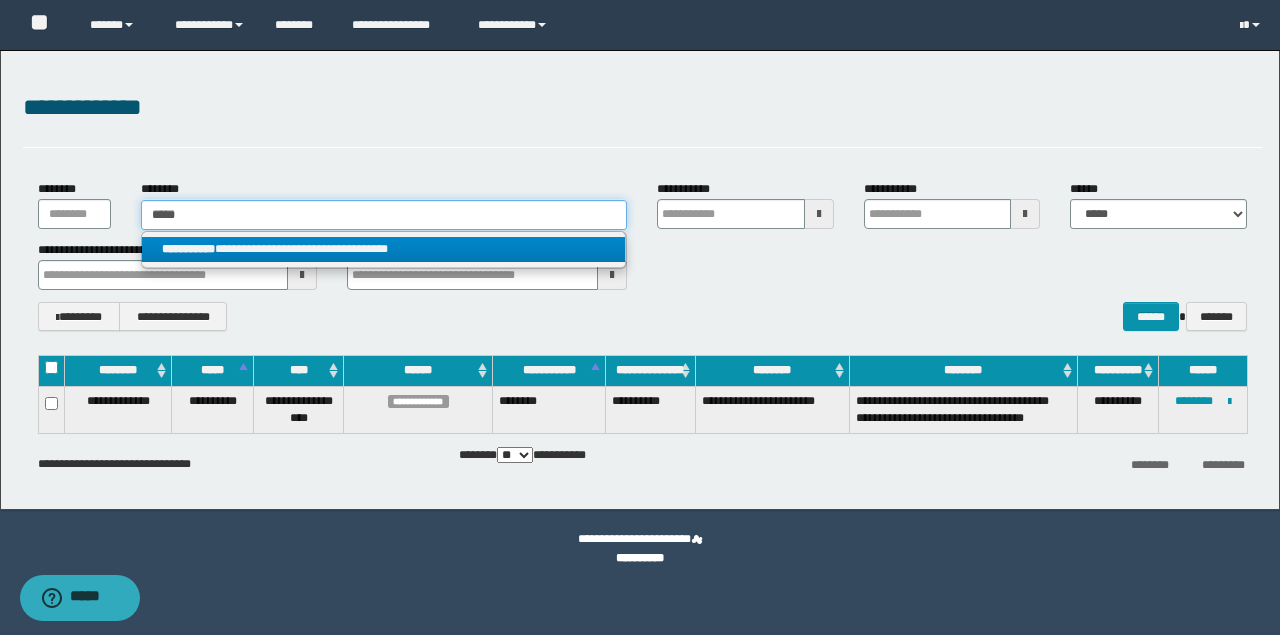 type on "*****" 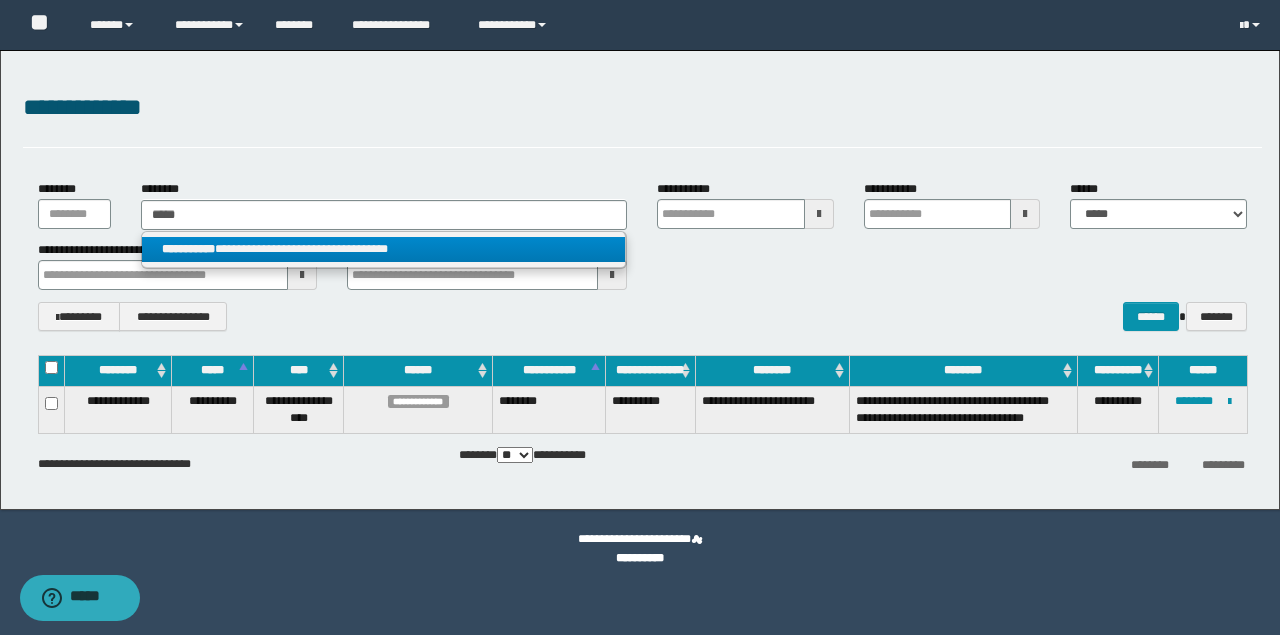click on "**********" at bounding box center (384, 249) 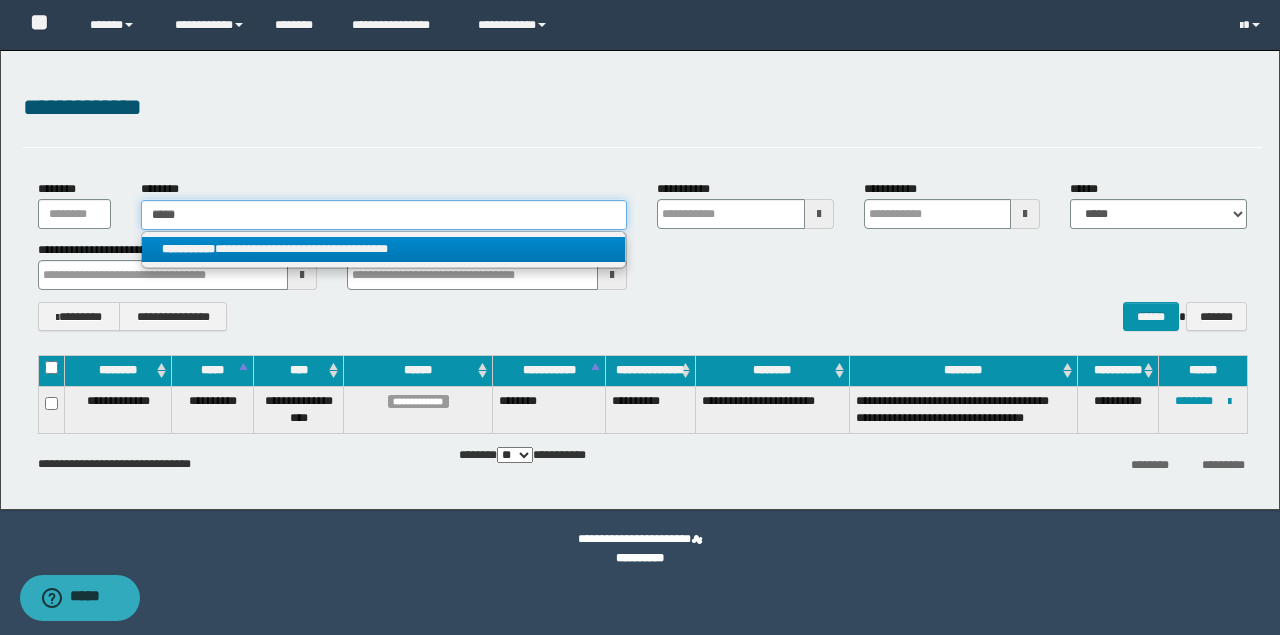type 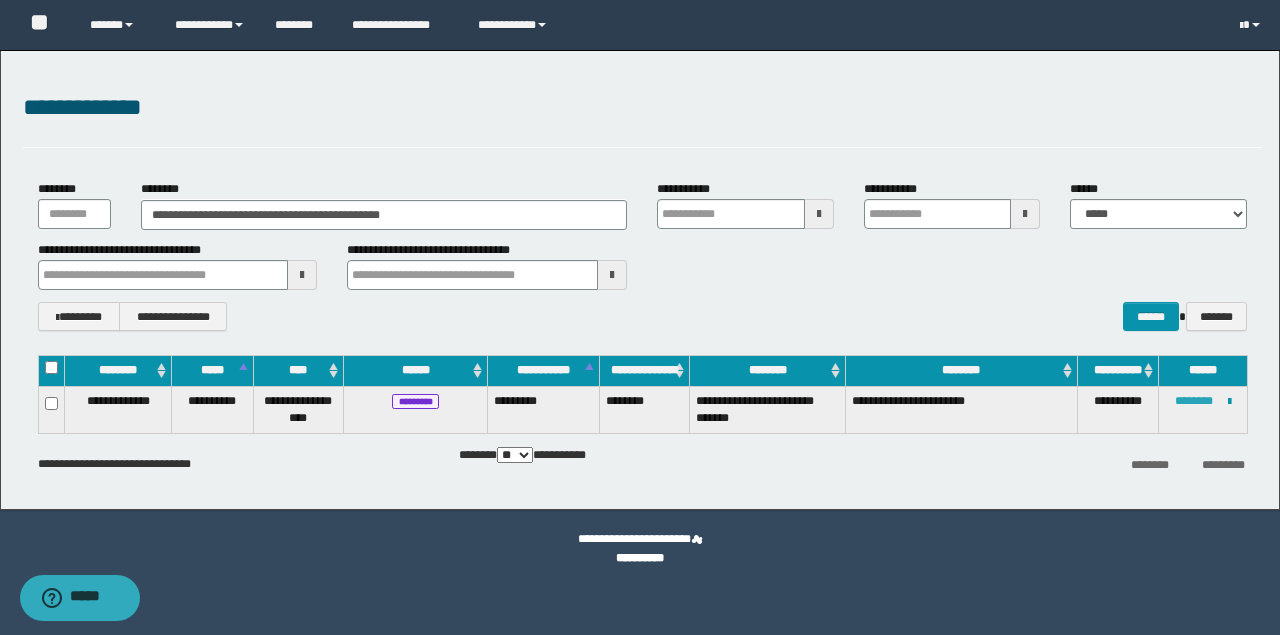 click on "********" at bounding box center [1194, 401] 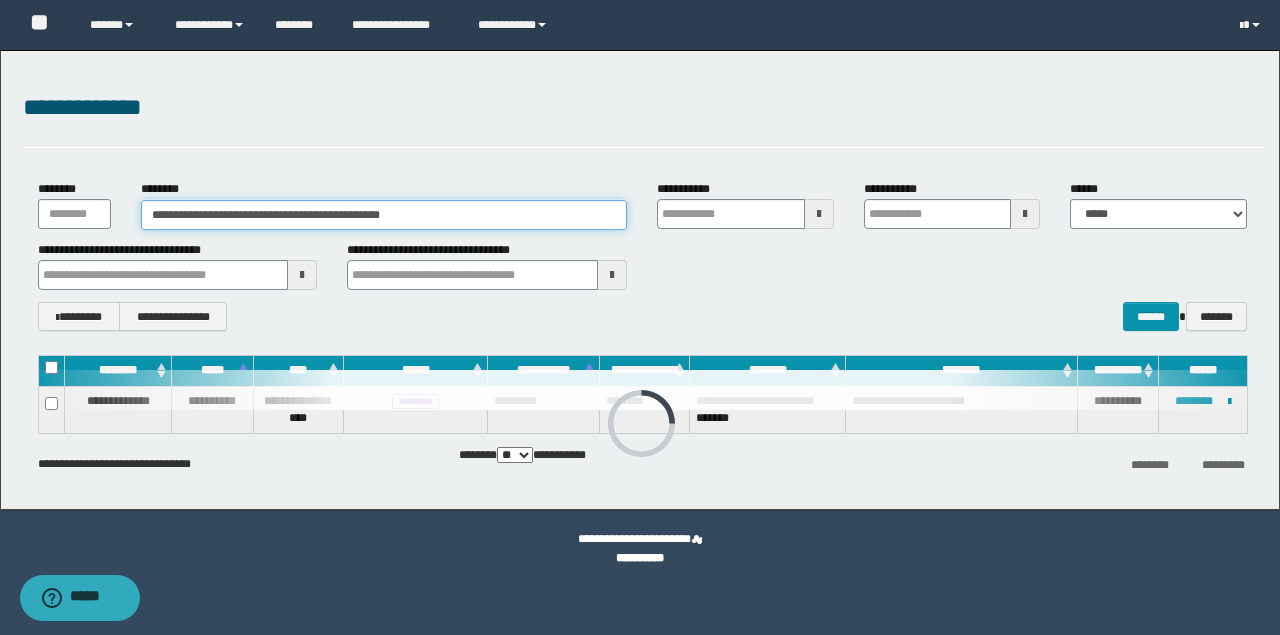 click on "**********" at bounding box center [384, 215] 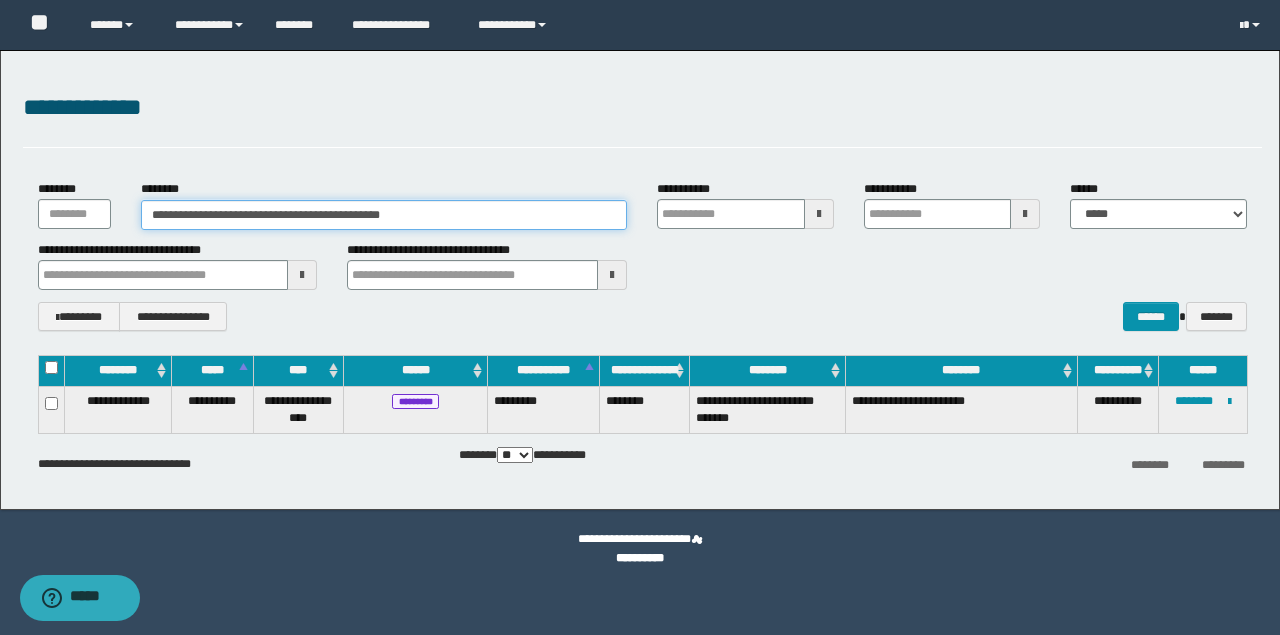 paste 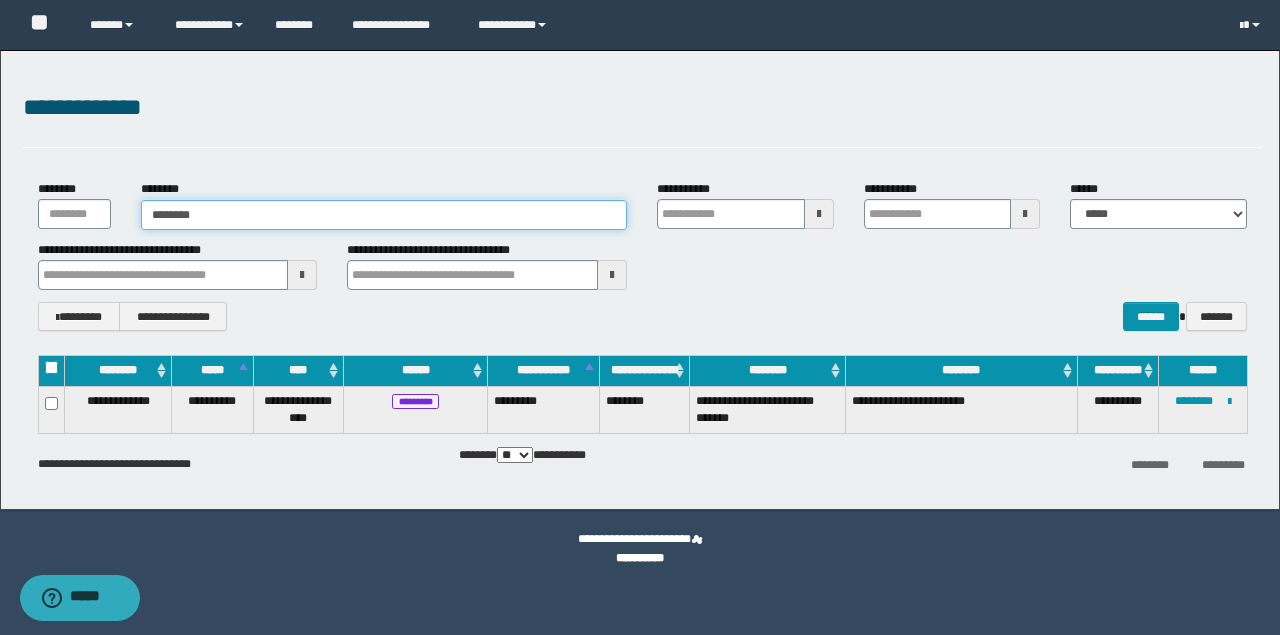 type on "********" 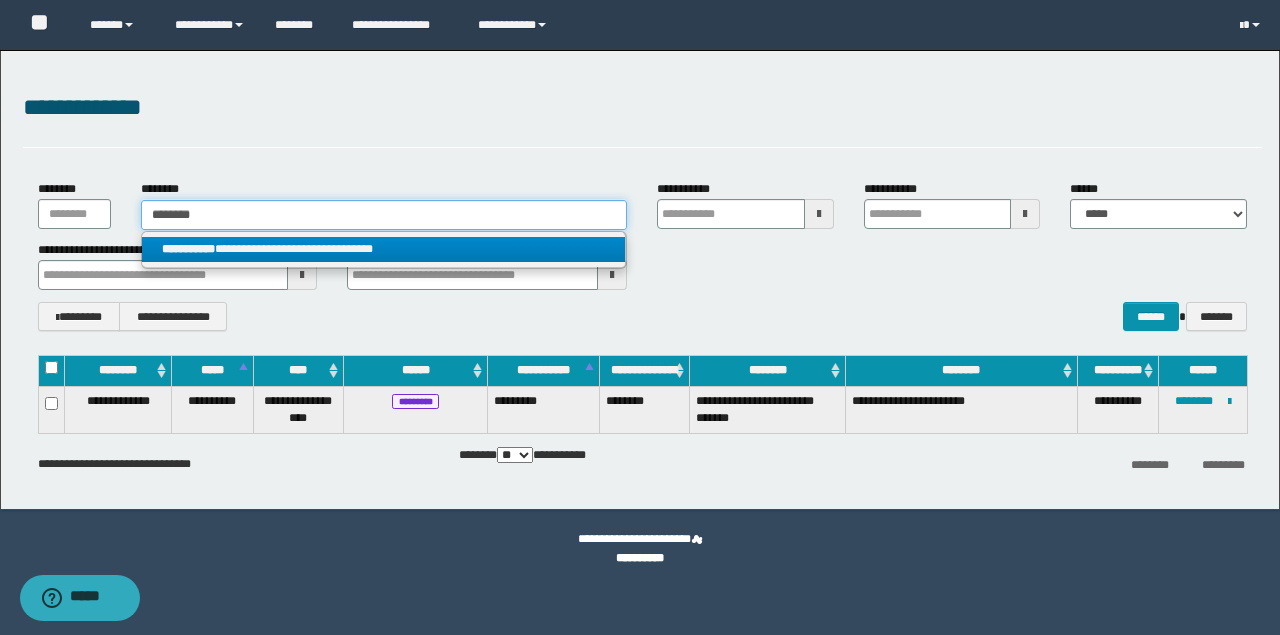 type on "********" 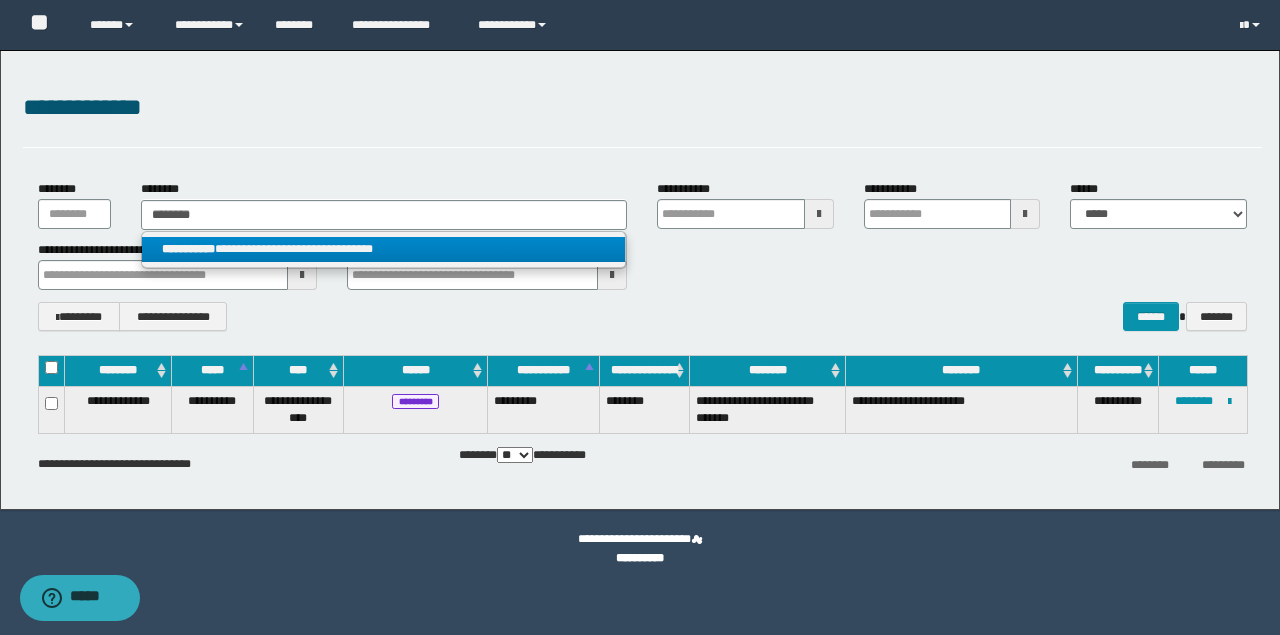 click on "**********" at bounding box center (384, 249) 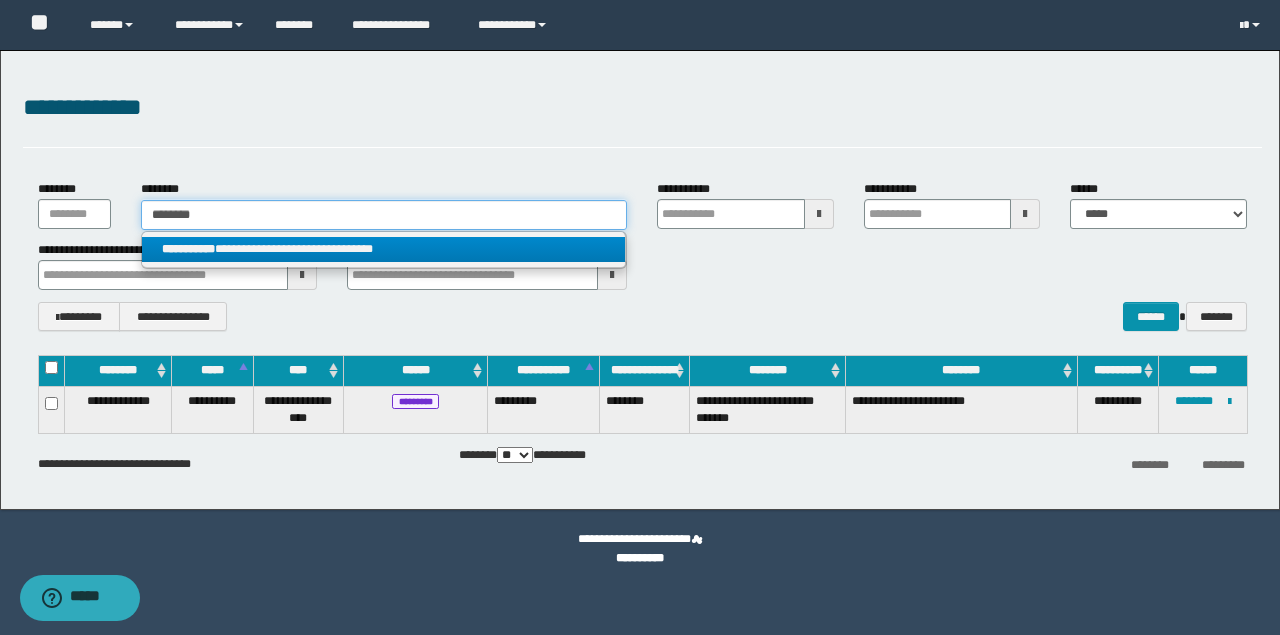 type 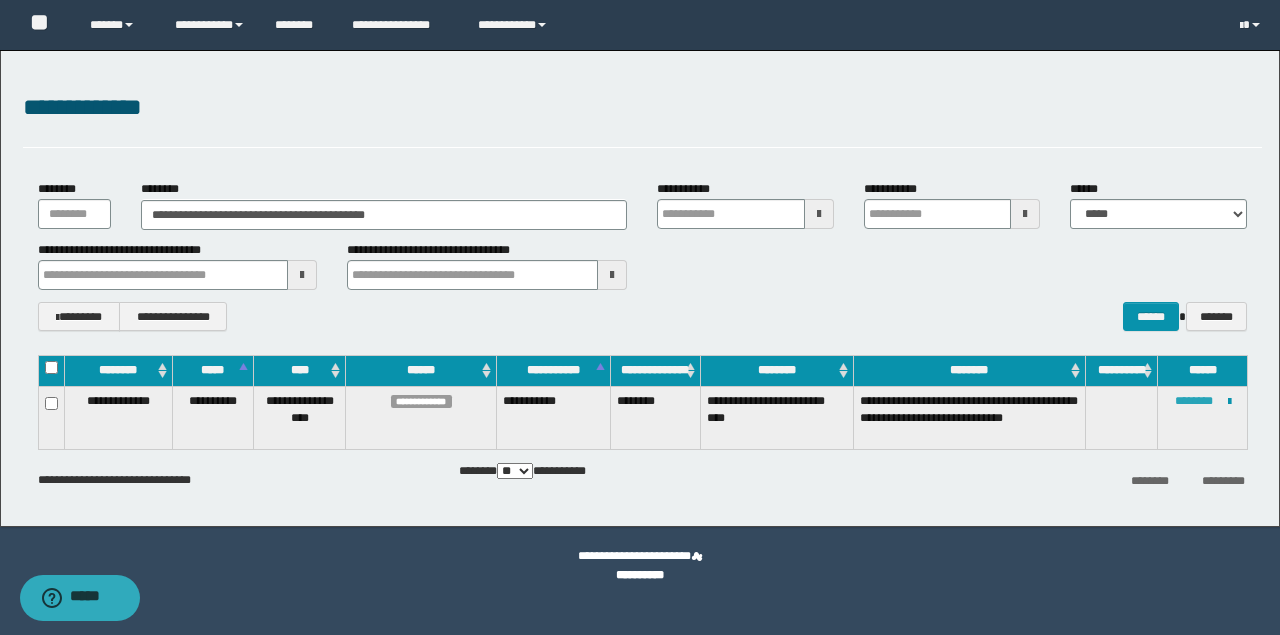 click on "********" at bounding box center [1194, 401] 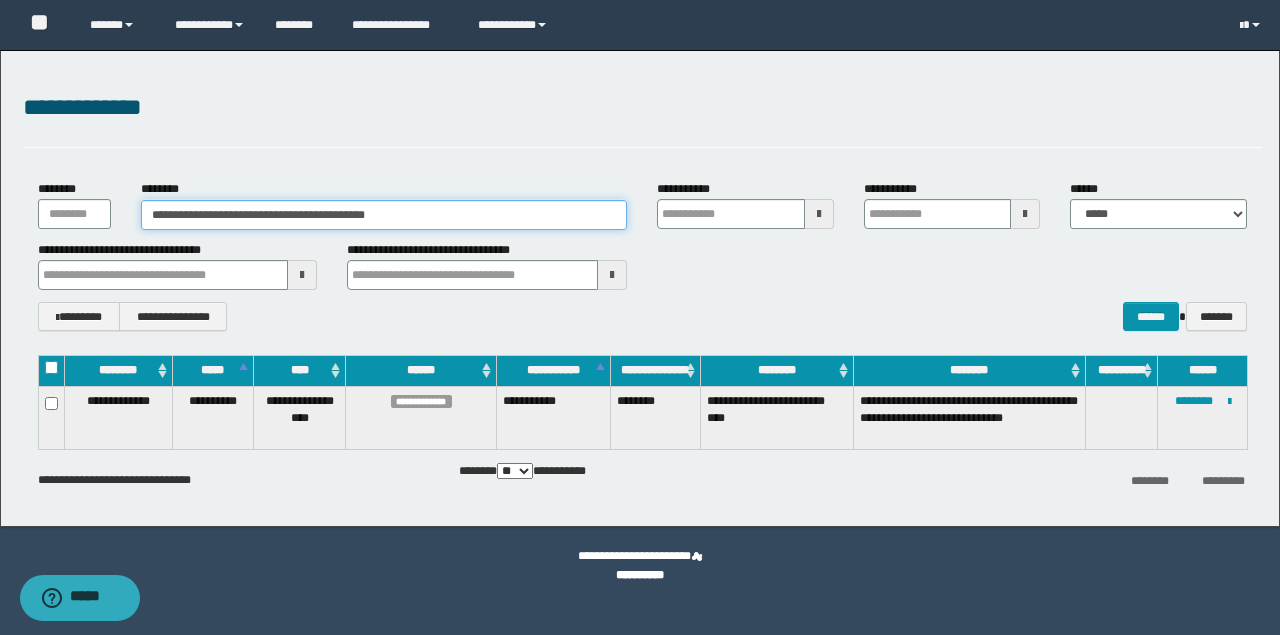 drag, startPoint x: 489, startPoint y: 211, endPoint x: 186, endPoint y: 202, distance: 303.13364 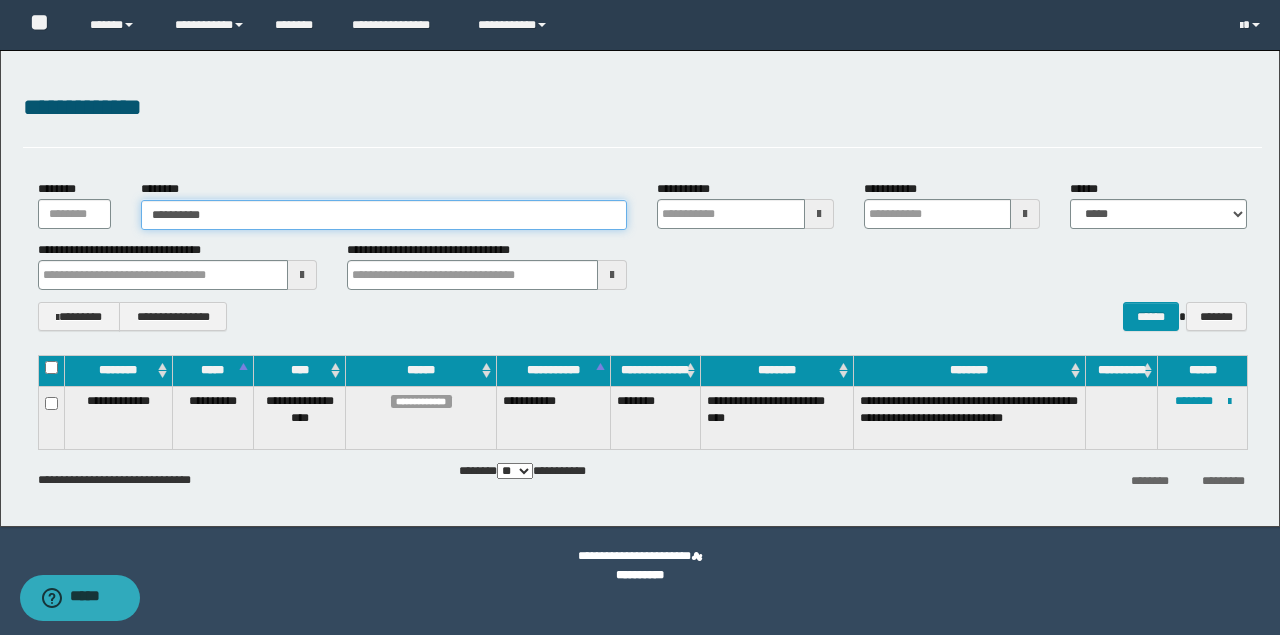 type on "**********" 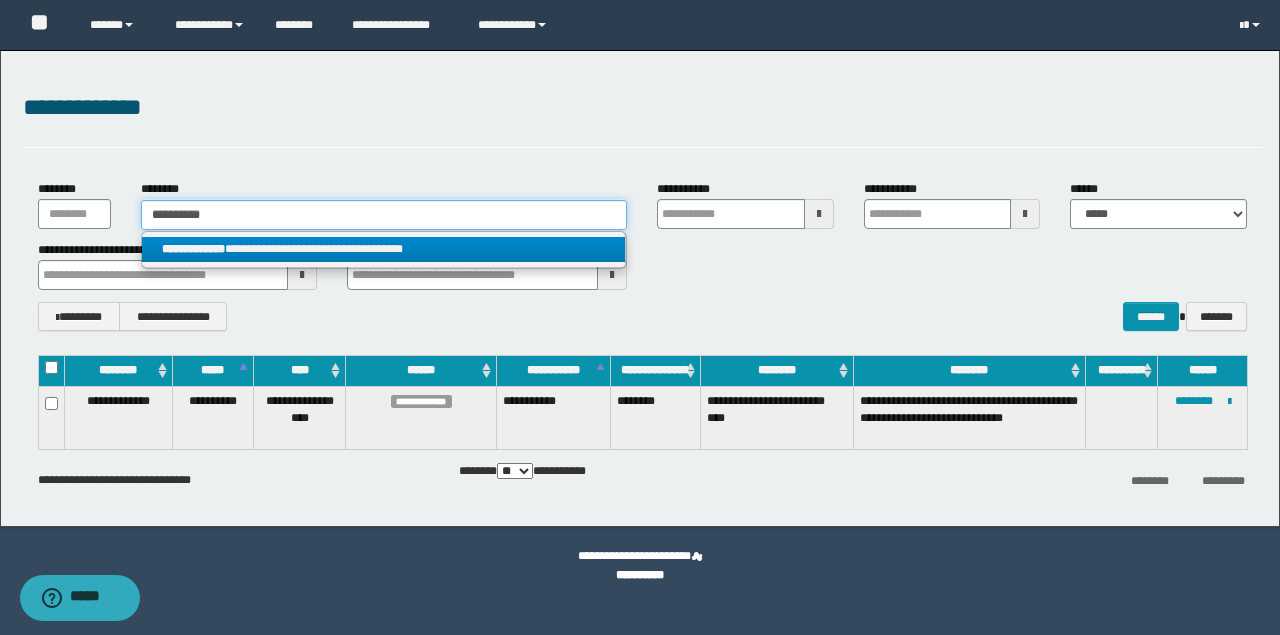 type on "**********" 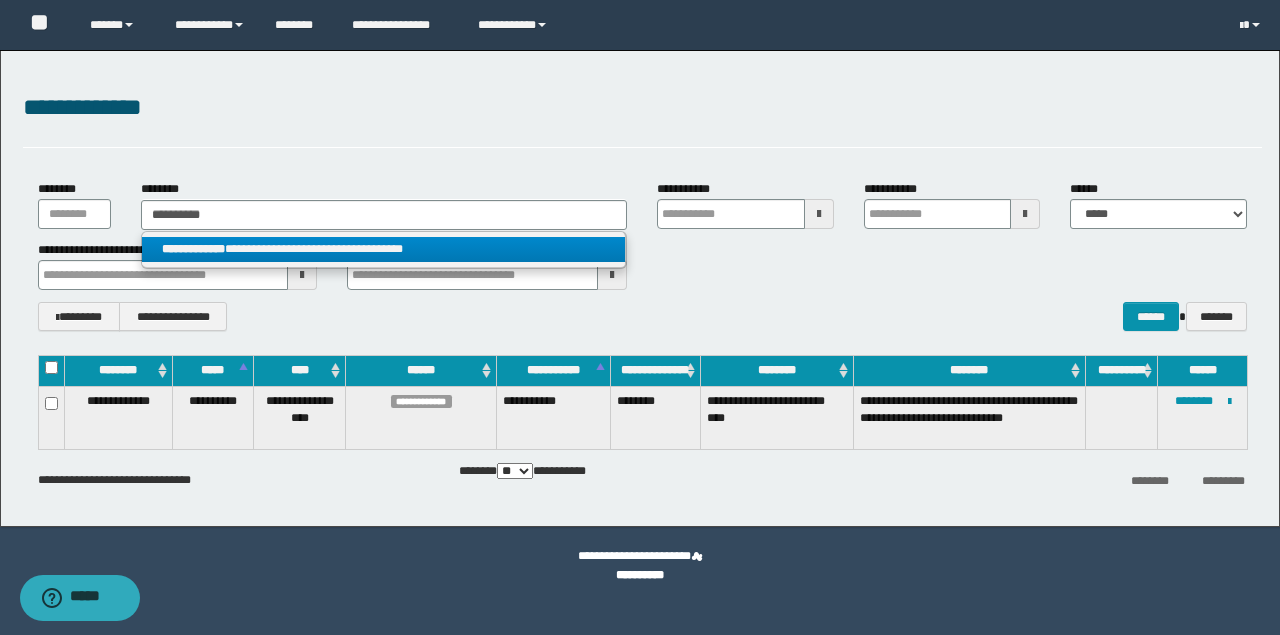 click on "**********" at bounding box center [384, 249] 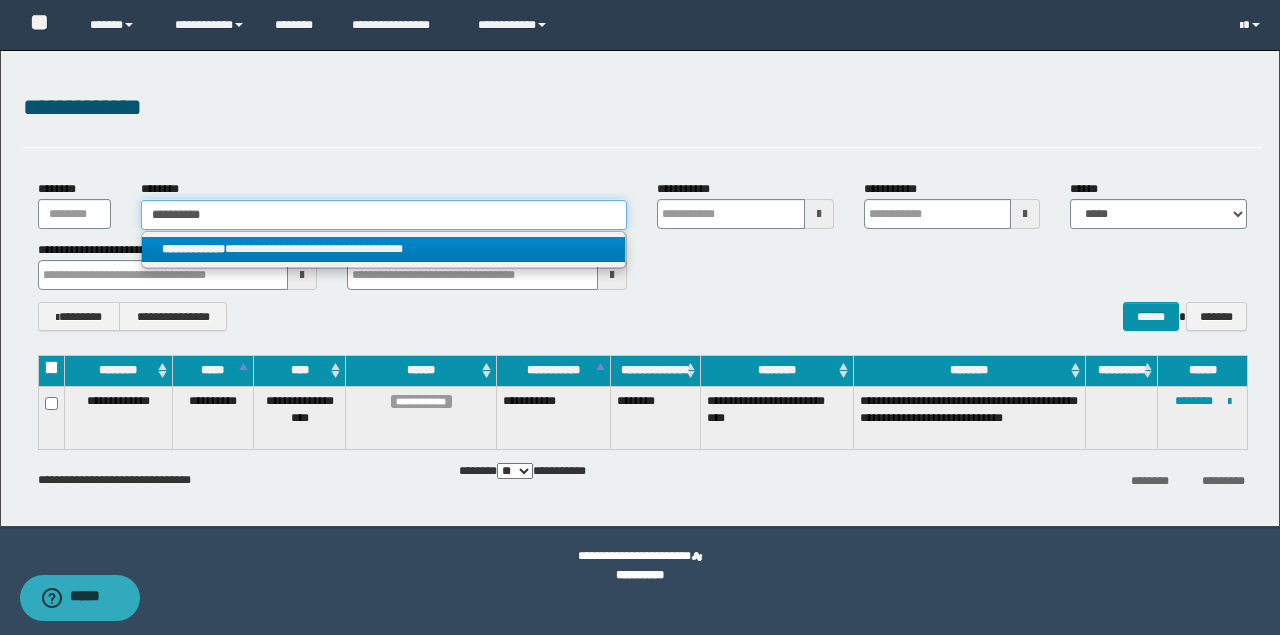 type 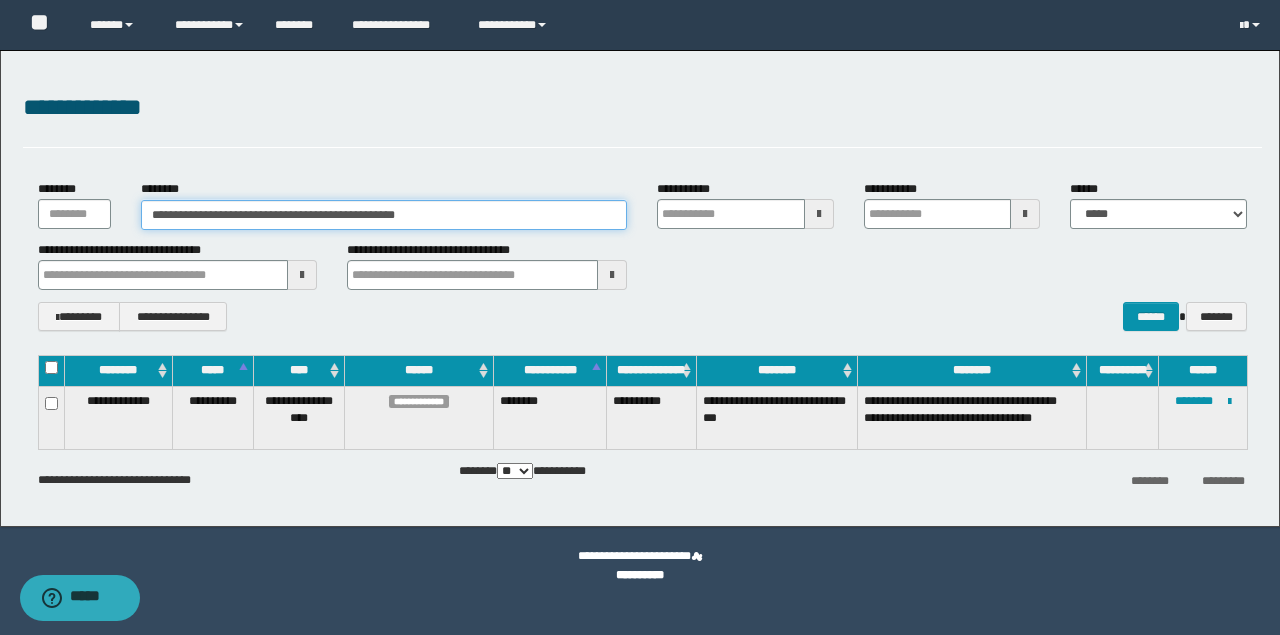click on "**********" at bounding box center [384, 215] 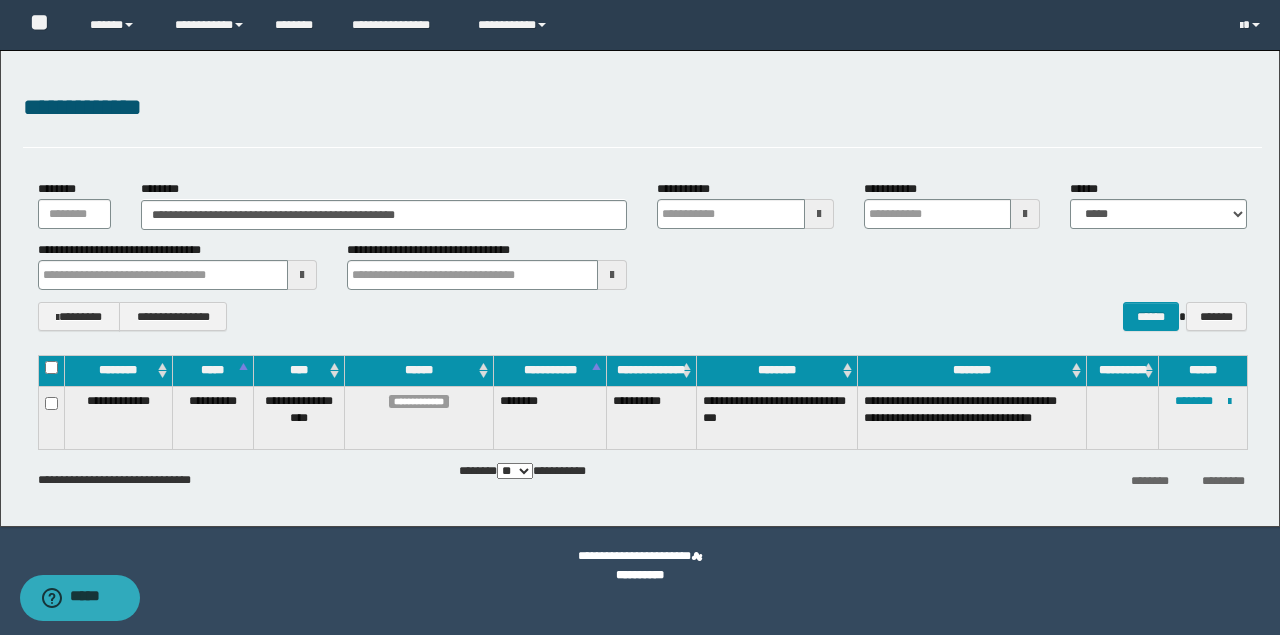 click on "**********" at bounding box center (642, 316) 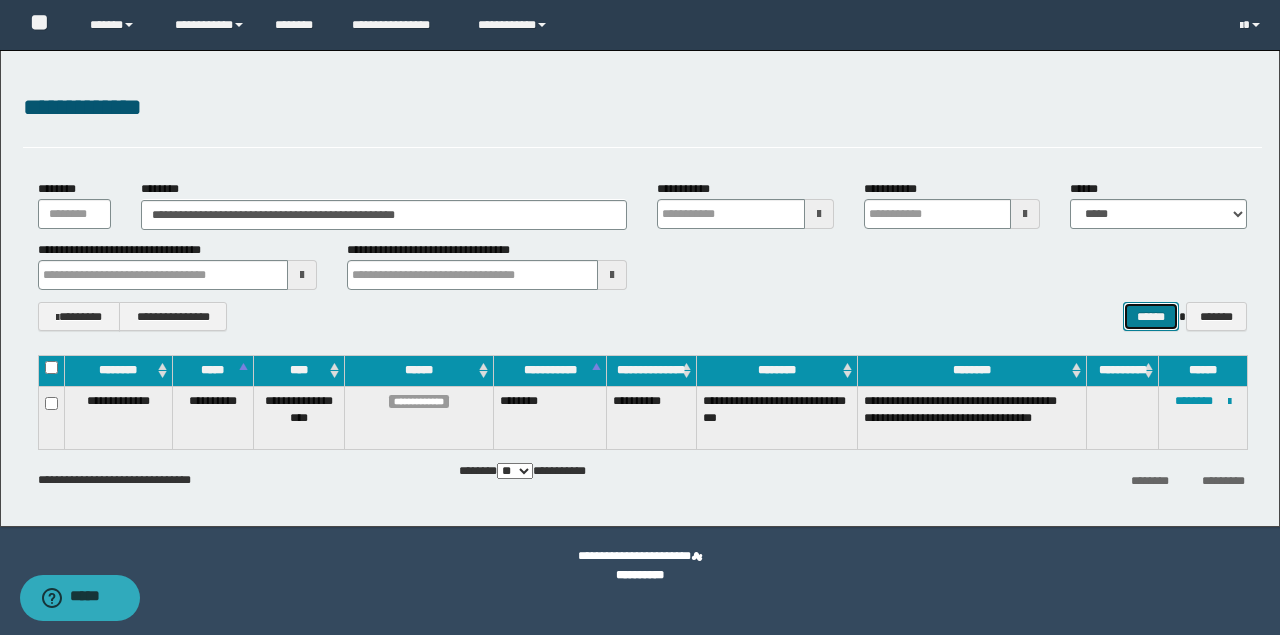 click on "******" at bounding box center (1151, 316) 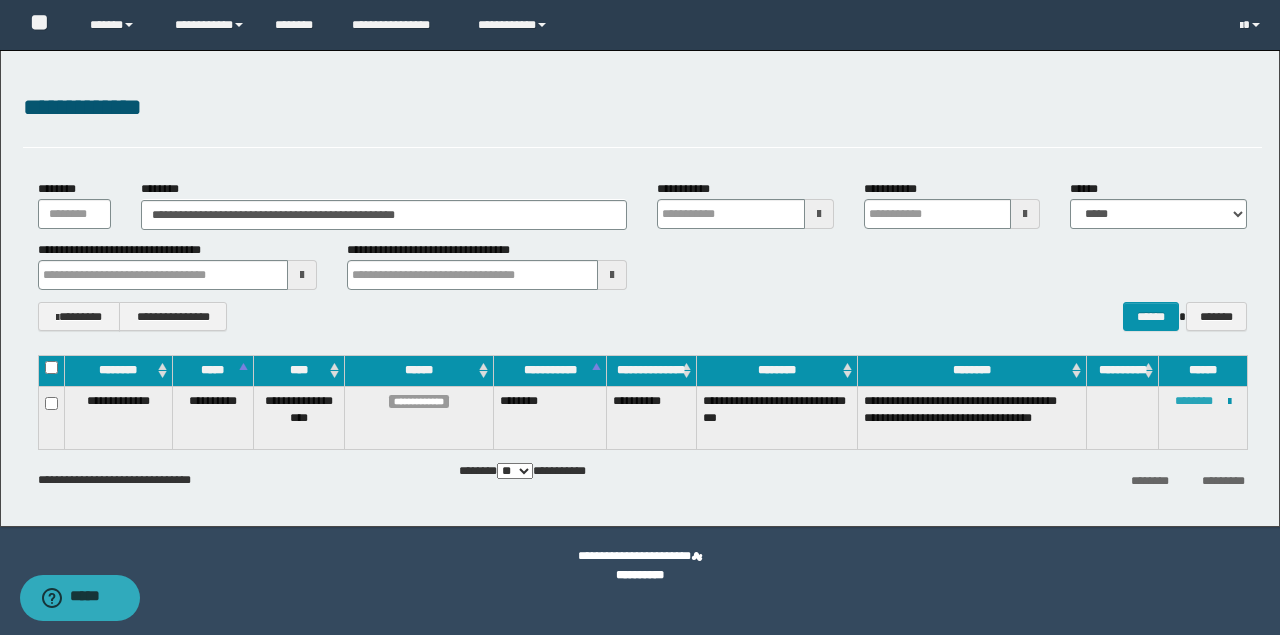 click on "********" at bounding box center (1194, 401) 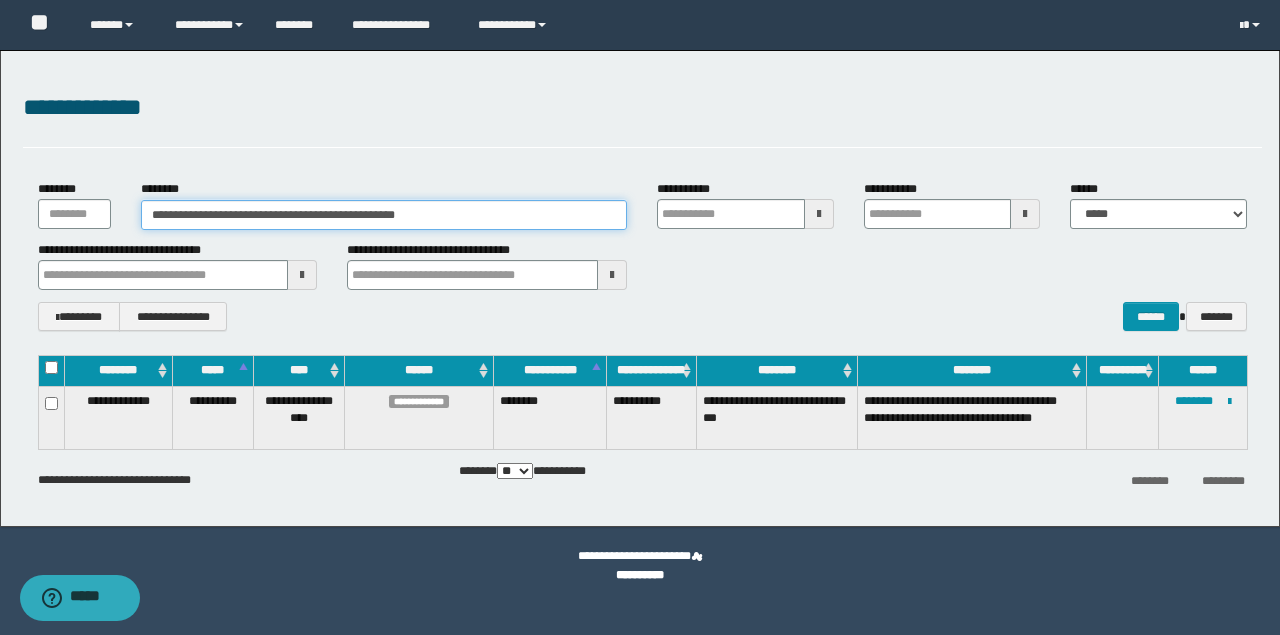 drag, startPoint x: 504, startPoint y: 221, endPoint x: 168, endPoint y: 221, distance: 336 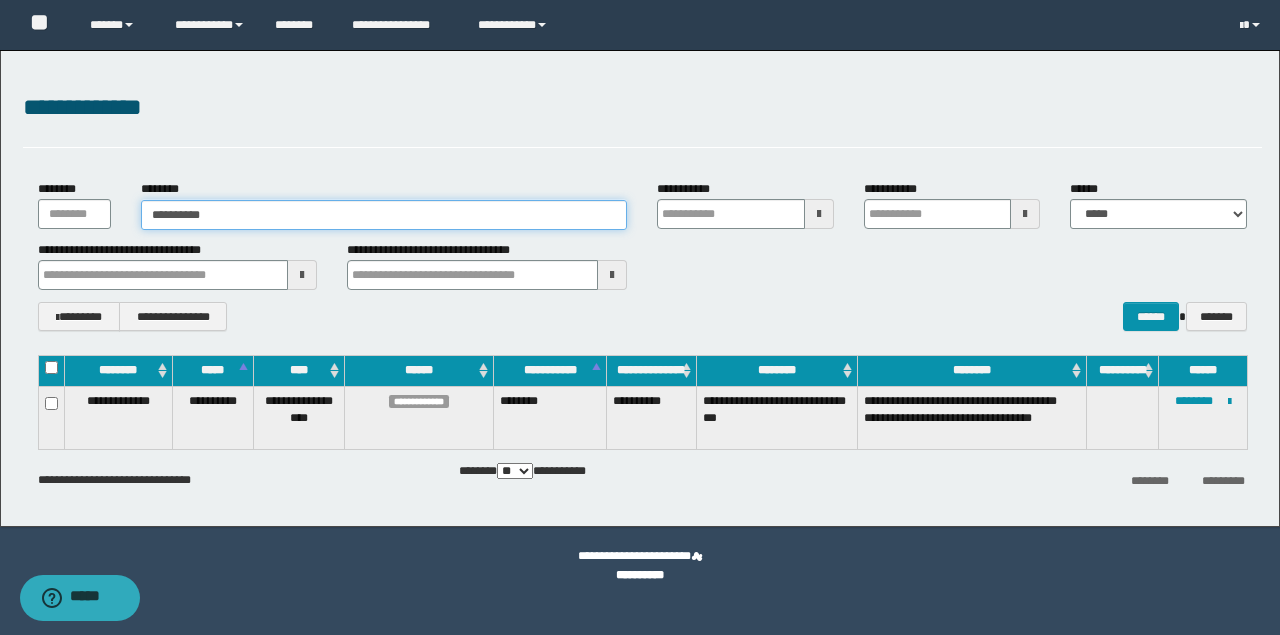 type on "**********" 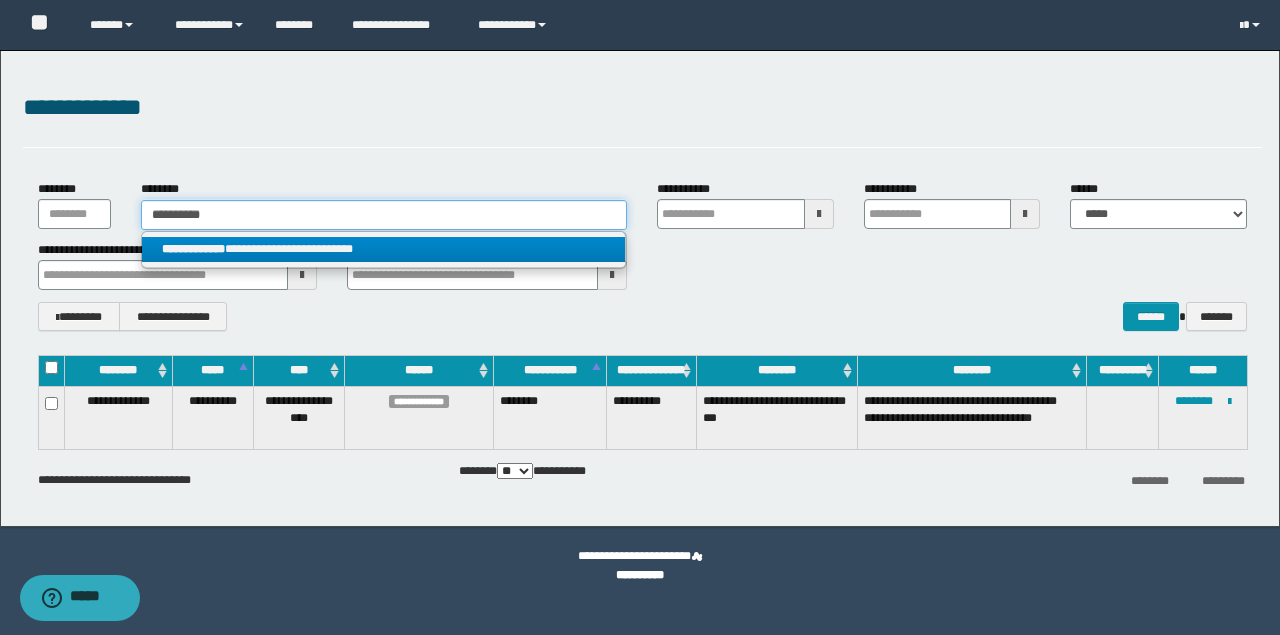 type on "**********" 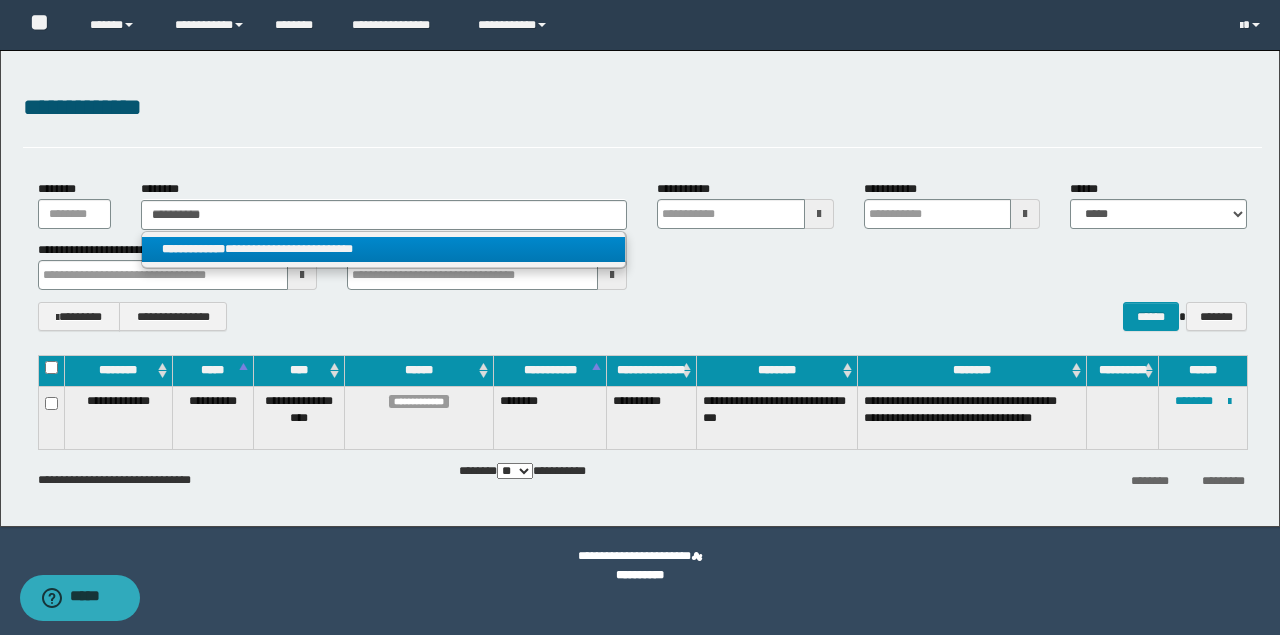 click on "**********" at bounding box center [384, 249] 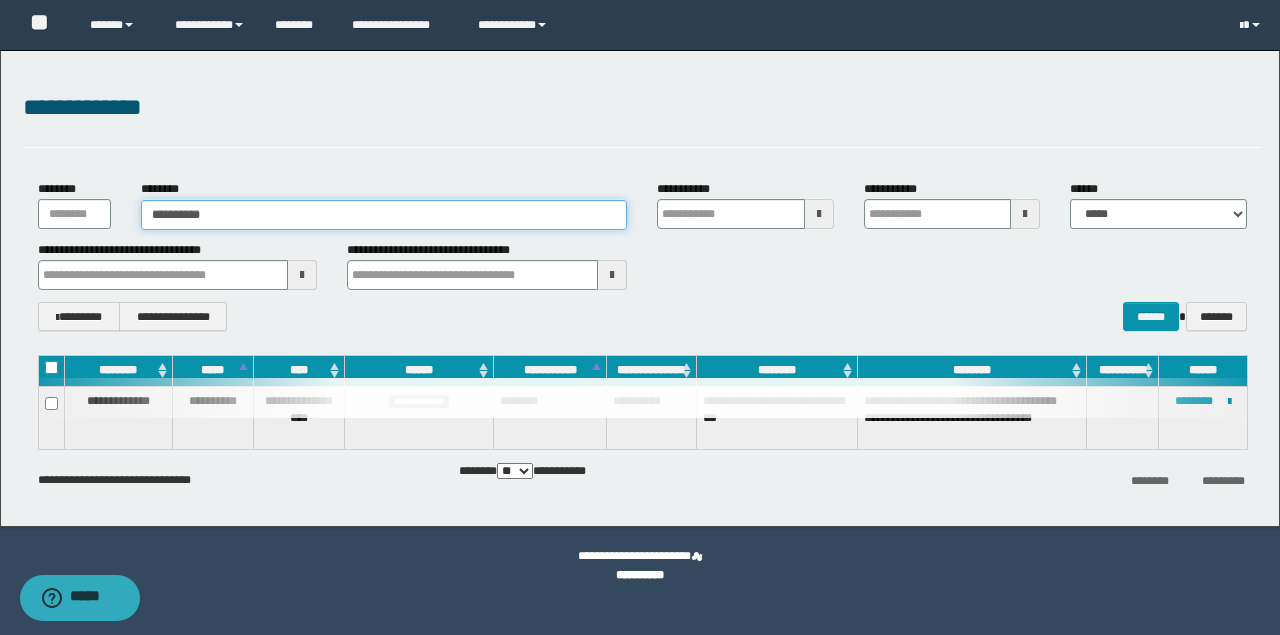 type 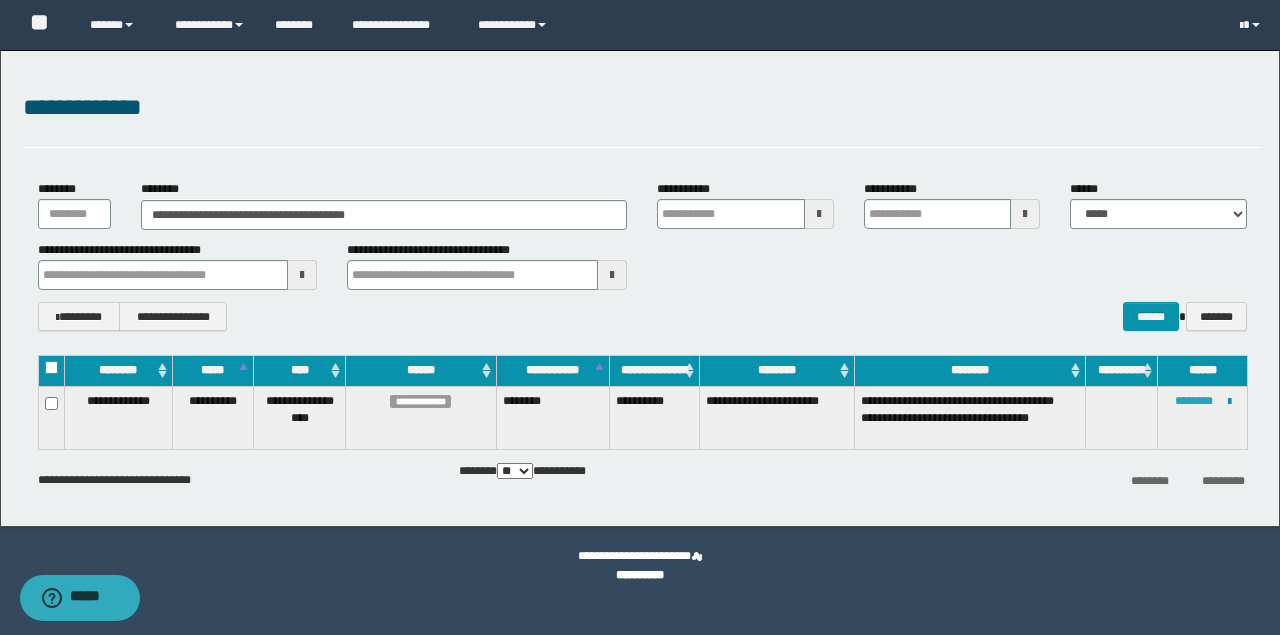 click on "********" at bounding box center (1194, 401) 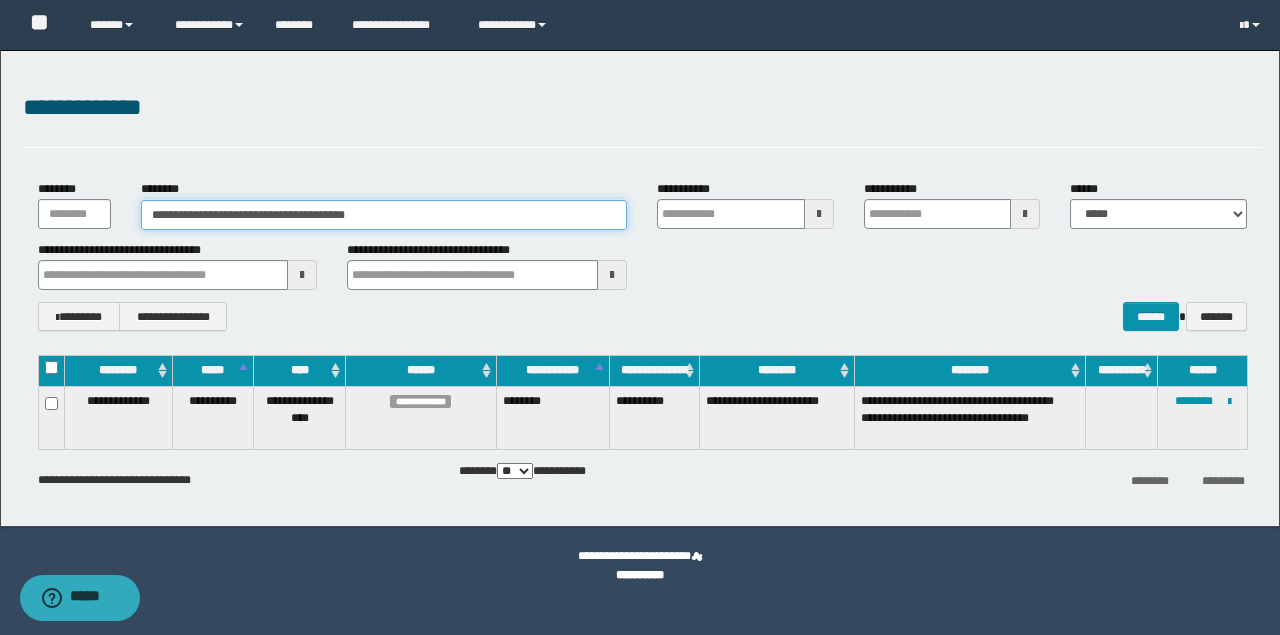drag, startPoint x: 416, startPoint y: 214, endPoint x: 118, endPoint y: 212, distance: 298.0067 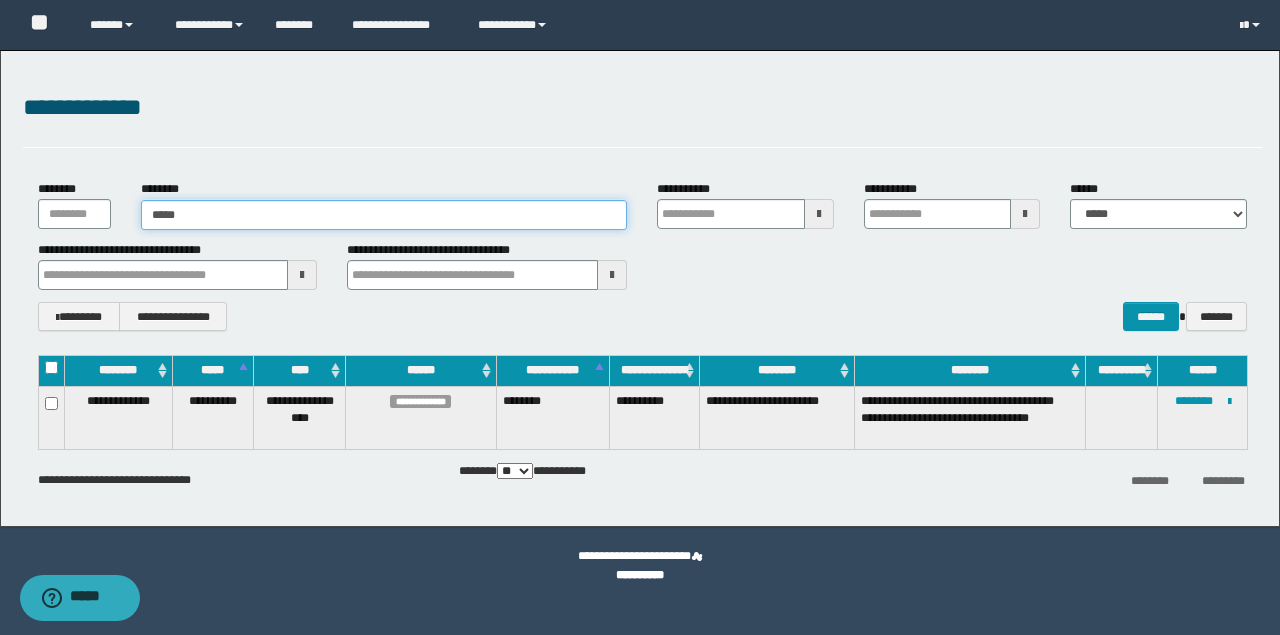 type on "******" 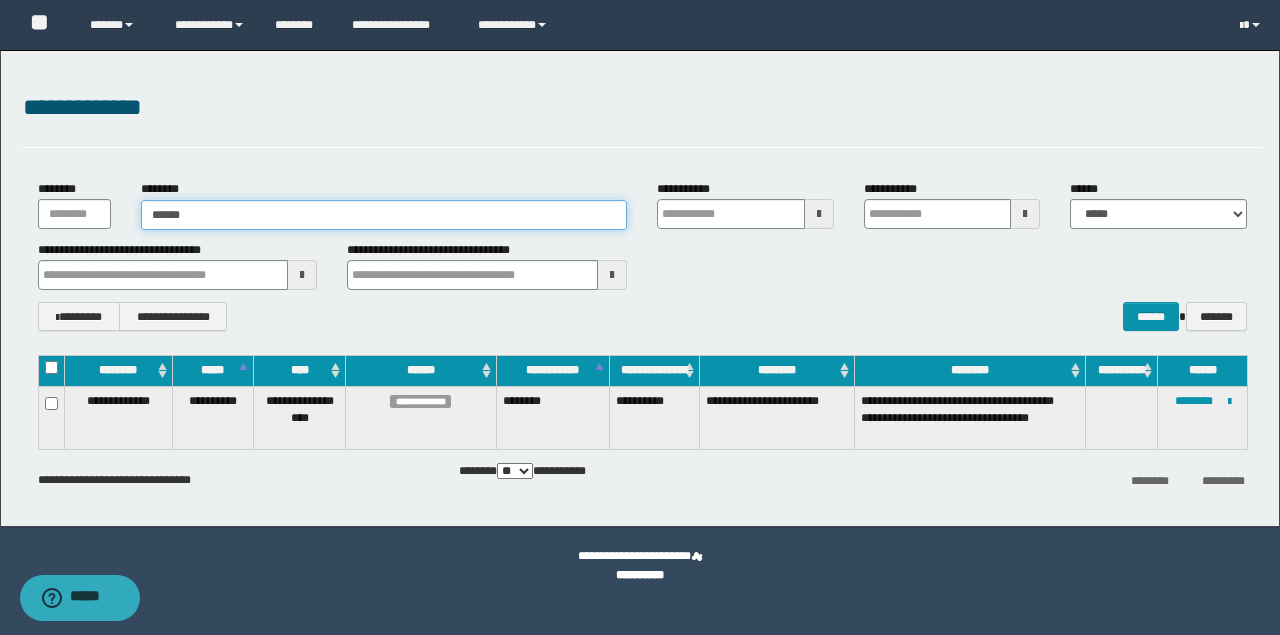 type on "******" 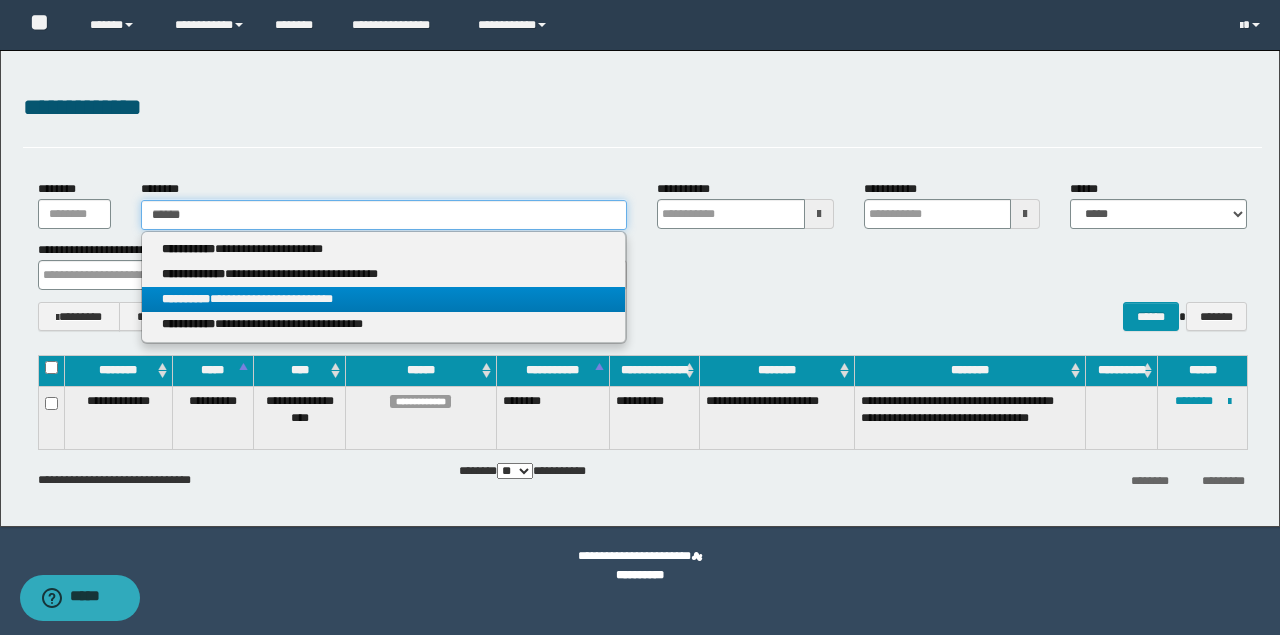 type on "******" 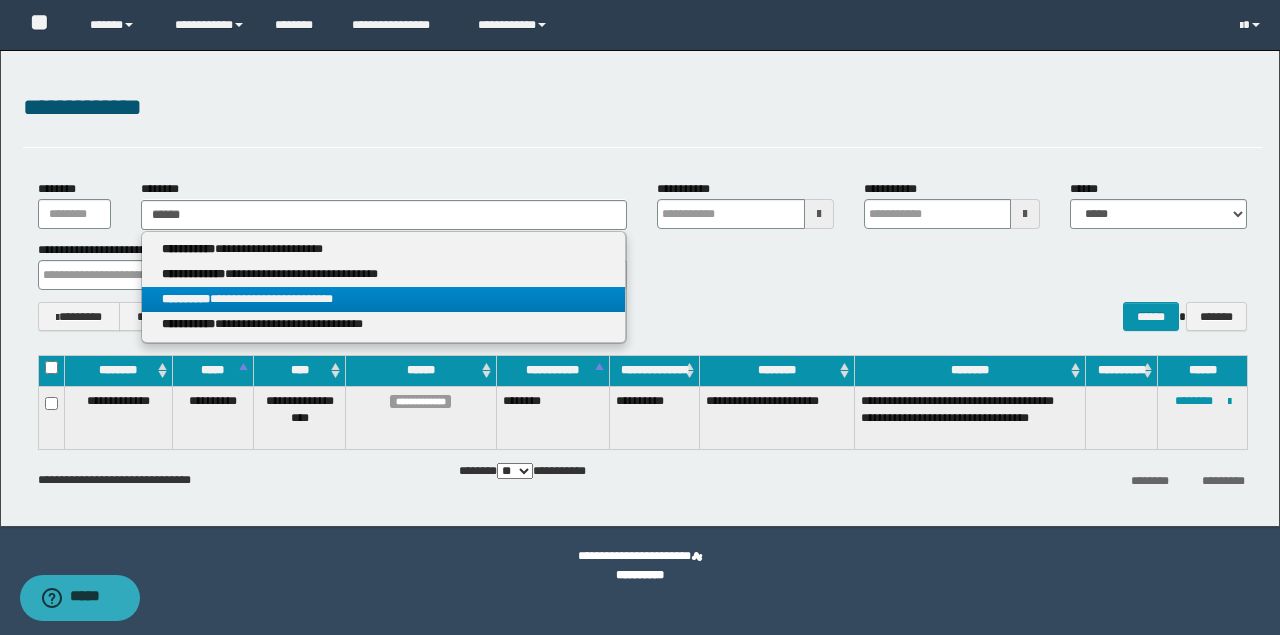 click on "**********" at bounding box center [384, 299] 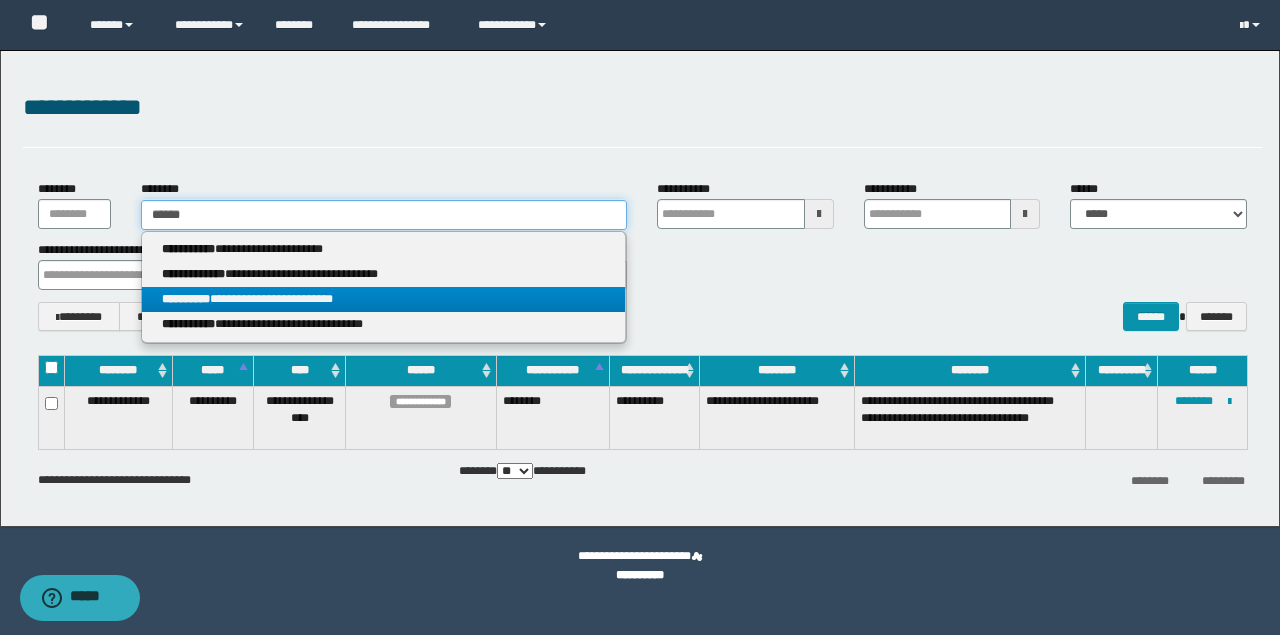 type 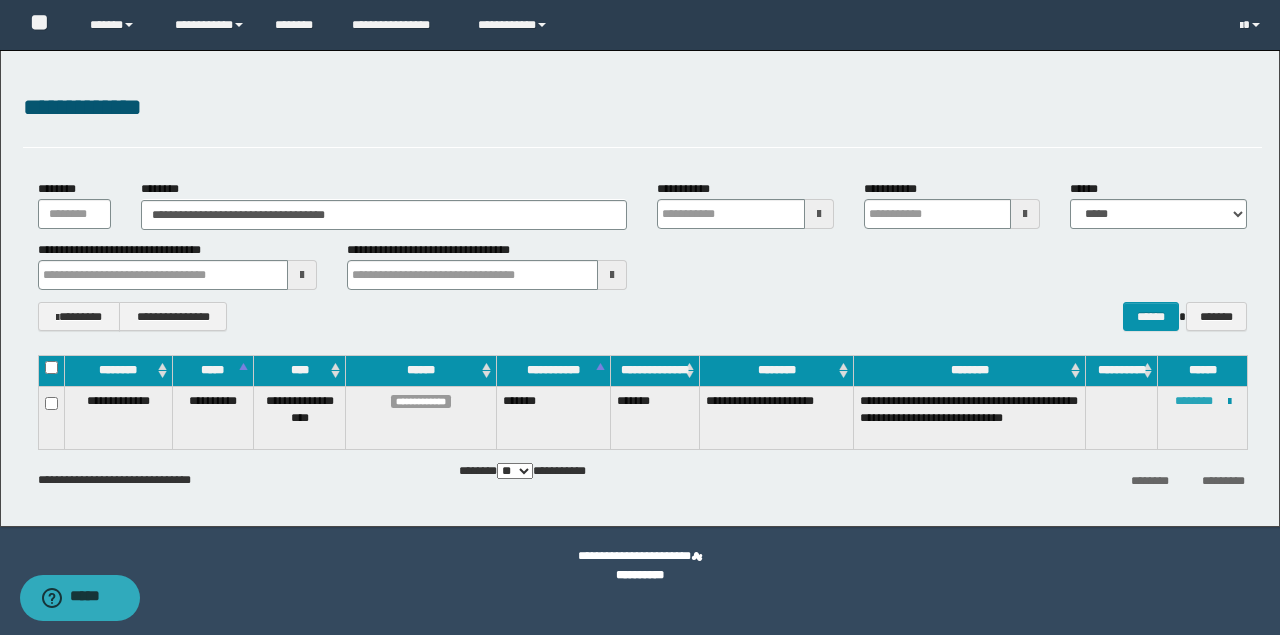 click on "********" at bounding box center (1194, 401) 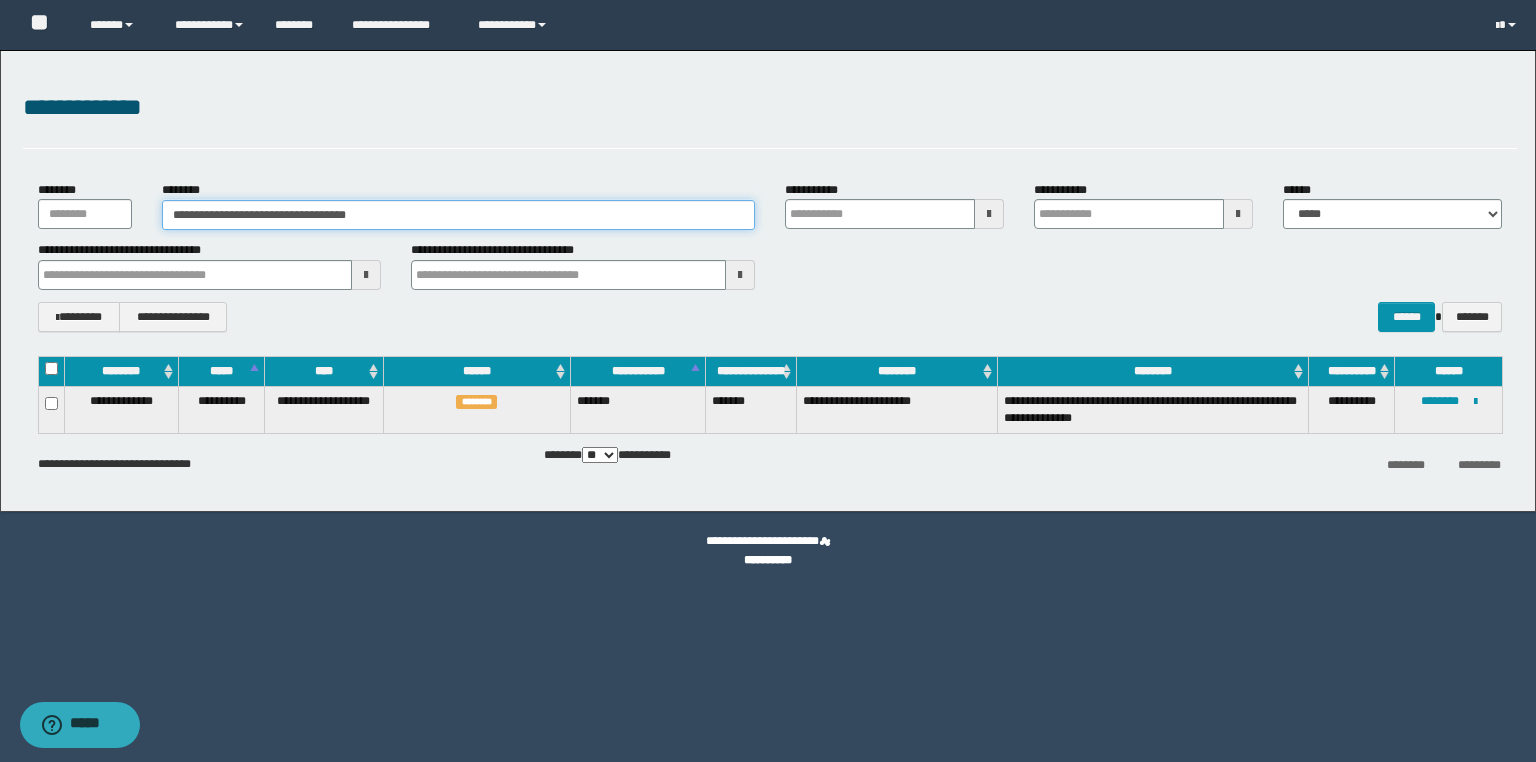 drag, startPoint x: 402, startPoint y: 220, endPoint x: 152, endPoint y: 216, distance: 250.032 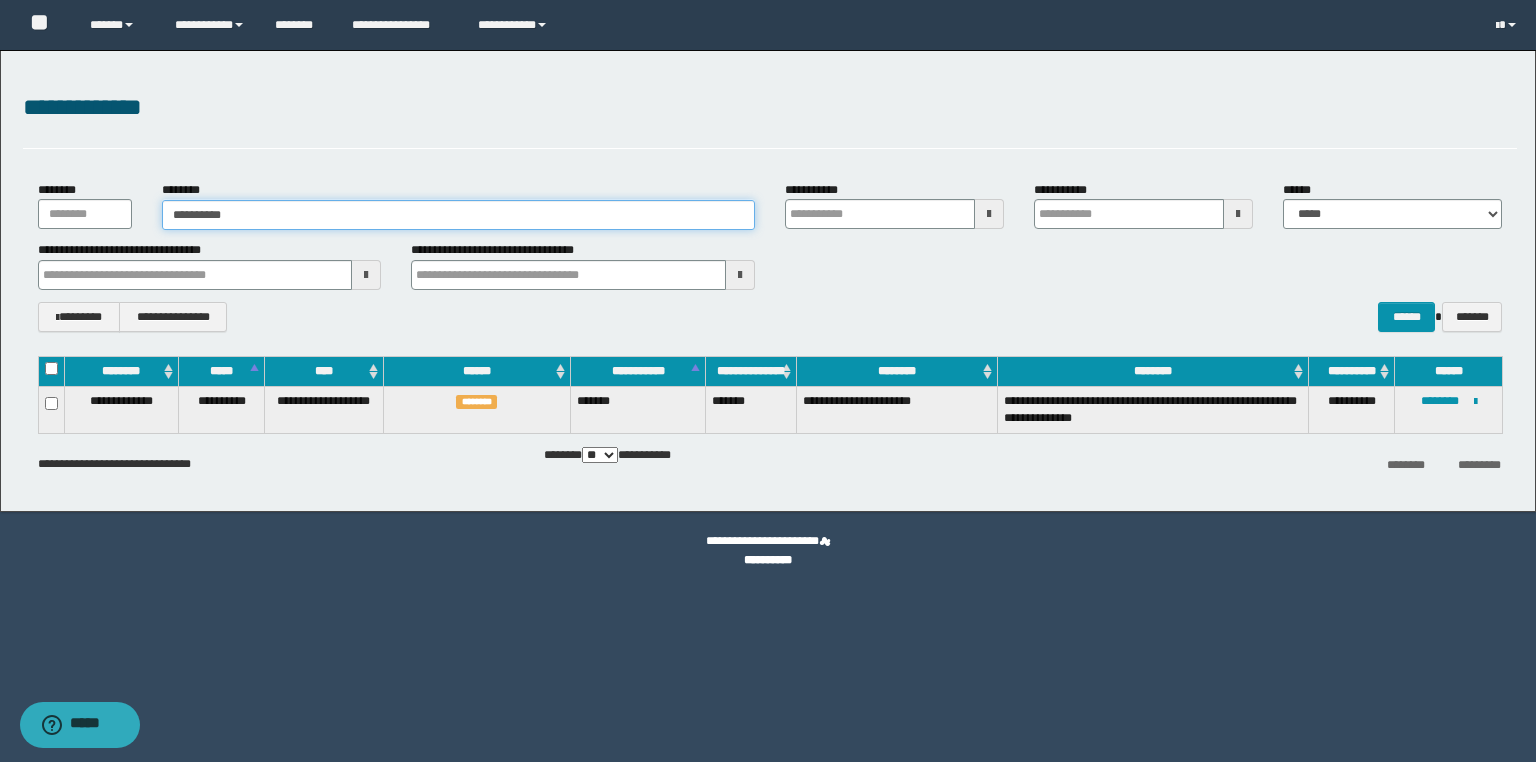 type on "**********" 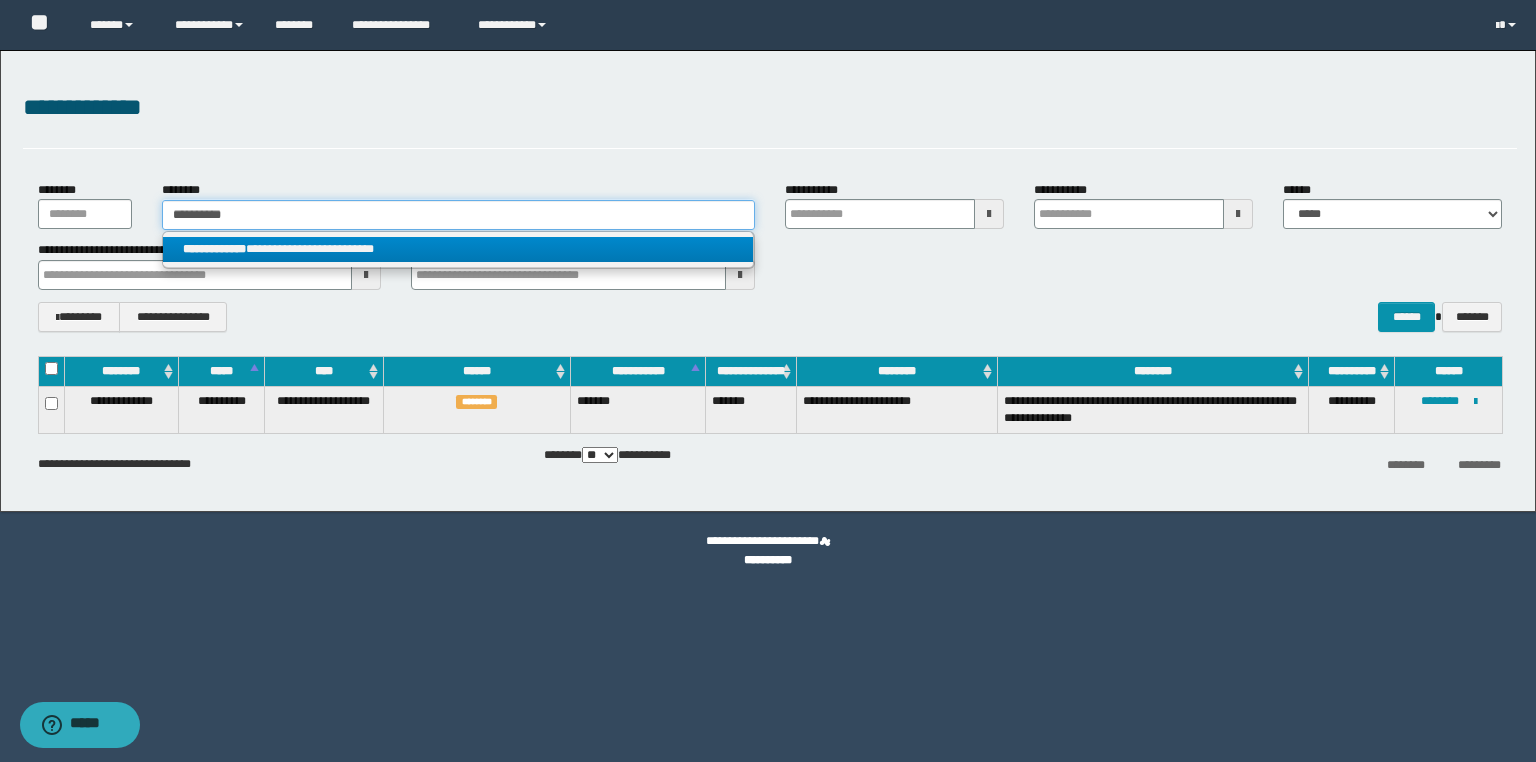type on "**********" 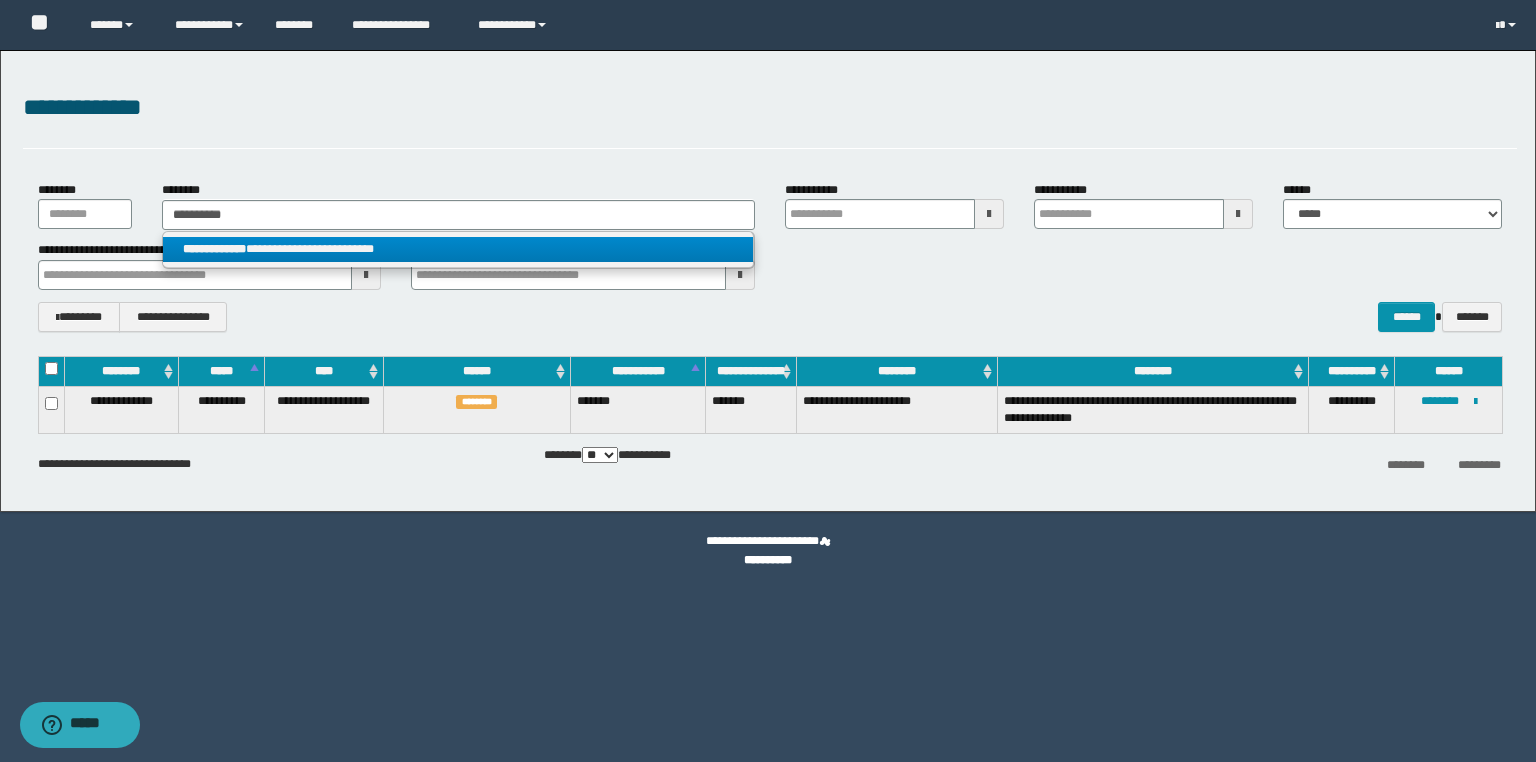 drag, startPoint x: 415, startPoint y: 239, endPoint x: 768, endPoint y: 370, distance: 376.52356 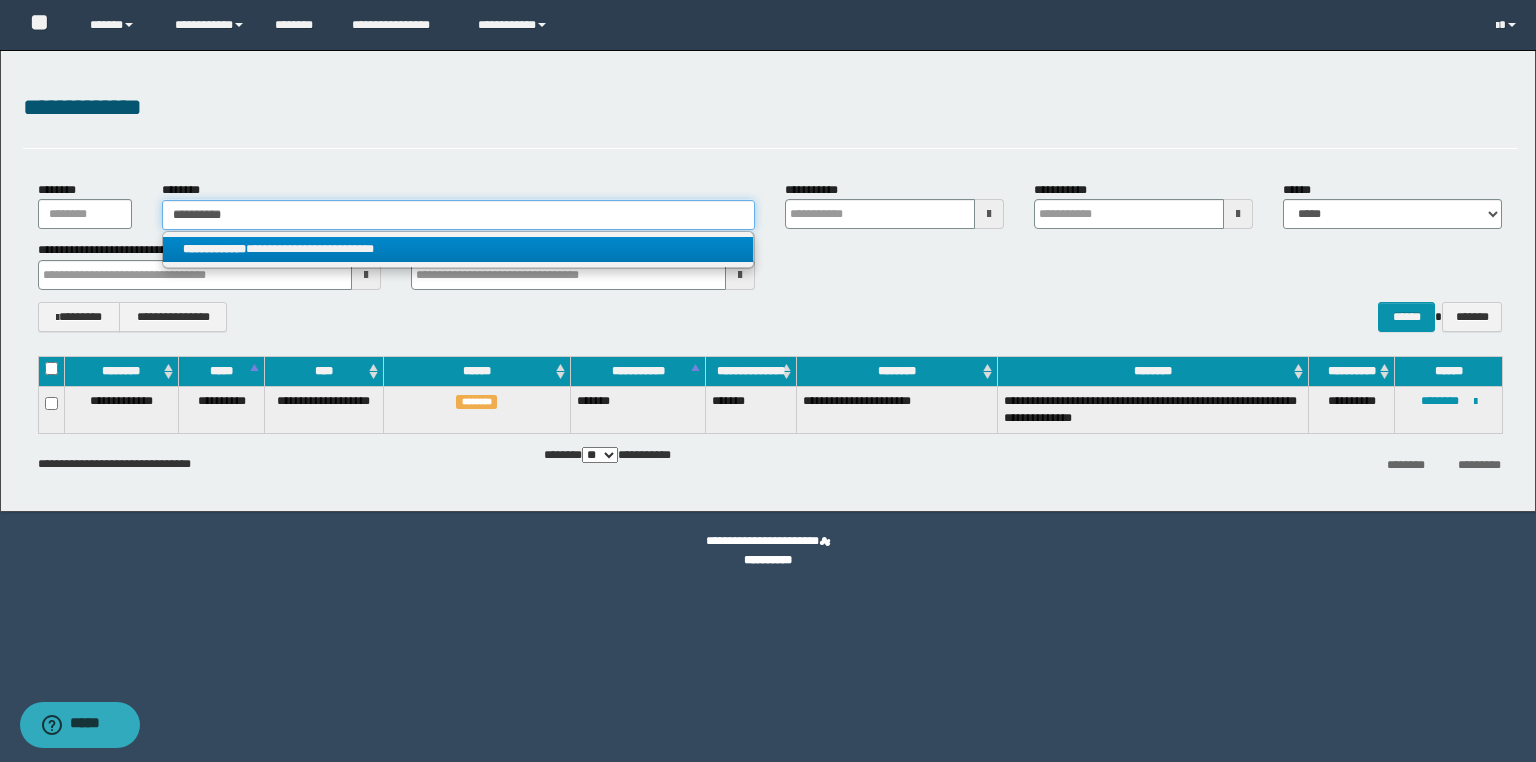 type 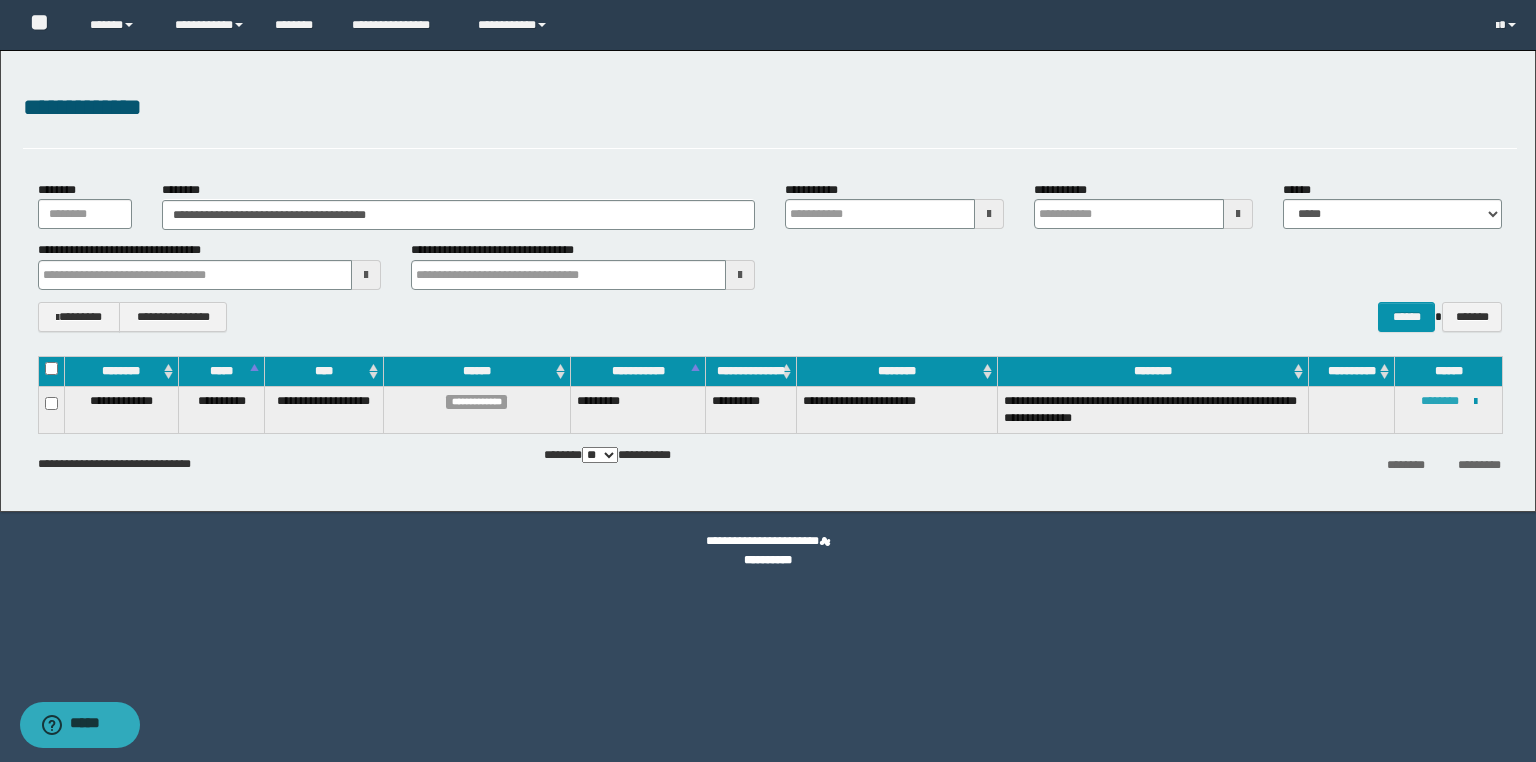 click on "********" at bounding box center [1440, 401] 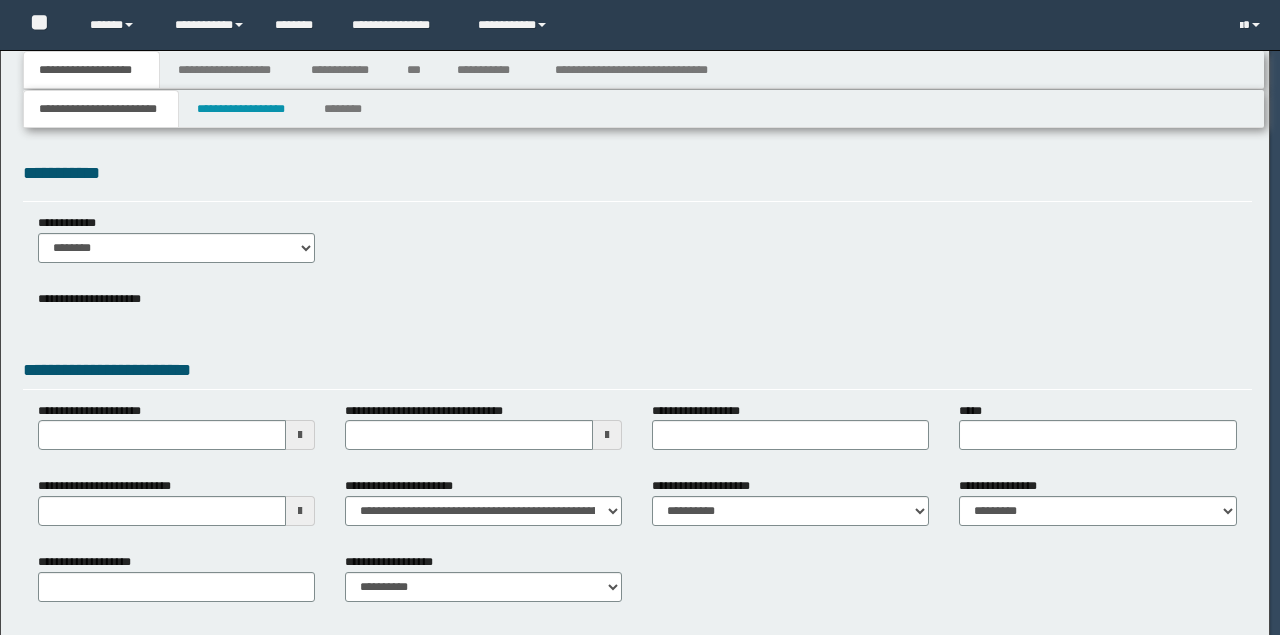 scroll, scrollTop: 0, scrollLeft: 0, axis: both 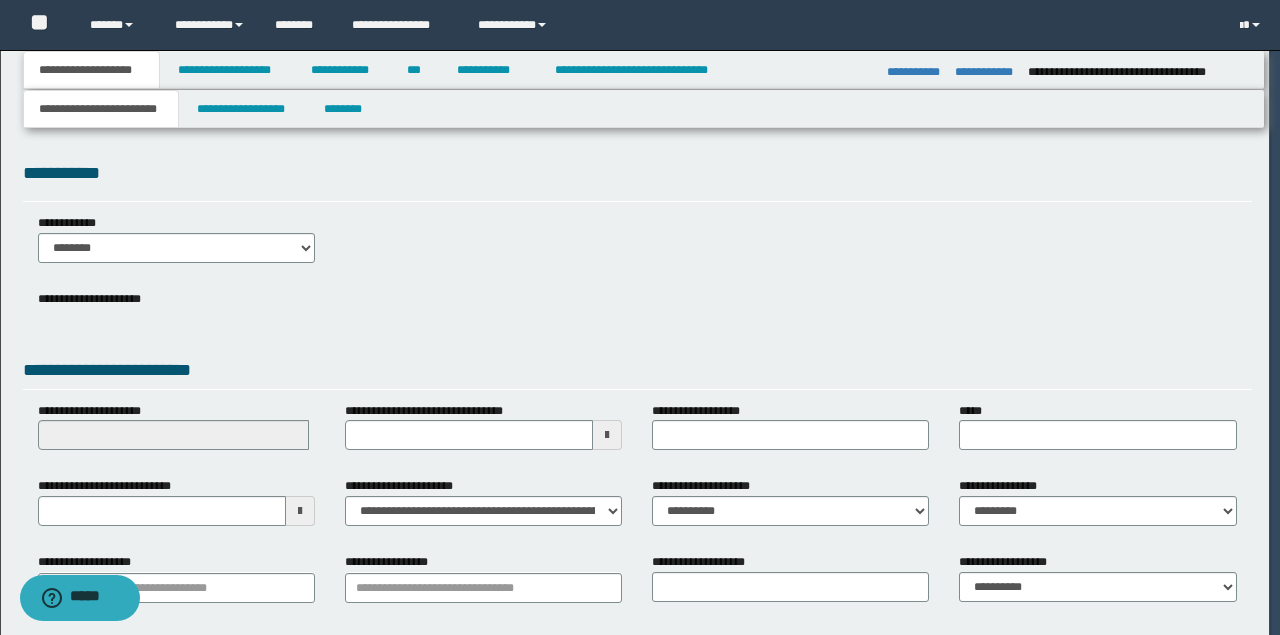 select on "*" 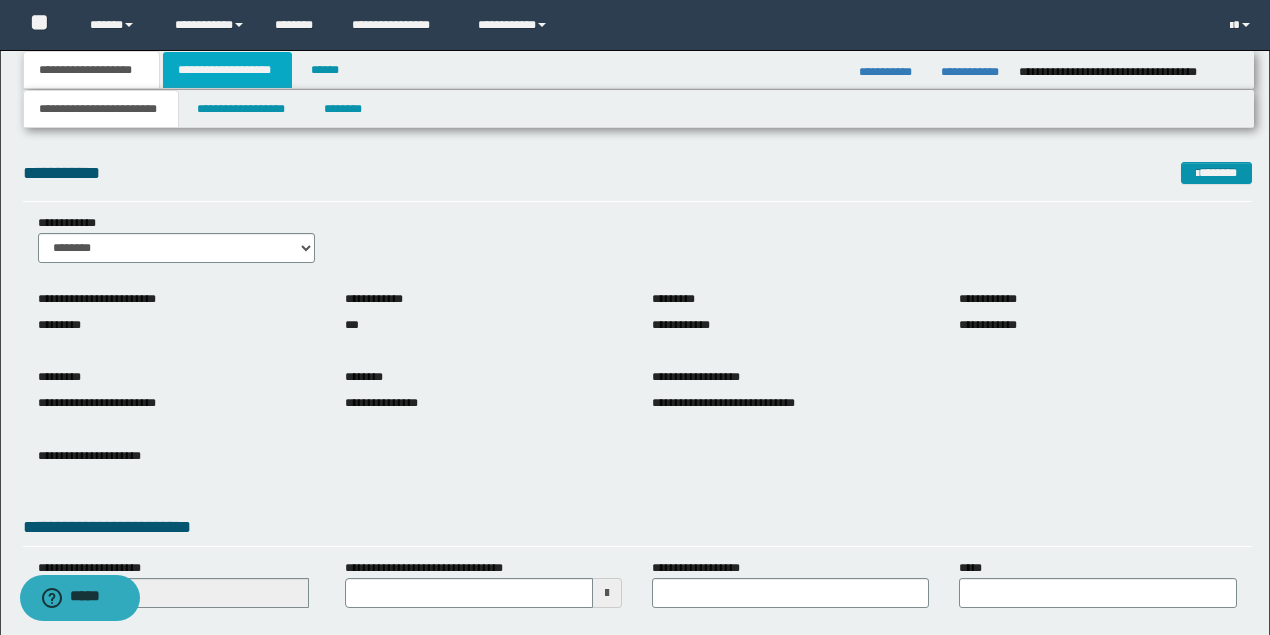 click on "**********" at bounding box center (227, 70) 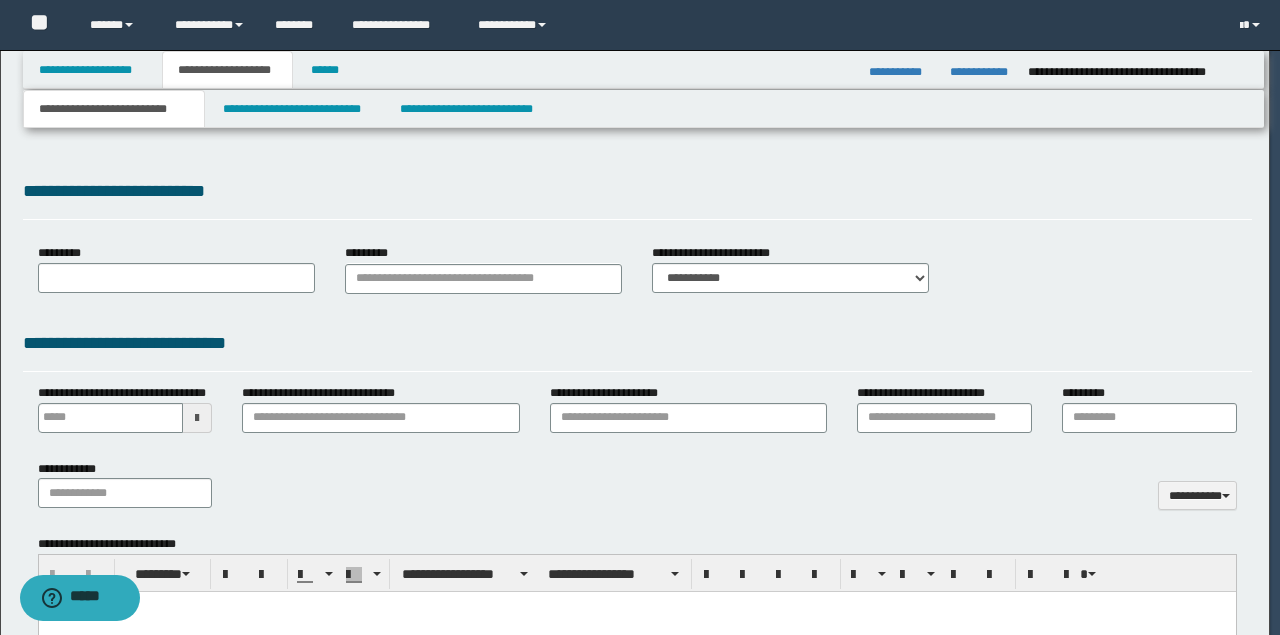 type 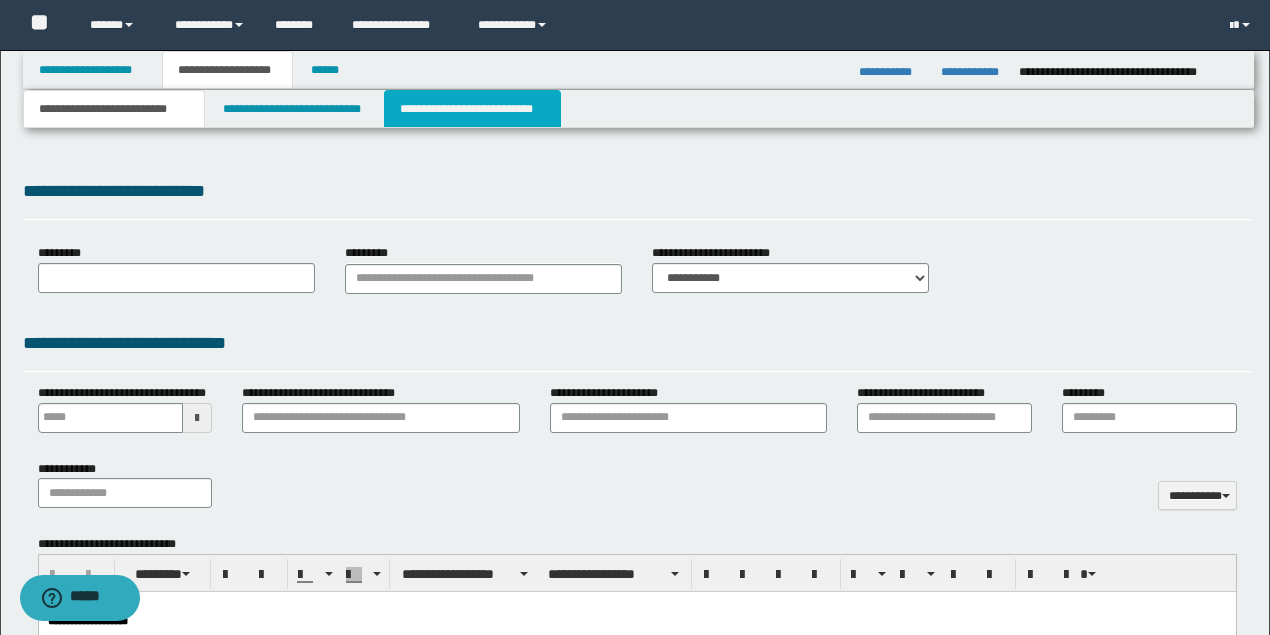 click on "**********" at bounding box center [472, 109] 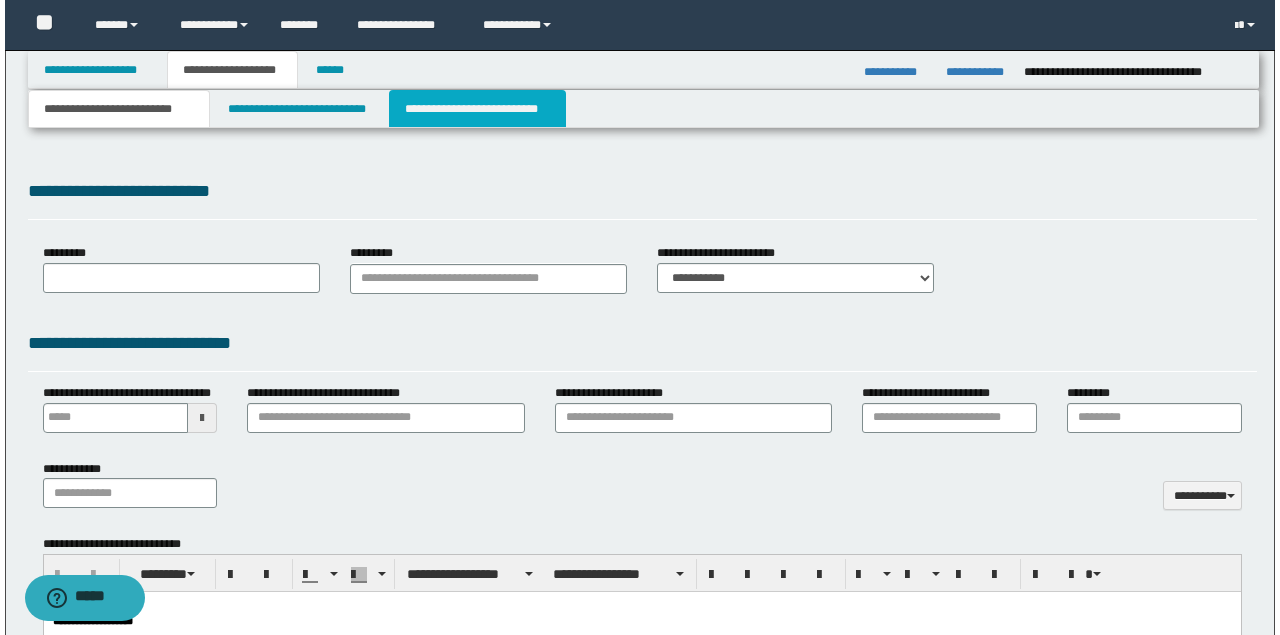 scroll, scrollTop: 0, scrollLeft: 0, axis: both 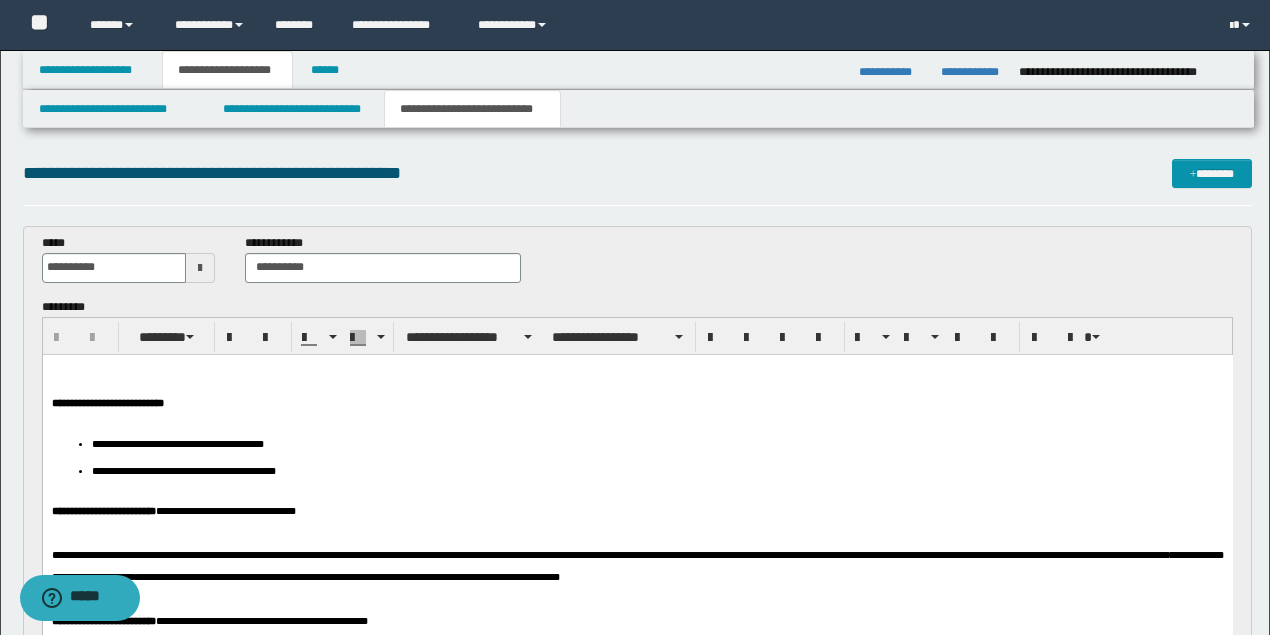 click on "**********" at bounding box center (637, 2137) 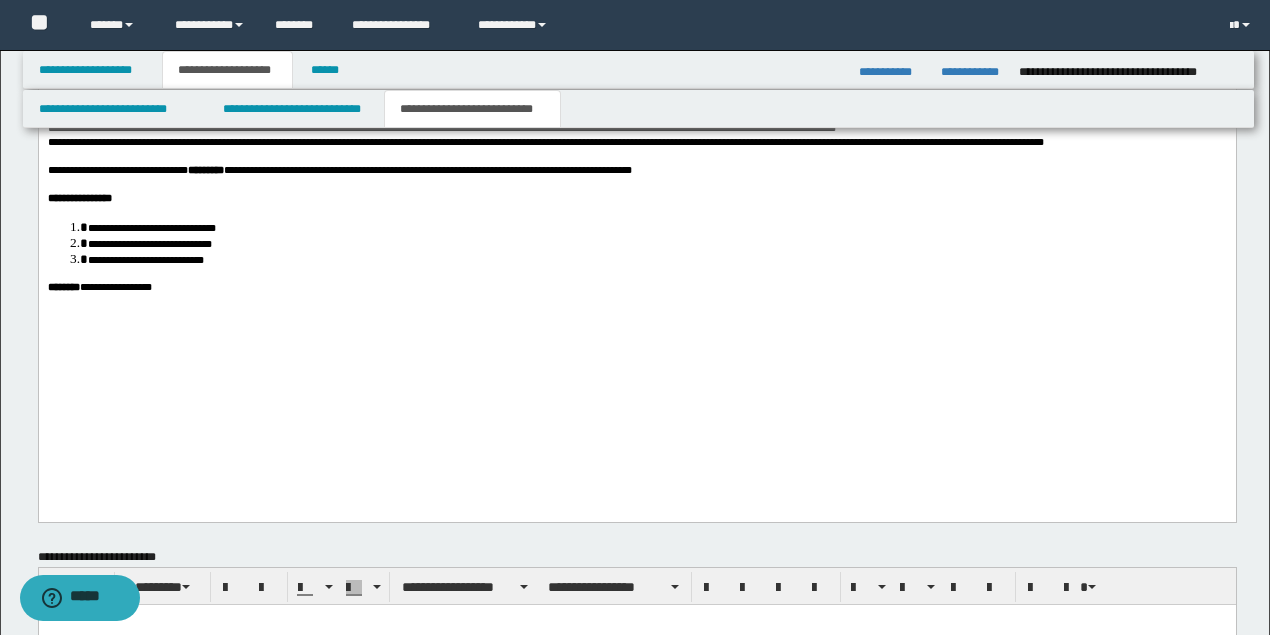 scroll, scrollTop: 2588, scrollLeft: 0, axis: vertical 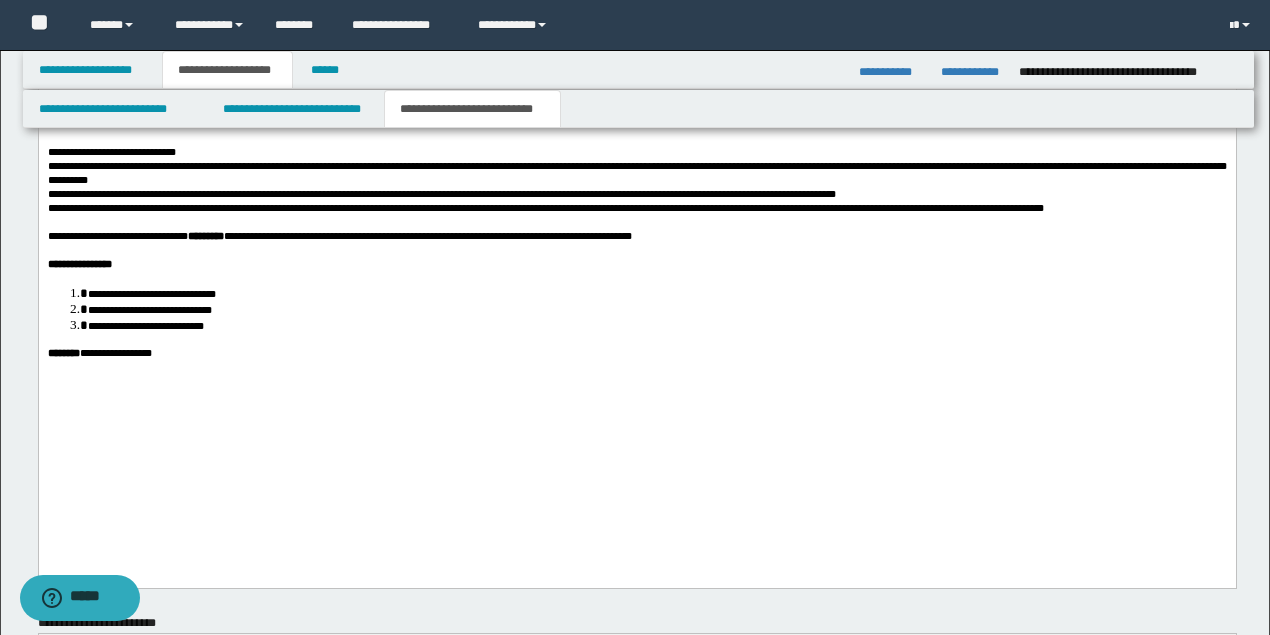 click at bounding box center (636, 97) 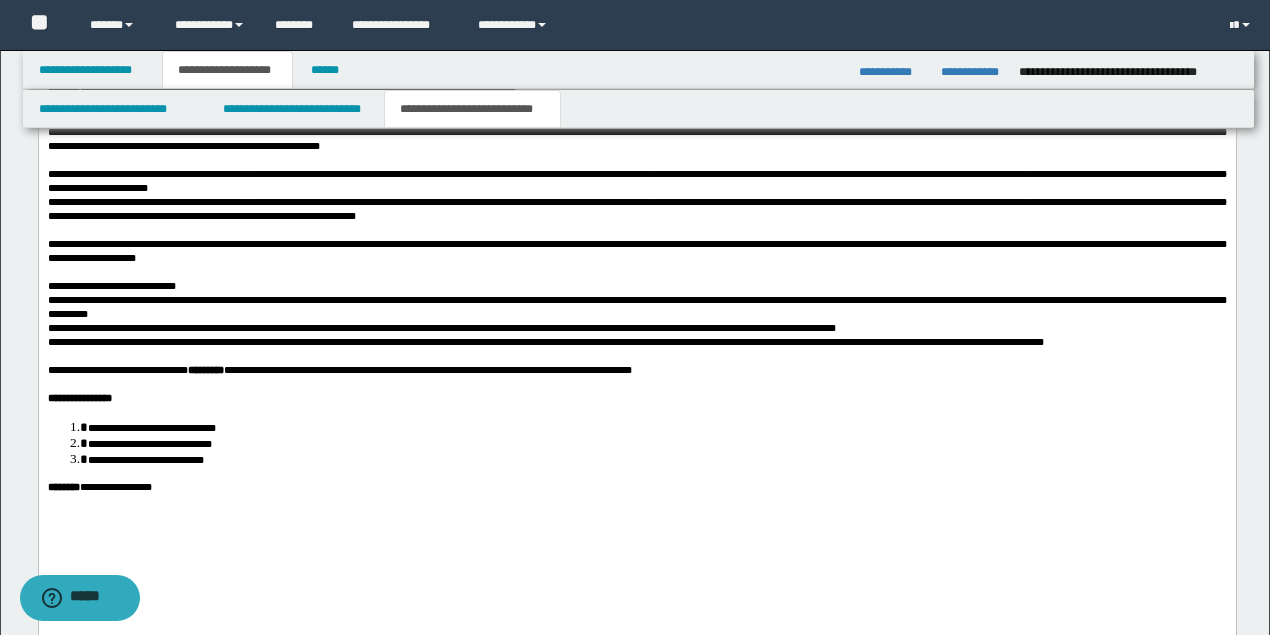 scroll, scrollTop: 2388, scrollLeft: 0, axis: vertical 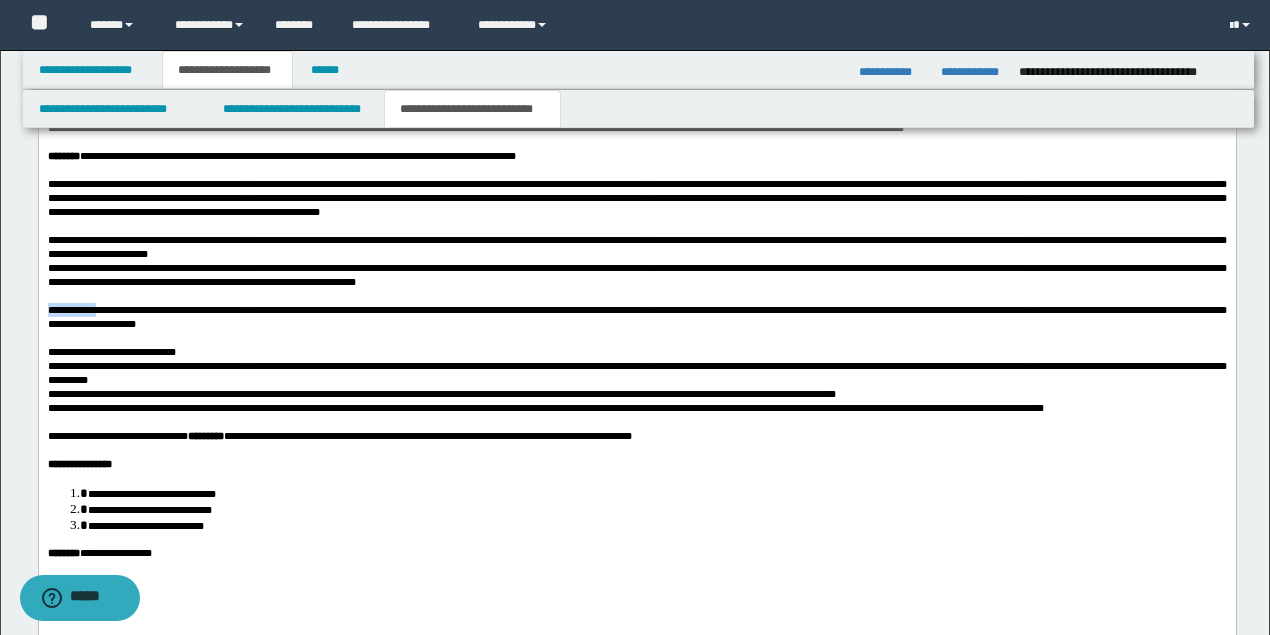 drag, startPoint x: 123, startPoint y: 407, endPoint x: 15, endPoint y: 406, distance: 108.00463 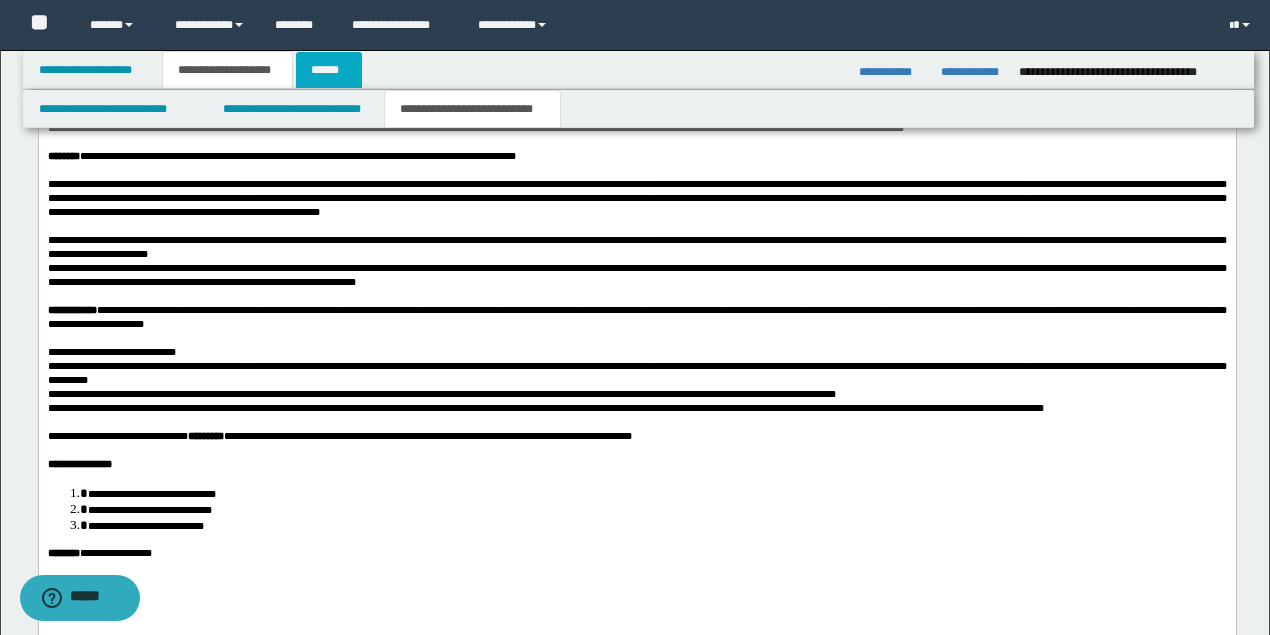 click on "******" at bounding box center [329, 70] 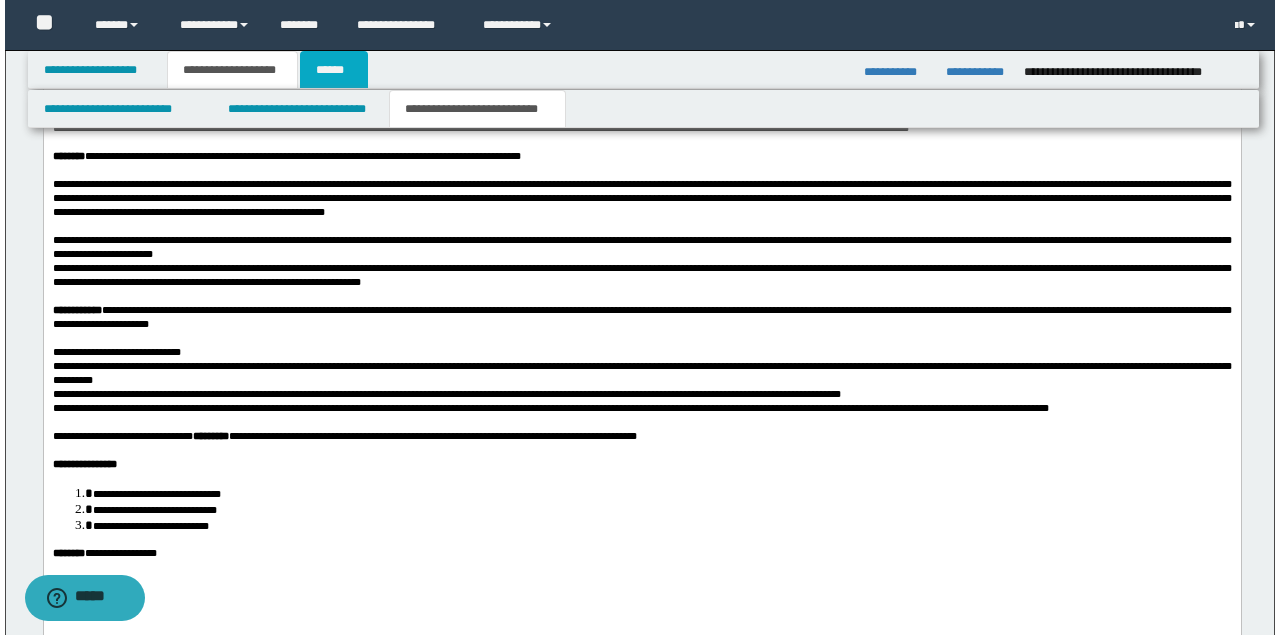 scroll, scrollTop: 0, scrollLeft: 0, axis: both 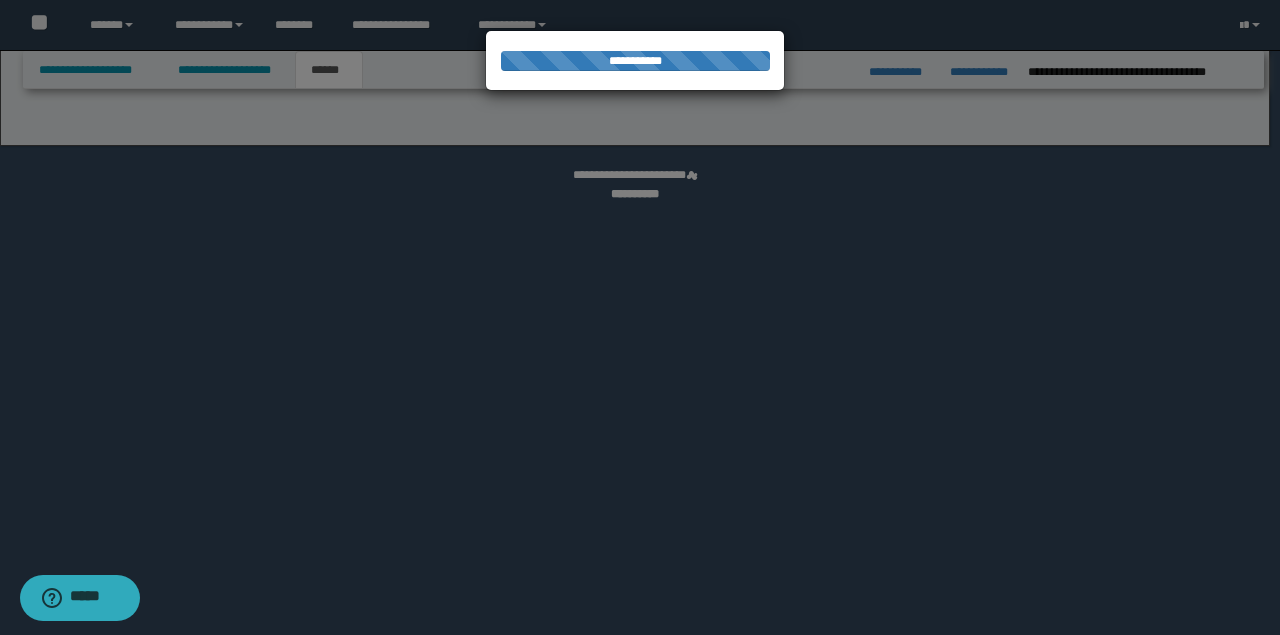 select on "*" 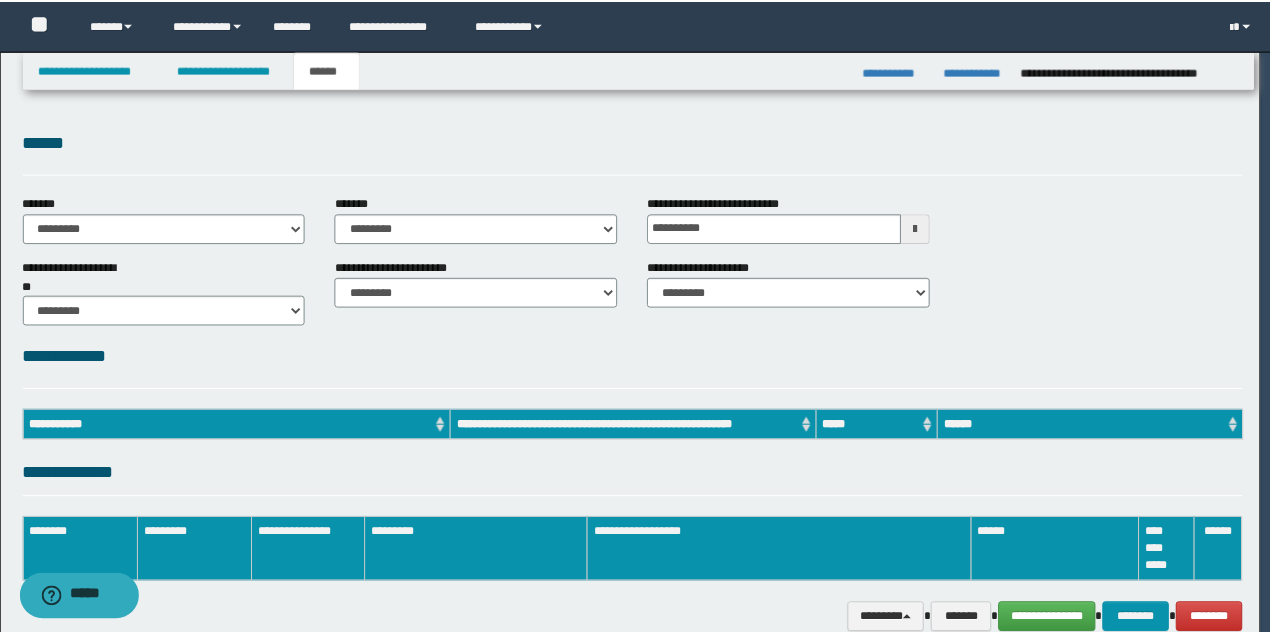 scroll, scrollTop: 0, scrollLeft: 0, axis: both 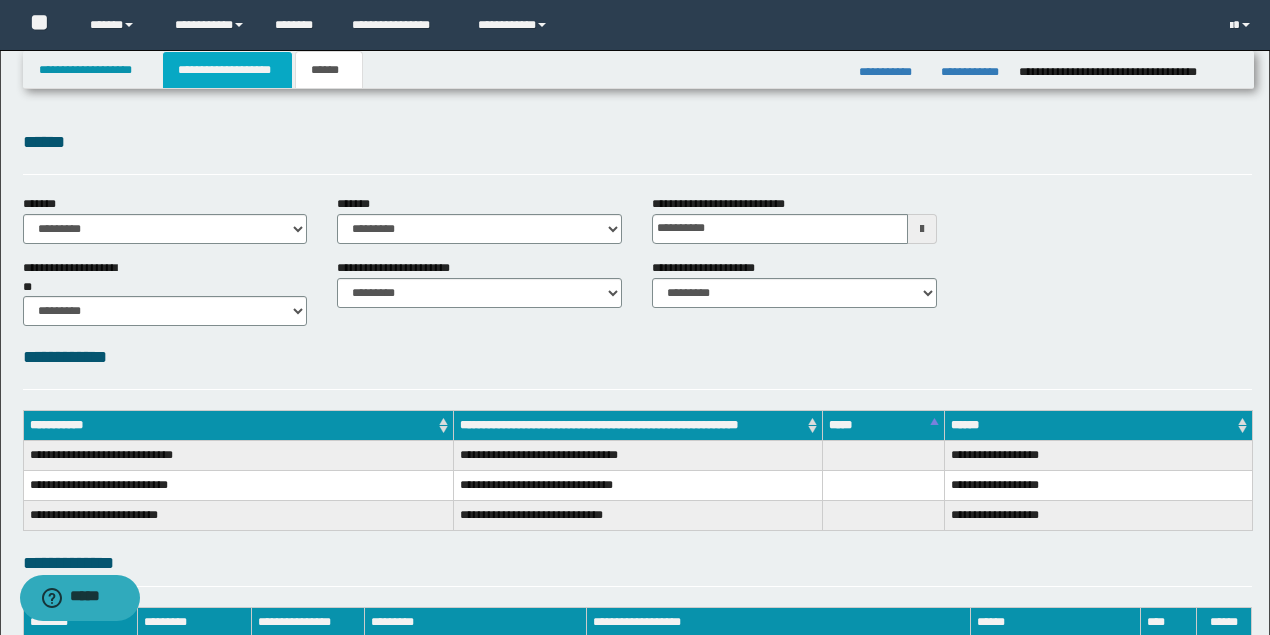 click on "**********" at bounding box center (227, 70) 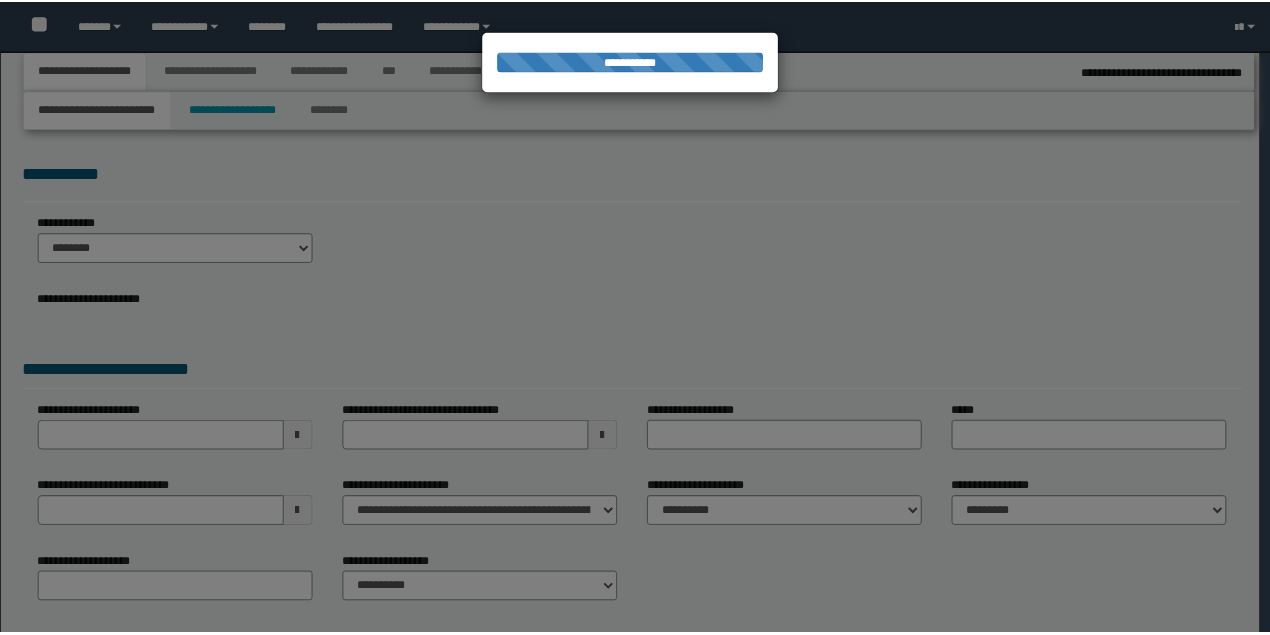 scroll, scrollTop: 0, scrollLeft: 0, axis: both 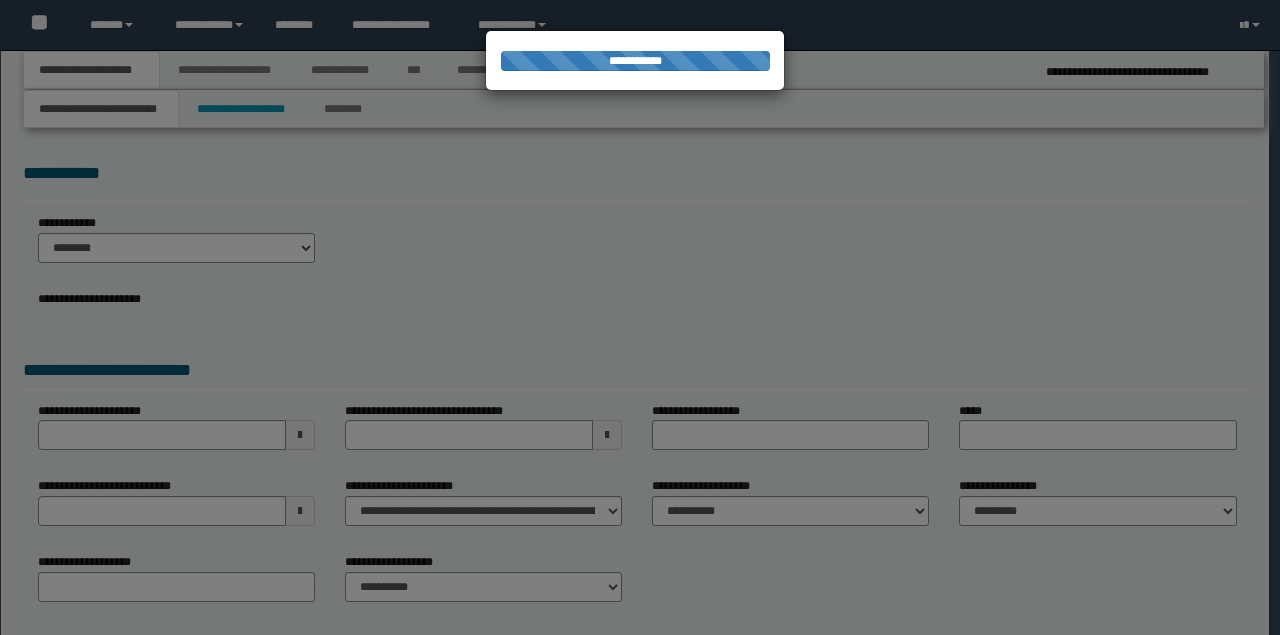 select on "*" 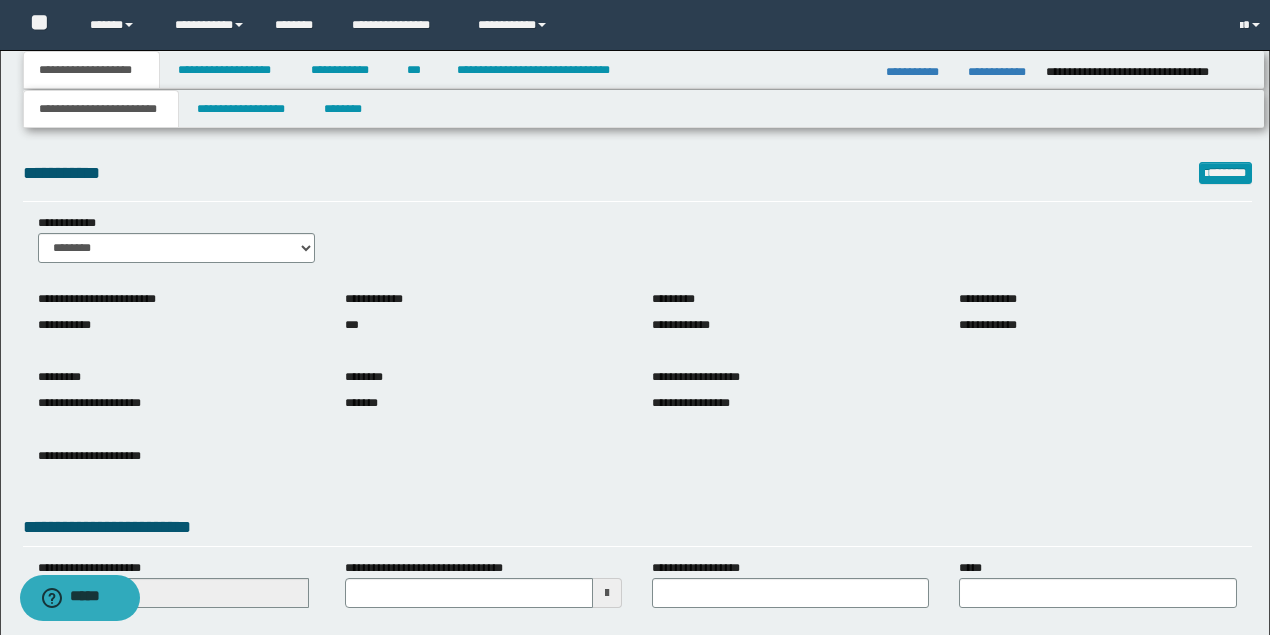 scroll, scrollTop: 0, scrollLeft: 0, axis: both 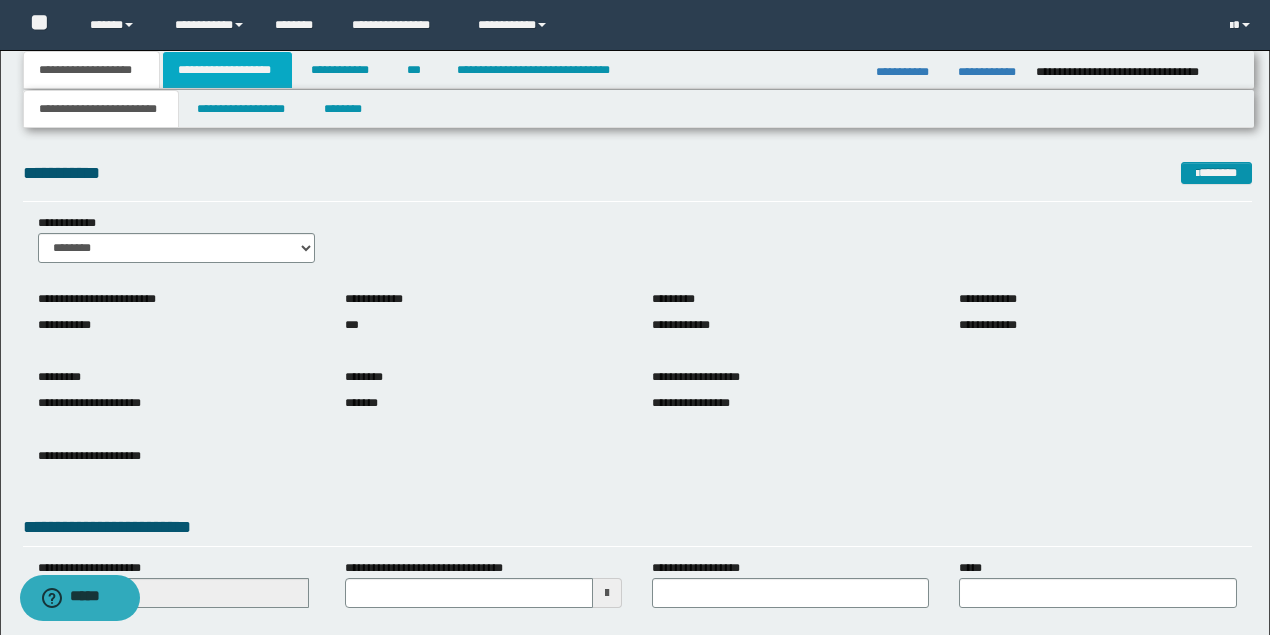 click on "**********" at bounding box center (227, 70) 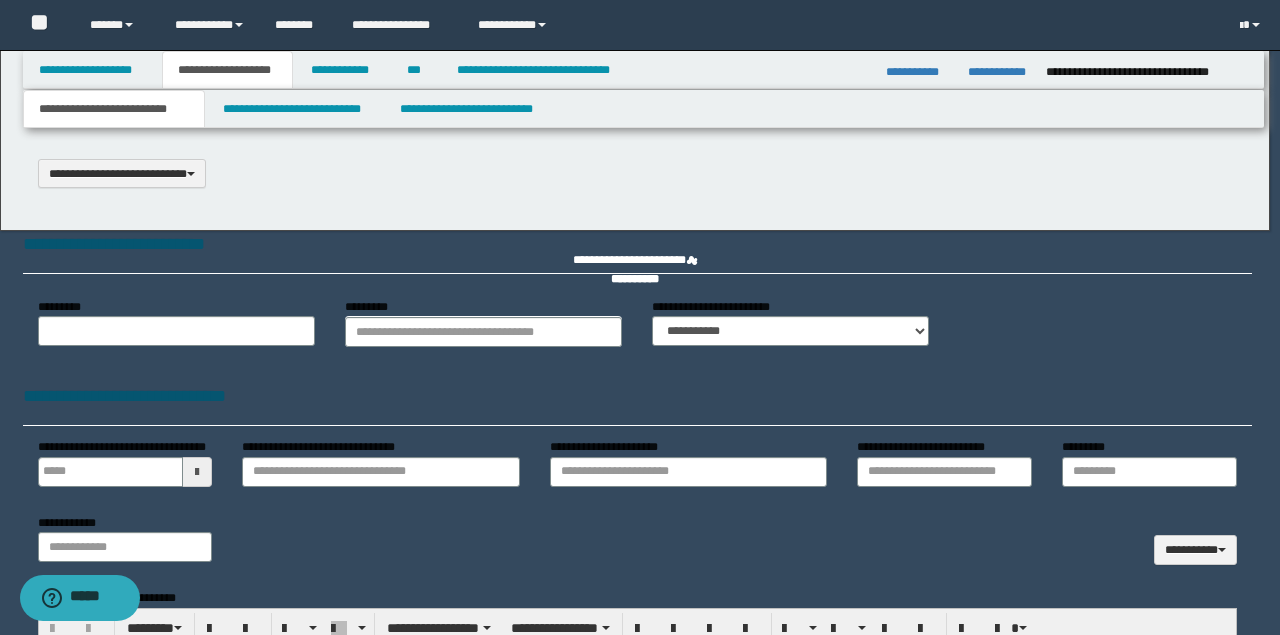type 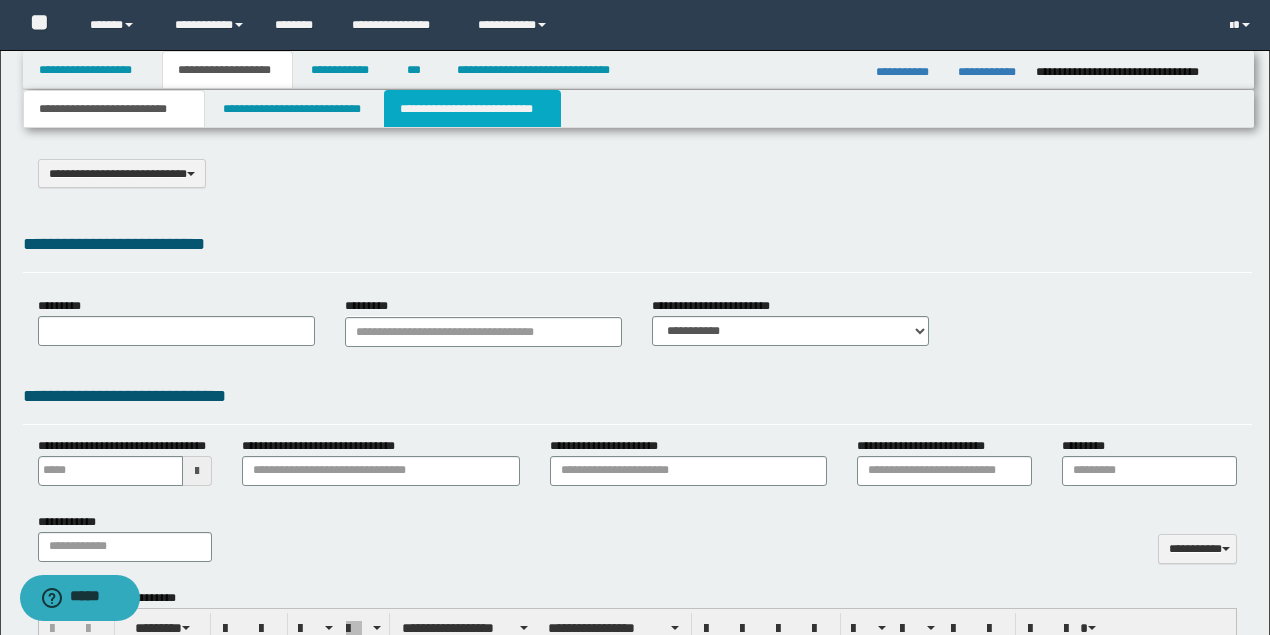 scroll, scrollTop: 0, scrollLeft: 0, axis: both 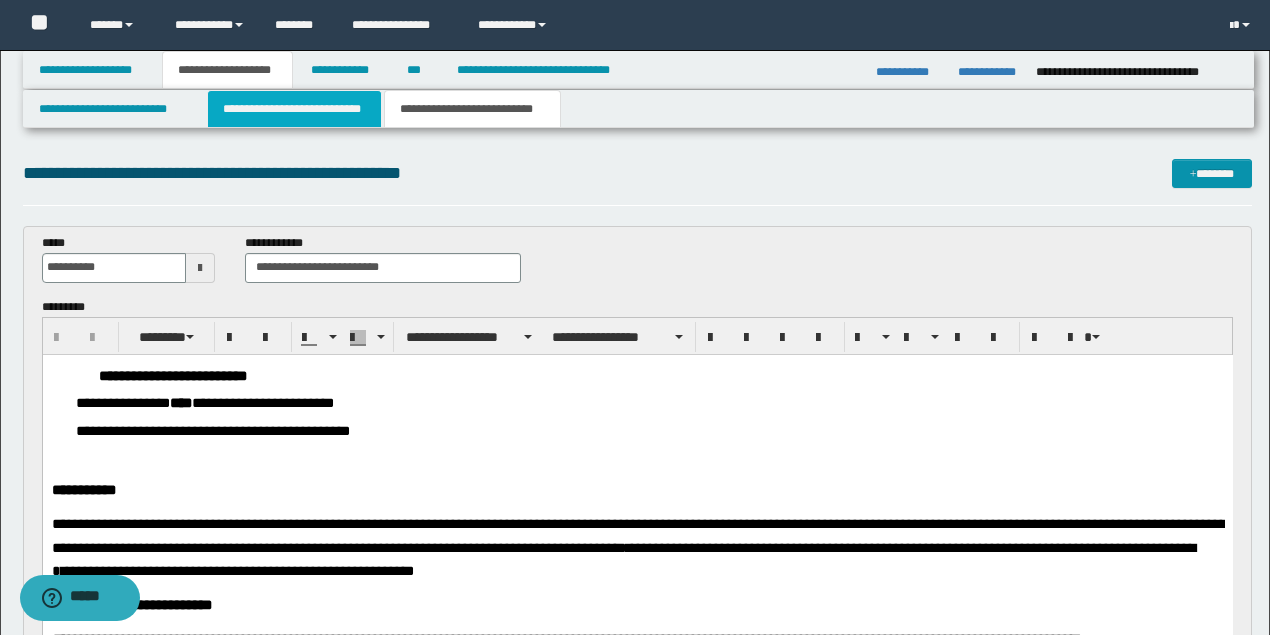 click on "**********" at bounding box center [294, 109] 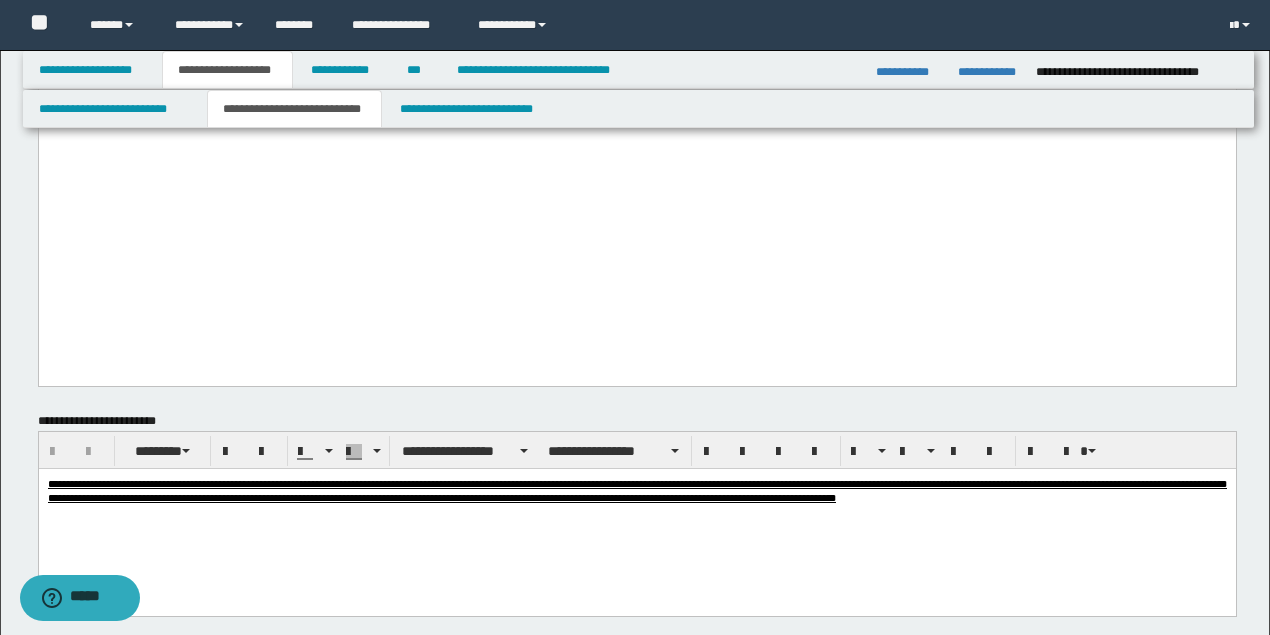 scroll, scrollTop: 1800, scrollLeft: 0, axis: vertical 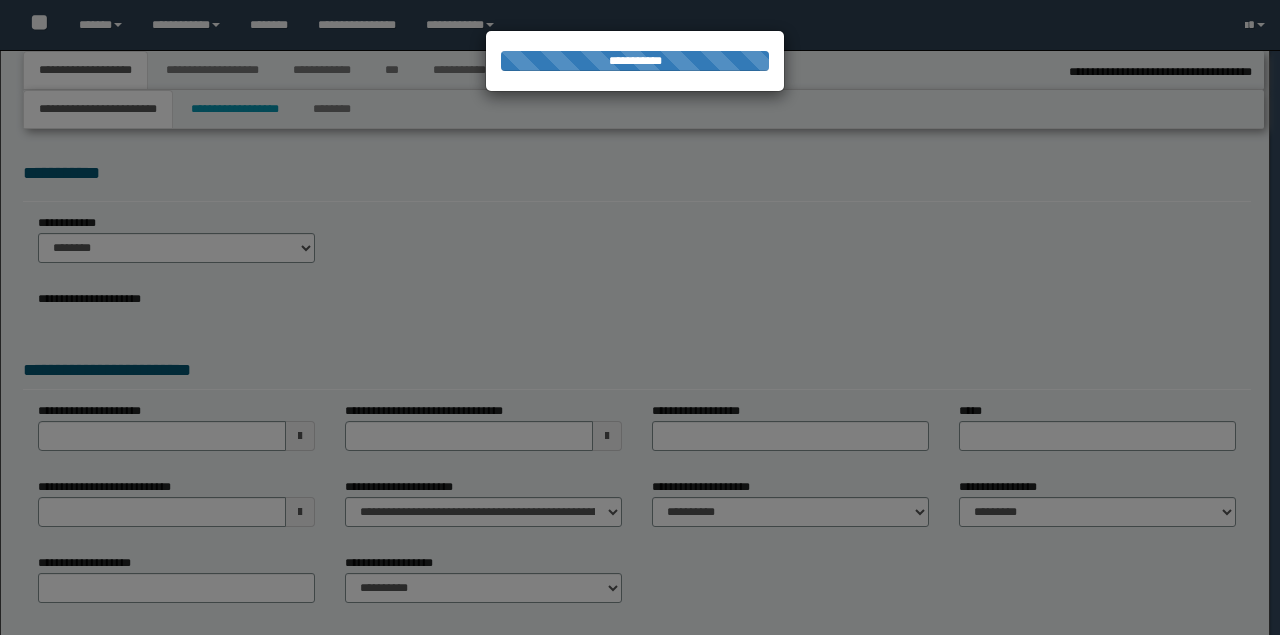 select on "*" 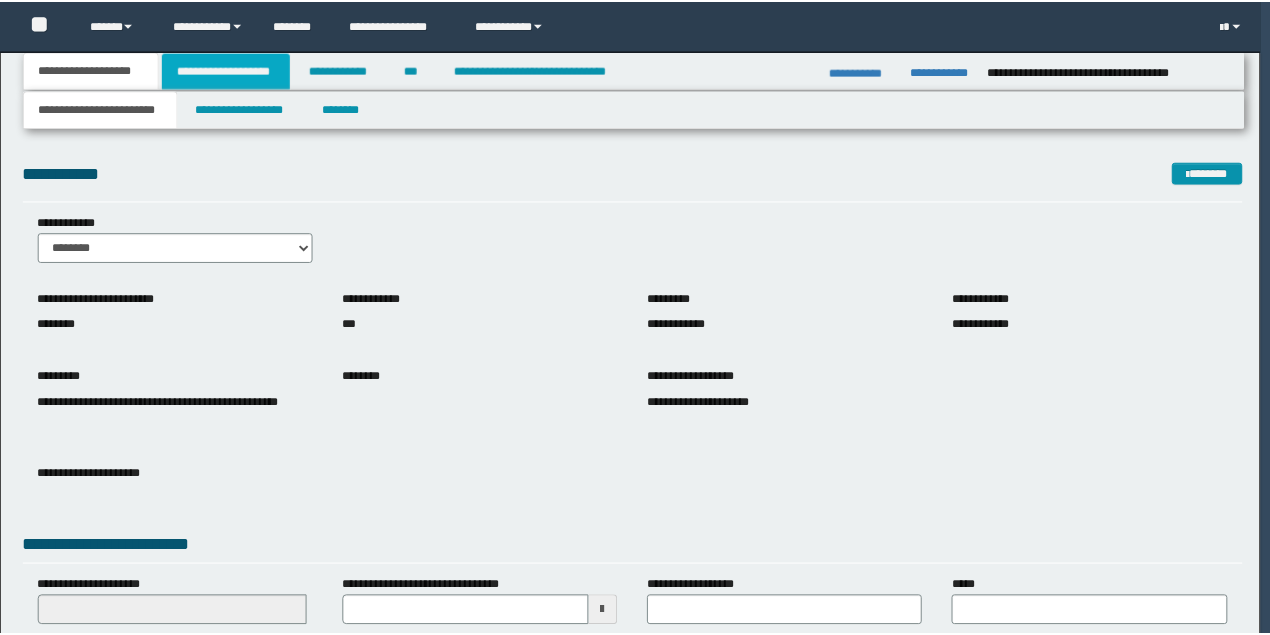scroll, scrollTop: 0, scrollLeft: 0, axis: both 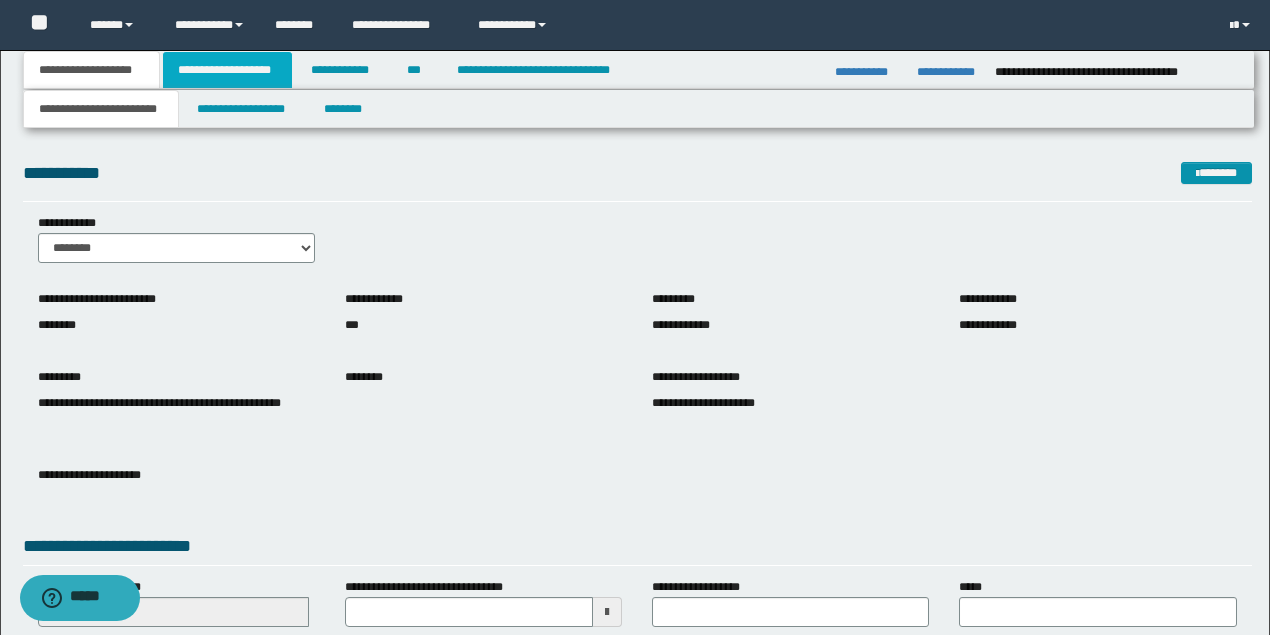 click on "**********" at bounding box center (227, 70) 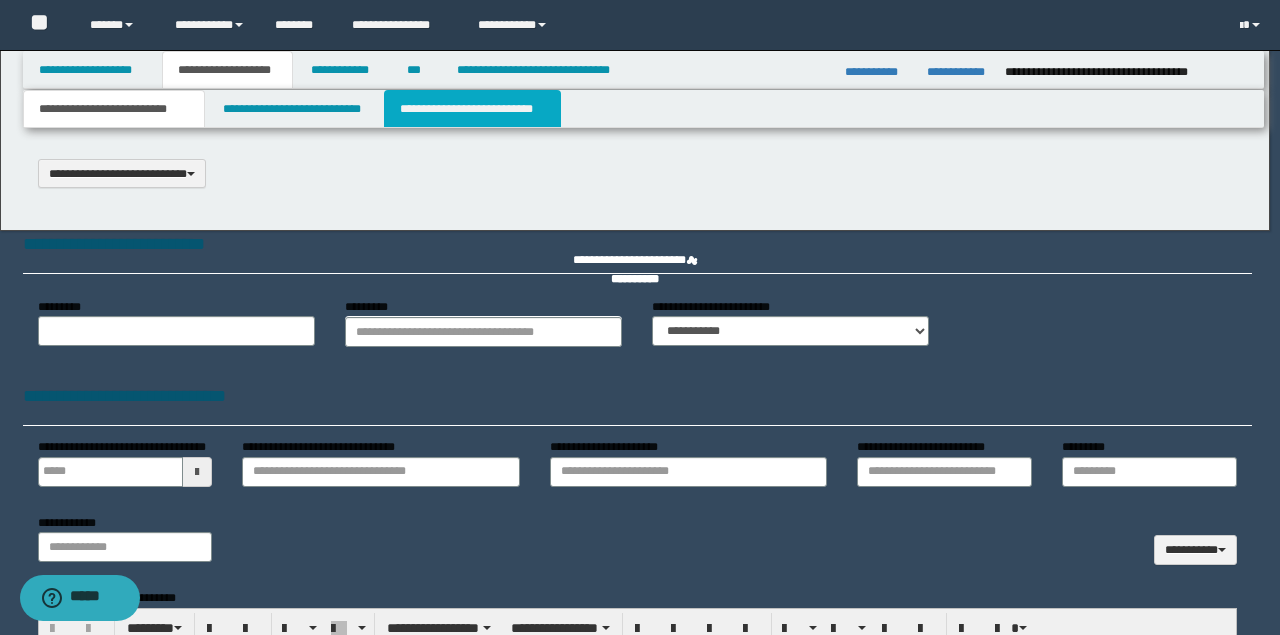 click on "**********" at bounding box center [472, 109] 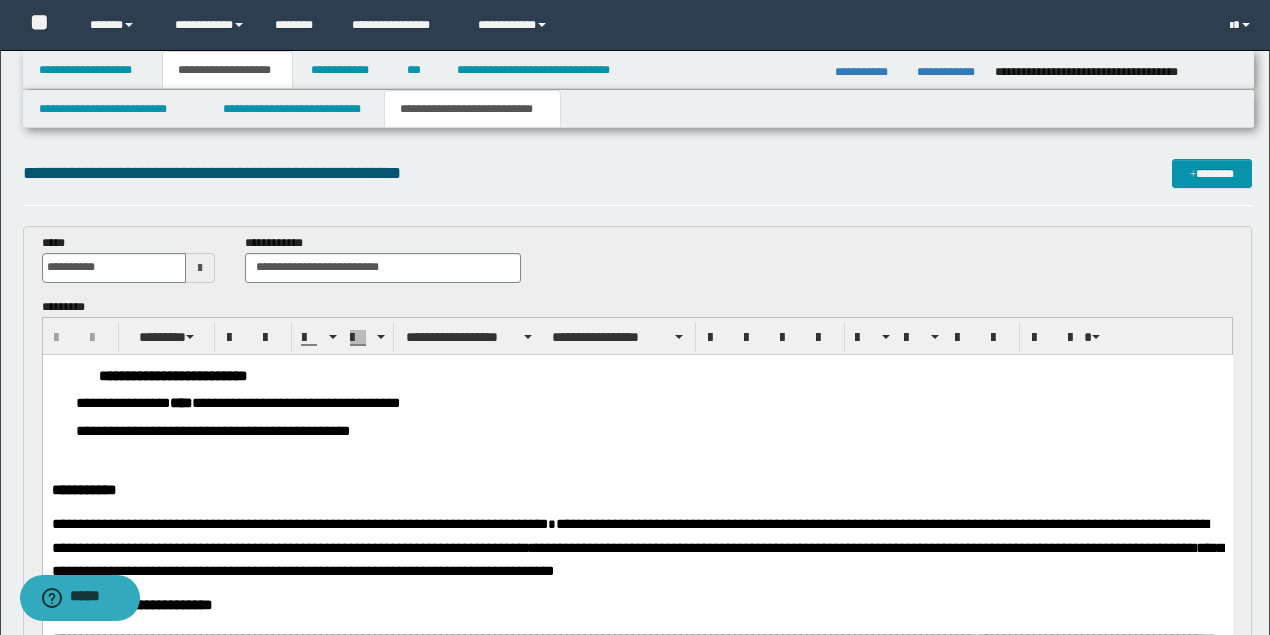 scroll, scrollTop: 0, scrollLeft: 0, axis: both 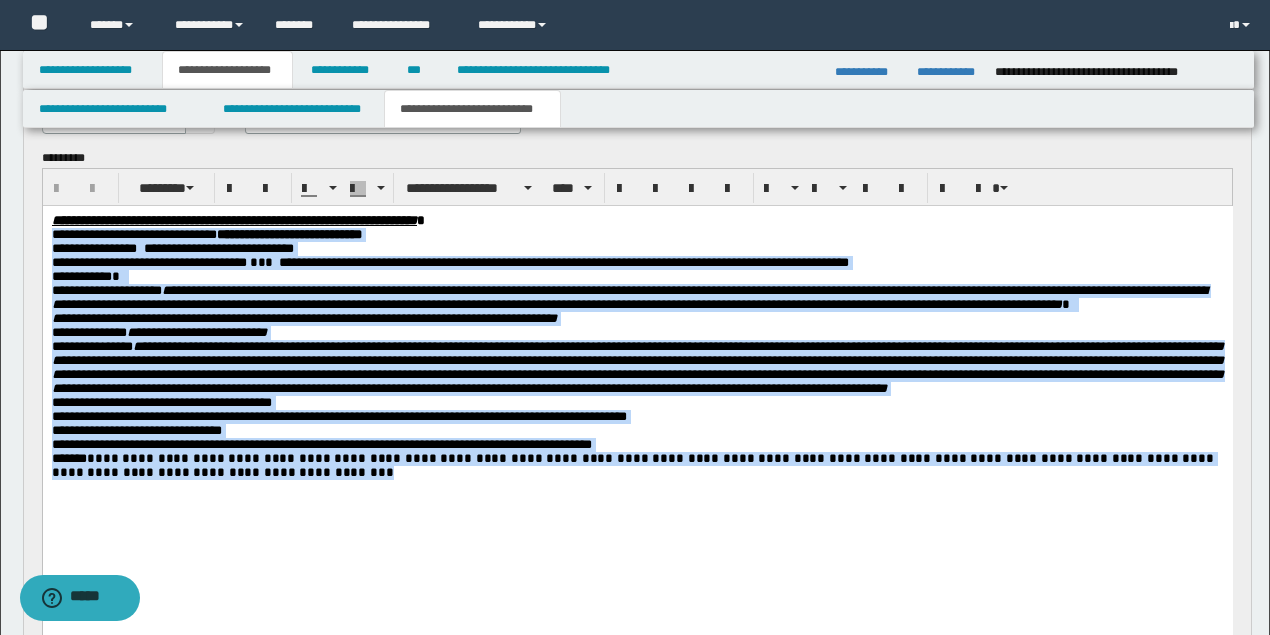 drag, startPoint x: 153, startPoint y: 527, endPoint x: 103, endPoint y: 285, distance: 247.11131 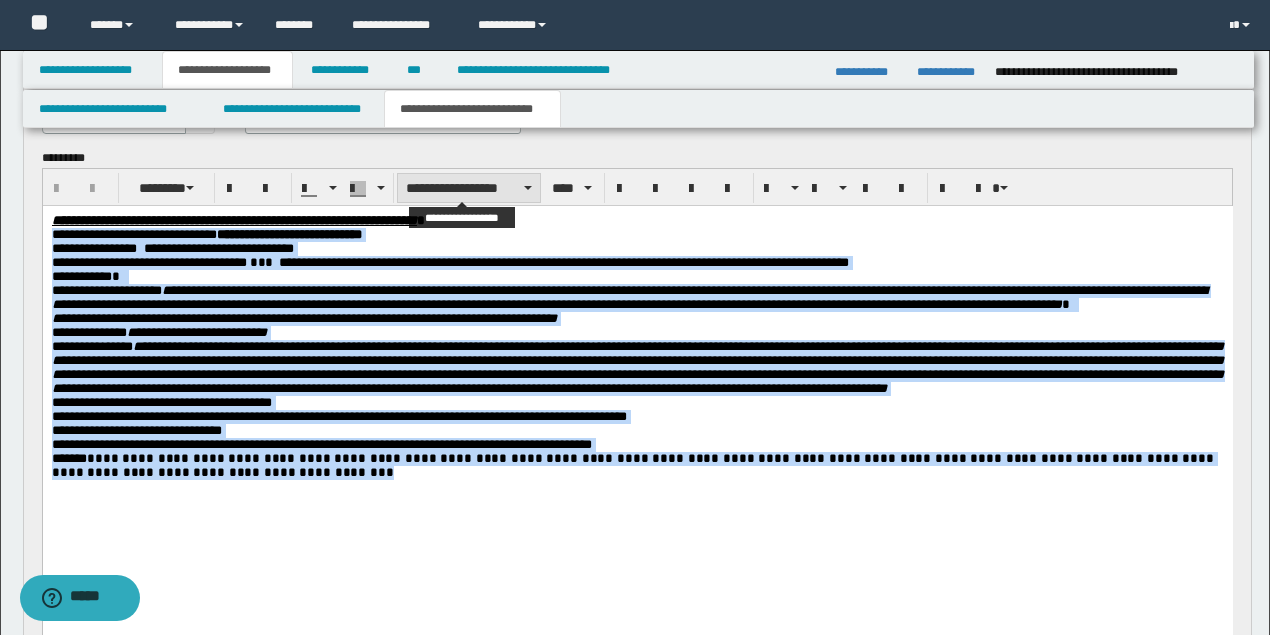 scroll, scrollTop: 1133, scrollLeft: 0, axis: vertical 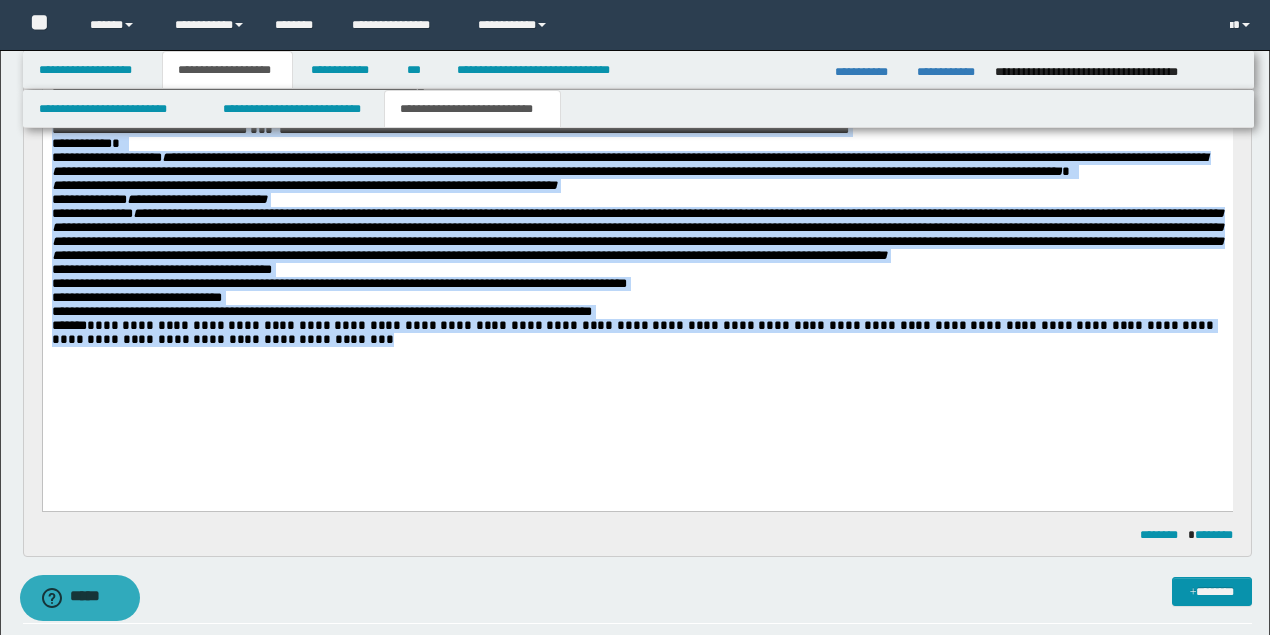 click on "**********" at bounding box center [637, 234] 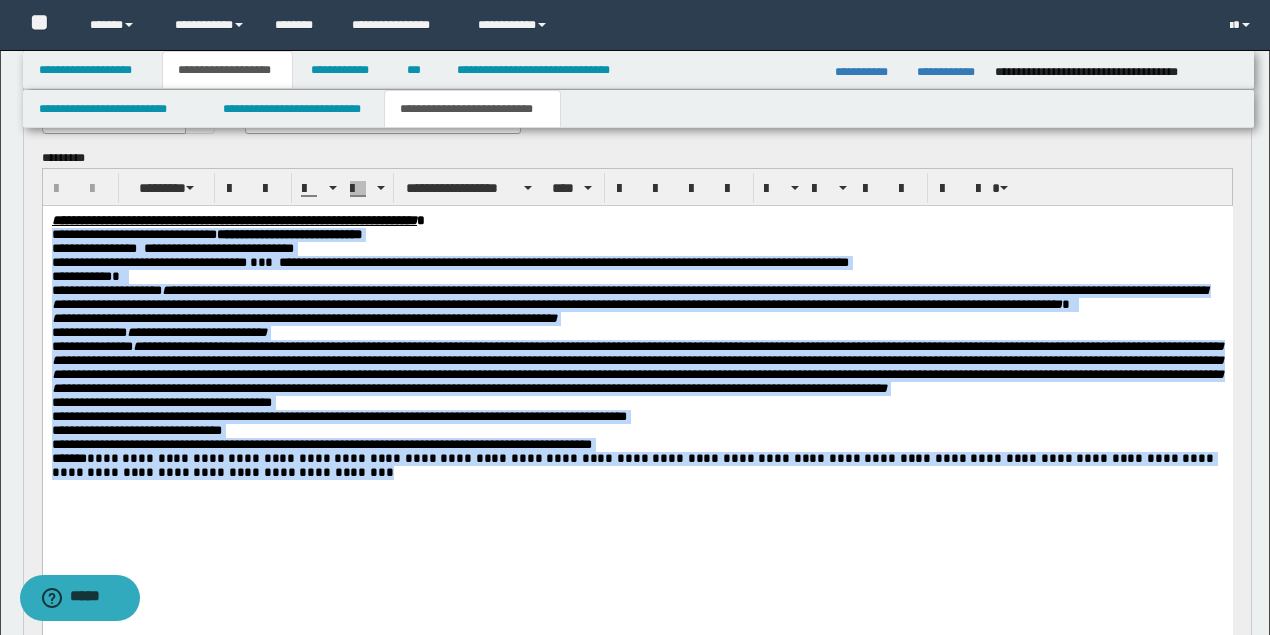 click on "**********" at bounding box center [449, 262] 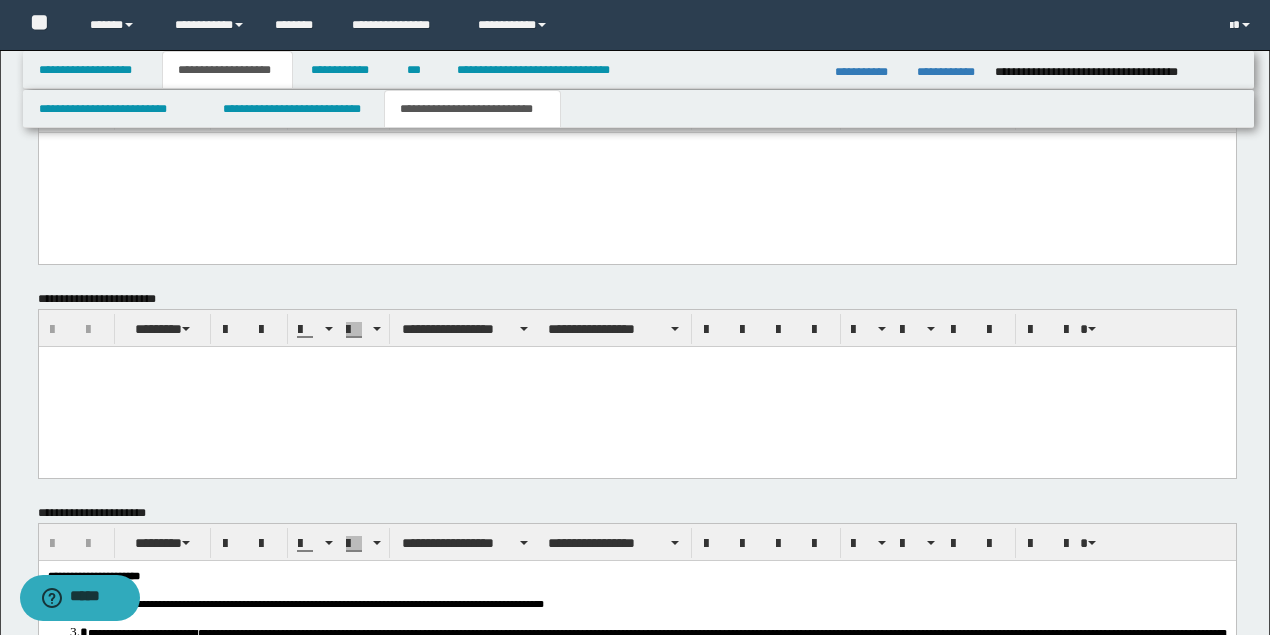 scroll, scrollTop: 1800, scrollLeft: 0, axis: vertical 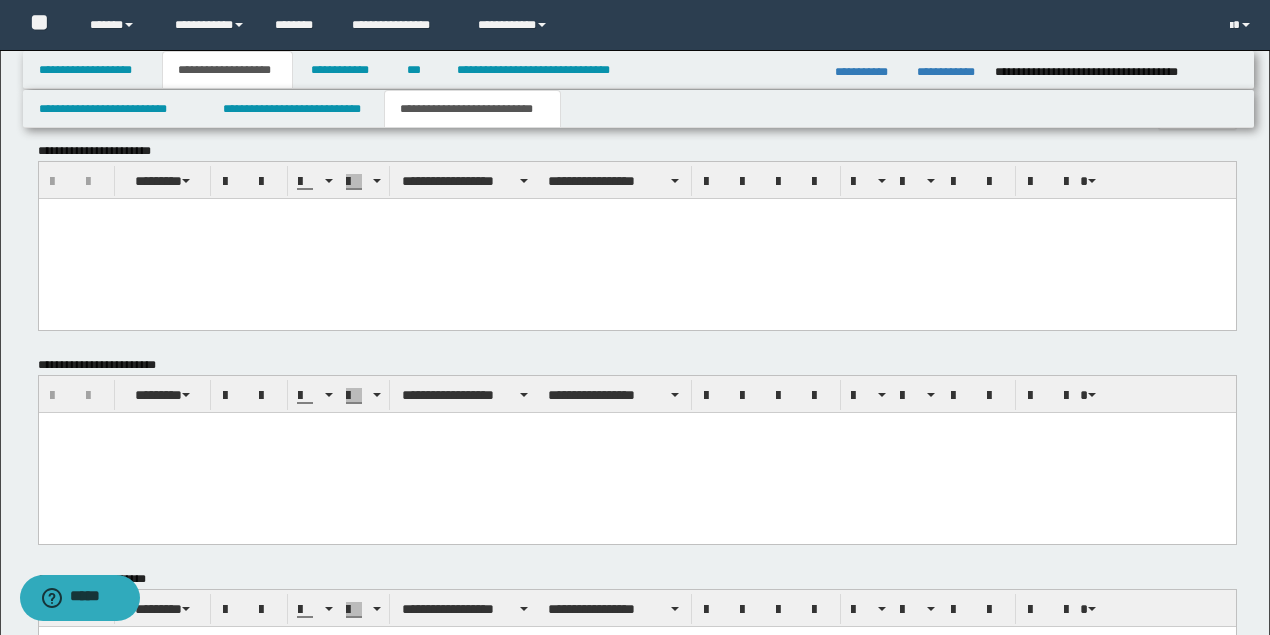 click at bounding box center [636, 238] 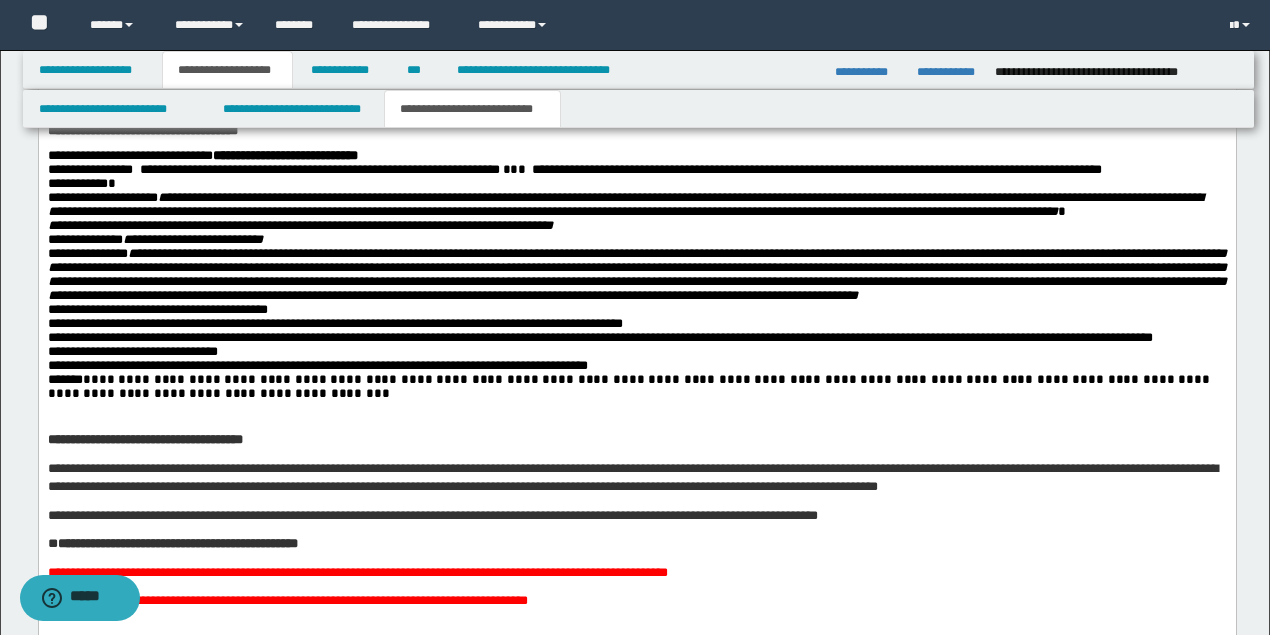 scroll, scrollTop: 2733, scrollLeft: 0, axis: vertical 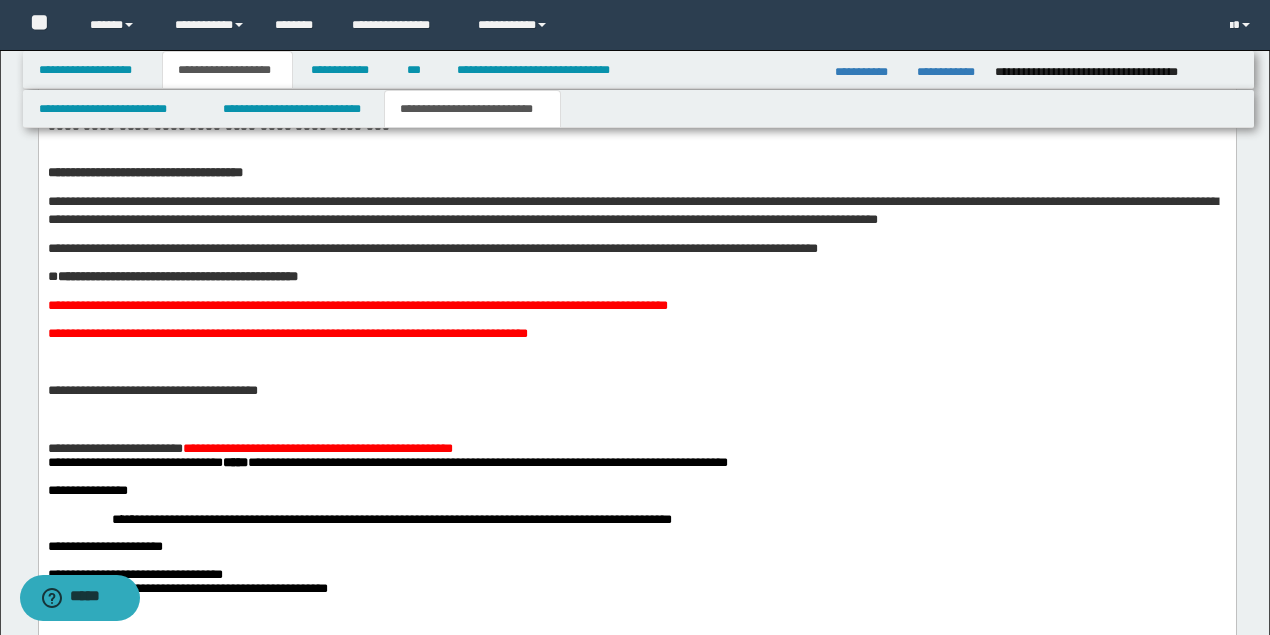 click on "**********" at bounding box center (177, 276) 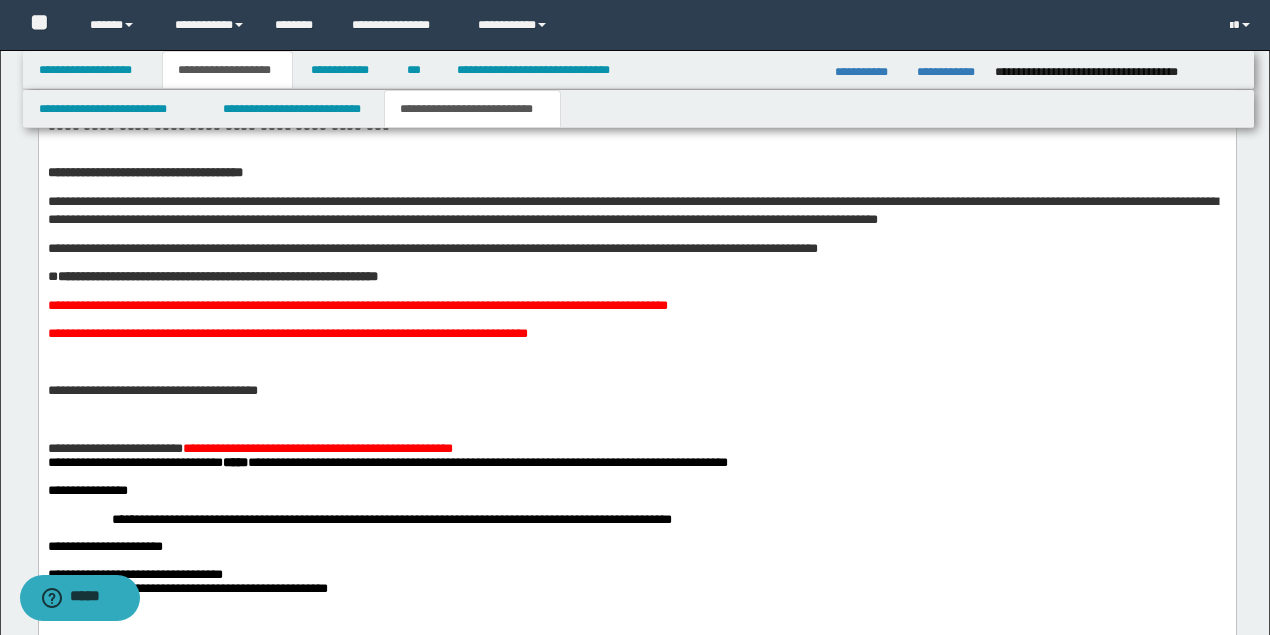 click on "**********" at bounding box center [707, 275] 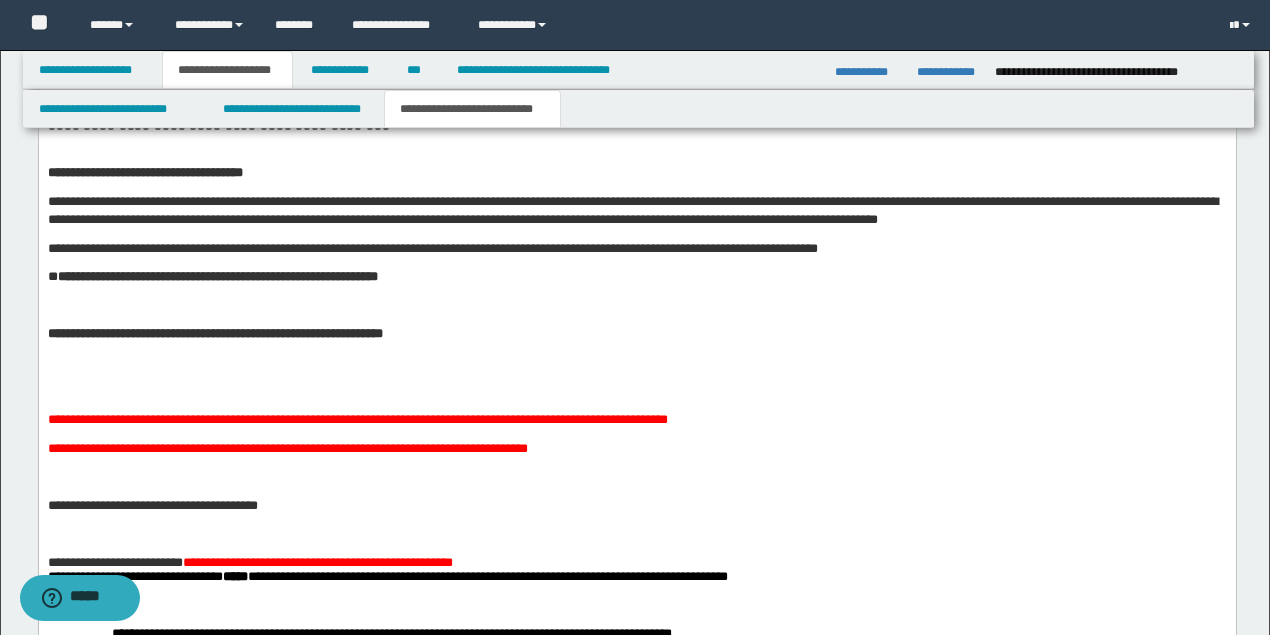scroll, scrollTop: 2866, scrollLeft: 0, axis: vertical 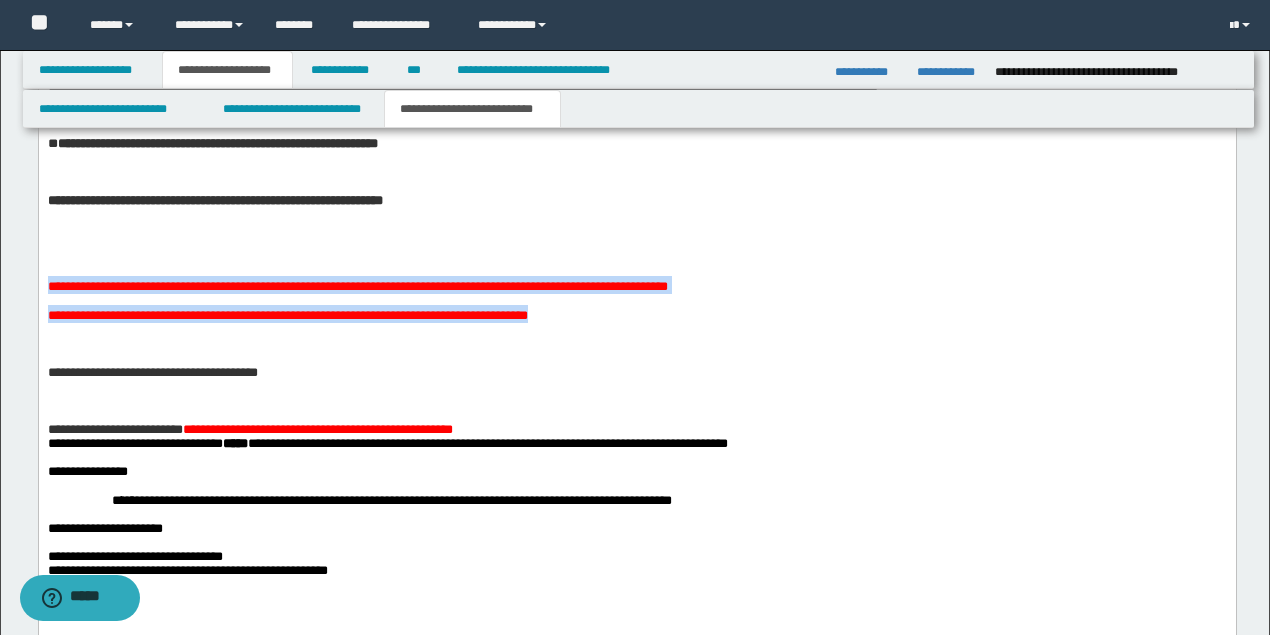 drag, startPoint x: 611, startPoint y: 321, endPoint x: 604, endPoint y: 379, distance: 58.420887 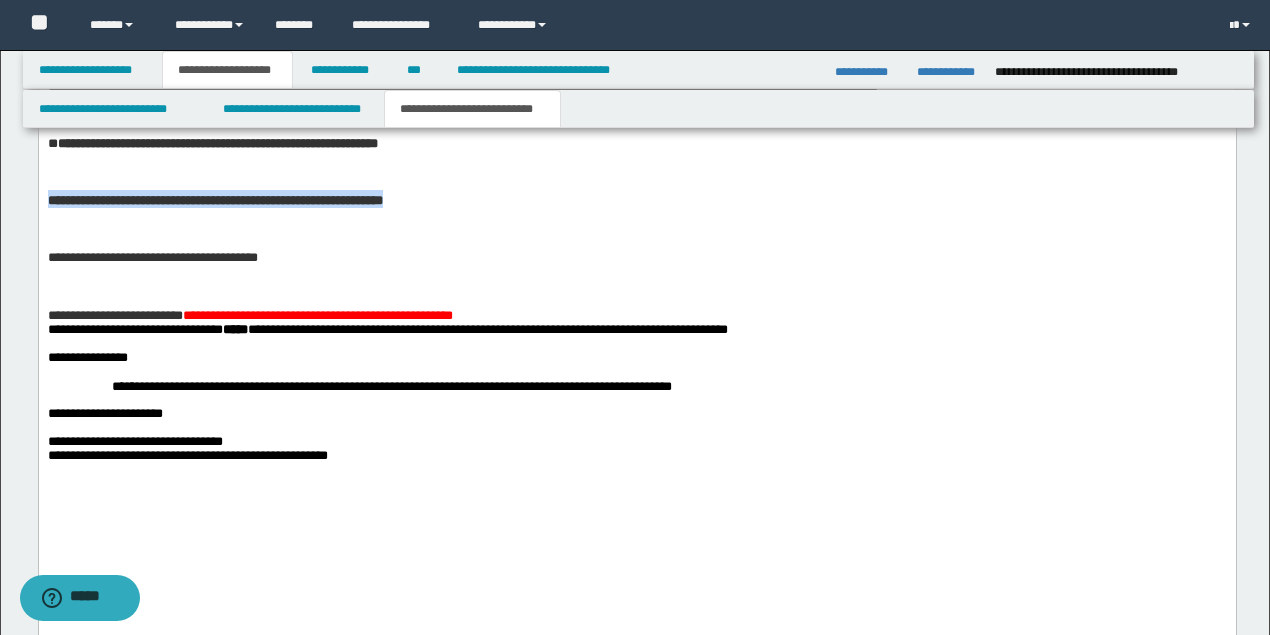 drag, startPoint x: 622, startPoint y: 283, endPoint x: 35, endPoint y: 286, distance: 587.0077 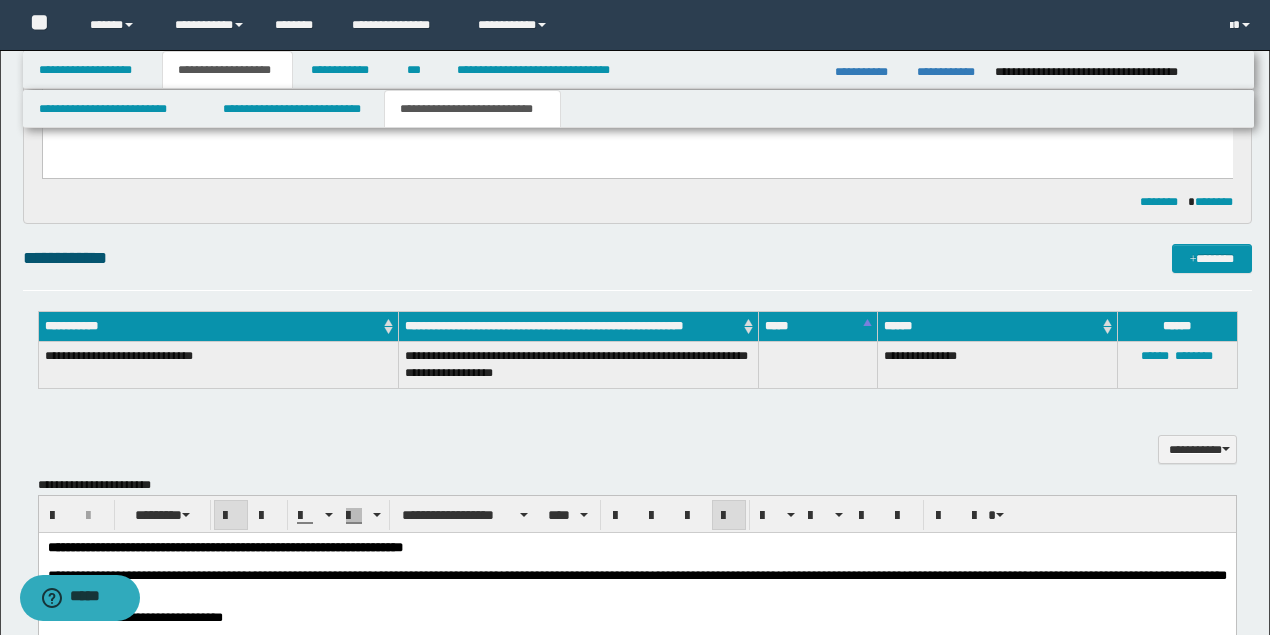 scroll, scrollTop: 1733, scrollLeft: 0, axis: vertical 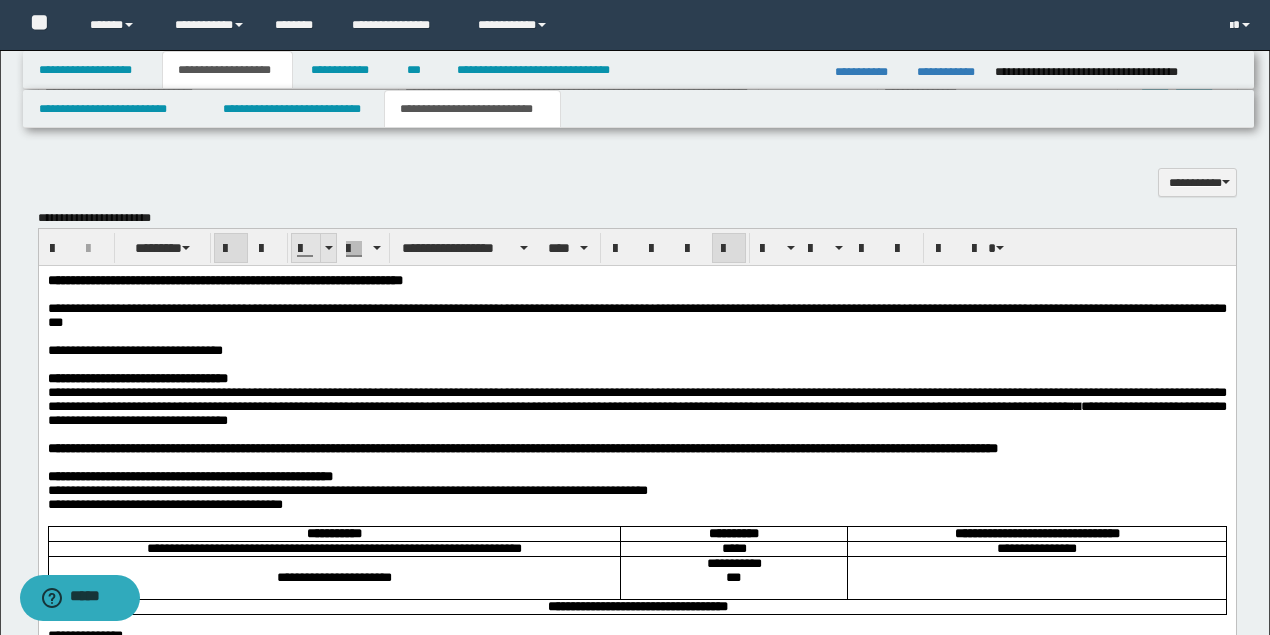 click at bounding box center [329, 248] 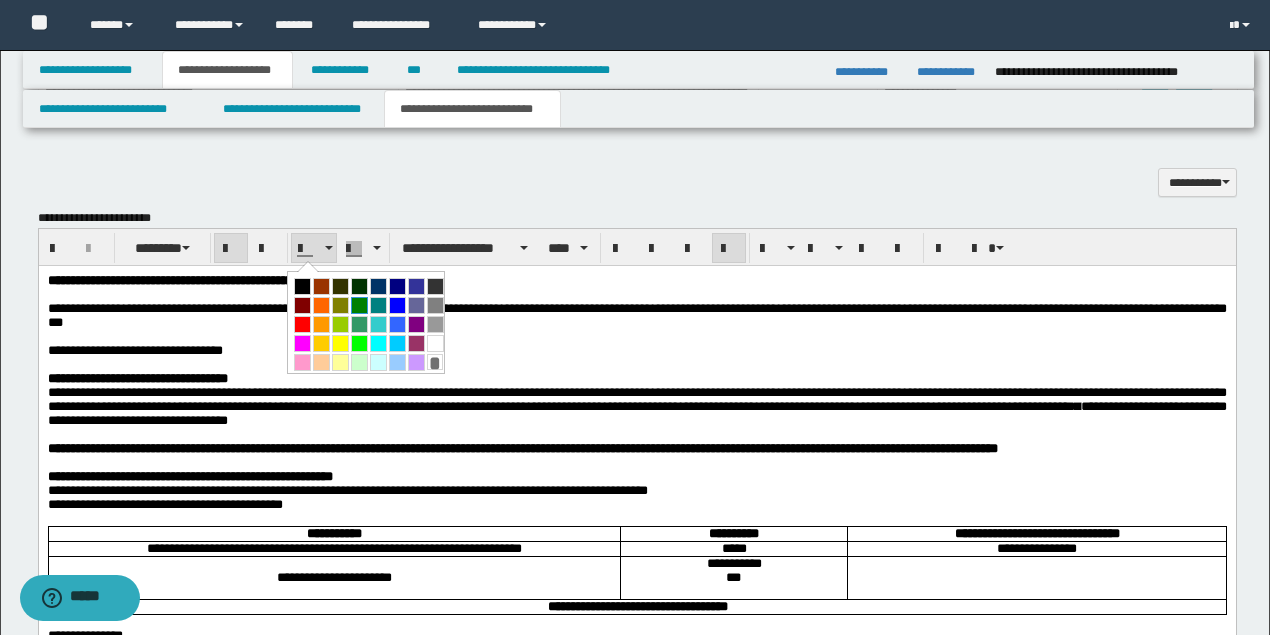 click at bounding box center [359, 305] 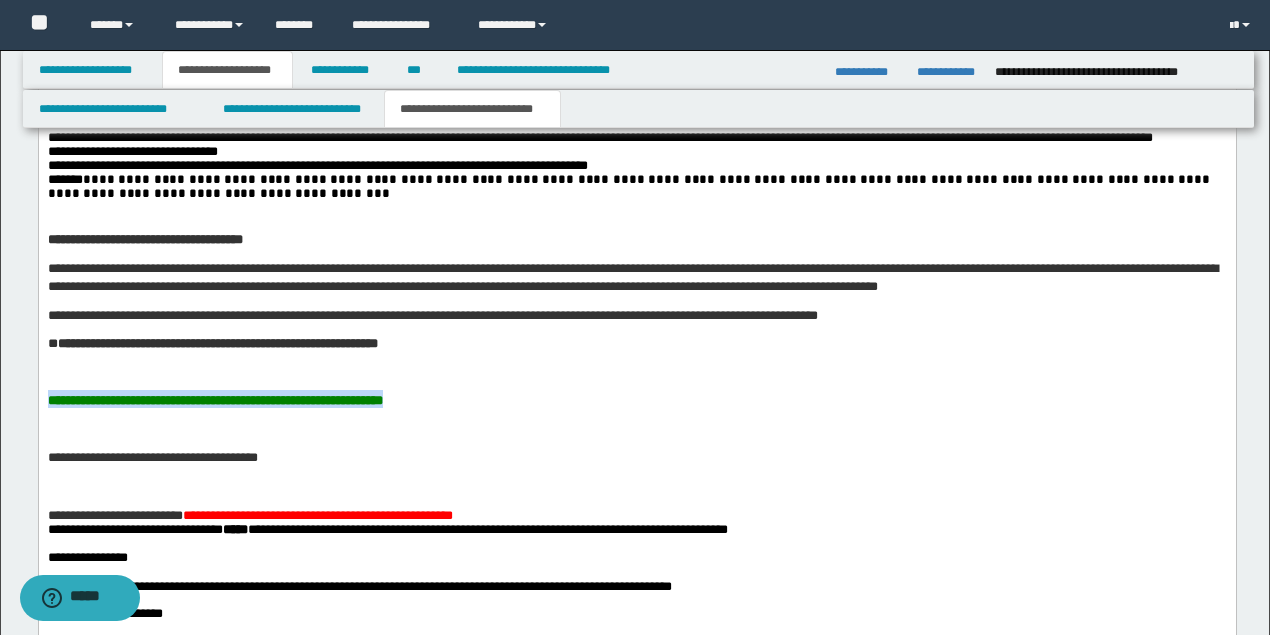 scroll, scrollTop: 2800, scrollLeft: 0, axis: vertical 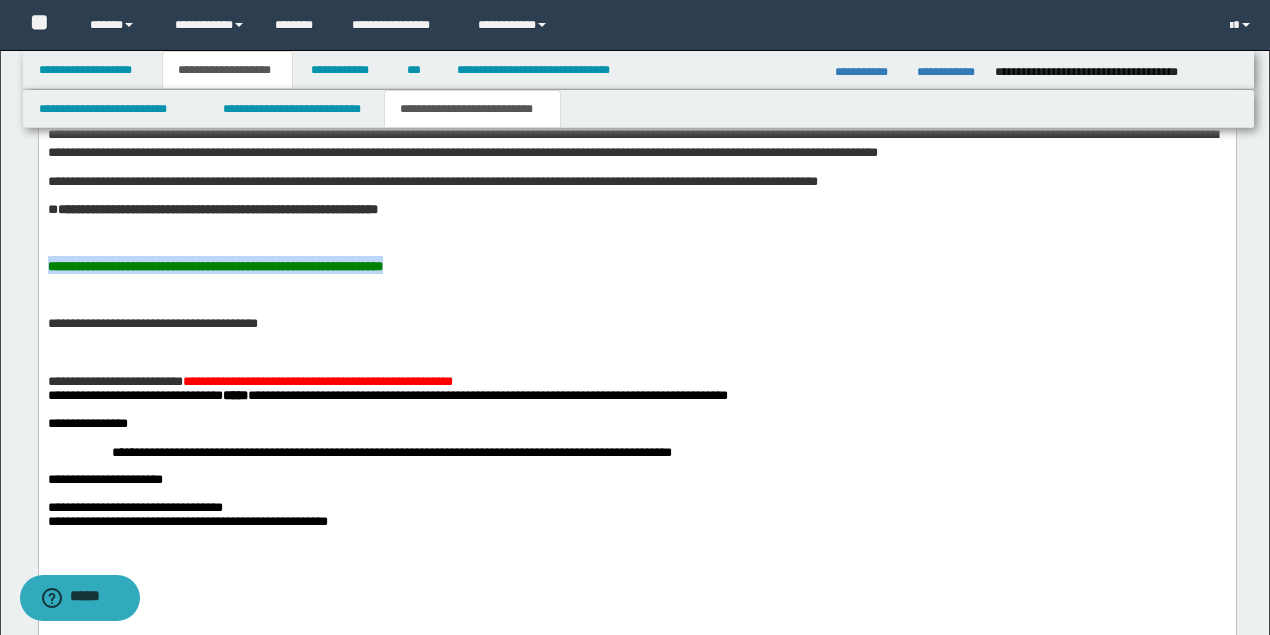 click on "**********" at bounding box center [214, 266] 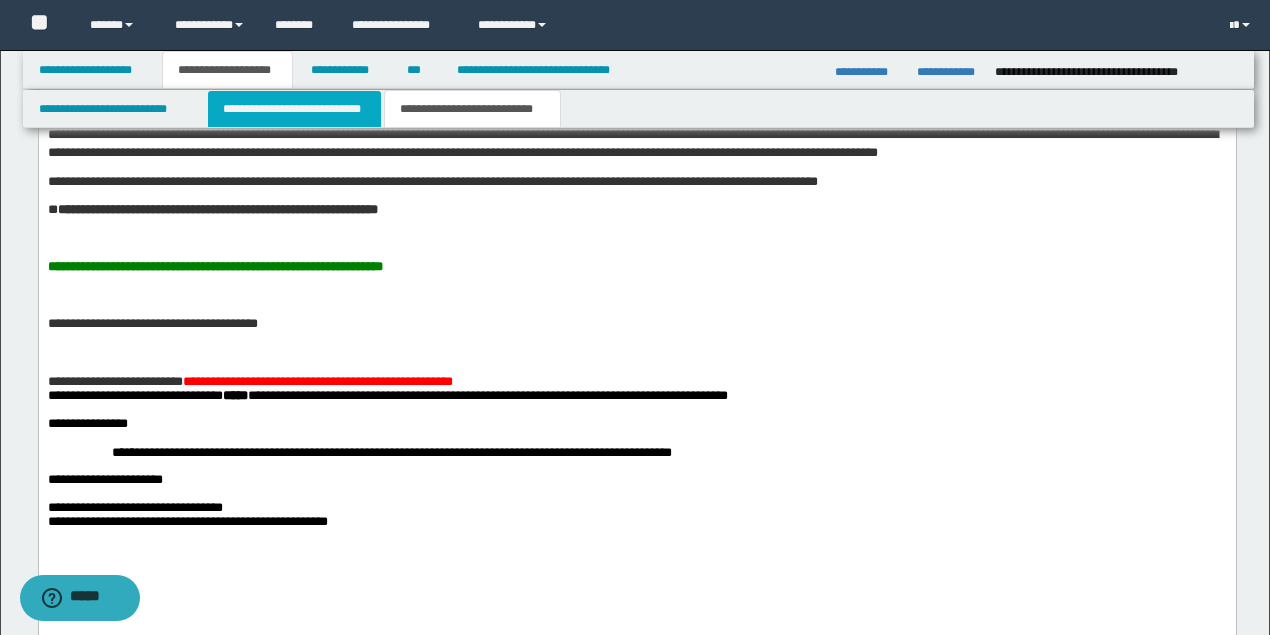 click on "**********" at bounding box center [294, 109] 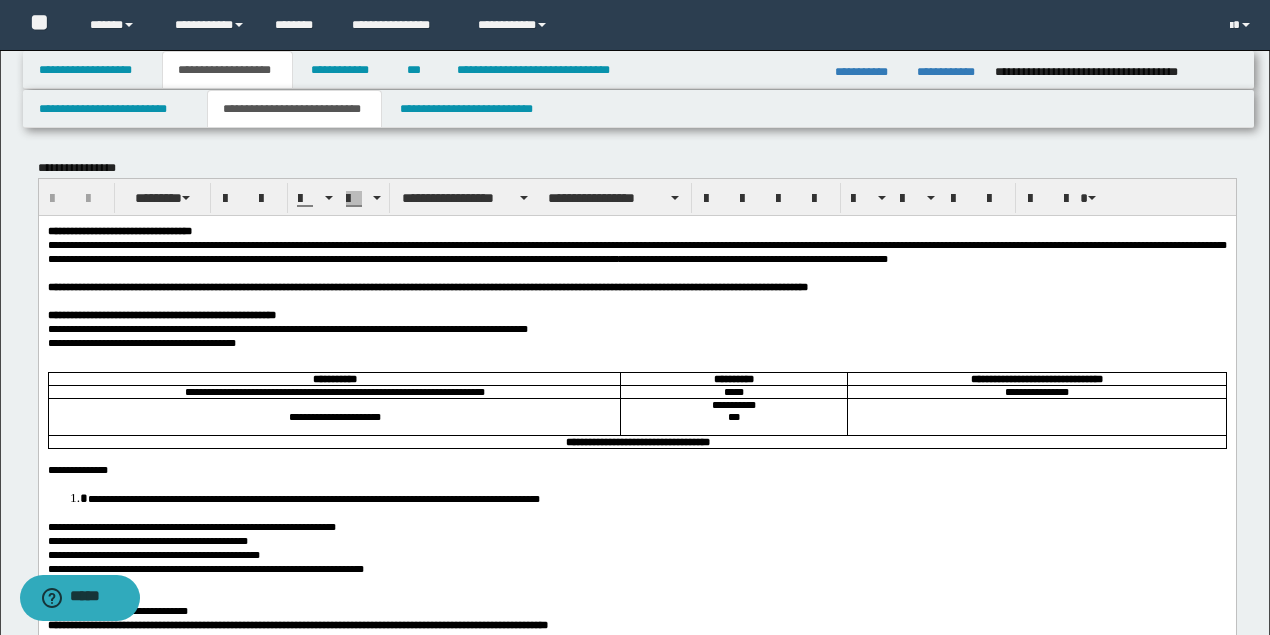 scroll, scrollTop: 0, scrollLeft: 0, axis: both 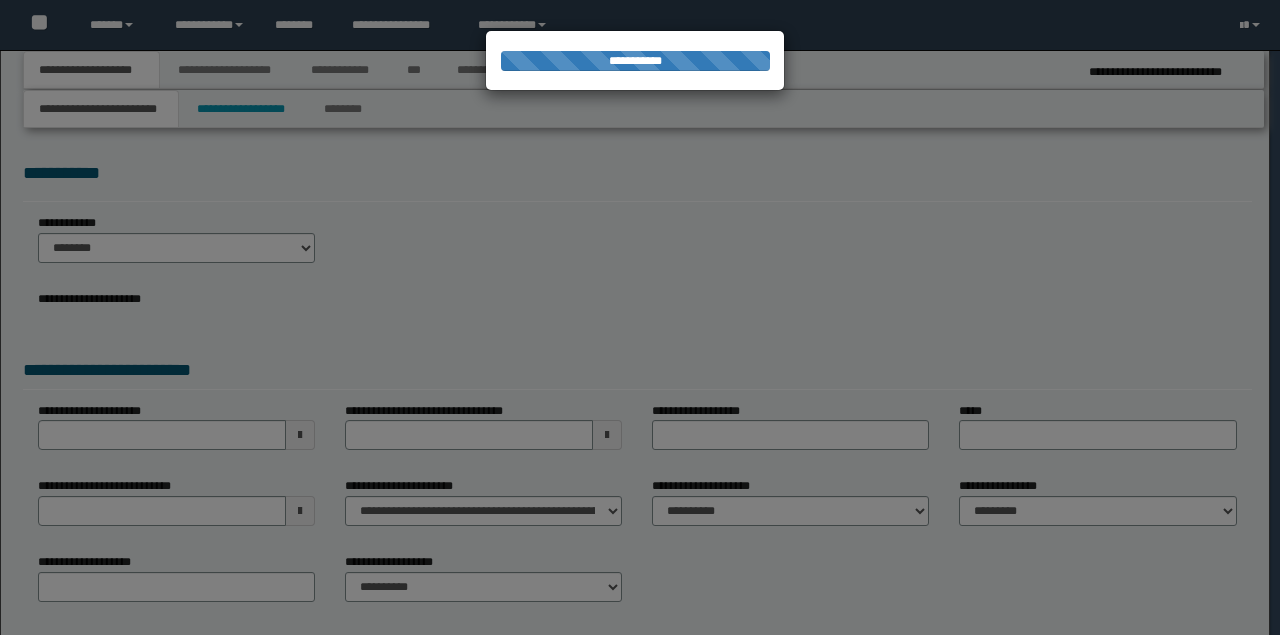select on "*" 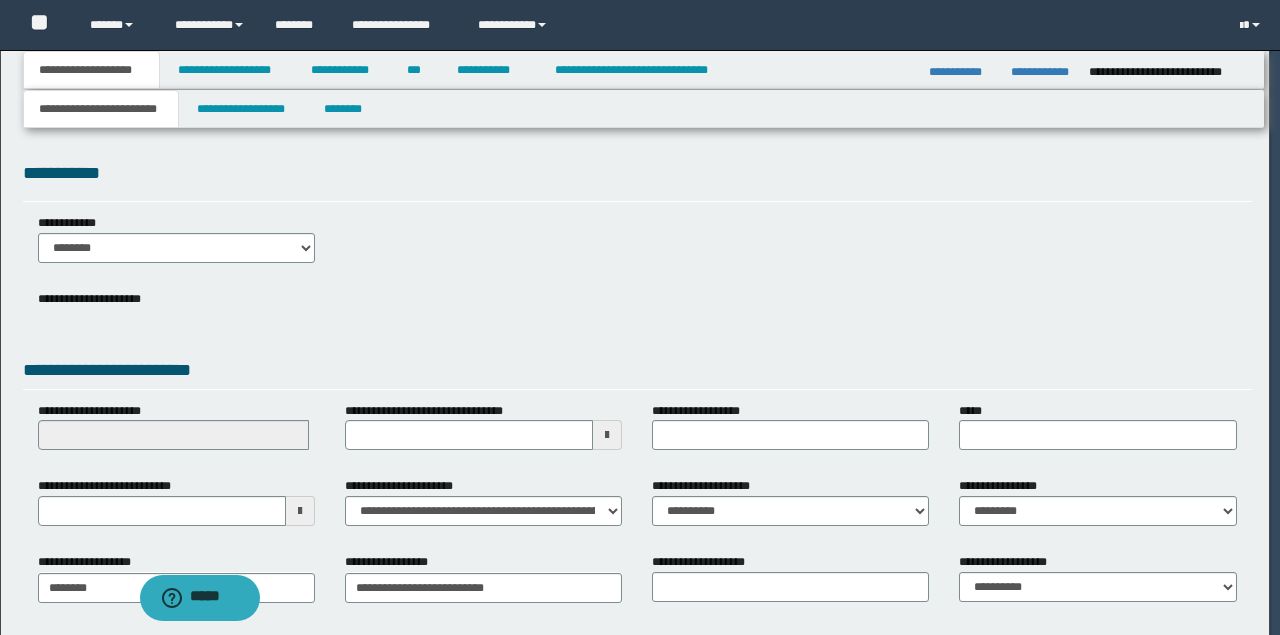 scroll, scrollTop: 0, scrollLeft: 0, axis: both 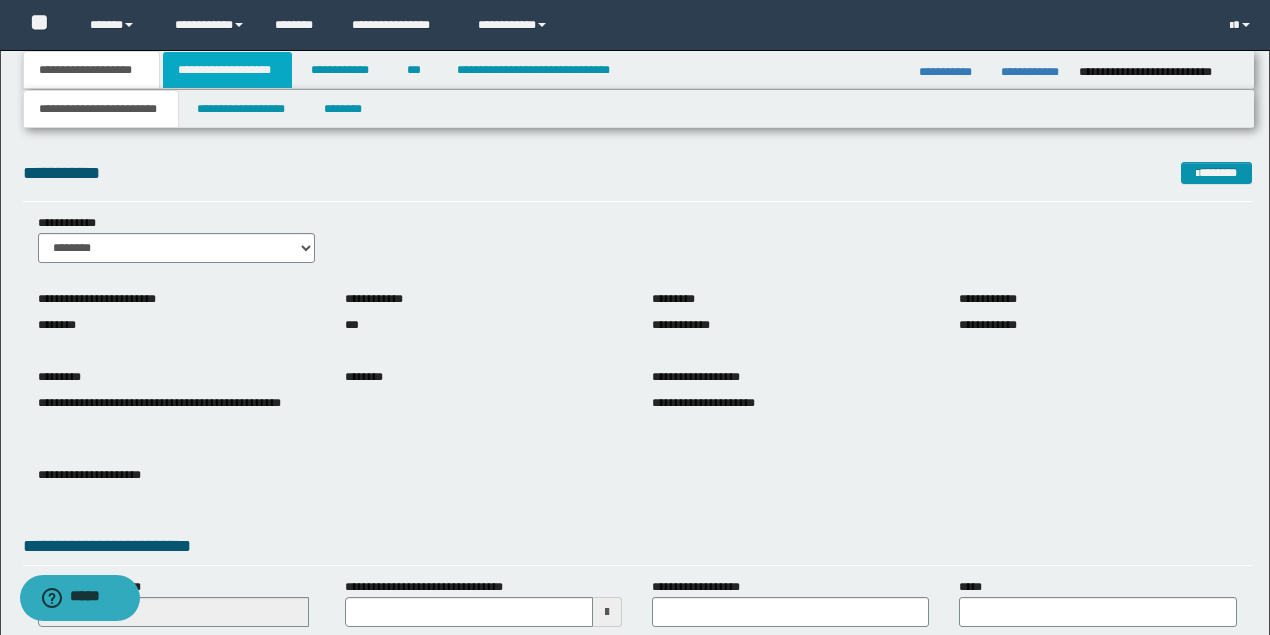 click on "**********" at bounding box center [227, 70] 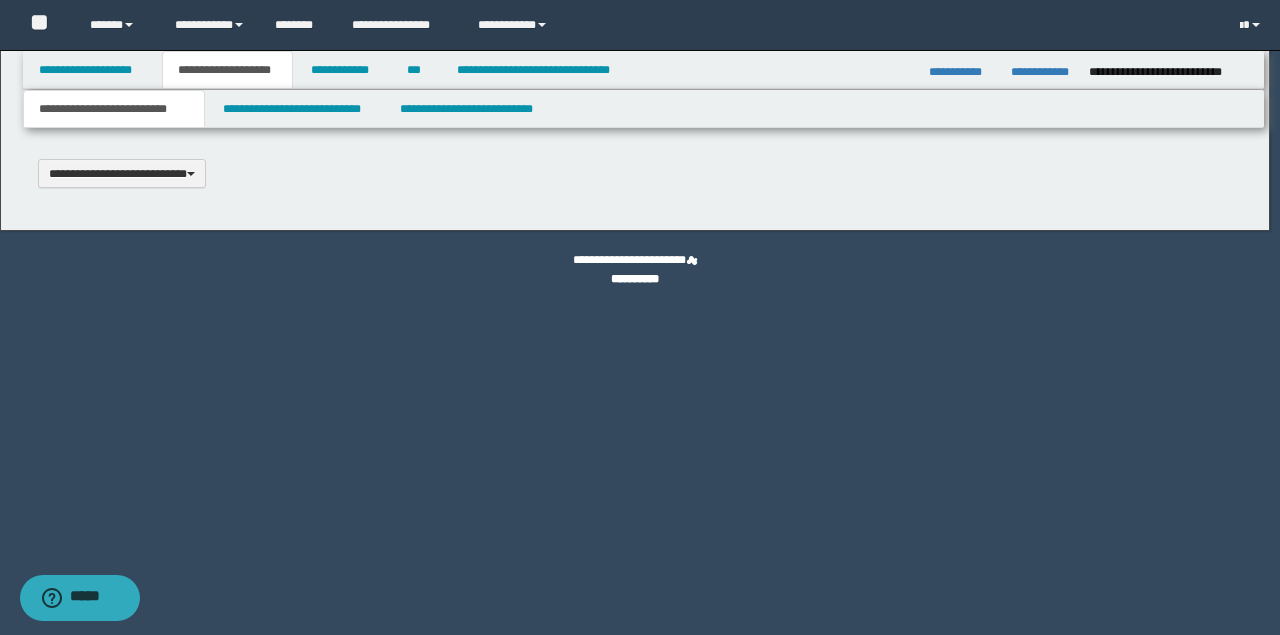 type 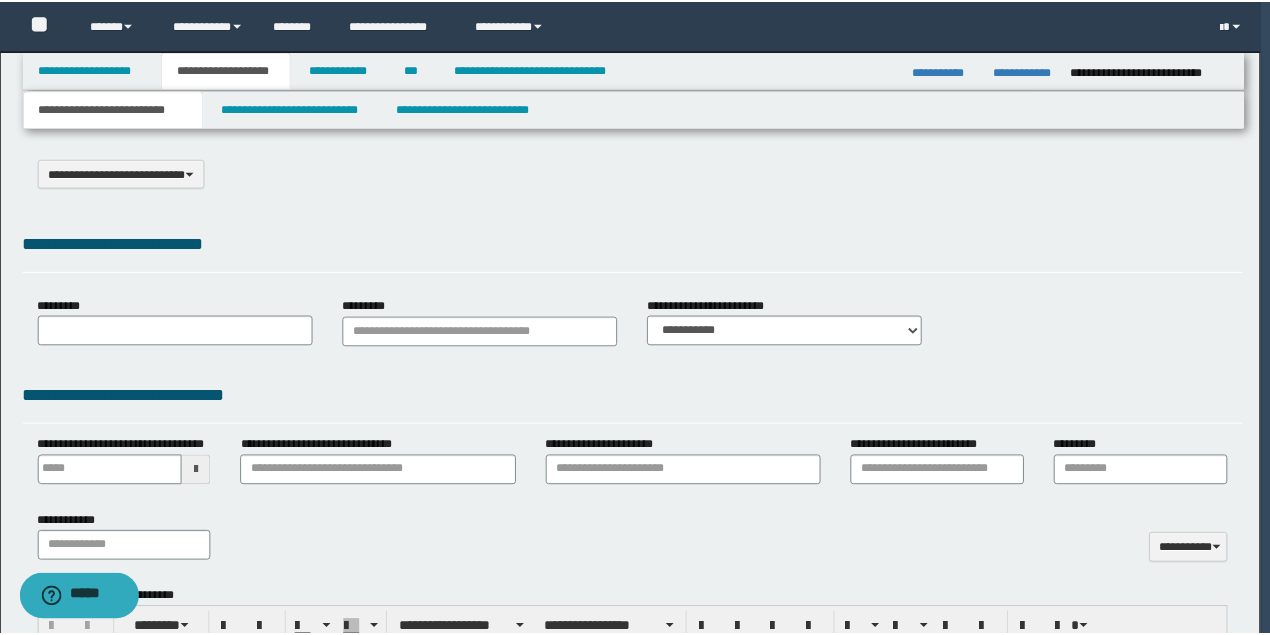 scroll, scrollTop: 0, scrollLeft: 0, axis: both 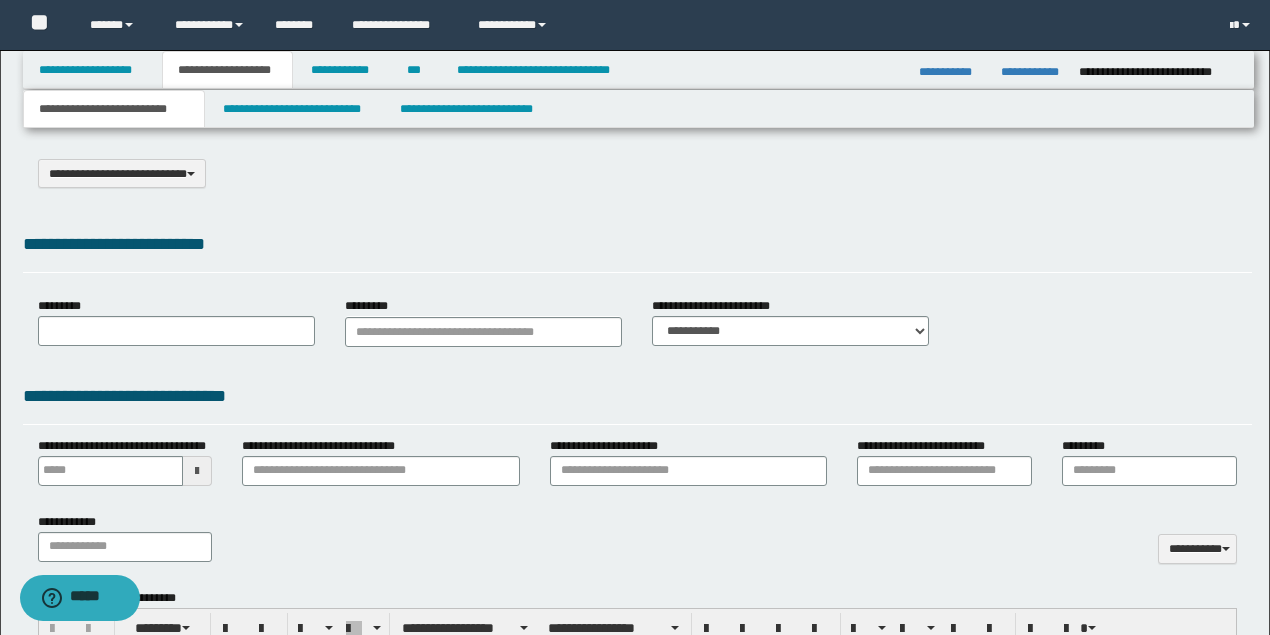 type on "**********" 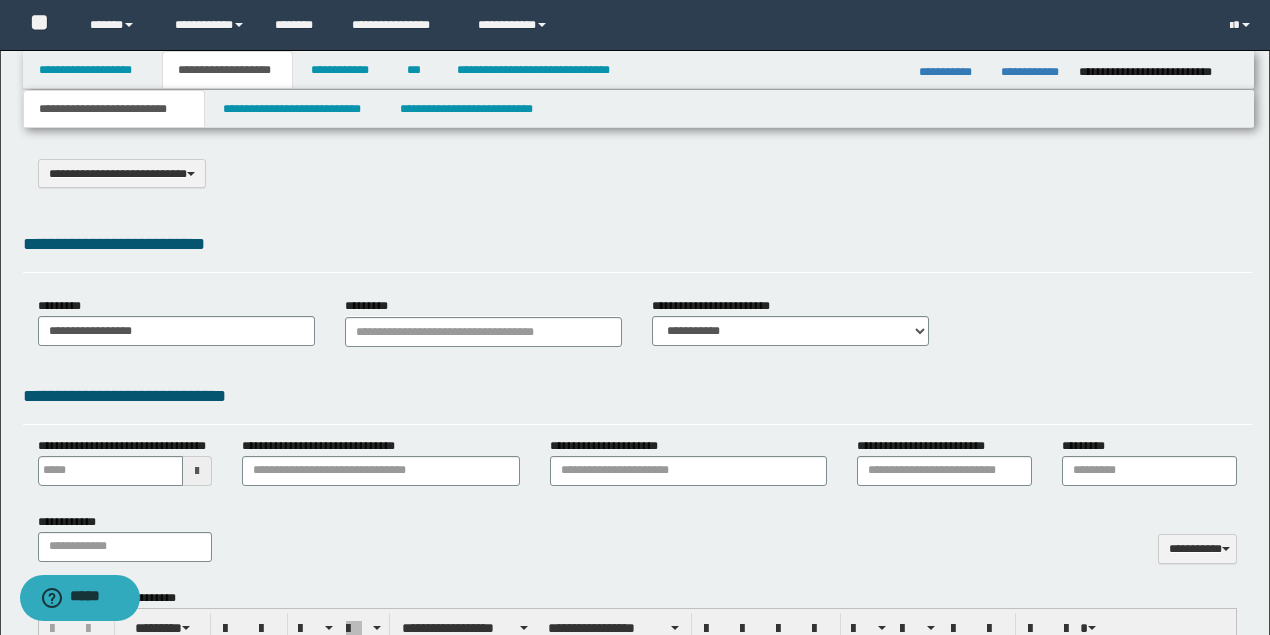 select on "*" 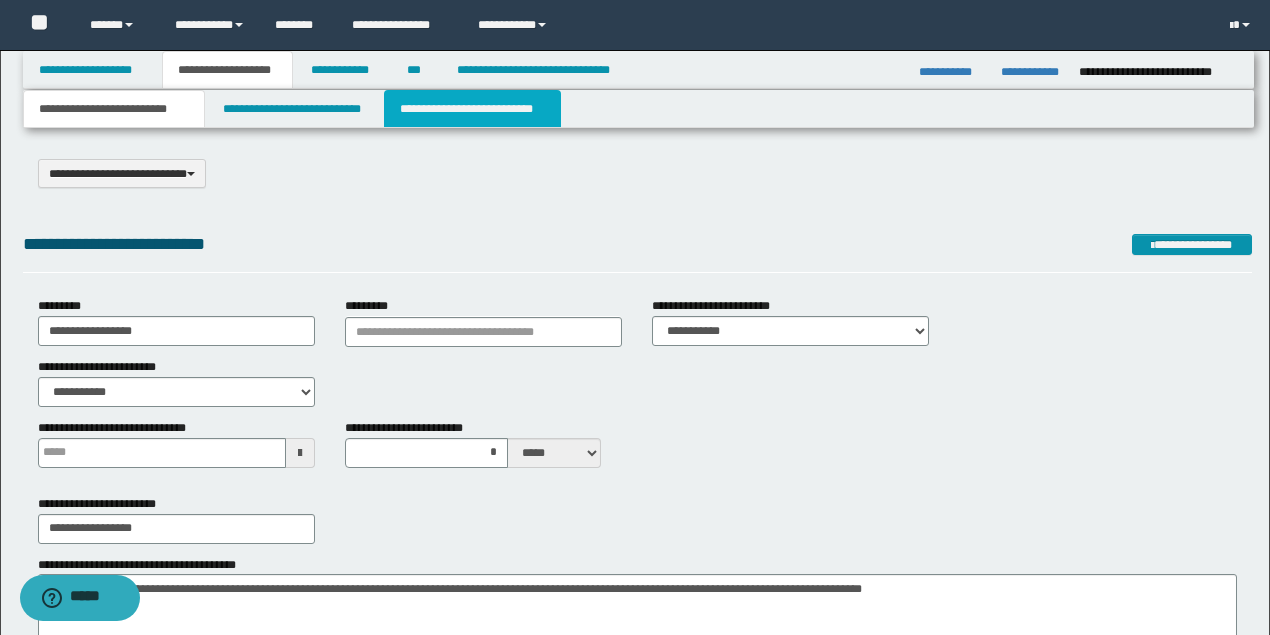 click on "**********" at bounding box center [472, 109] 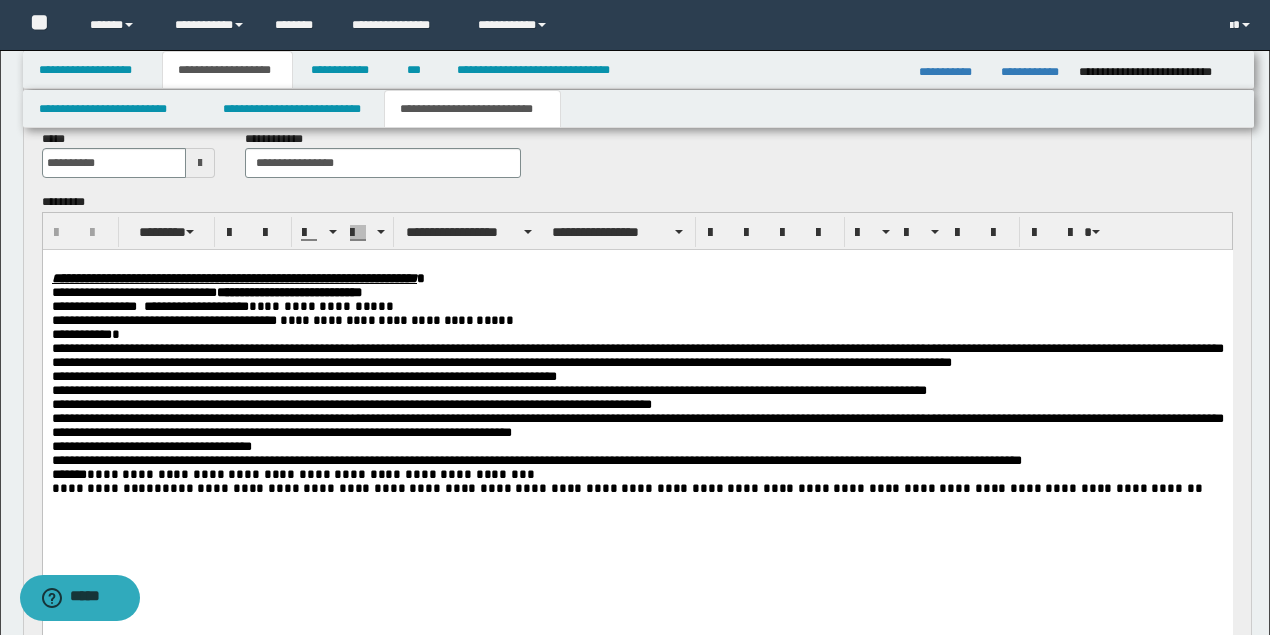 scroll, scrollTop: 1133, scrollLeft: 0, axis: vertical 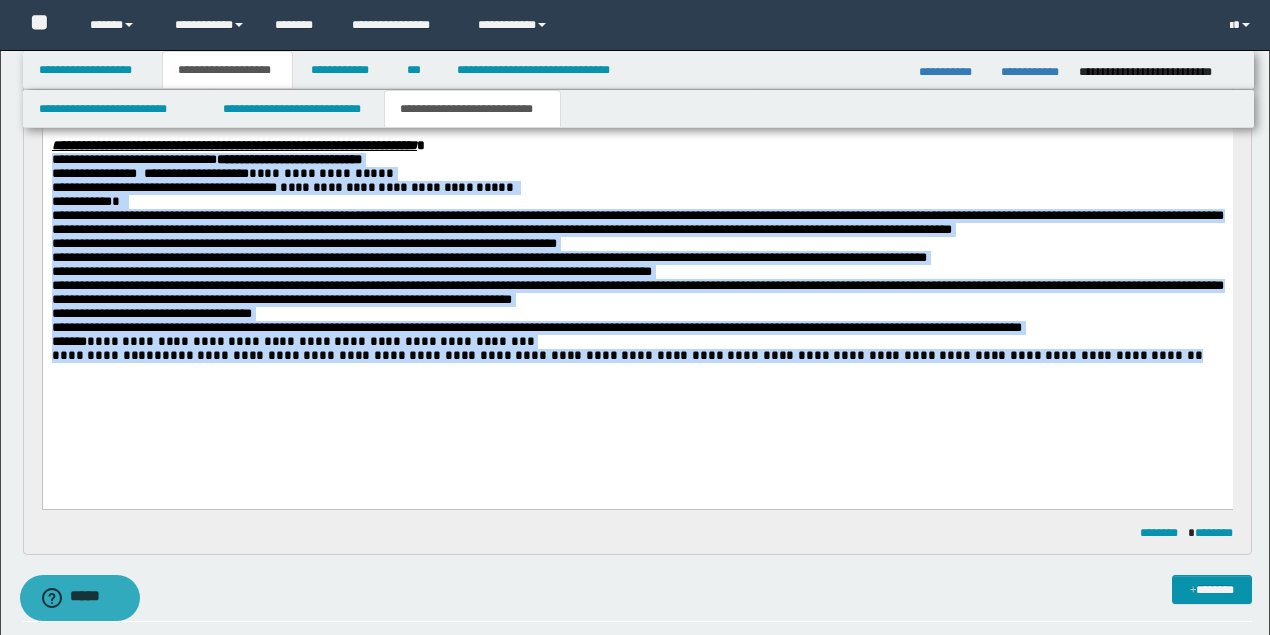 drag, startPoint x: 997, startPoint y: 394, endPoint x: 125, endPoint y: 225, distance: 888.22577 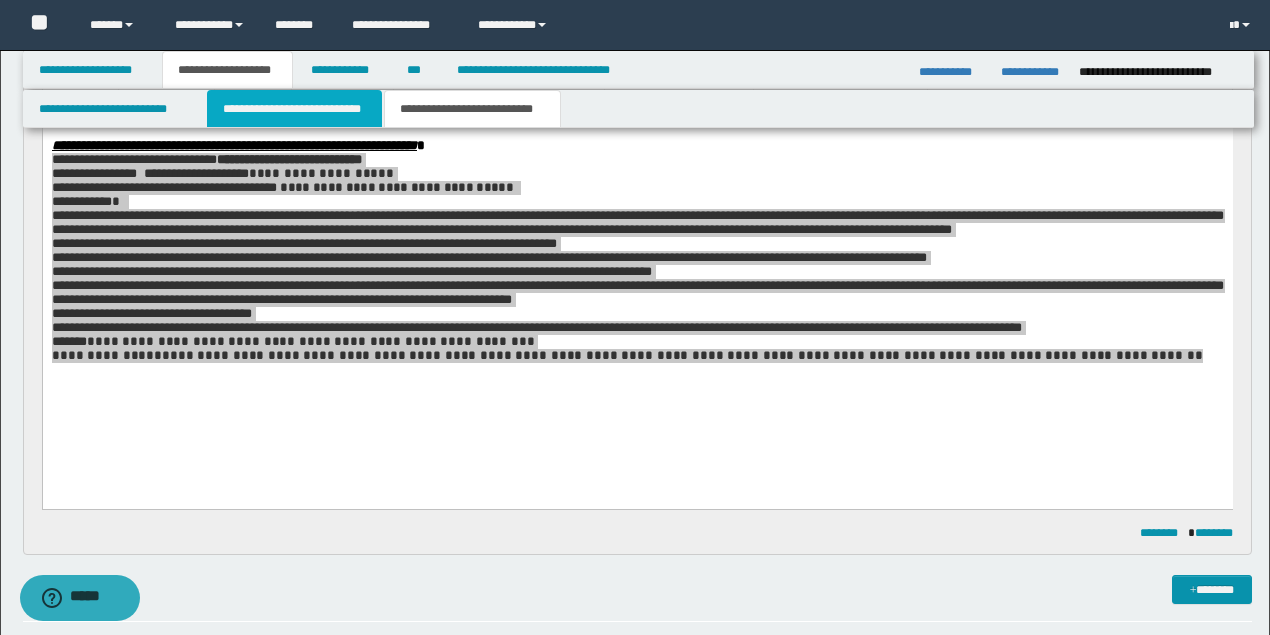 drag, startPoint x: 273, startPoint y: 114, endPoint x: 361, endPoint y: 179, distance: 109.40292 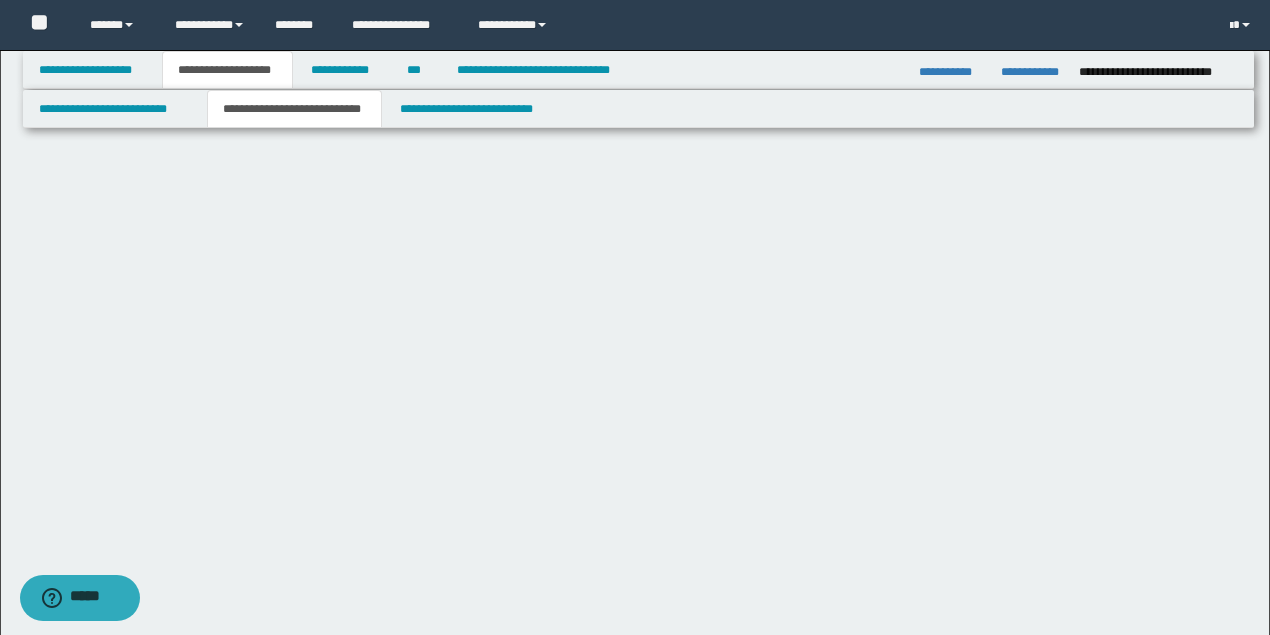 scroll, scrollTop: 0, scrollLeft: 0, axis: both 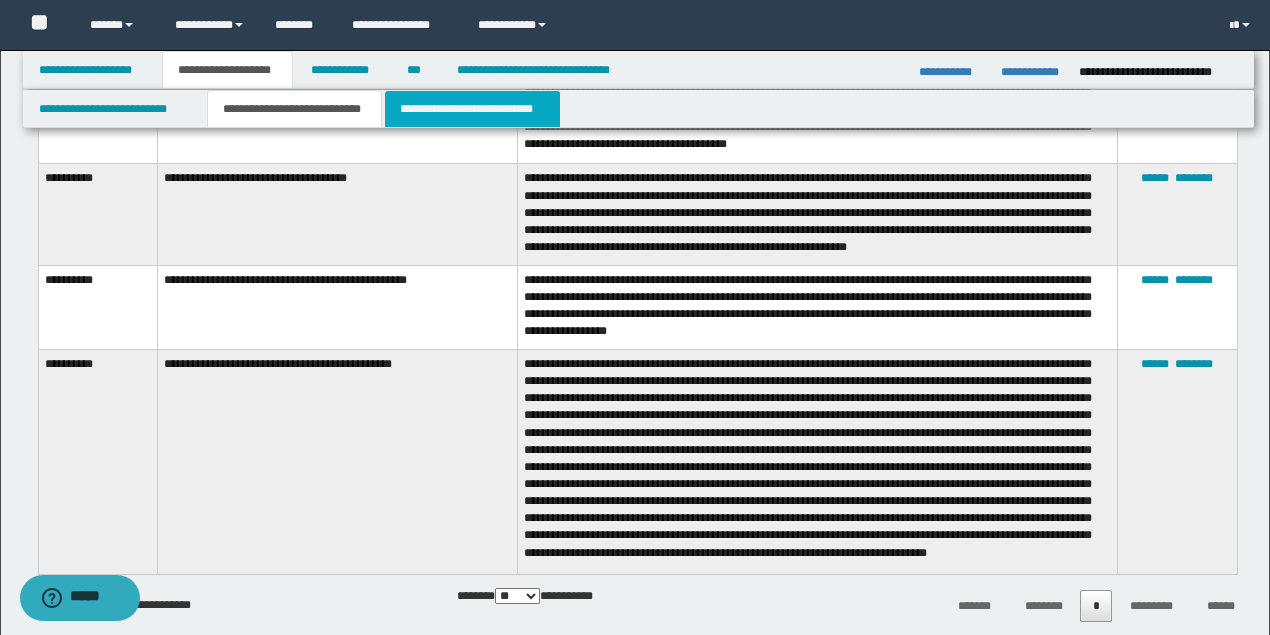 click on "**********" at bounding box center [472, 109] 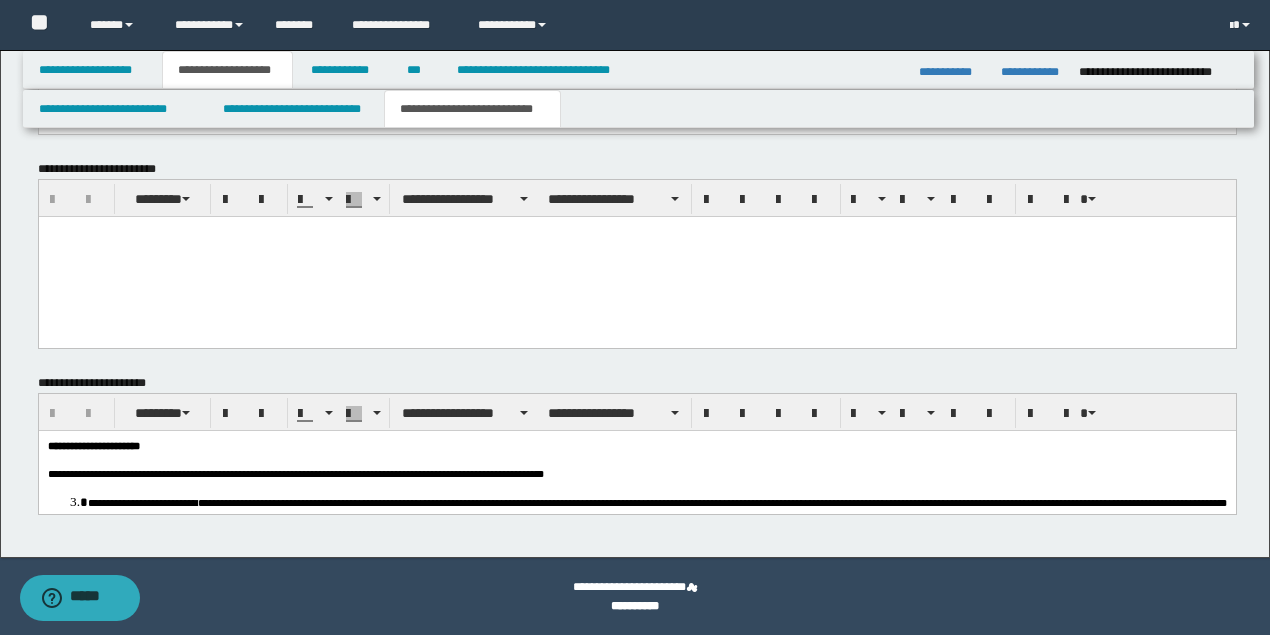 scroll, scrollTop: 1777, scrollLeft: 0, axis: vertical 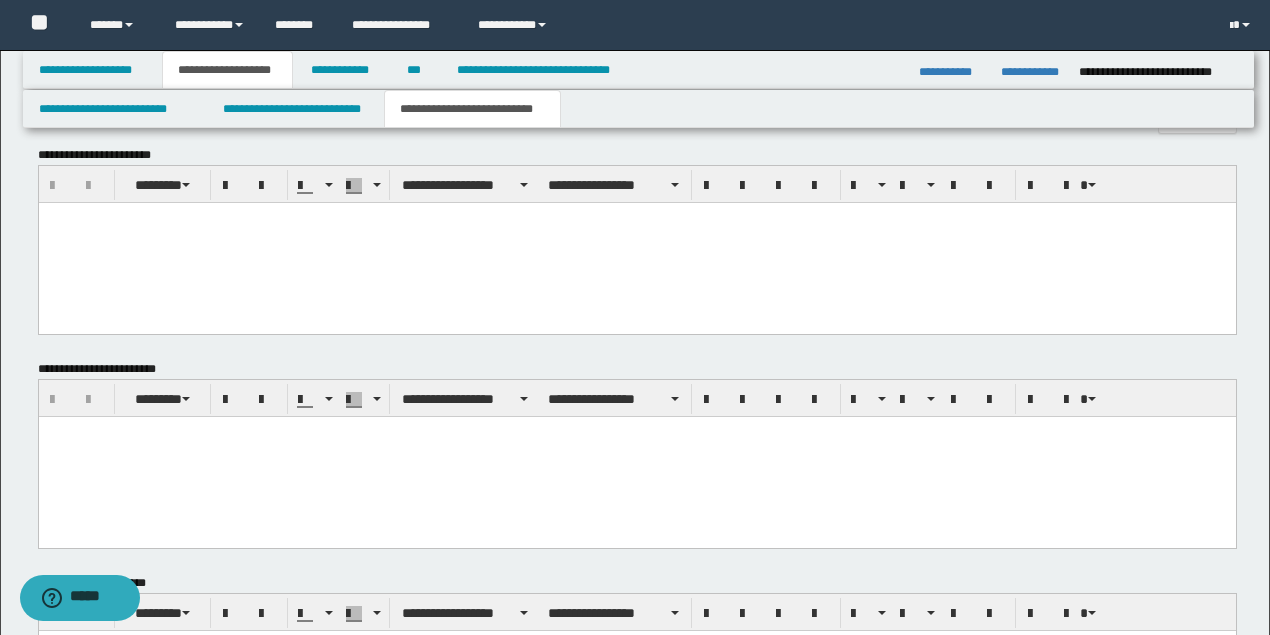 click at bounding box center [636, 242] 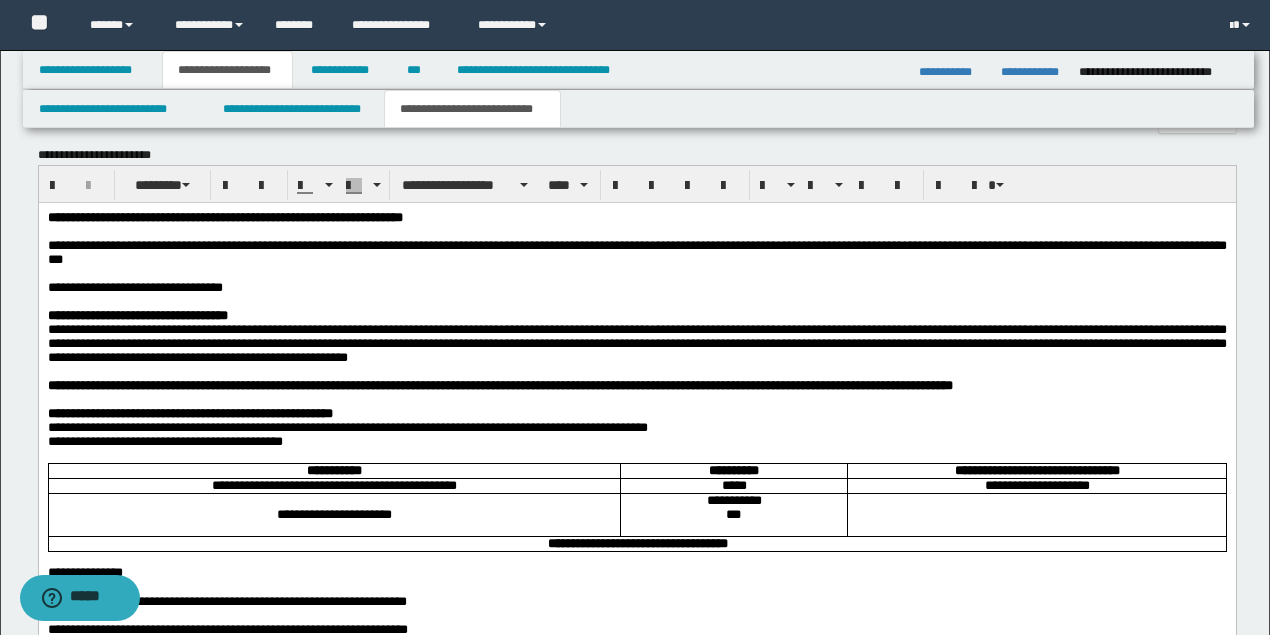 click on "**********" at bounding box center [134, 286] 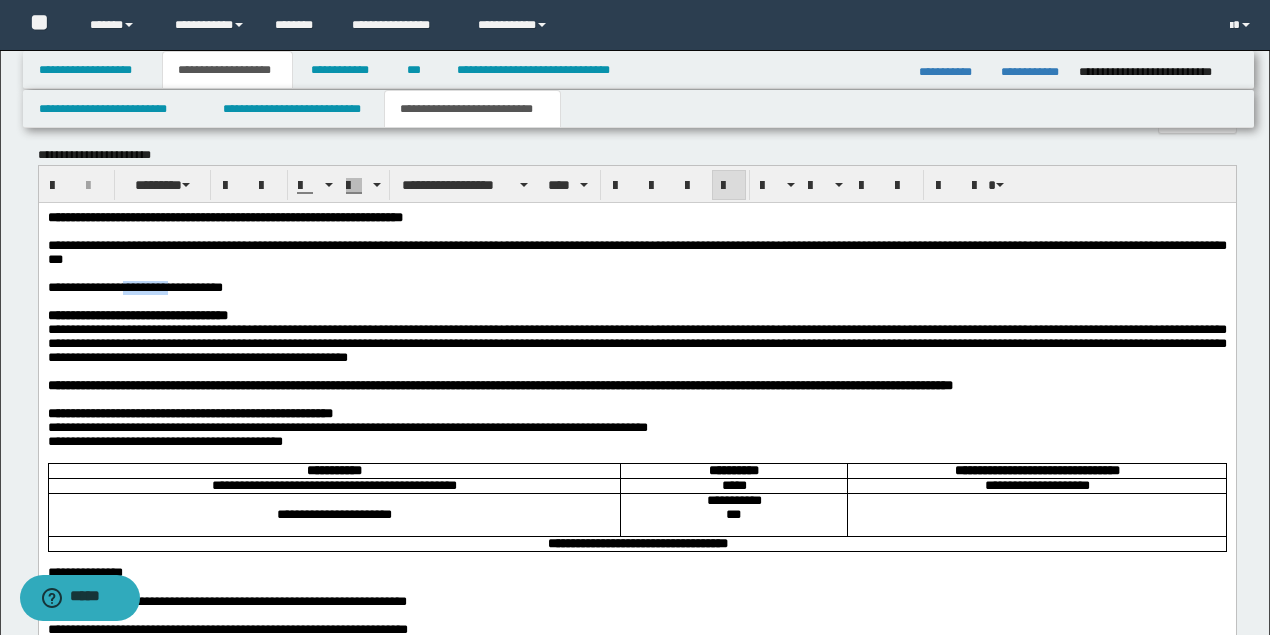 click on "**********" at bounding box center (134, 286) 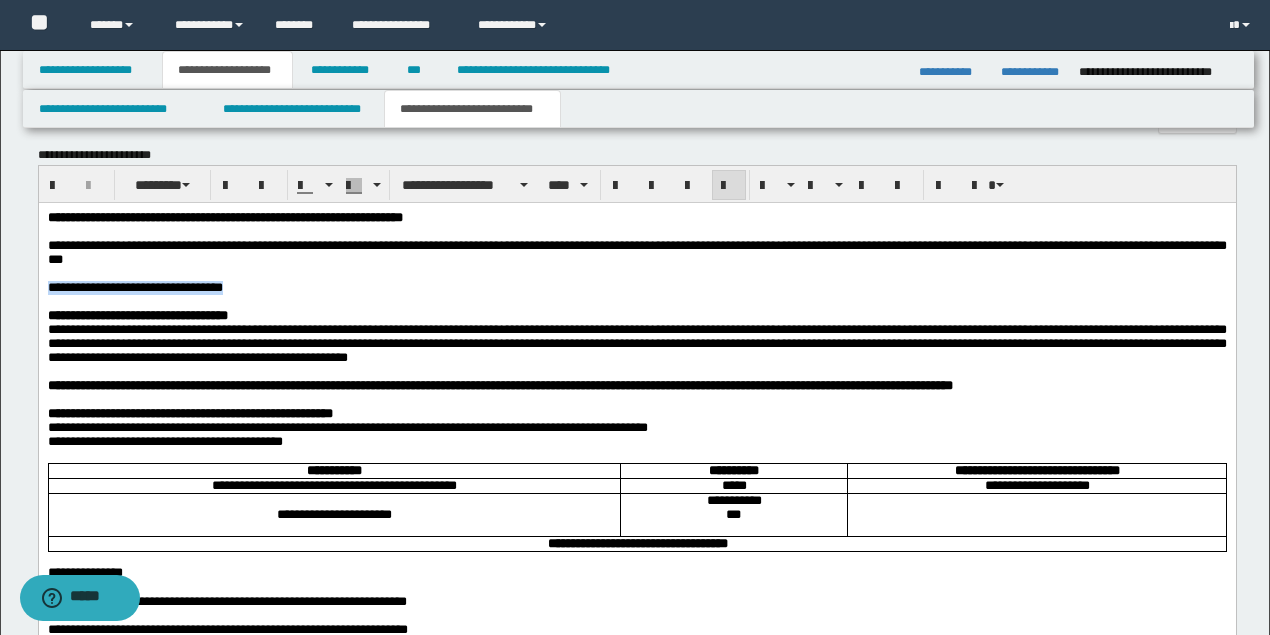 drag, startPoint x: 162, startPoint y: 294, endPoint x: 152, endPoint y: 298, distance: 10.770329 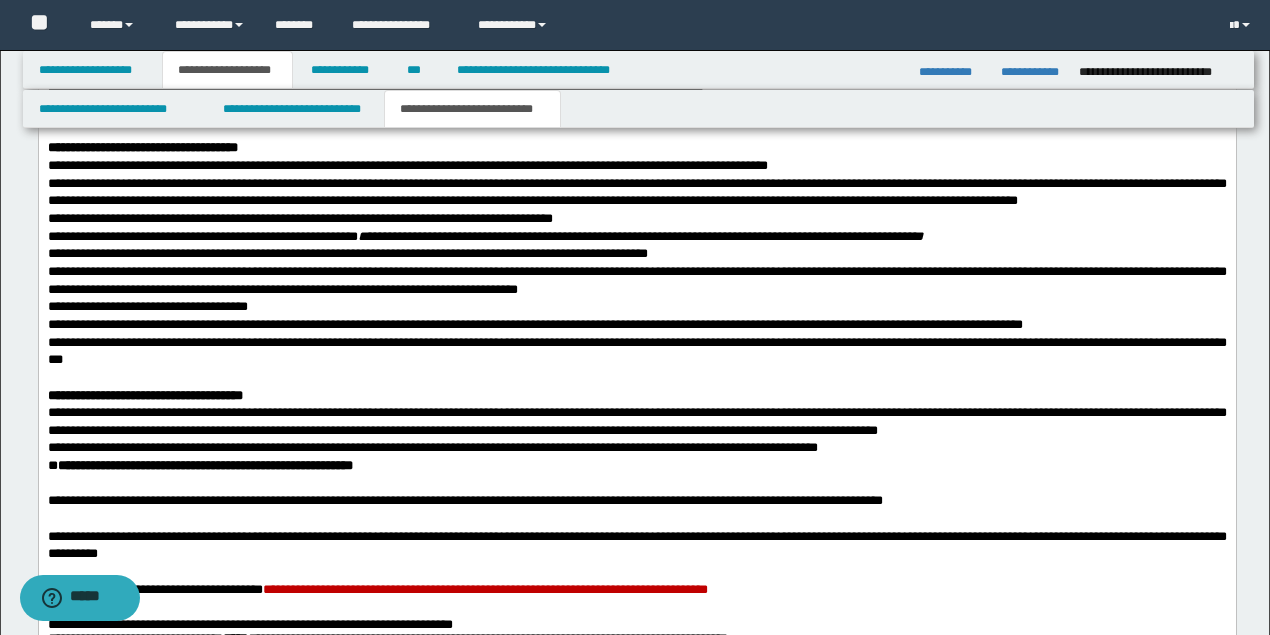 scroll, scrollTop: 2577, scrollLeft: 0, axis: vertical 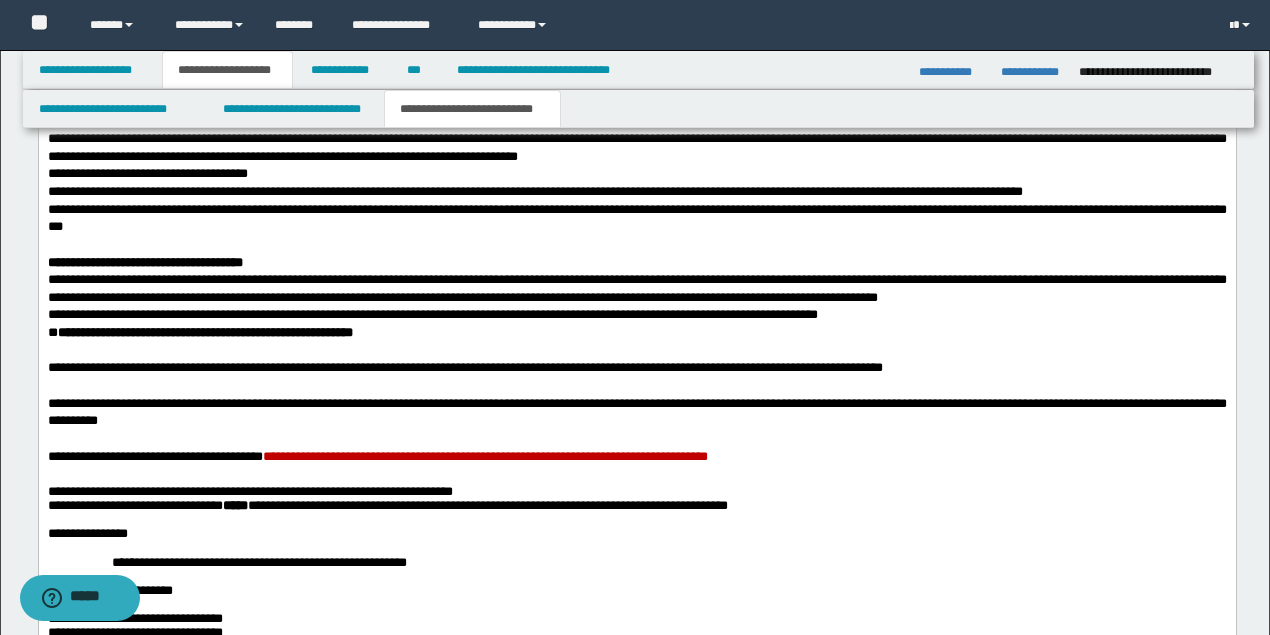 click on "**********" at bounding box center (636, 314) 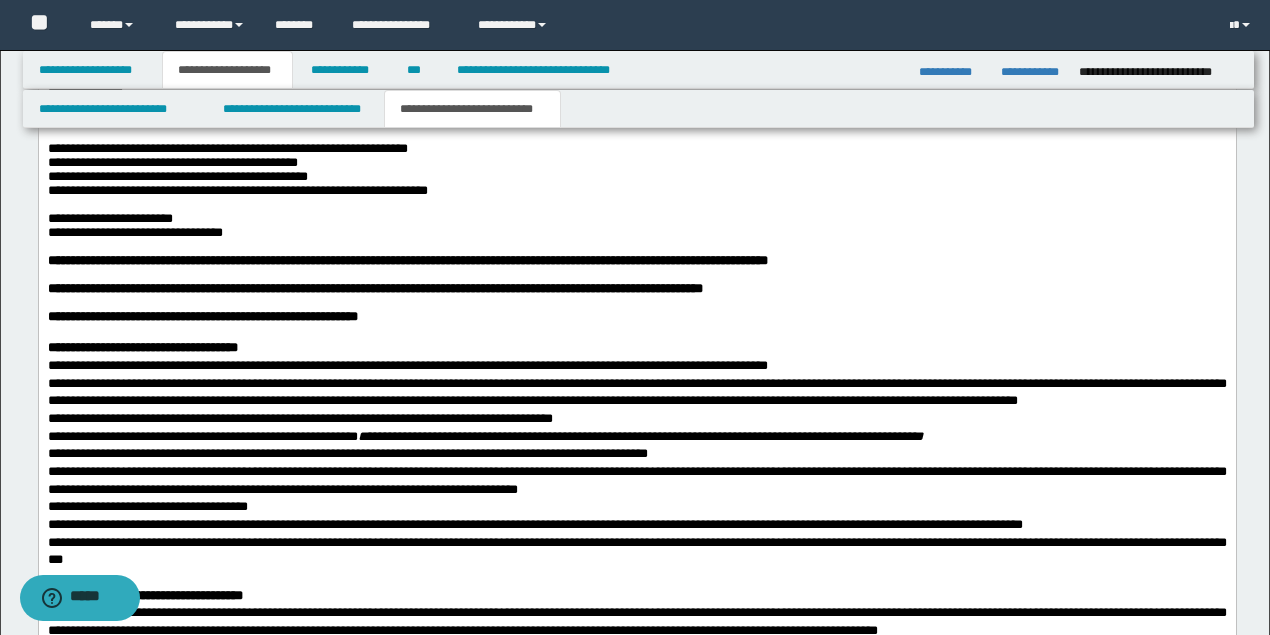 scroll, scrollTop: 2044, scrollLeft: 0, axis: vertical 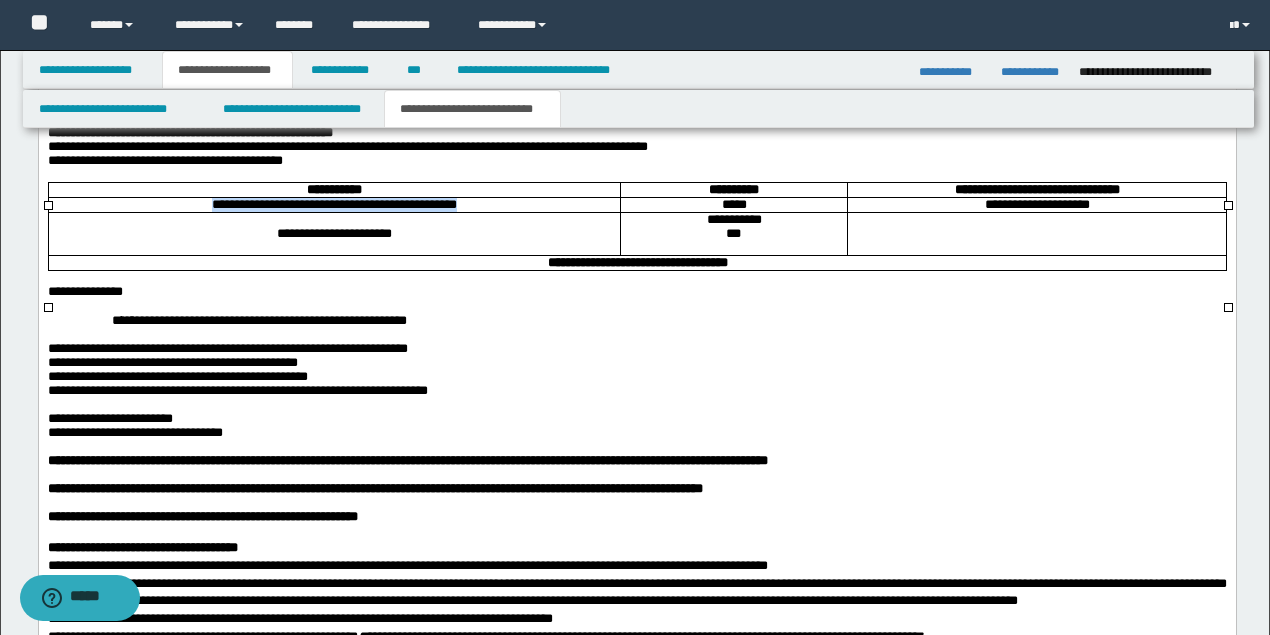 drag, startPoint x: 510, startPoint y: 228, endPoint x: 174, endPoint y: 228, distance: 336 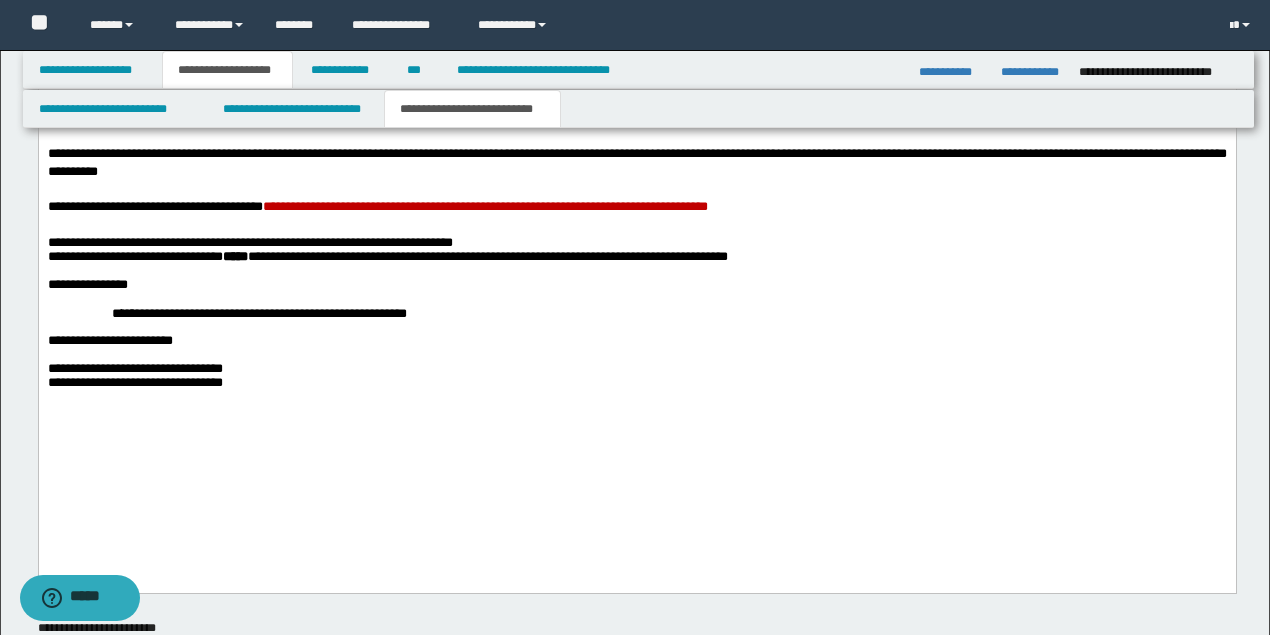 scroll, scrollTop: 2777, scrollLeft: 0, axis: vertical 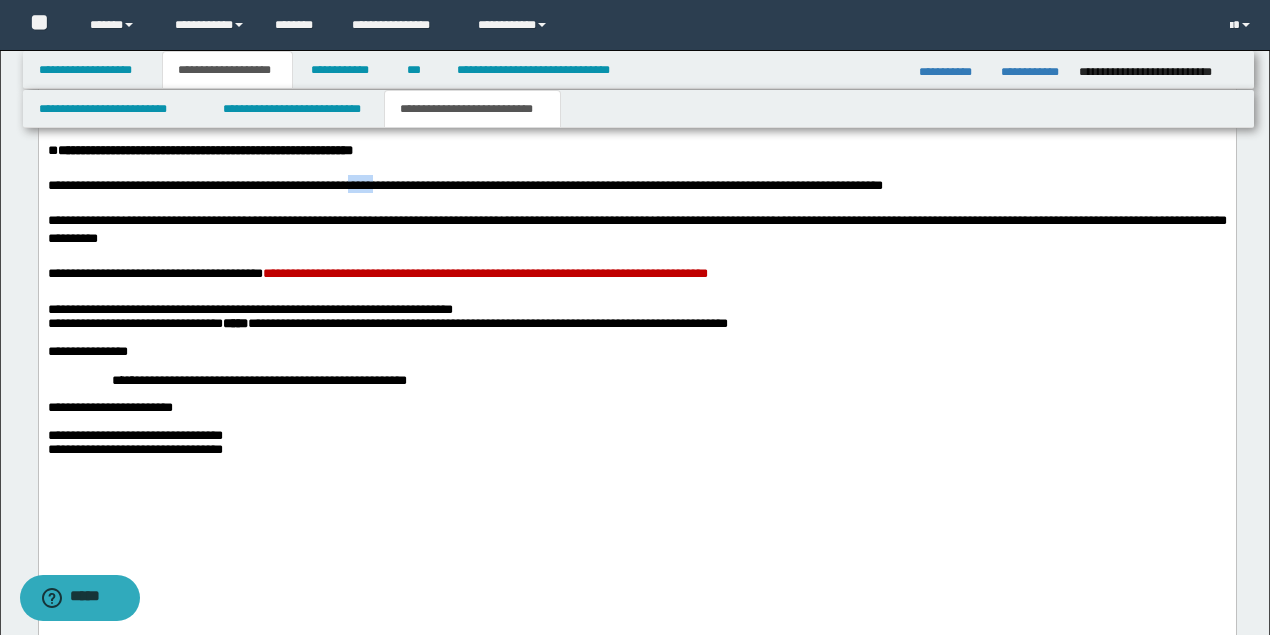 drag, startPoint x: 378, startPoint y: 265, endPoint x: 404, endPoint y: 261, distance: 26.305893 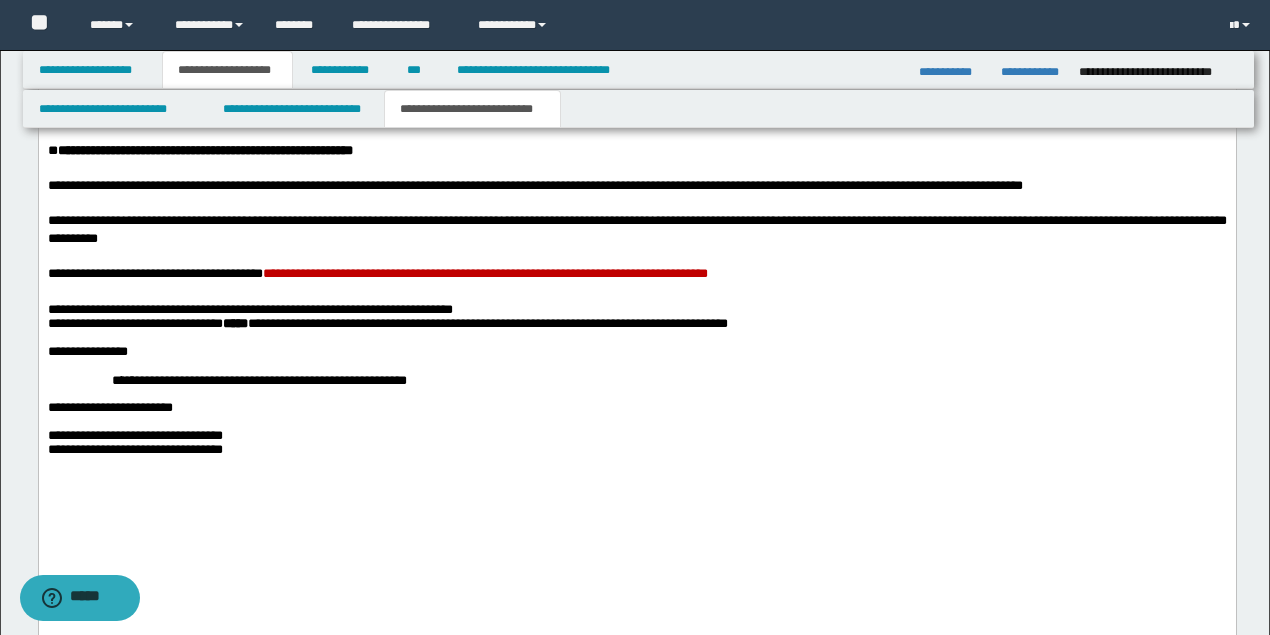 drag, startPoint x: 946, startPoint y: 266, endPoint x: 972, endPoint y: 255, distance: 28.231188 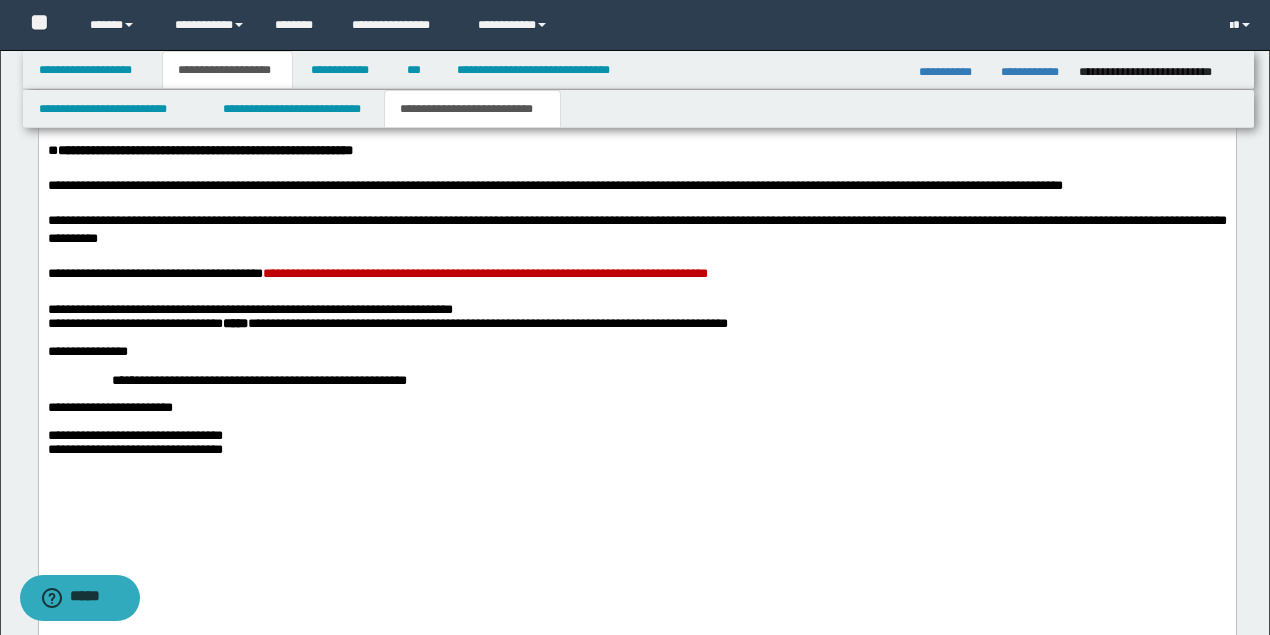 scroll, scrollTop: 2910, scrollLeft: 0, axis: vertical 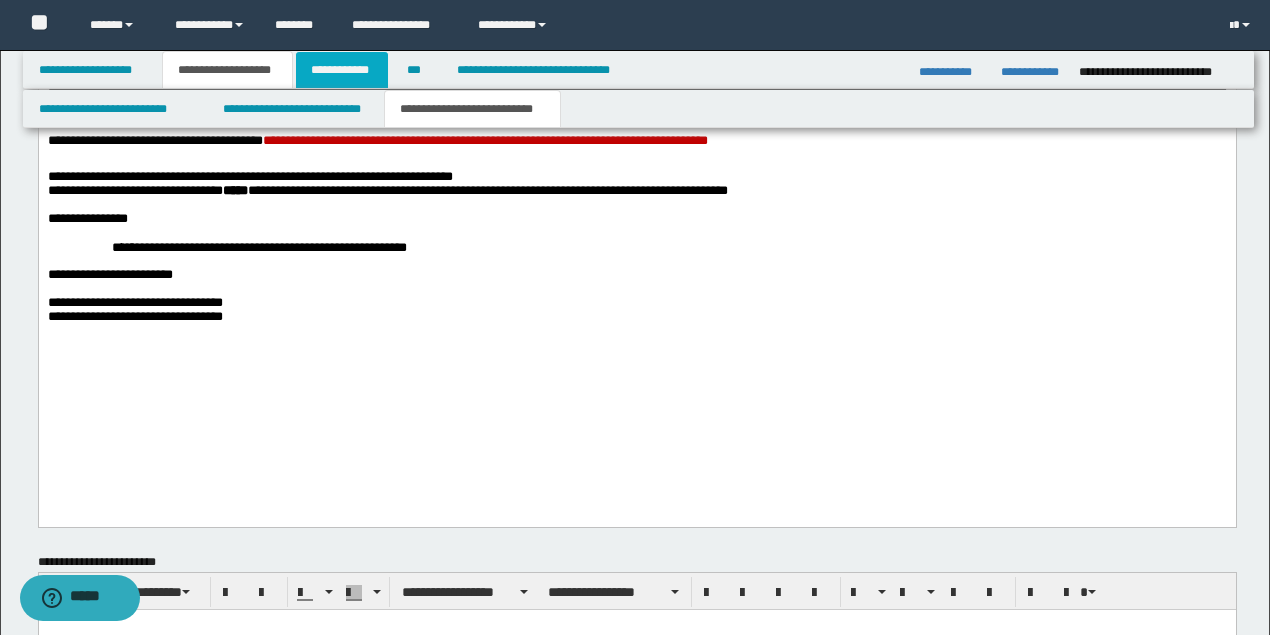 click on "**********" at bounding box center [342, 70] 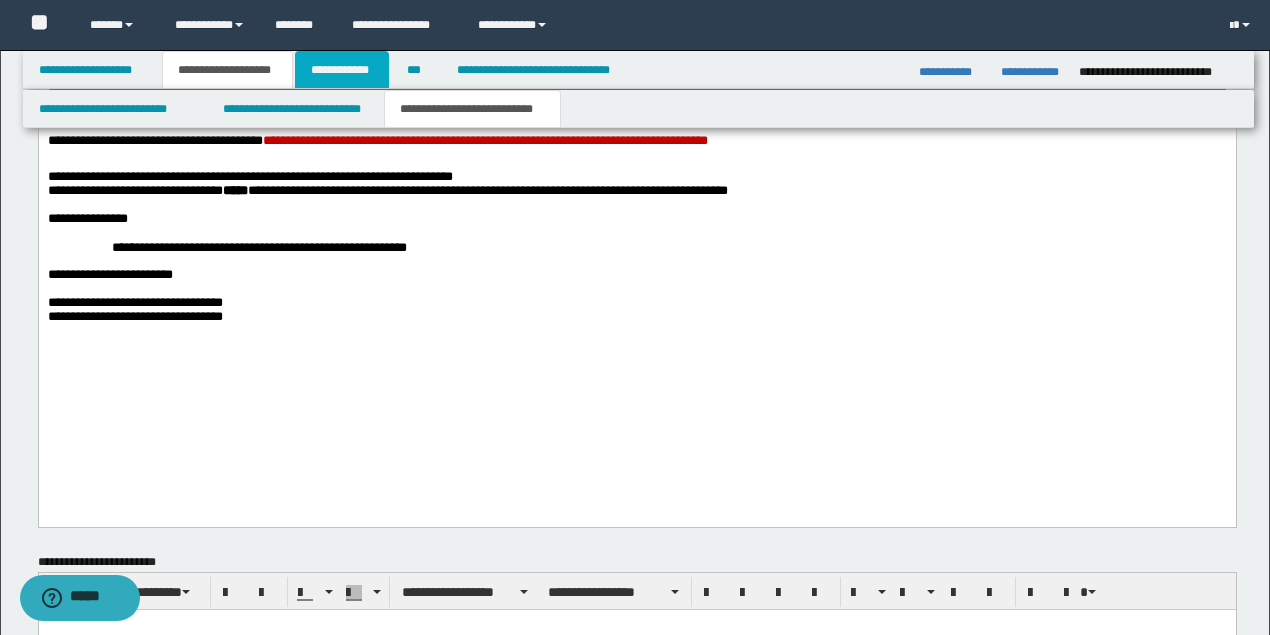 scroll, scrollTop: 513, scrollLeft: 0, axis: vertical 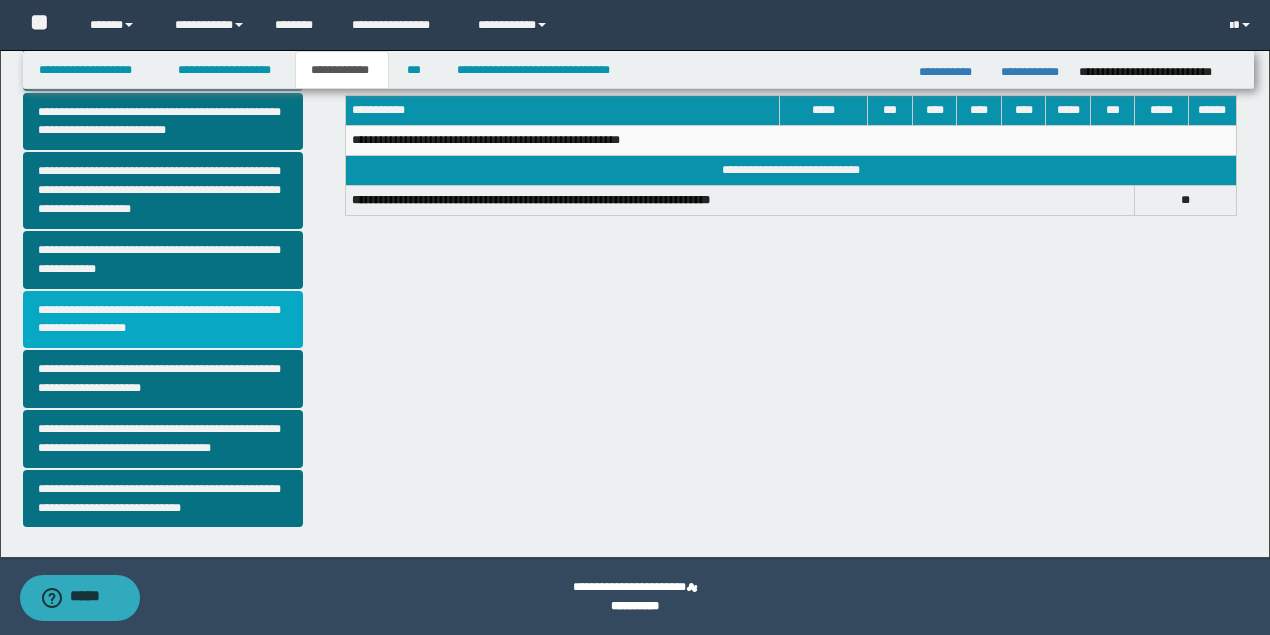 click on "**********" at bounding box center (163, 320) 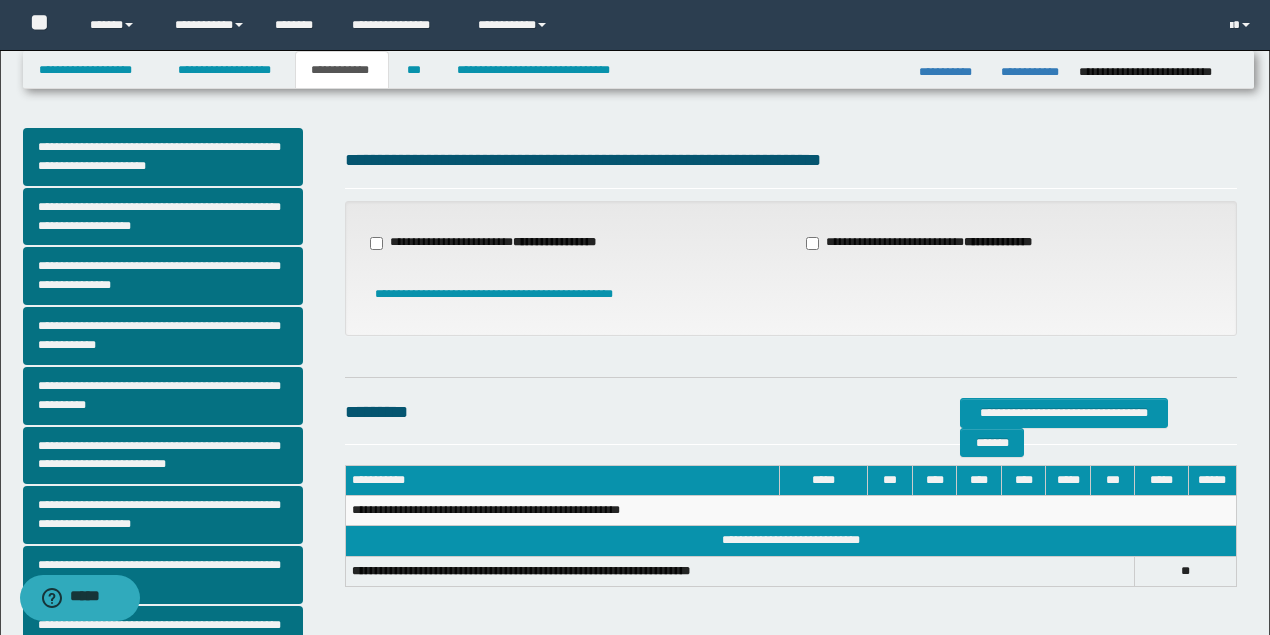 click on "**********" at bounding box center [931, 243] 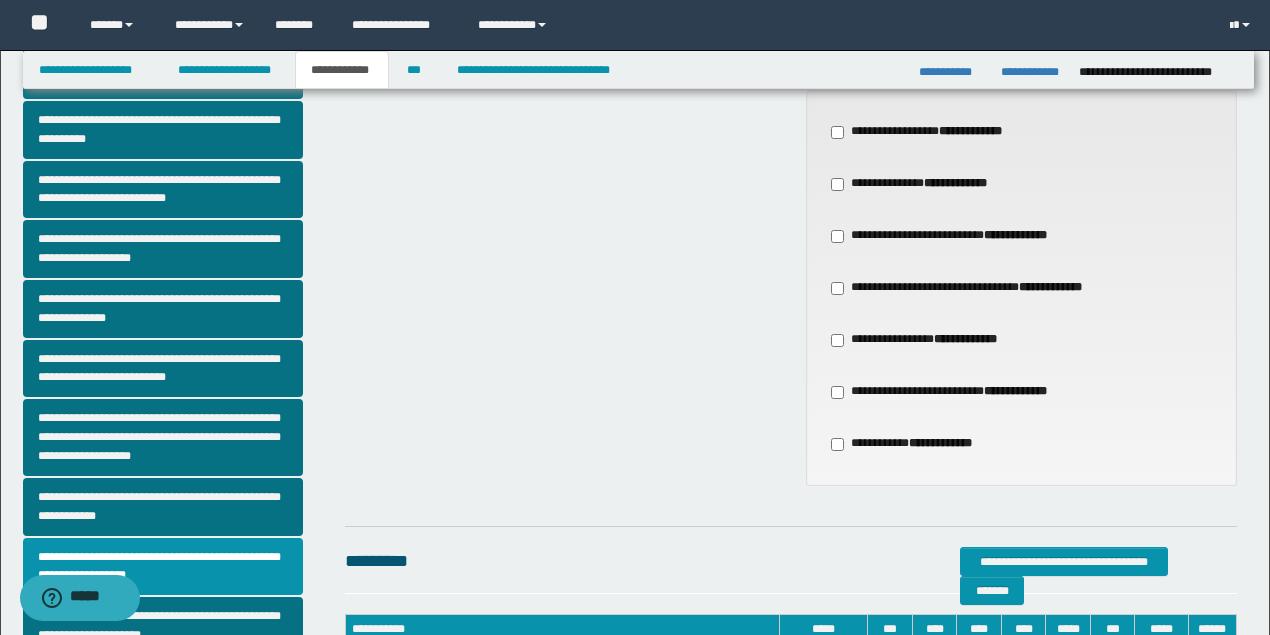scroll, scrollTop: 513, scrollLeft: 0, axis: vertical 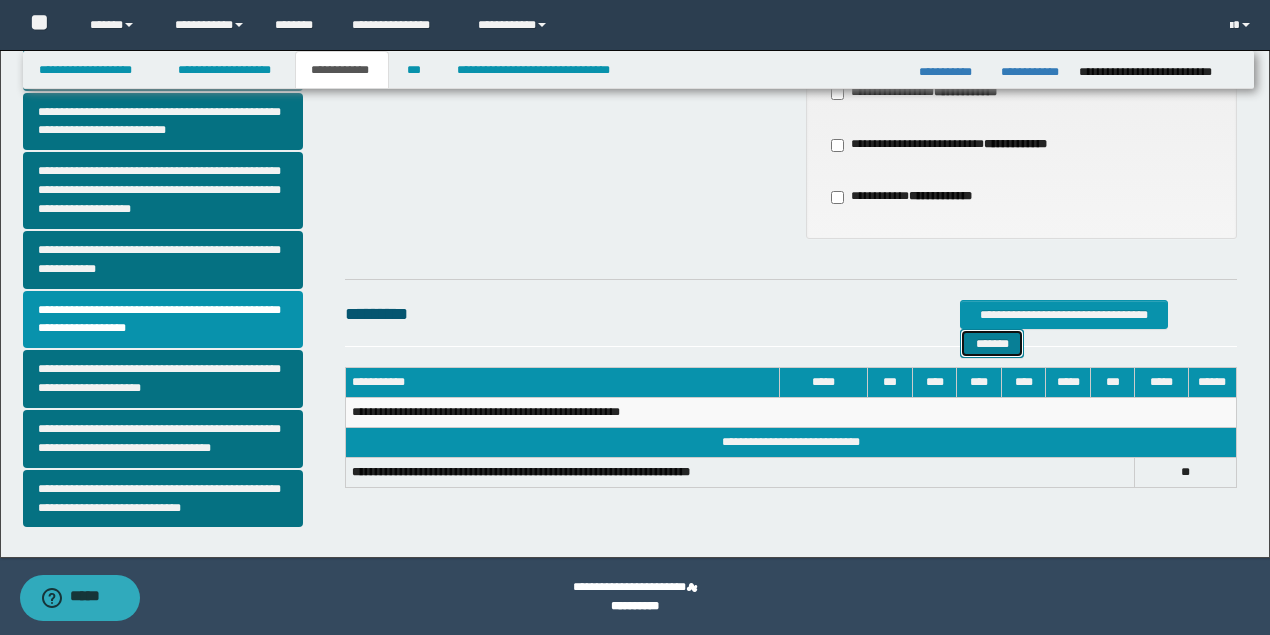 click on "*******" at bounding box center (992, 343) 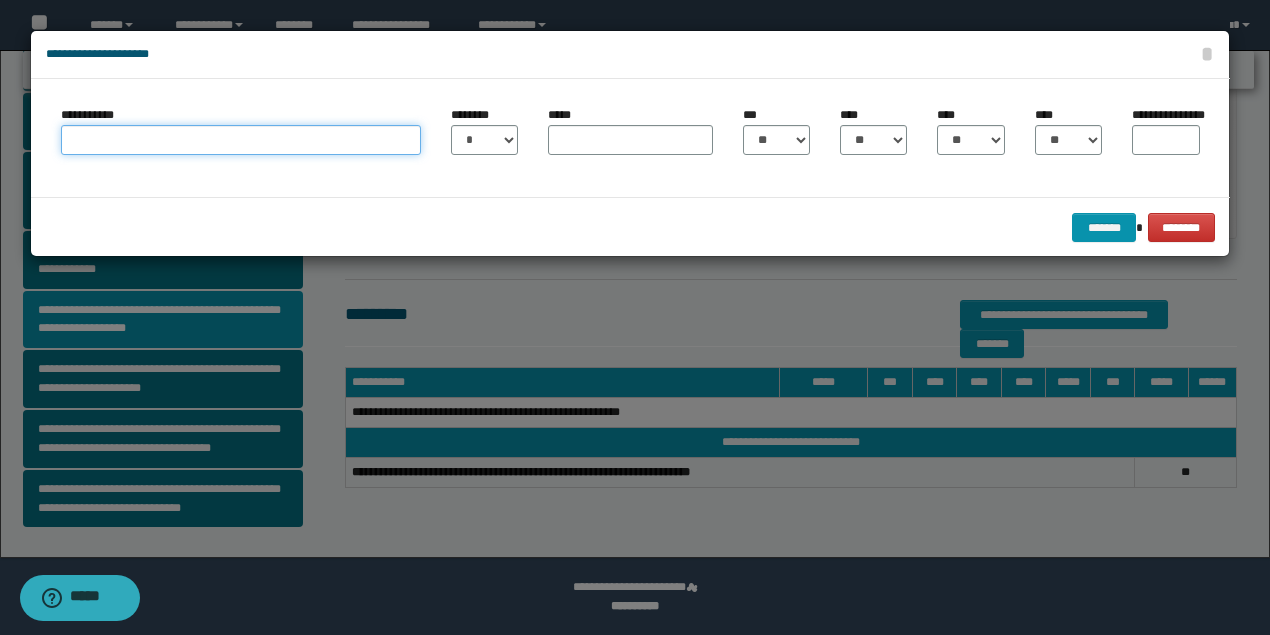click on "**********" at bounding box center [241, 140] 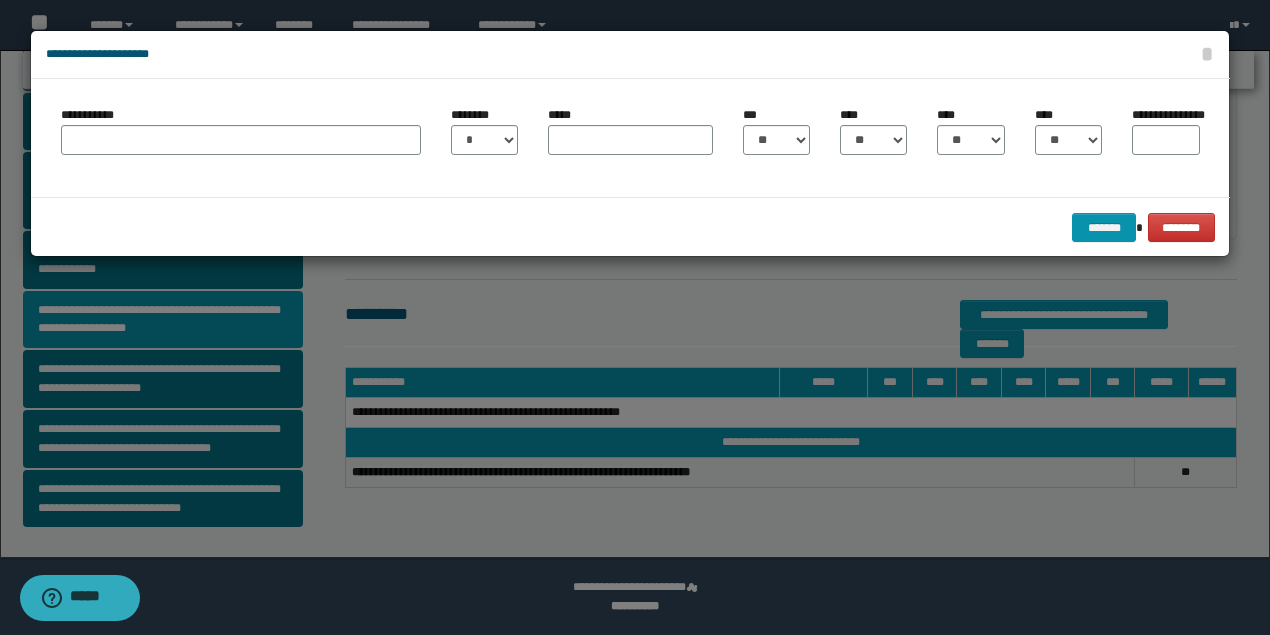 click at bounding box center (635, 317) 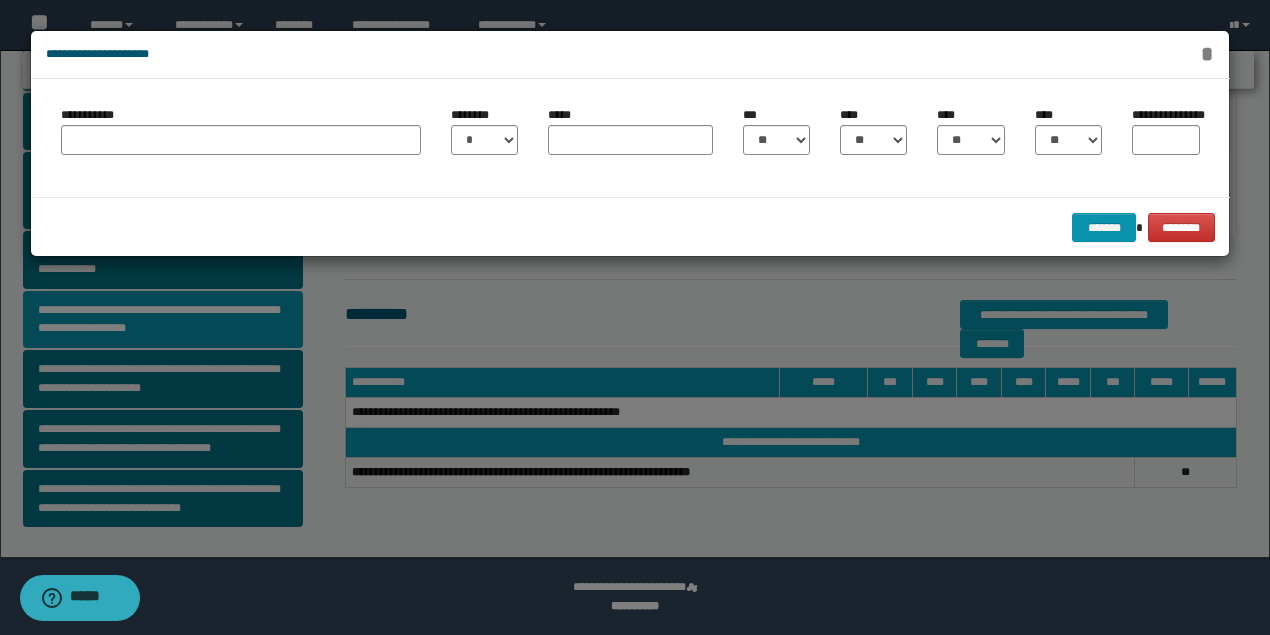 click on "*" at bounding box center [1207, 54] 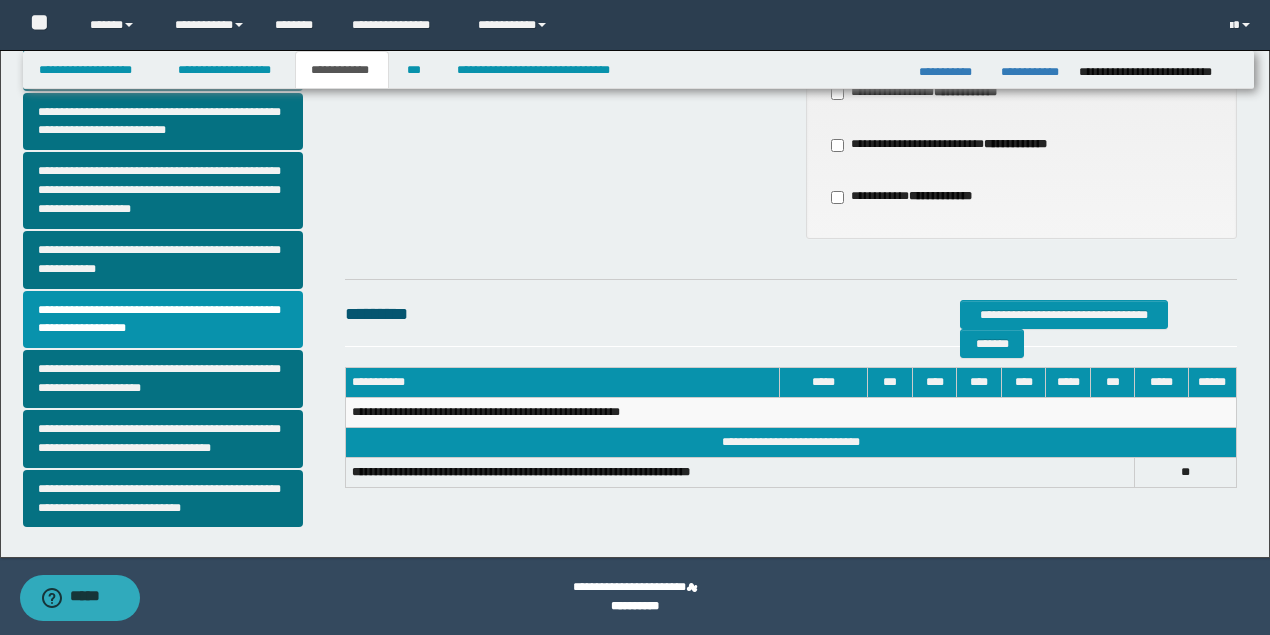 scroll, scrollTop: 380, scrollLeft: 0, axis: vertical 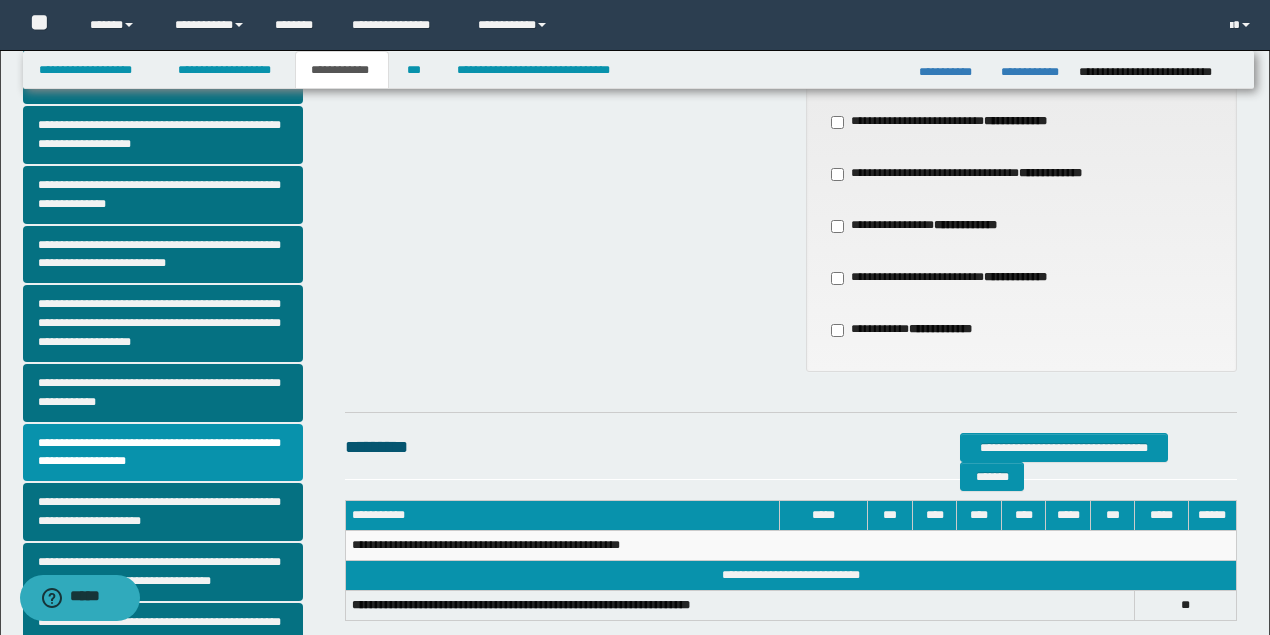 click on "**********" at bounding box center [1015, 277] 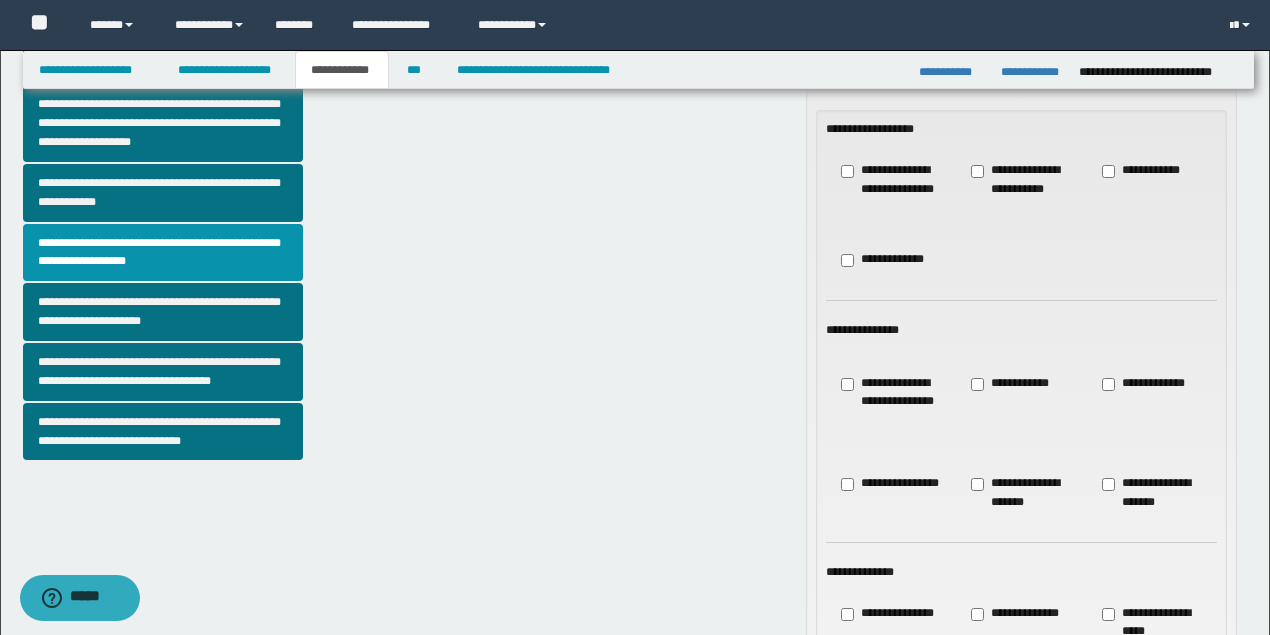 scroll, scrollTop: 913, scrollLeft: 0, axis: vertical 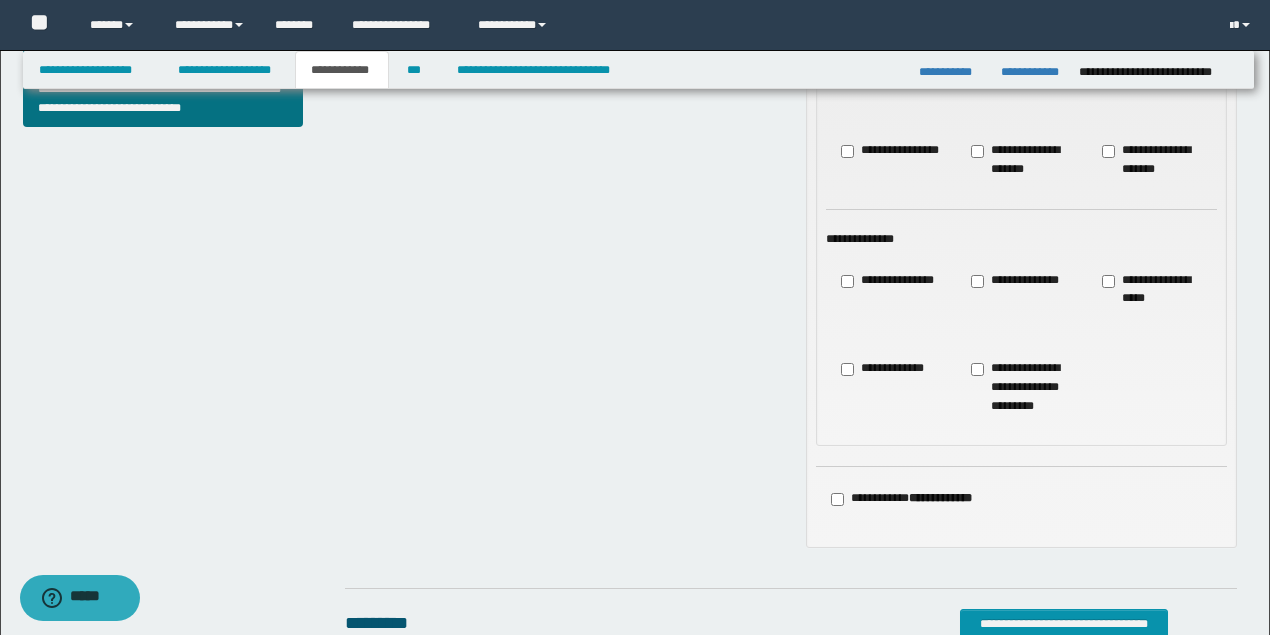 click on "**********" at bounding box center (1152, 299) 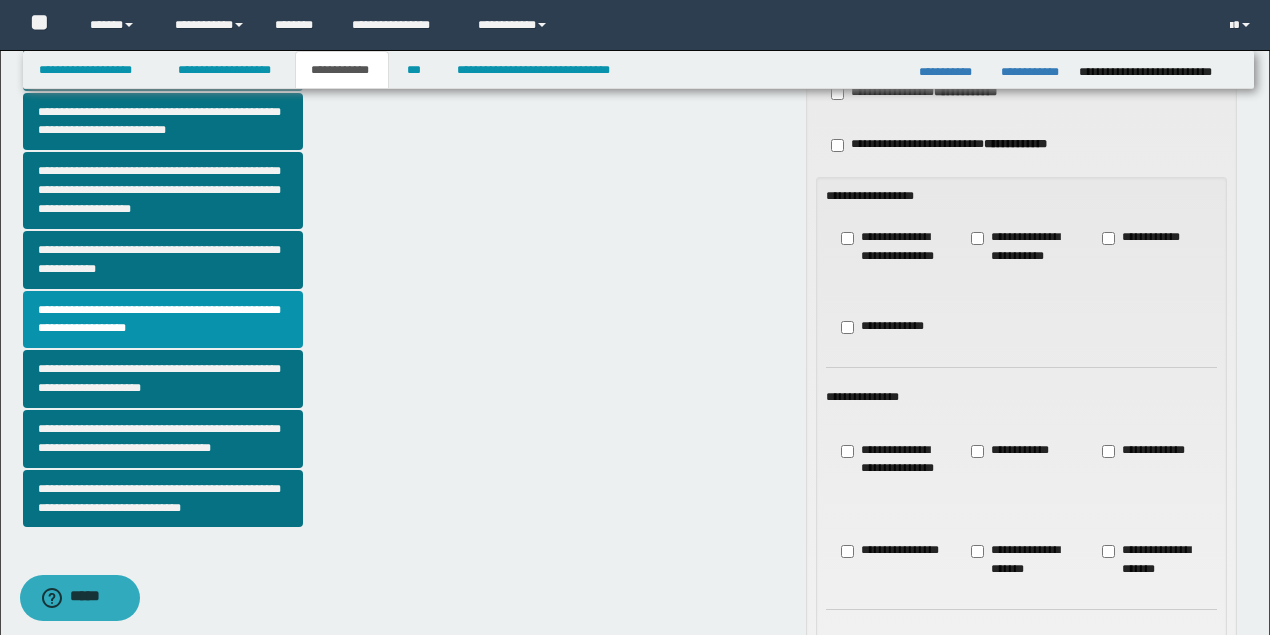 scroll, scrollTop: 646, scrollLeft: 0, axis: vertical 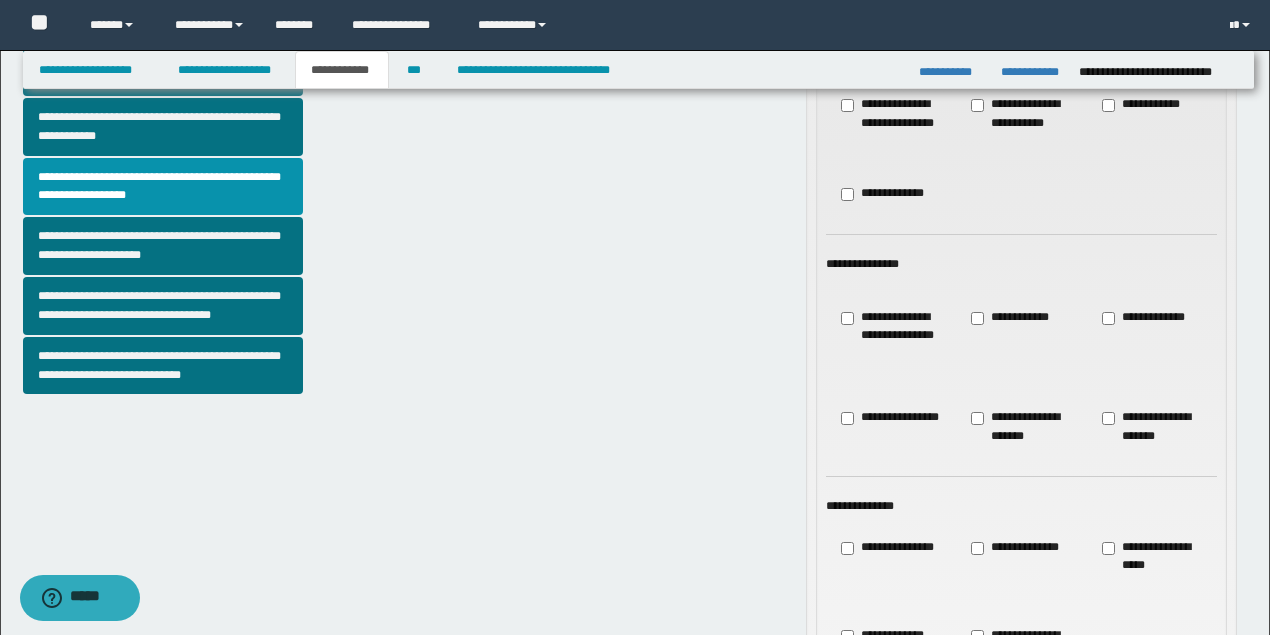 click on "**********" at bounding box center [1152, 566] 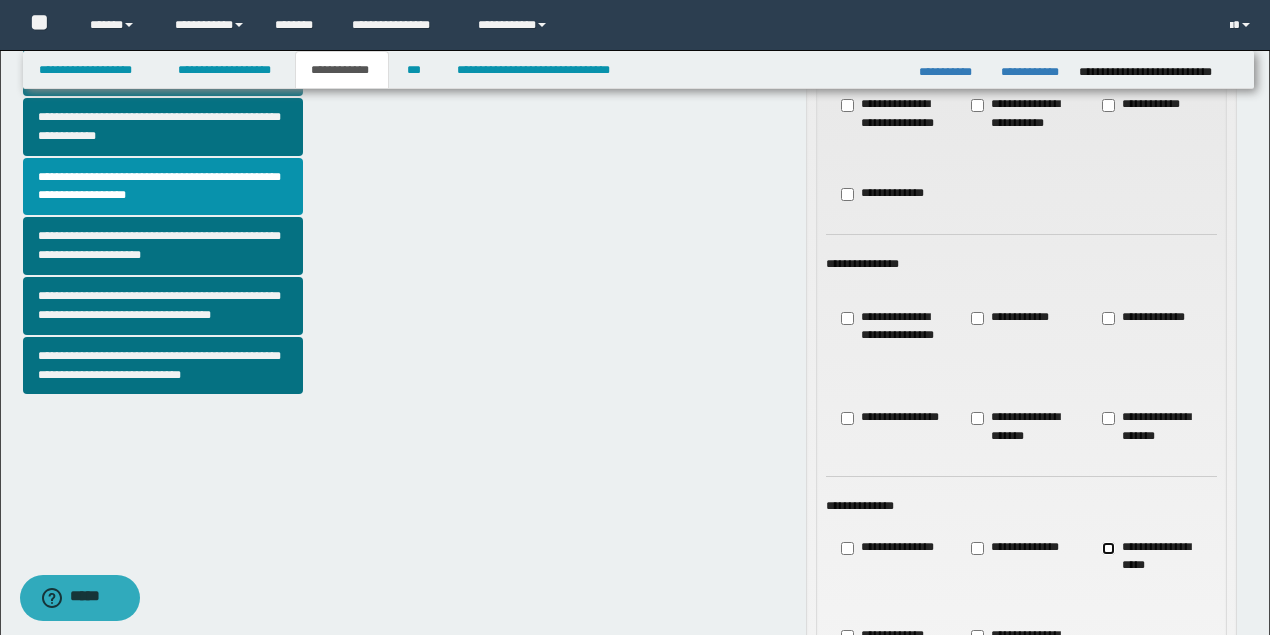 scroll, scrollTop: 513, scrollLeft: 0, axis: vertical 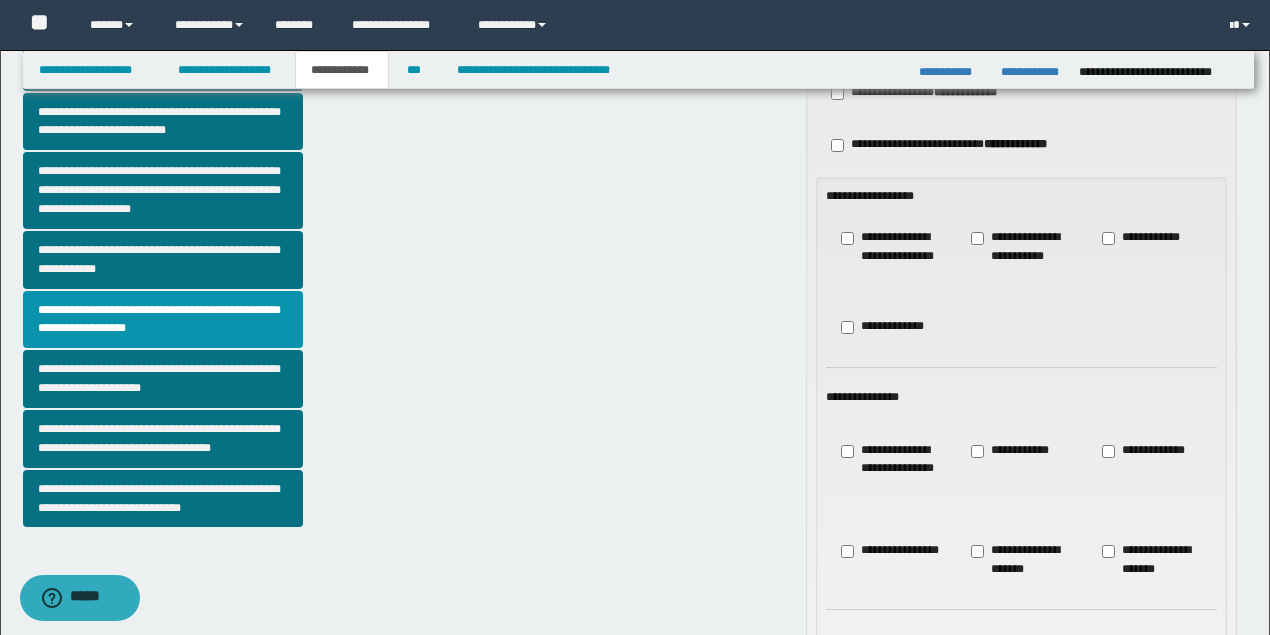 click on "**********" at bounding box center (1021, 256) 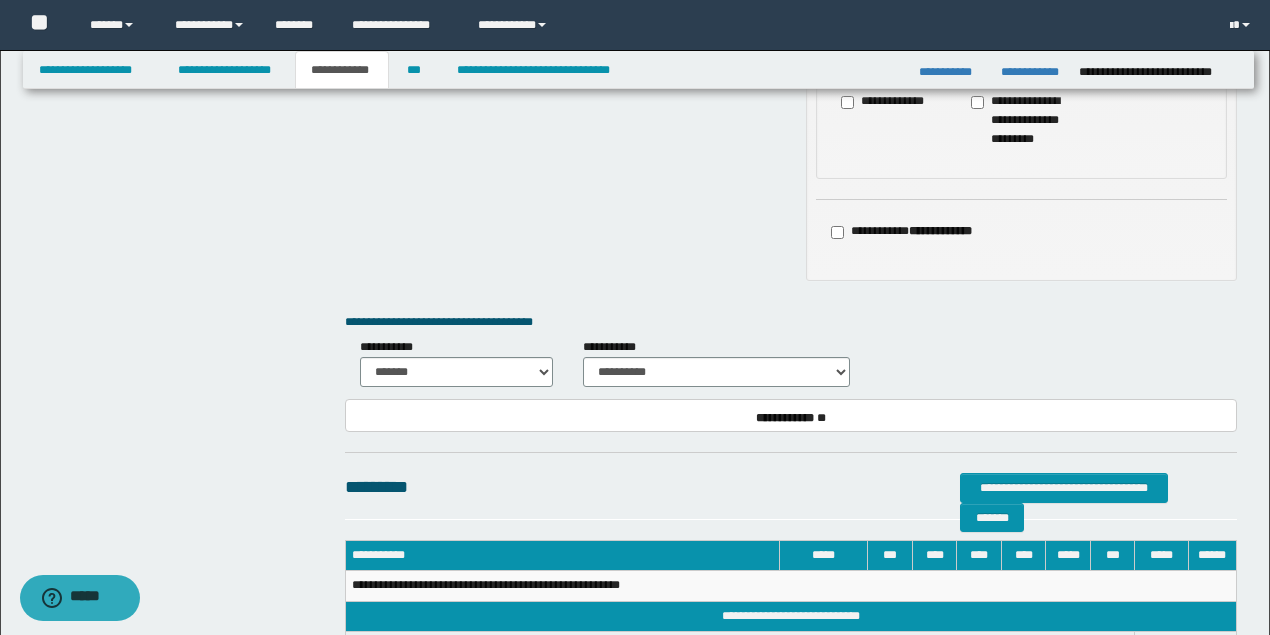 scroll, scrollTop: 1246, scrollLeft: 0, axis: vertical 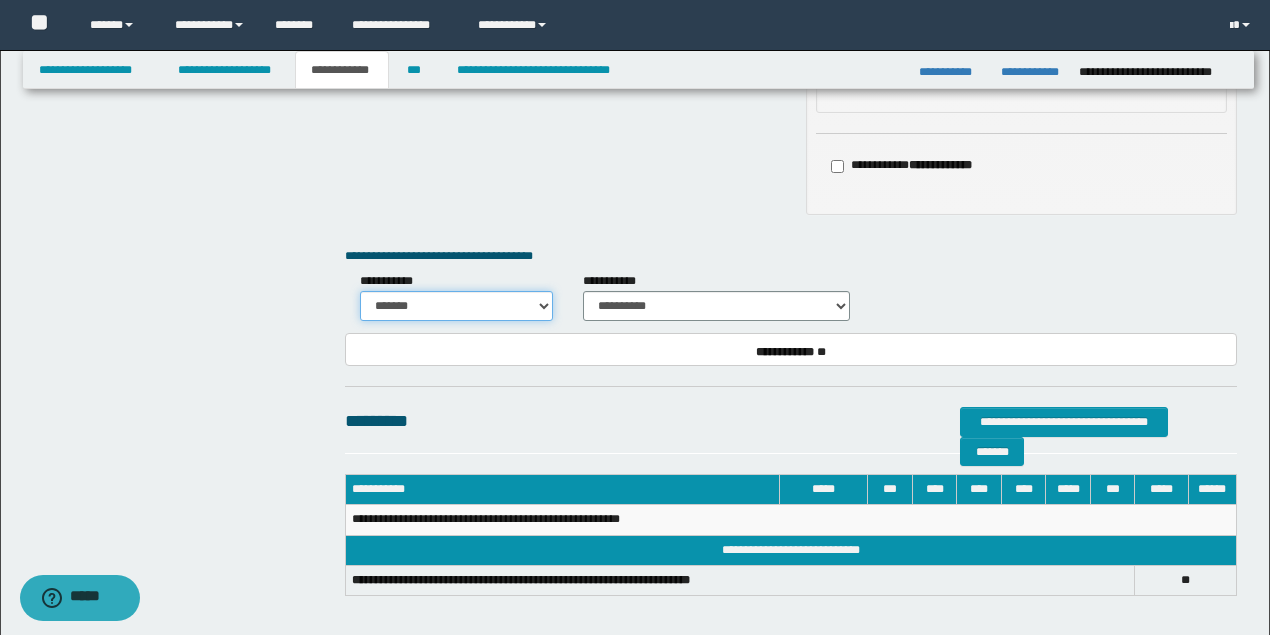 click on "*******
*********" at bounding box center (456, 306) 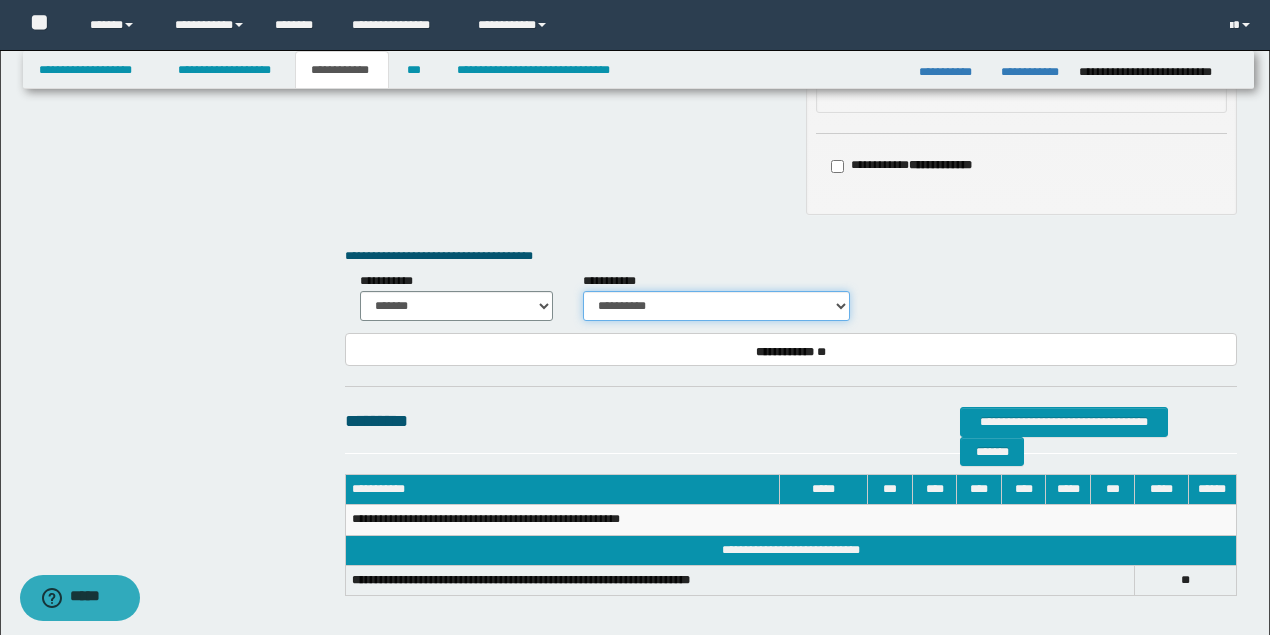 click on "**********" at bounding box center (716, 306) 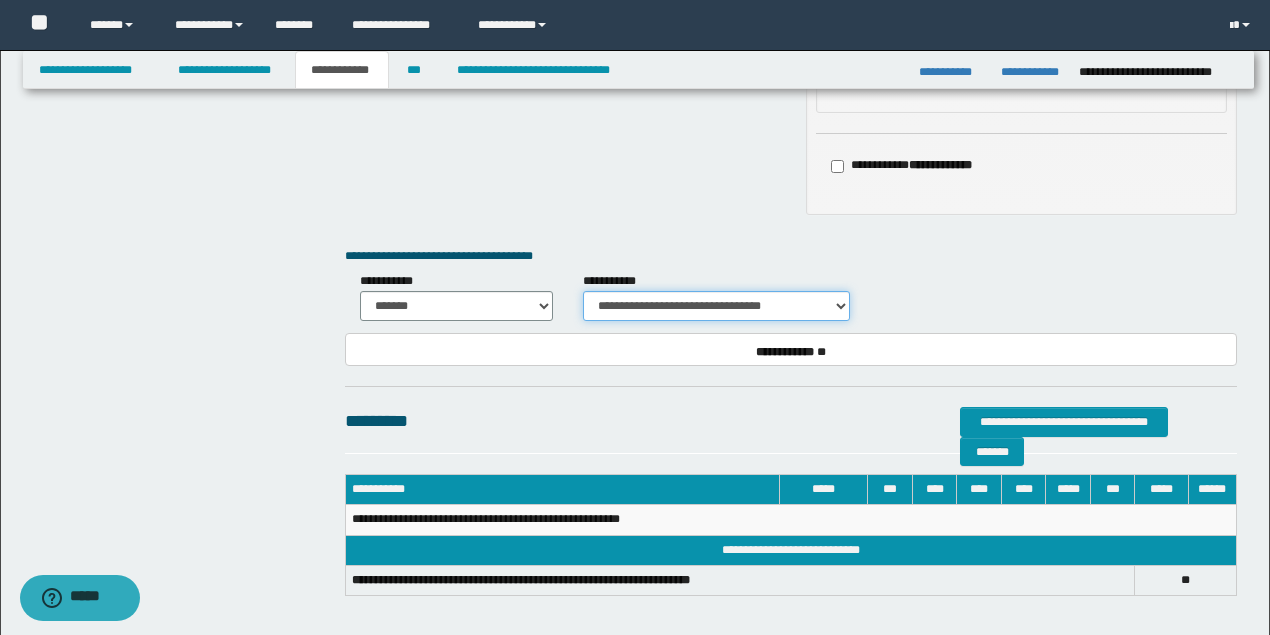 click on "**********" at bounding box center [716, 306] 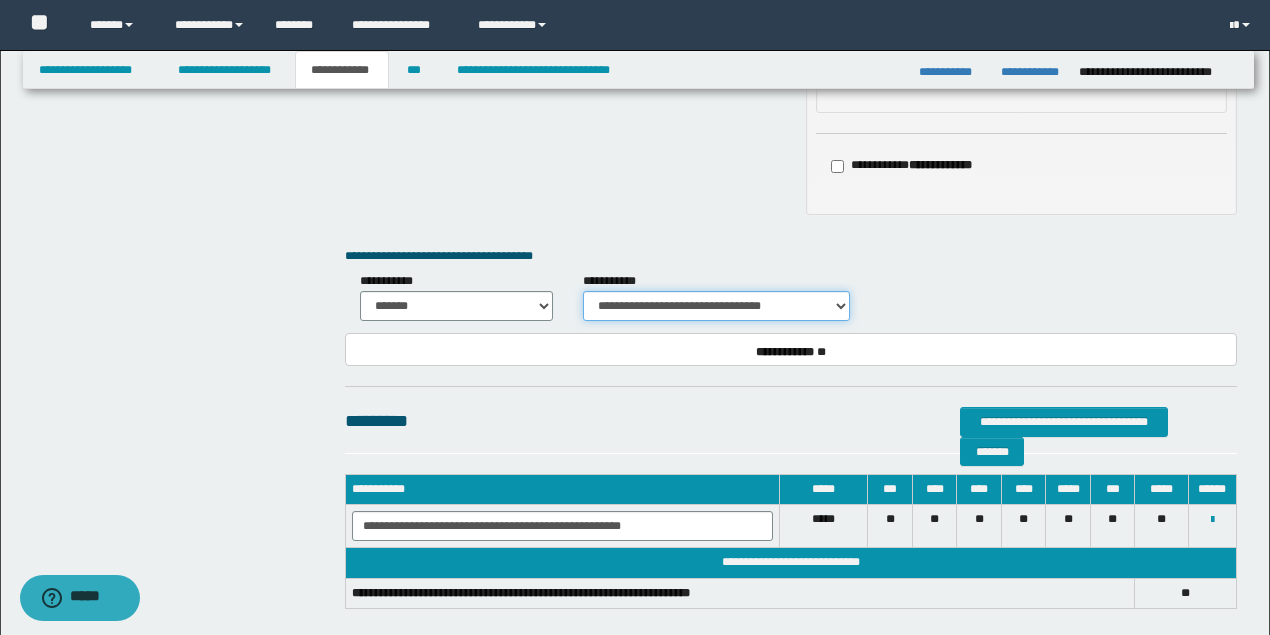 click on "**********" at bounding box center (716, 306) 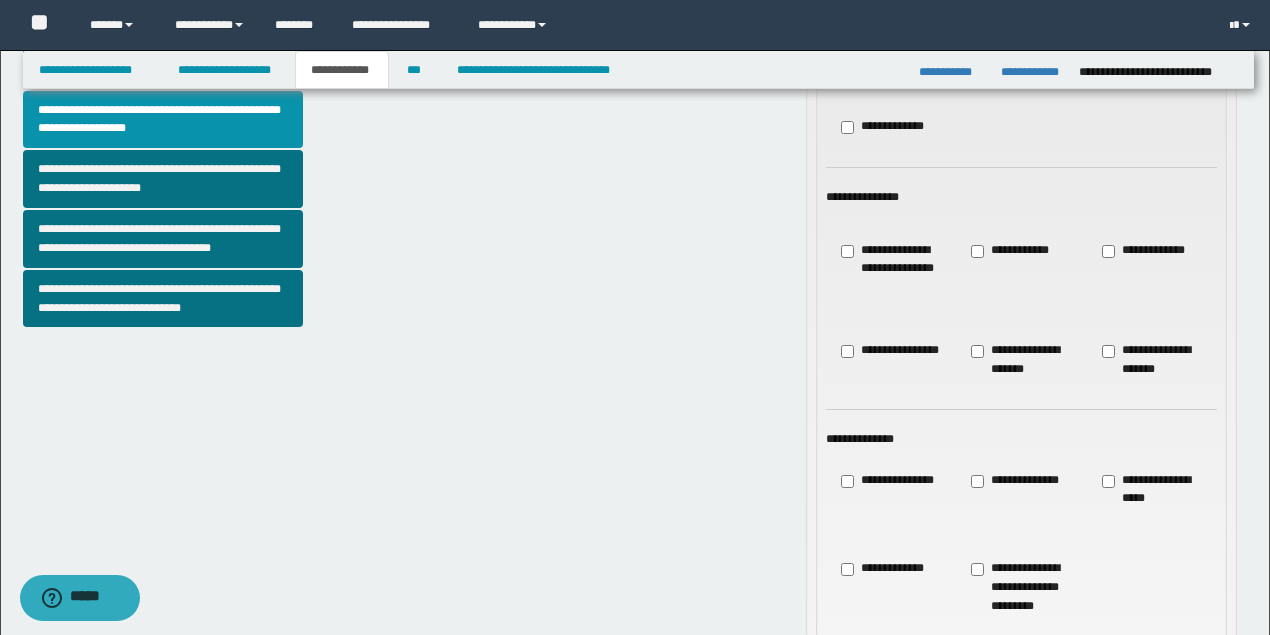 scroll, scrollTop: 580, scrollLeft: 0, axis: vertical 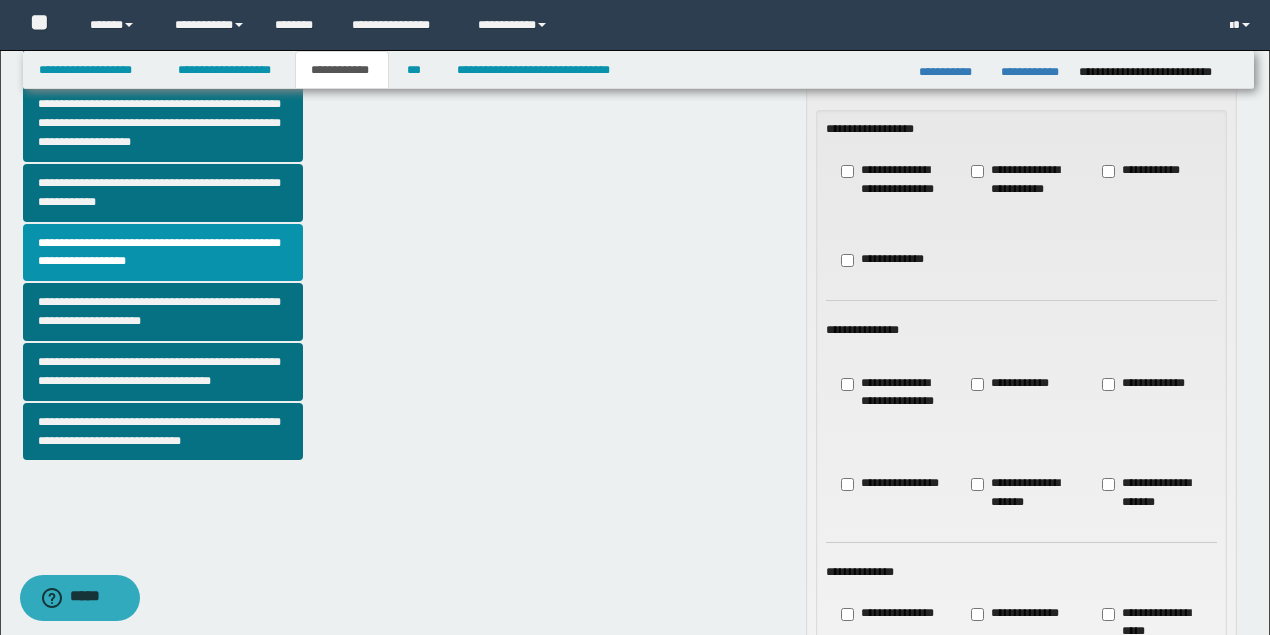 click on "**********" at bounding box center (1021, 189) 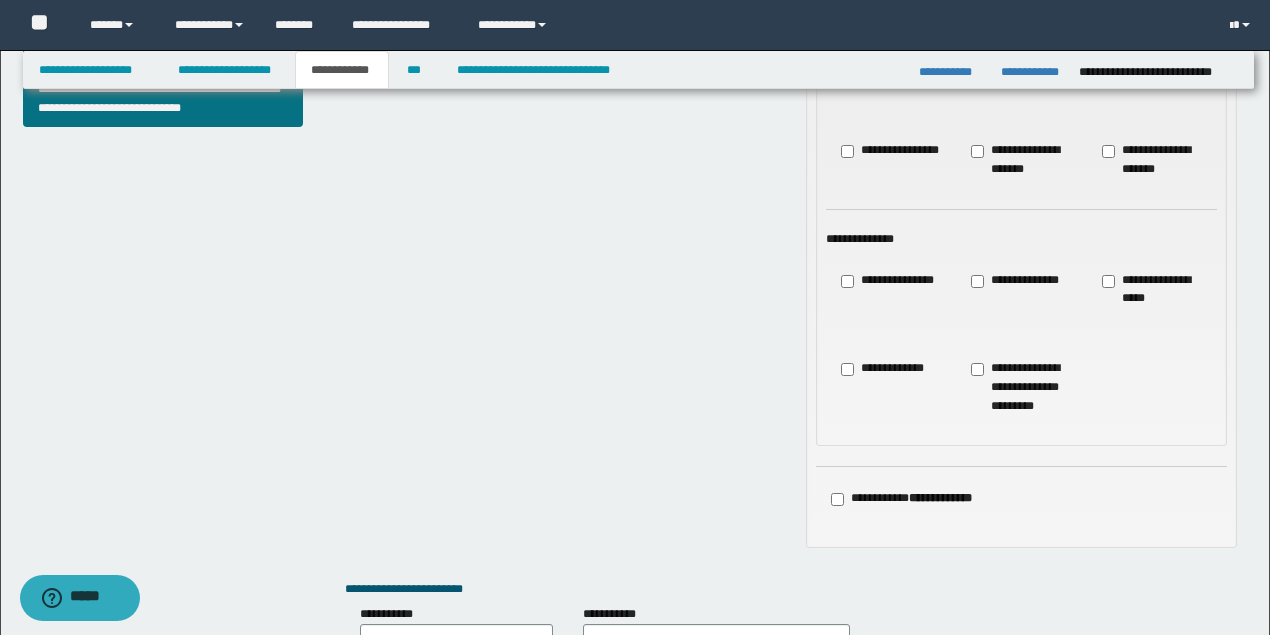 scroll, scrollTop: 1246, scrollLeft: 0, axis: vertical 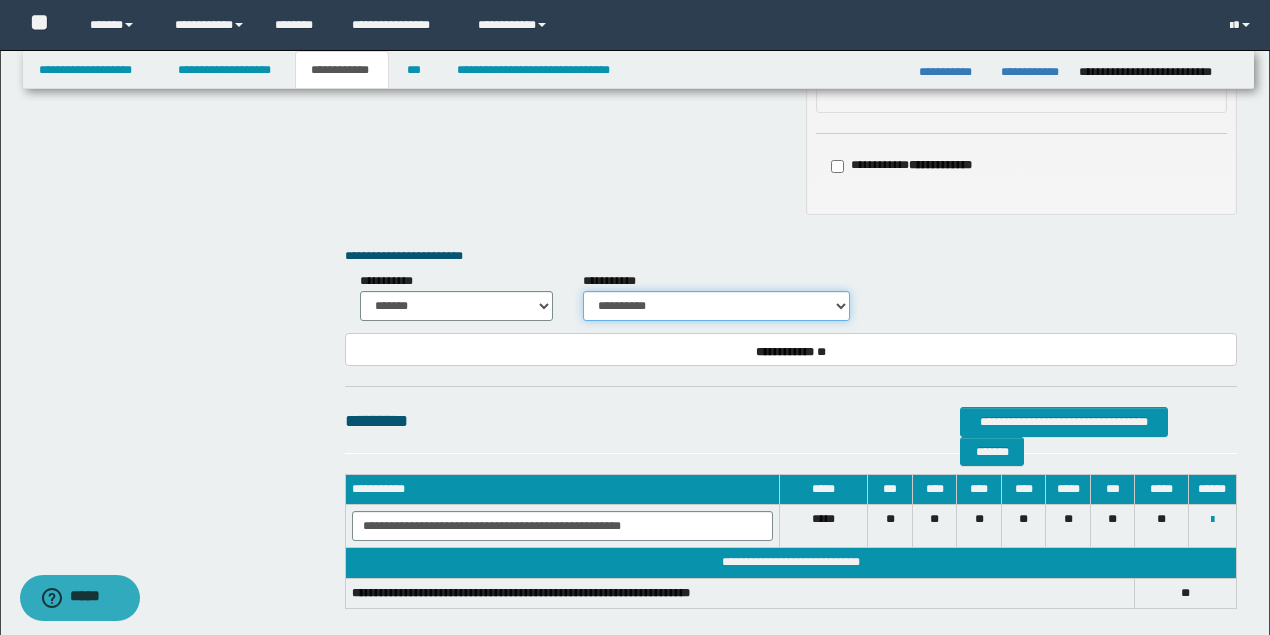 click on "**********" at bounding box center [716, 306] 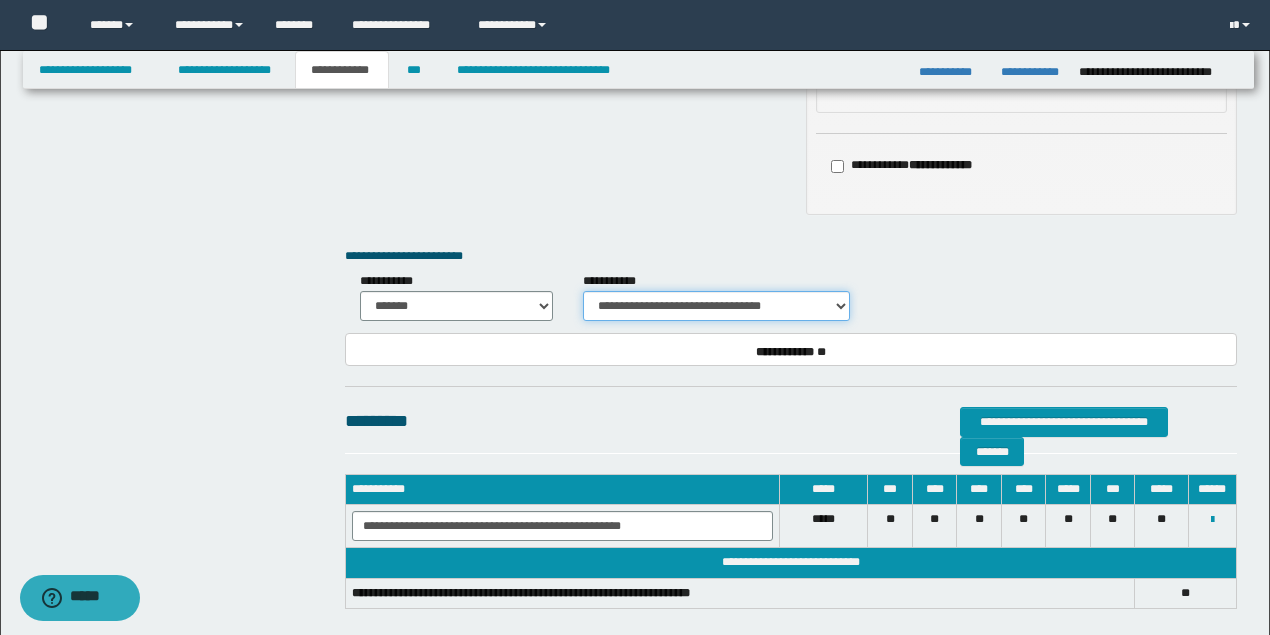 click on "**********" at bounding box center [716, 306] 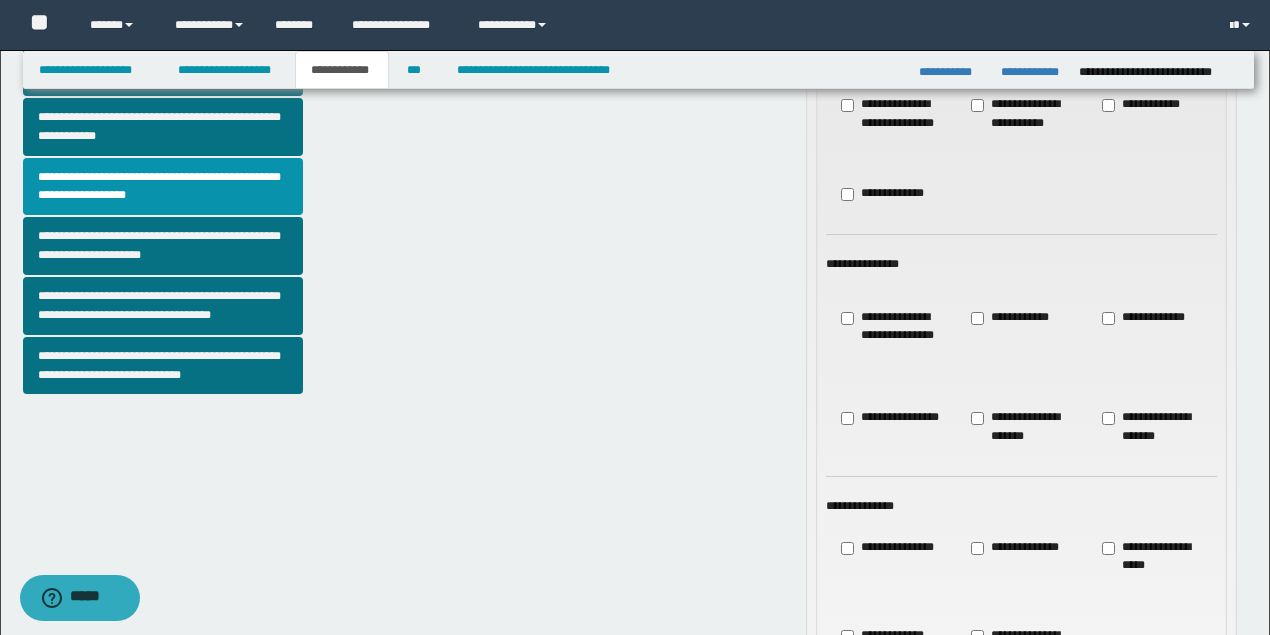 scroll, scrollTop: 580, scrollLeft: 0, axis: vertical 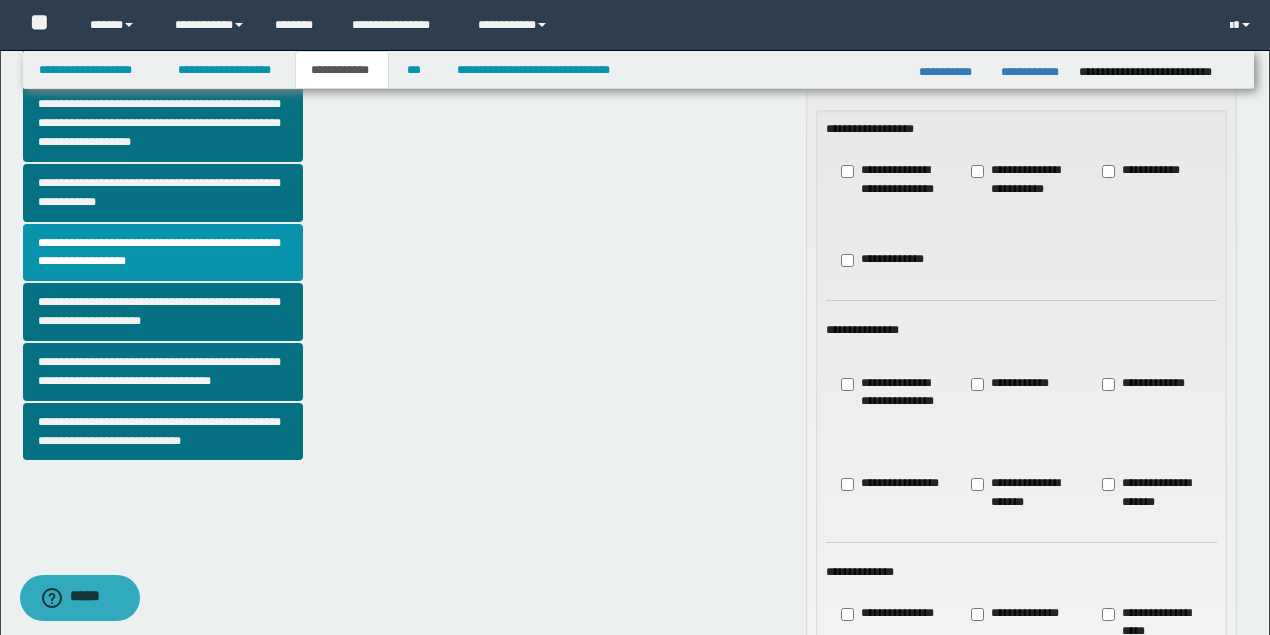 click on "**********" at bounding box center [1021, 189] 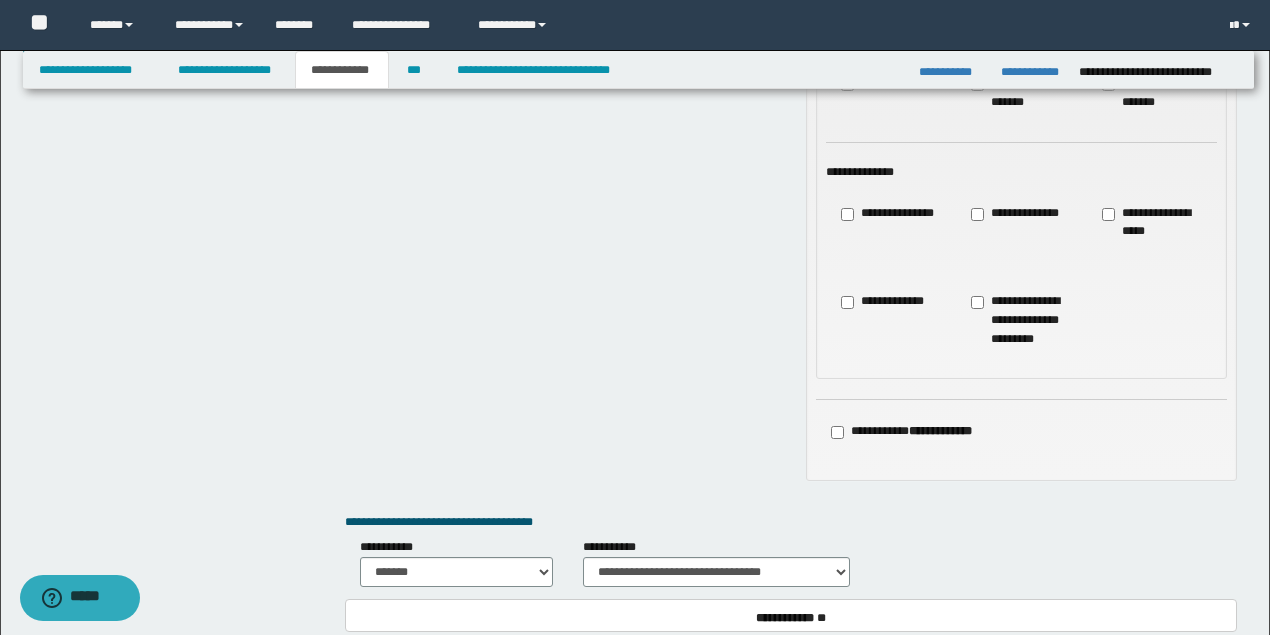 scroll, scrollTop: 1313, scrollLeft: 0, axis: vertical 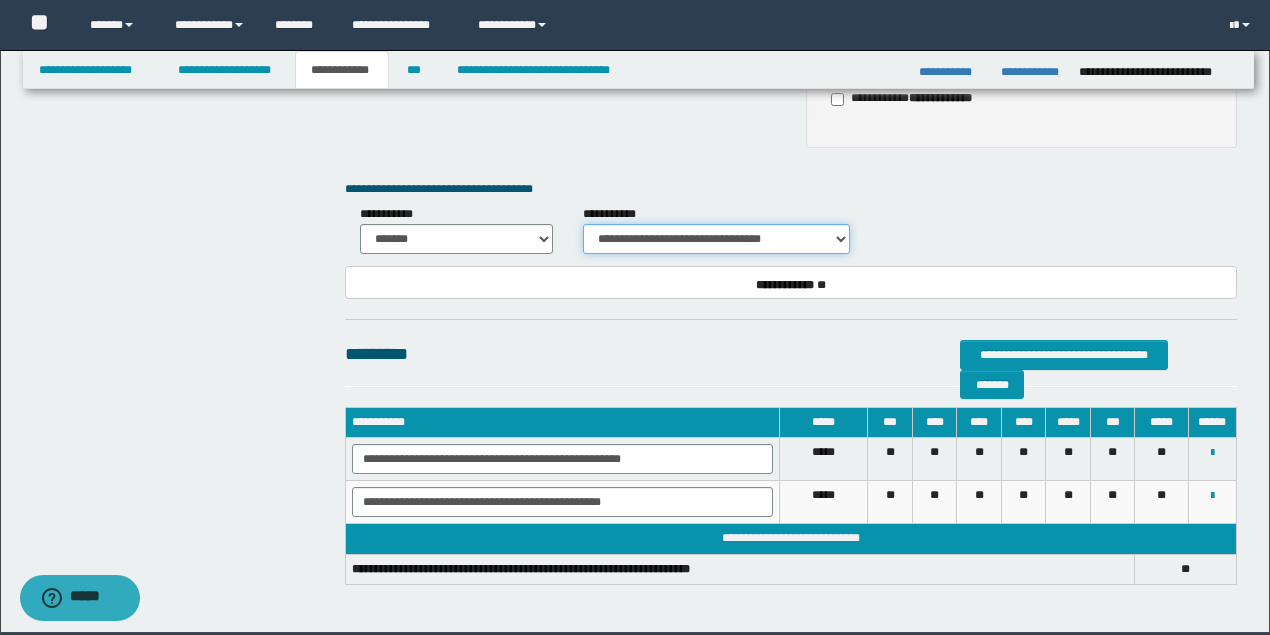 click on "**********" at bounding box center (716, 239) 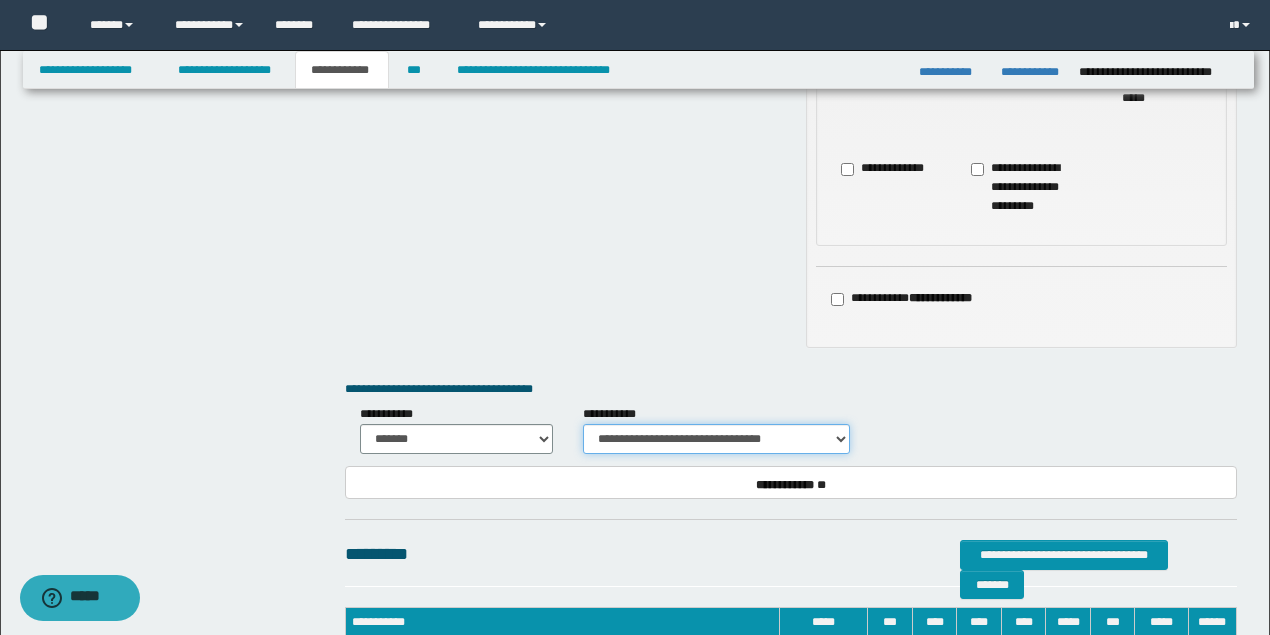 scroll, scrollTop: 846, scrollLeft: 0, axis: vertical 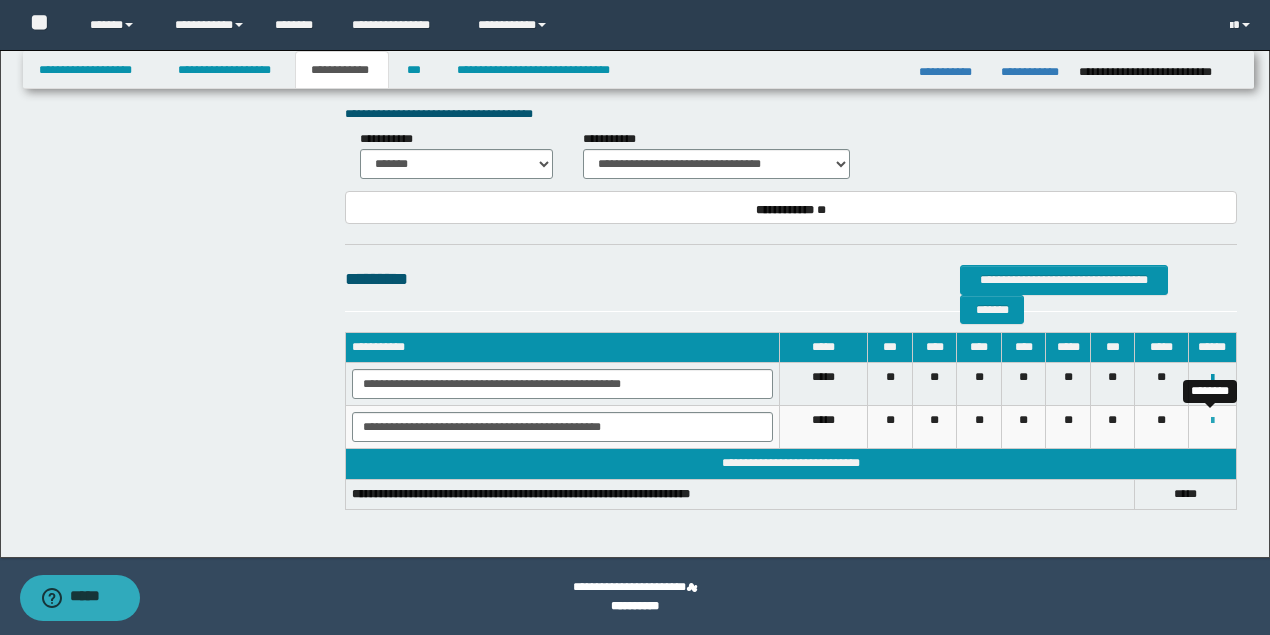 click at bounding box center (1212, 421) 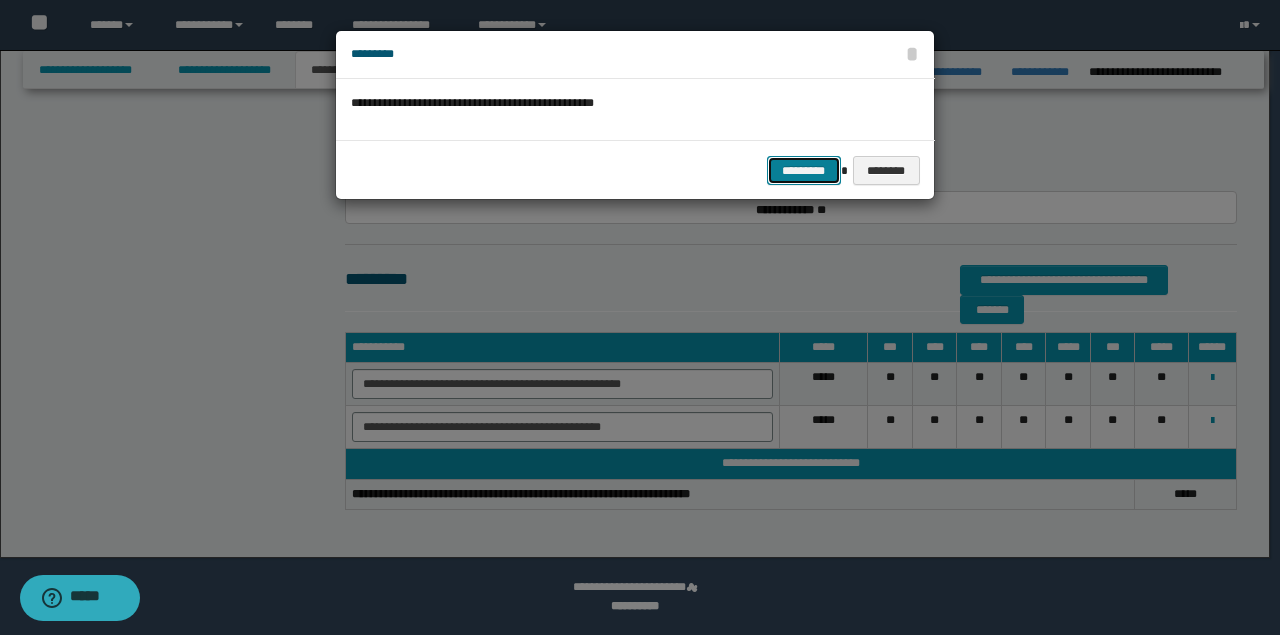 click on "*********" at bounding box center [804, 170] 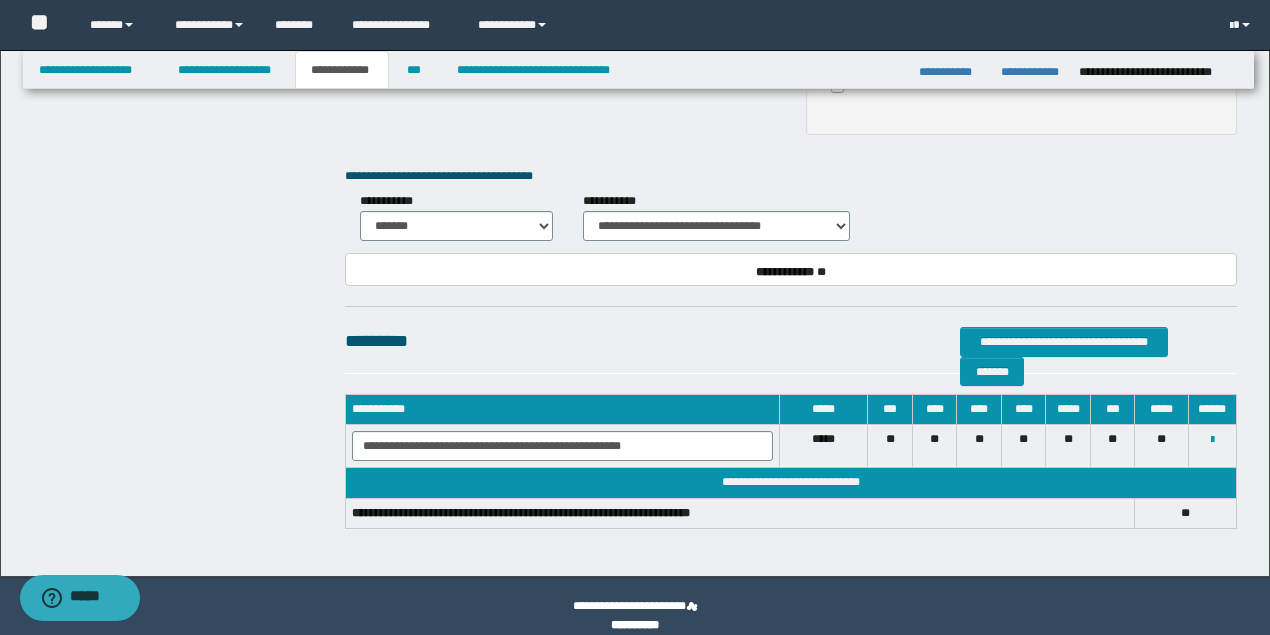 scroll, scrollTop: 1260, scrollLeft: 0, axis: vertical 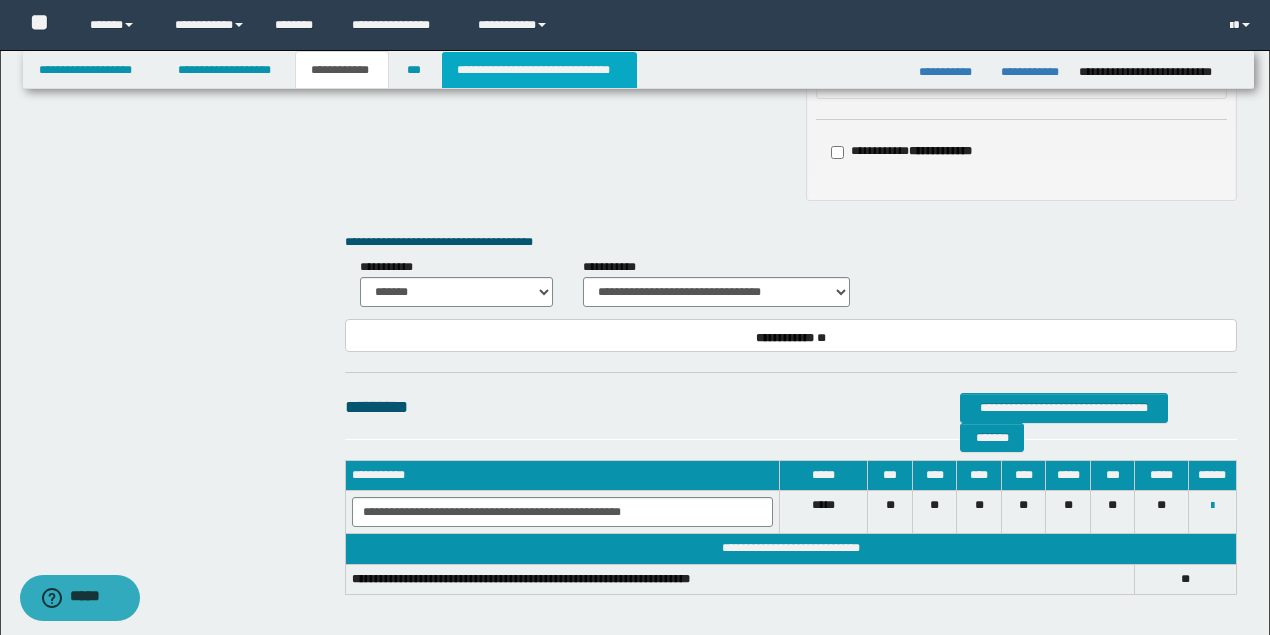 click on "**********" at bounding box center [539, 70] 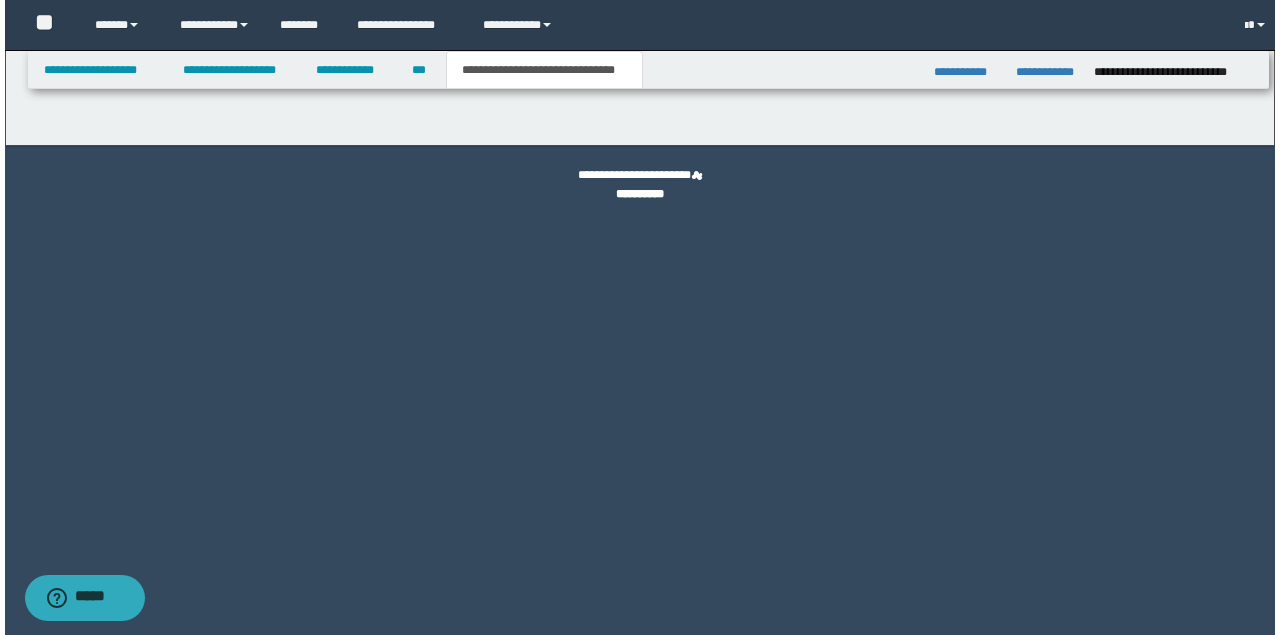 scroll, scrollTop: 0, scrollLeft: 0, axis: both 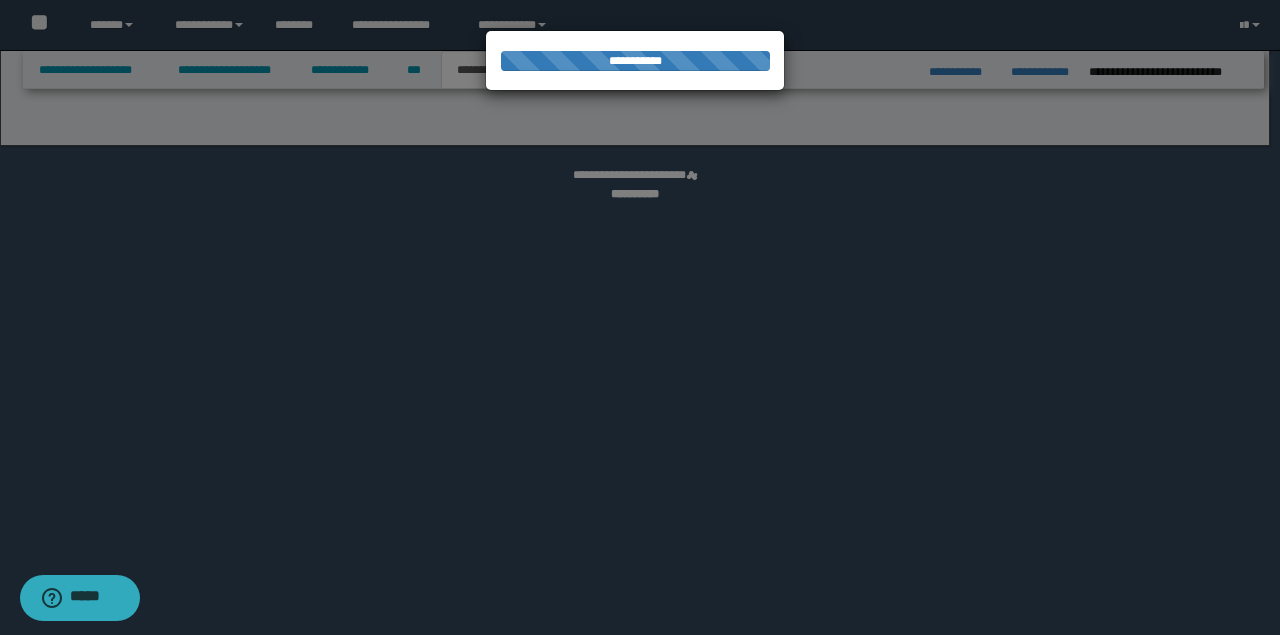 select on "*" 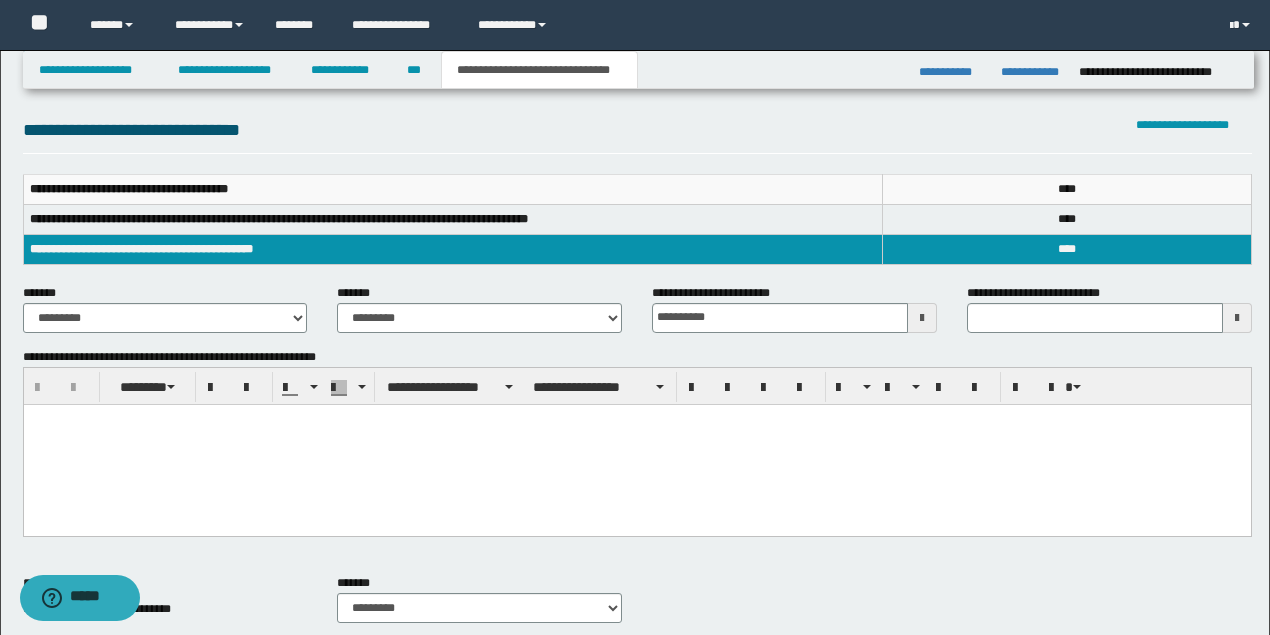 scroll, scrollTop: 400, scrollLeft: 0, axis: vertical 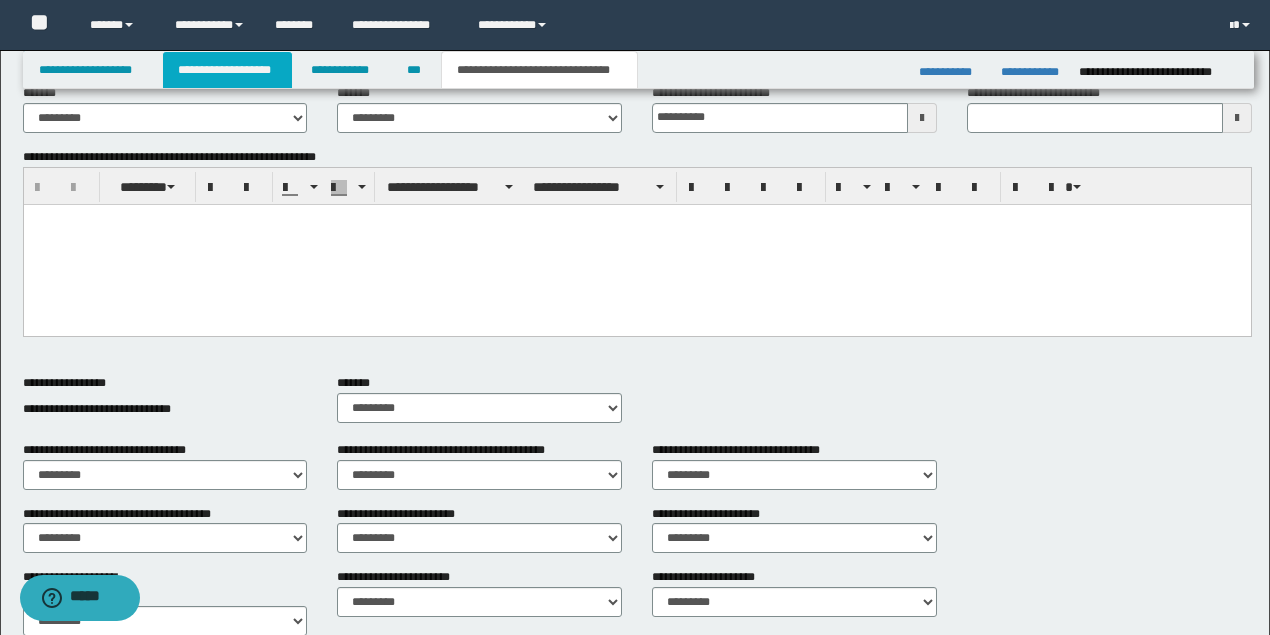 click on "**********" at bounding box center [227, 70] 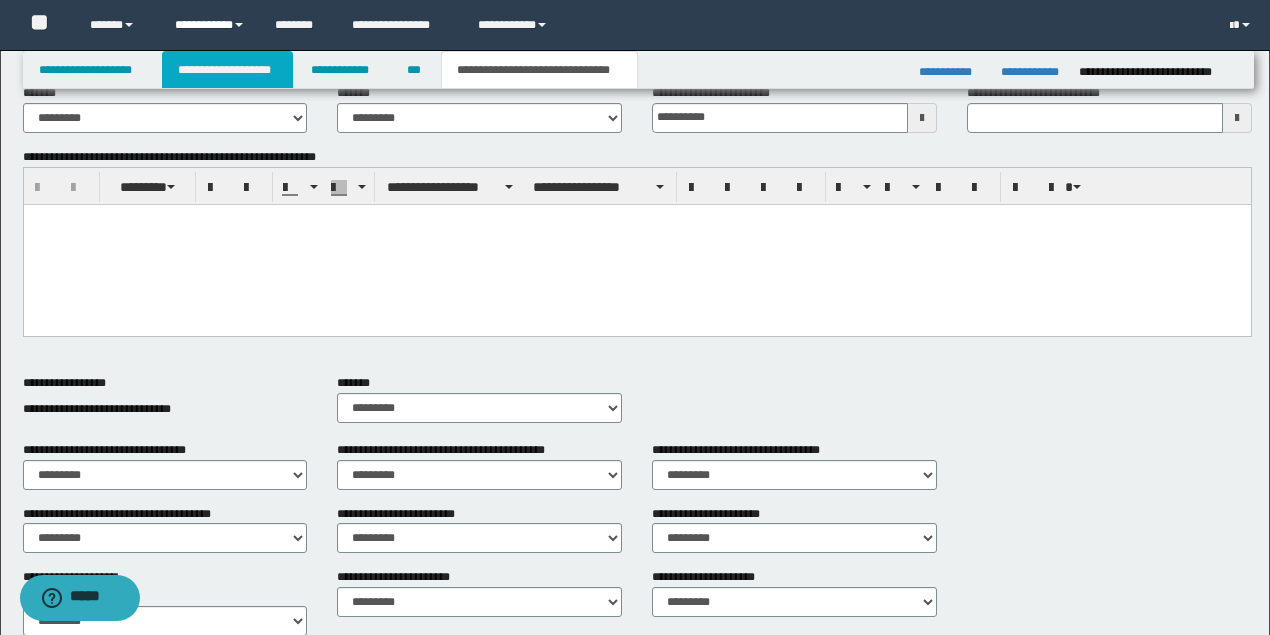 scroll, scrollTop: 430, scrollLeft: 0, axis: vertical 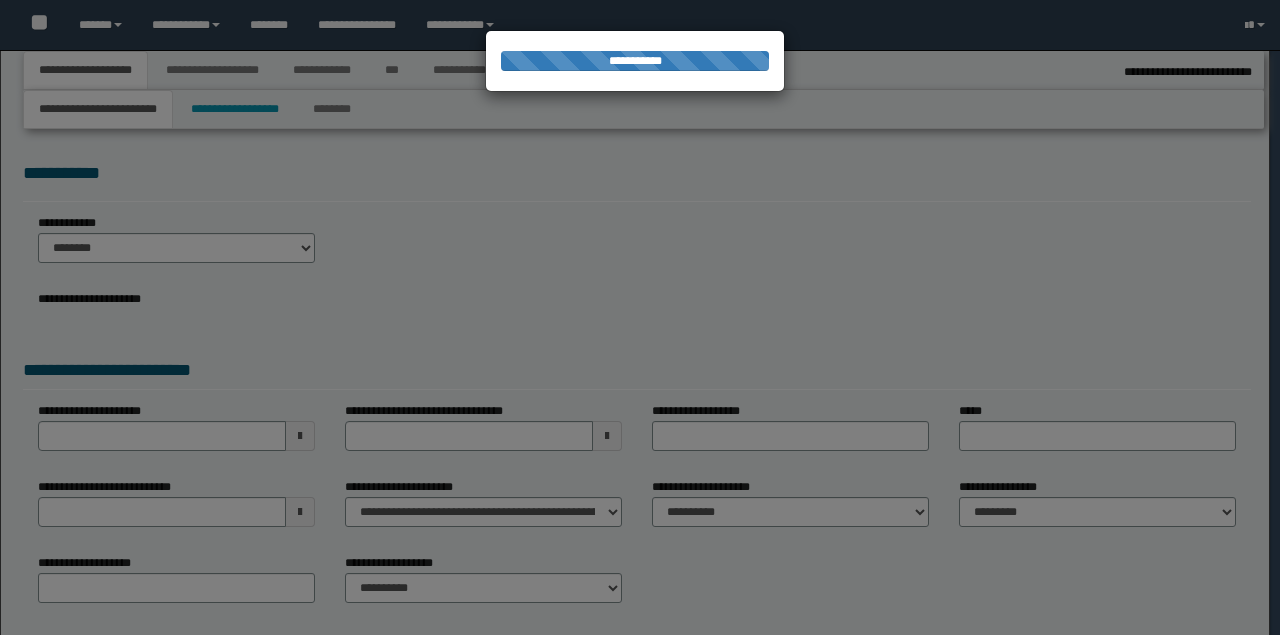 select on "*" 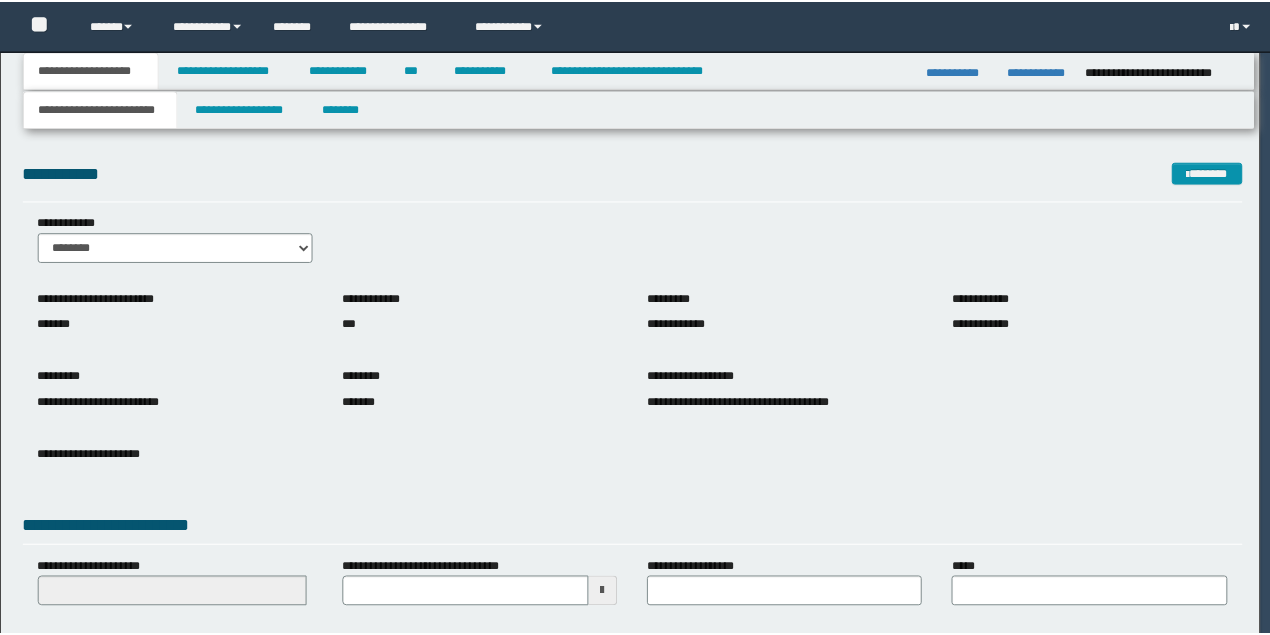 scroll, scrollTop: 0, scrollLeft: 0, axis: both 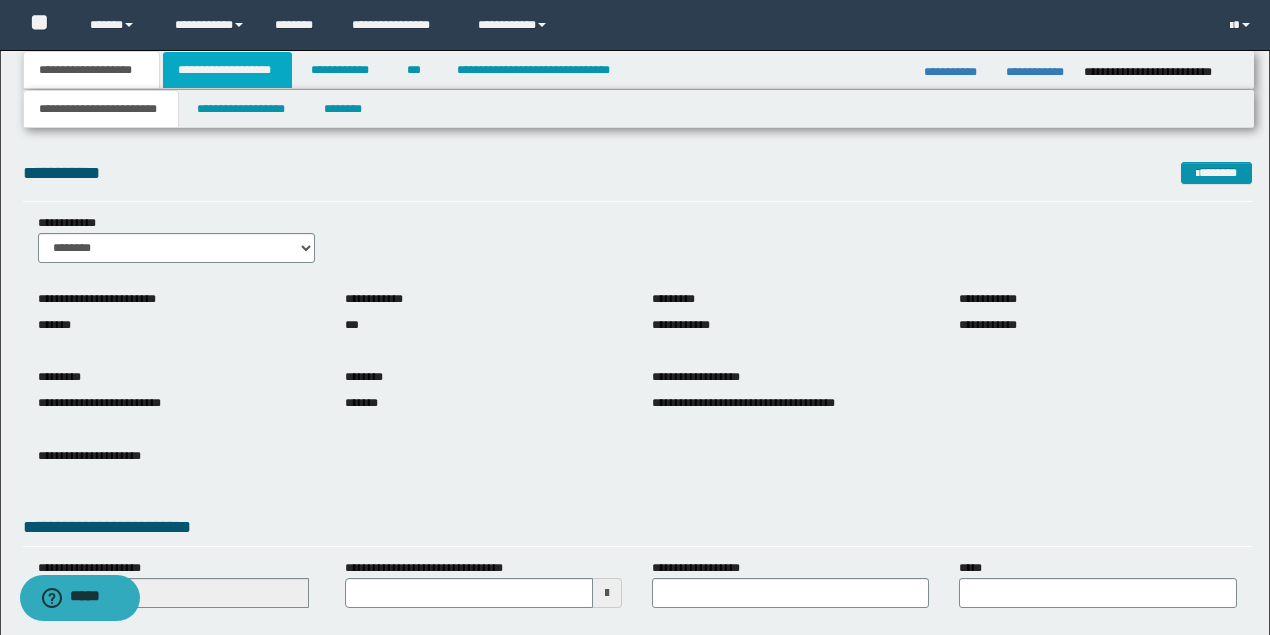 click on "**********" at bounding box center [227, 70] 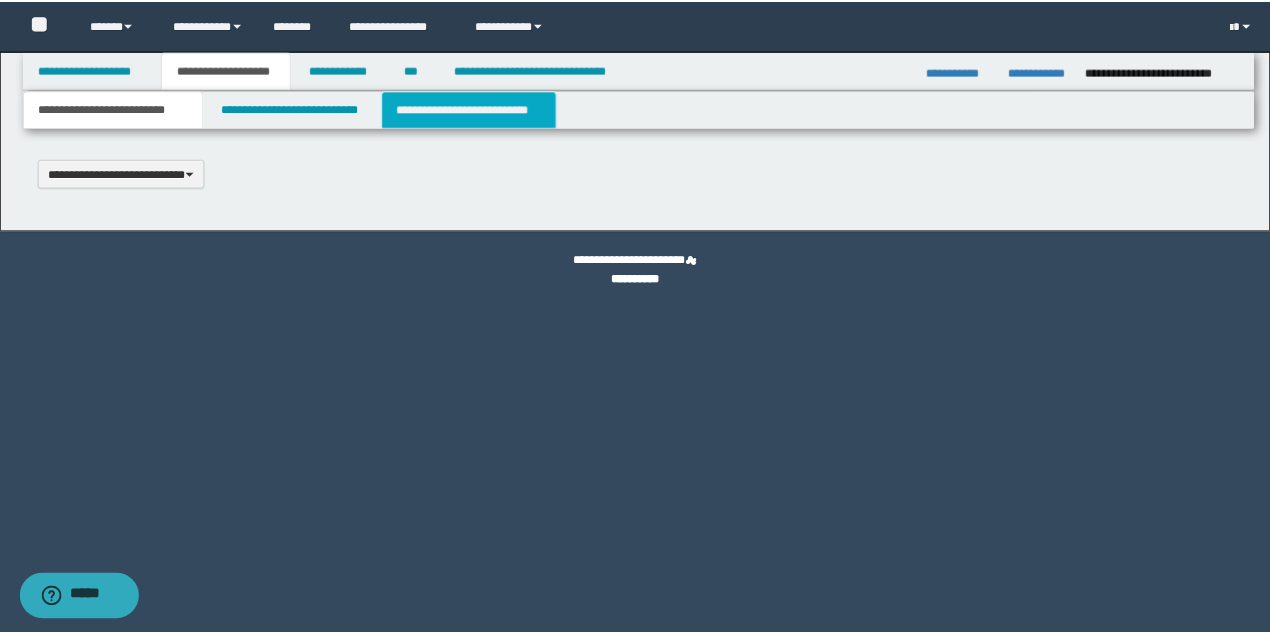 scroll, scrollTop: 0, scrollLeft: 0, axis: both 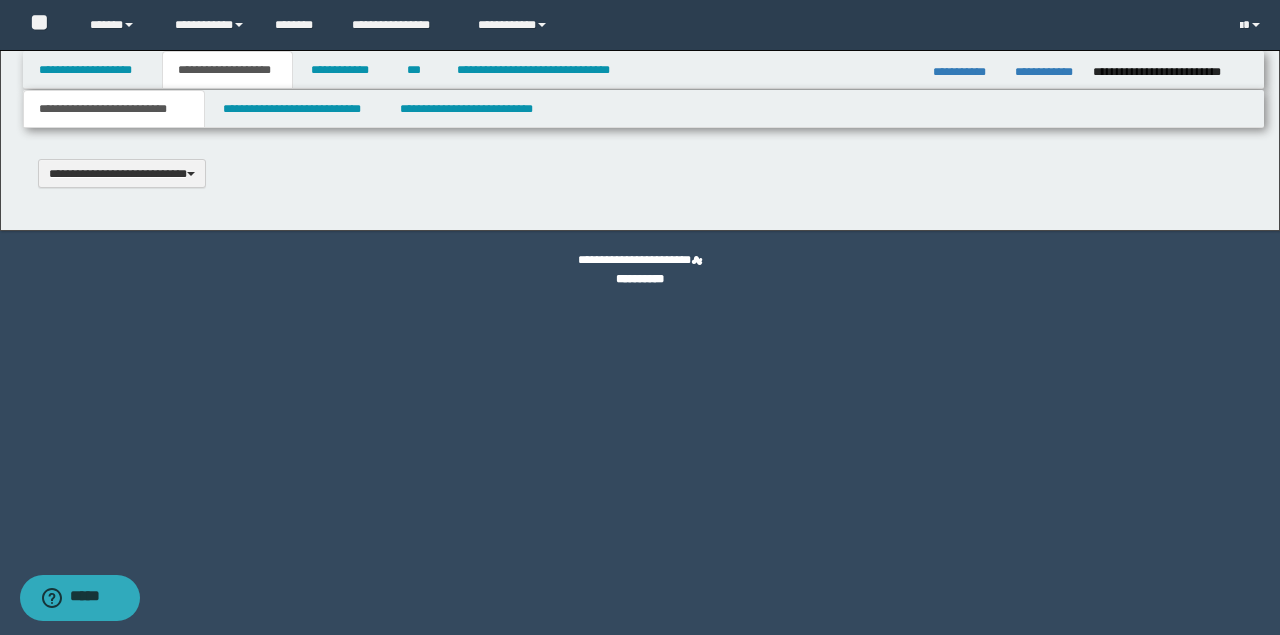 type 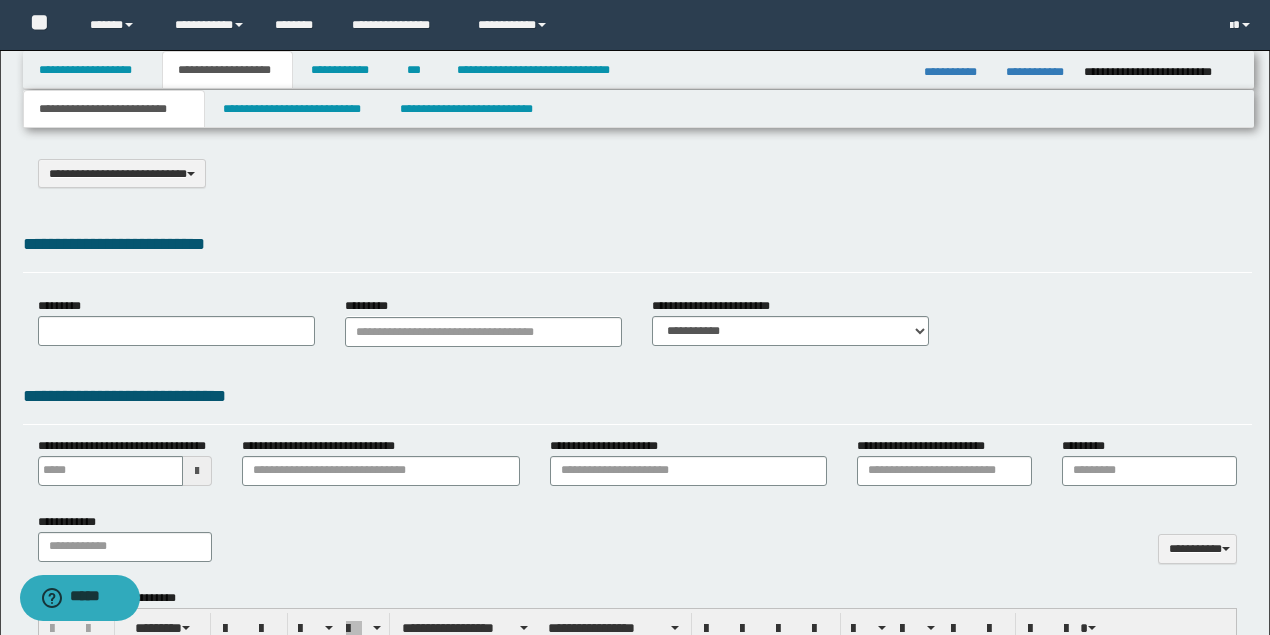 type on "**********" 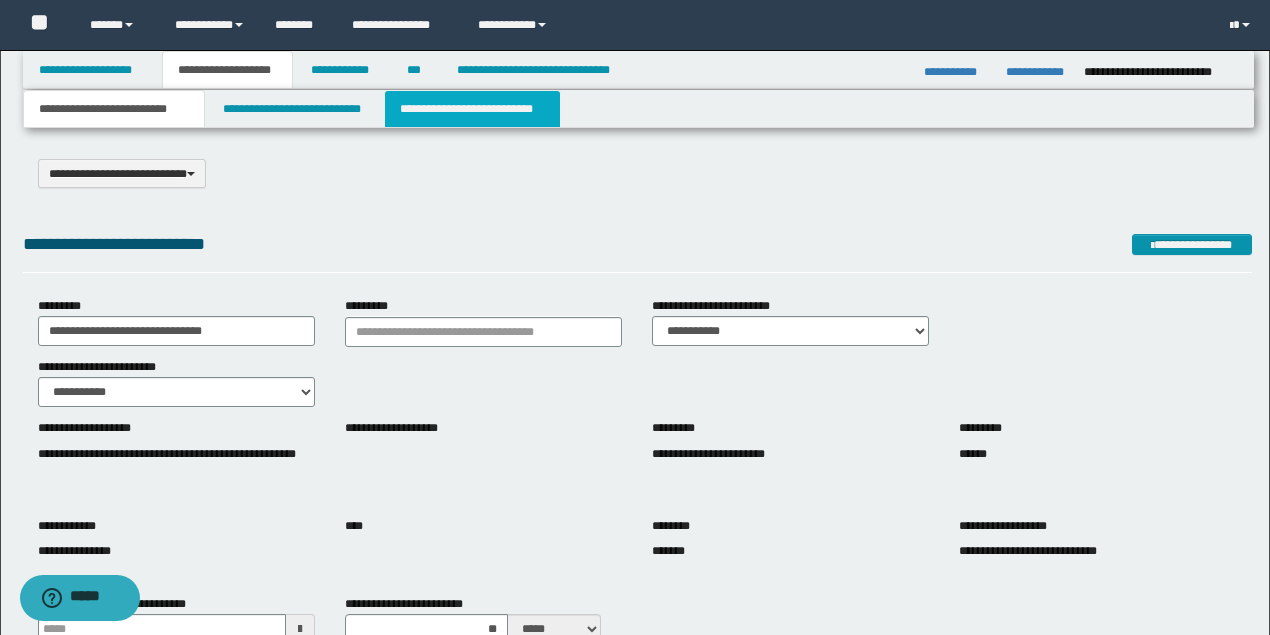 click on "**********" at bounding box center (472, 109) 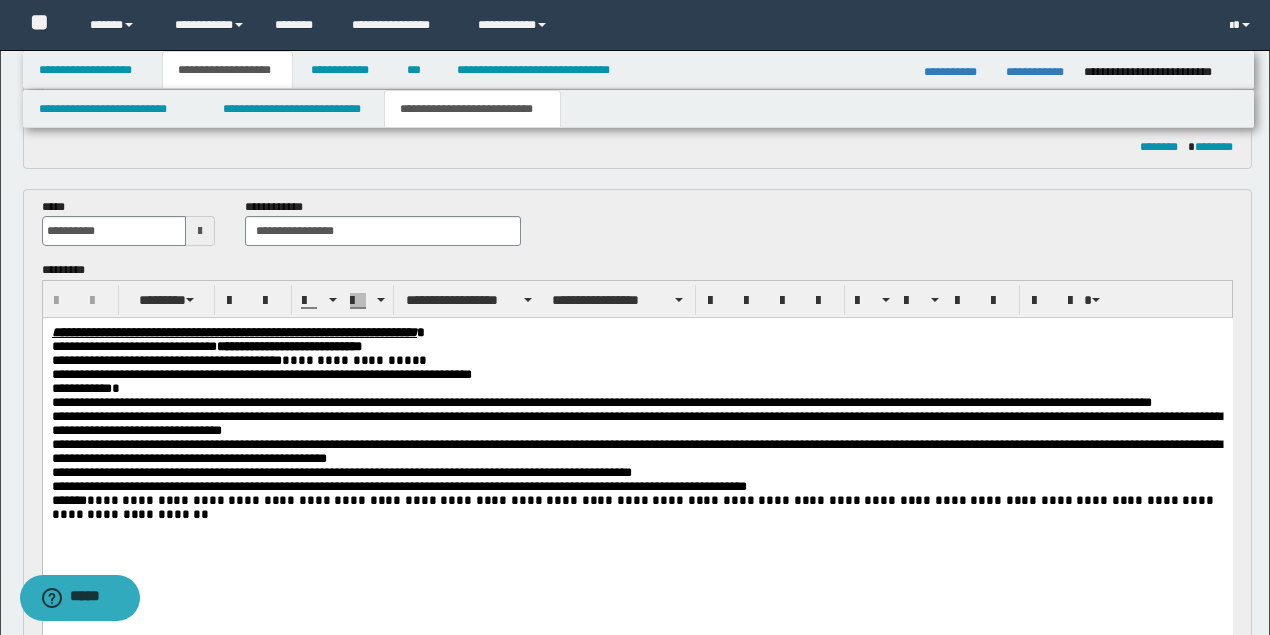 scroll, scrollTop: 933, scrollLeft: 0, axis: vertical 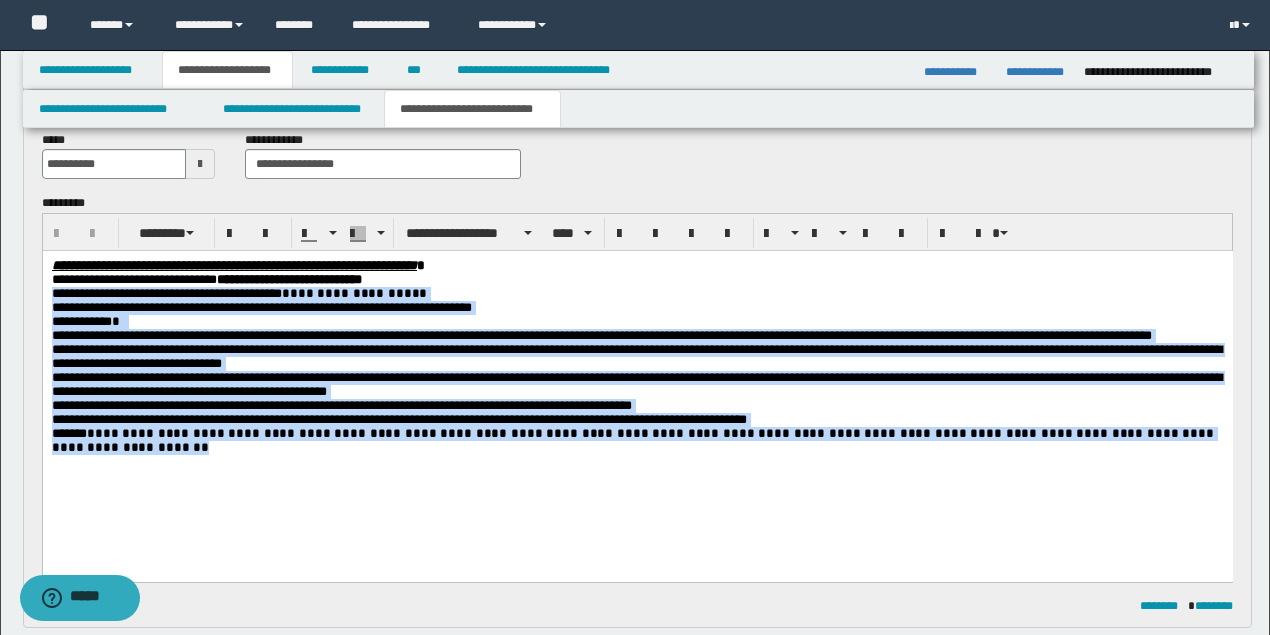 drag, startPoint x: 1163, startPoint y: 467, endPoint x: 29, endPoint y: 296, distance: 1146.8204 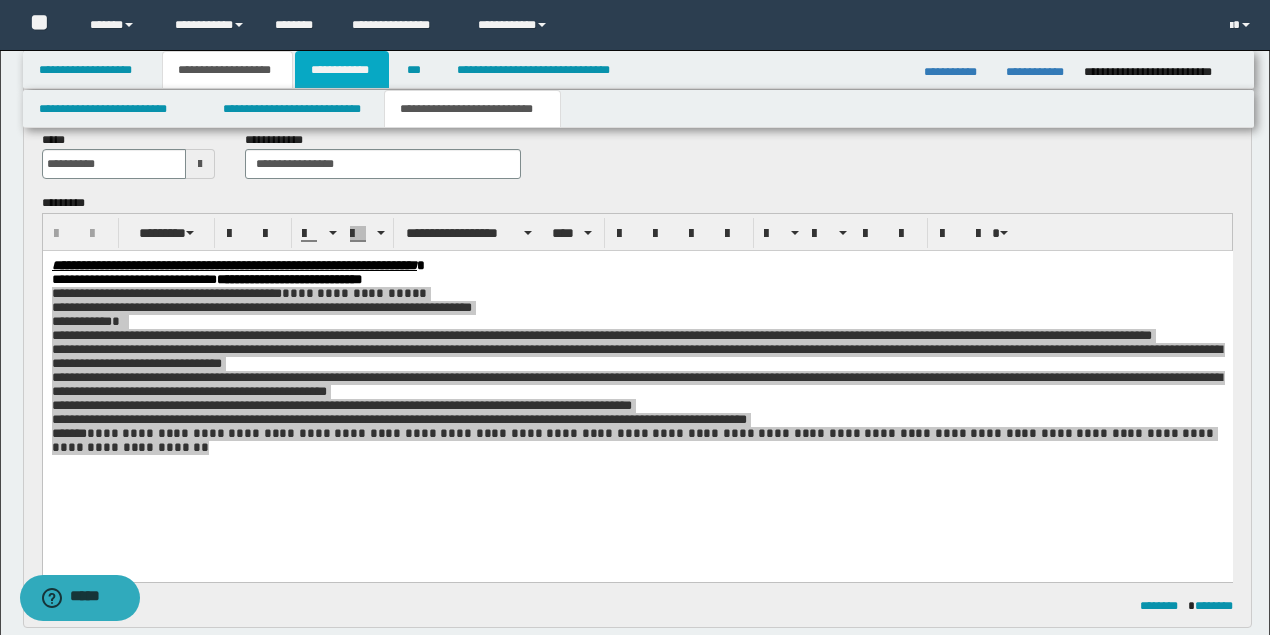 click on "**********" at bounding box center (342, 70) 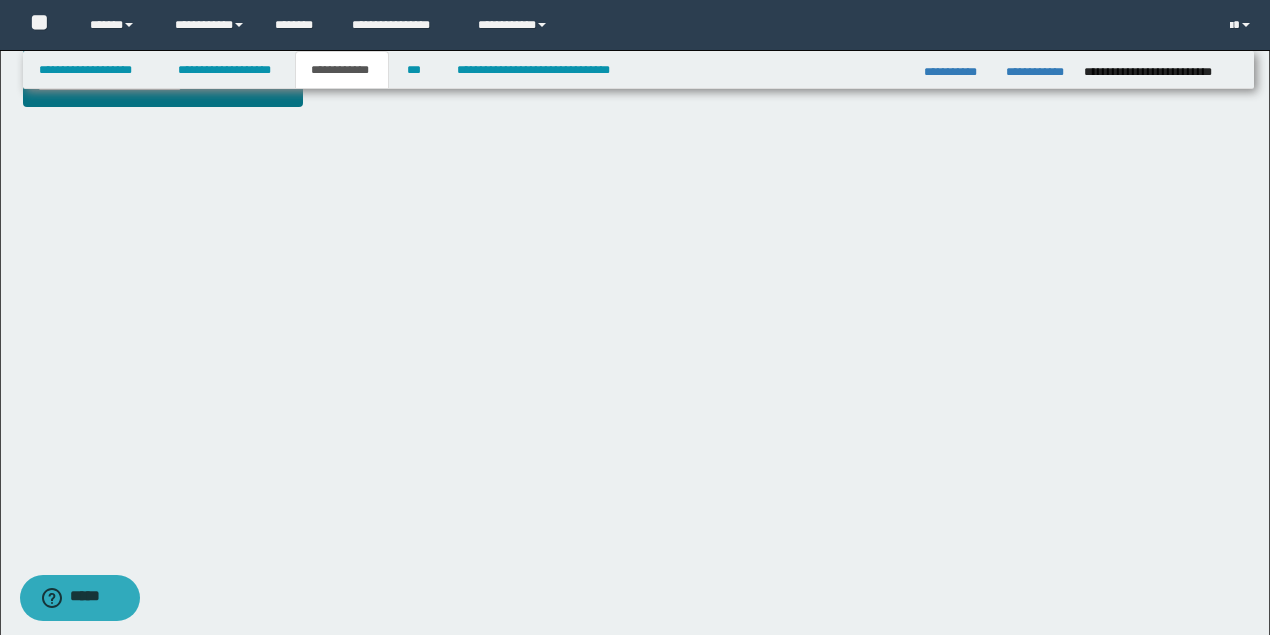 scroll, scrollTop: 513, scrollLeft: 0, axis: vertical 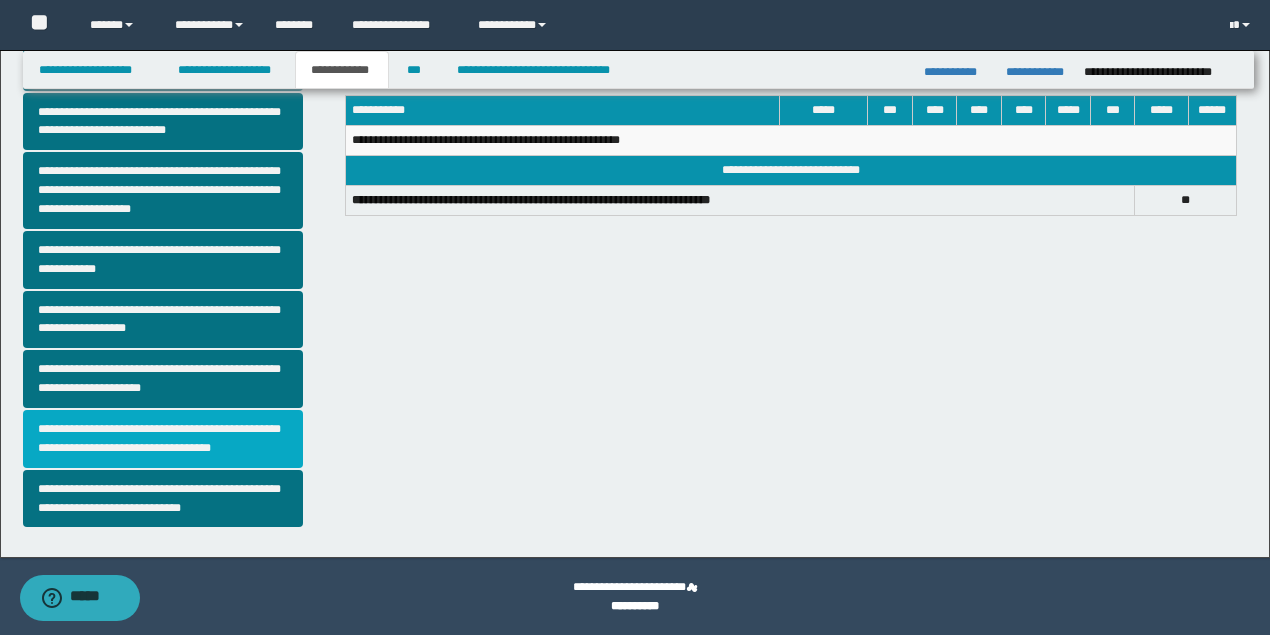 click on "**********" at bounding box center [163, 439] 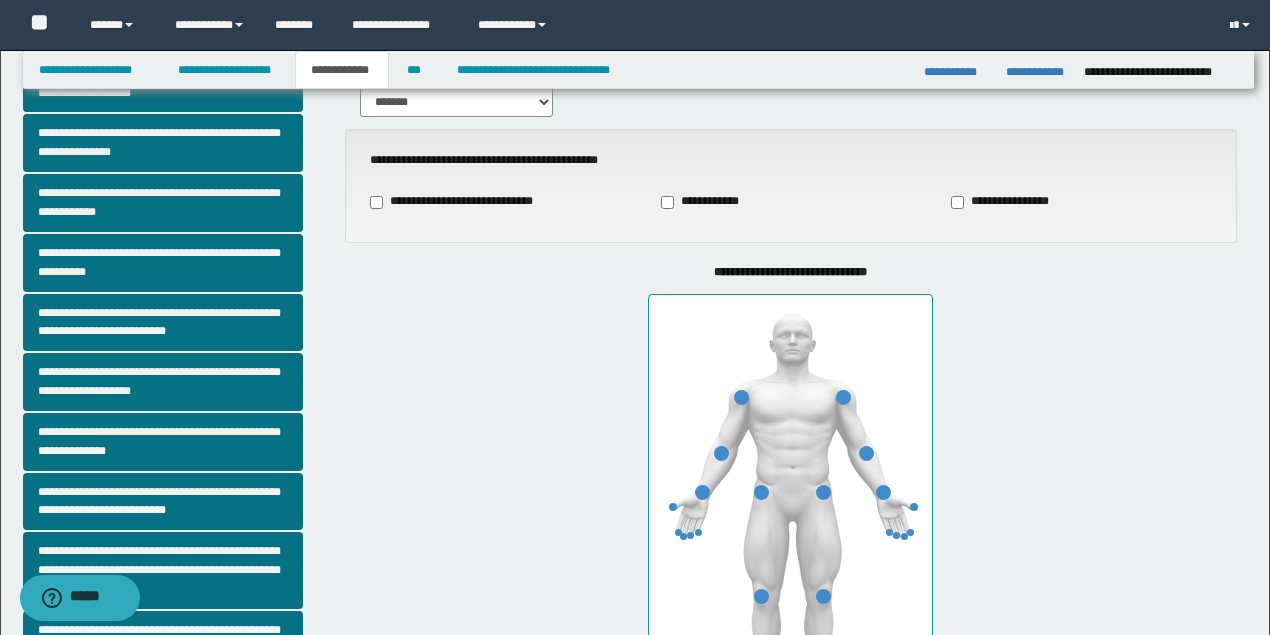 scroll, scrollTop: 400, scrollLeft: 0, axis: vertical 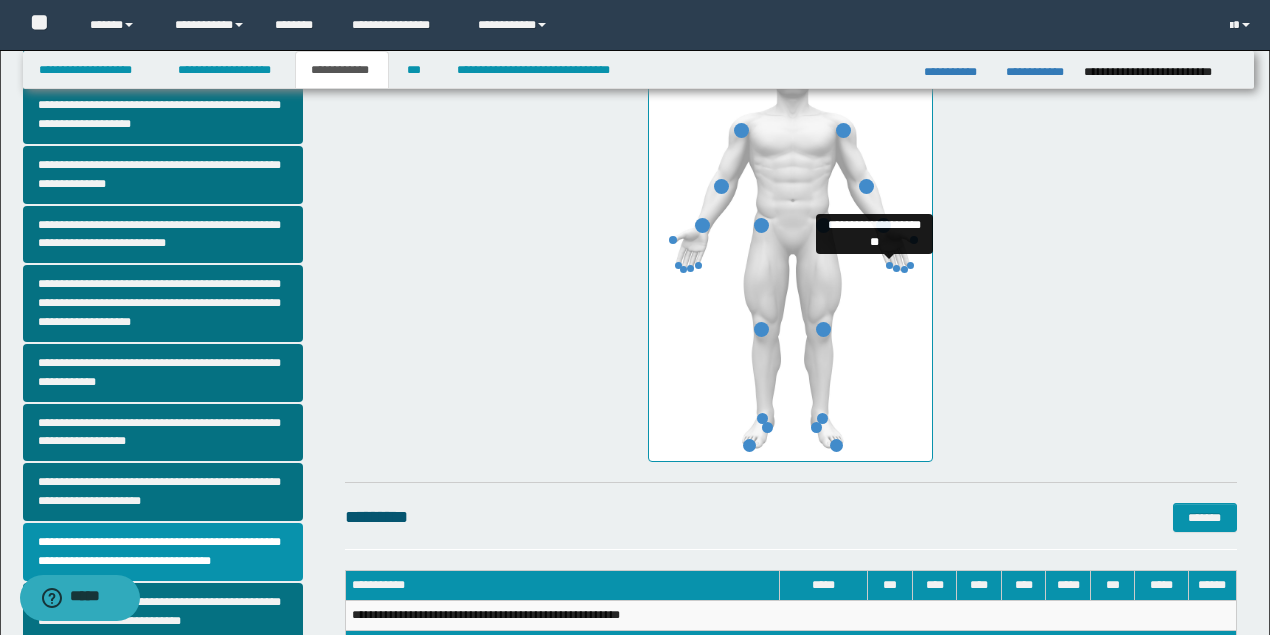 click at bounding box center (889, 265) 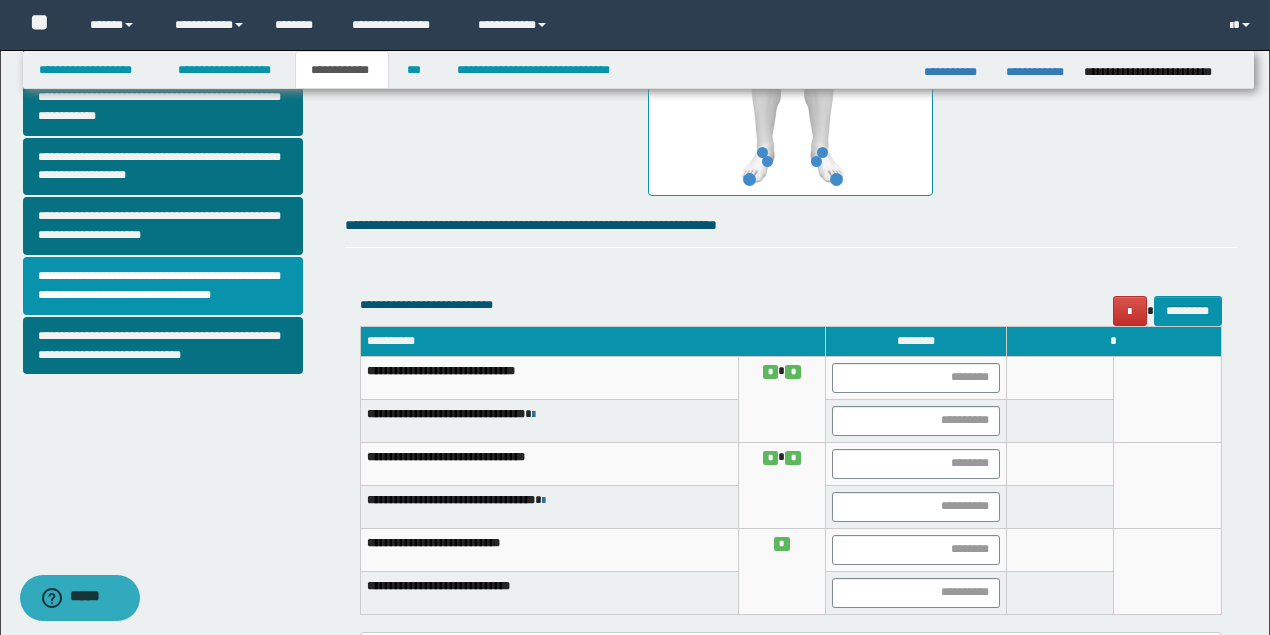 scroll, scrollTop: 800, scrollLeft: 0, axis: vertical 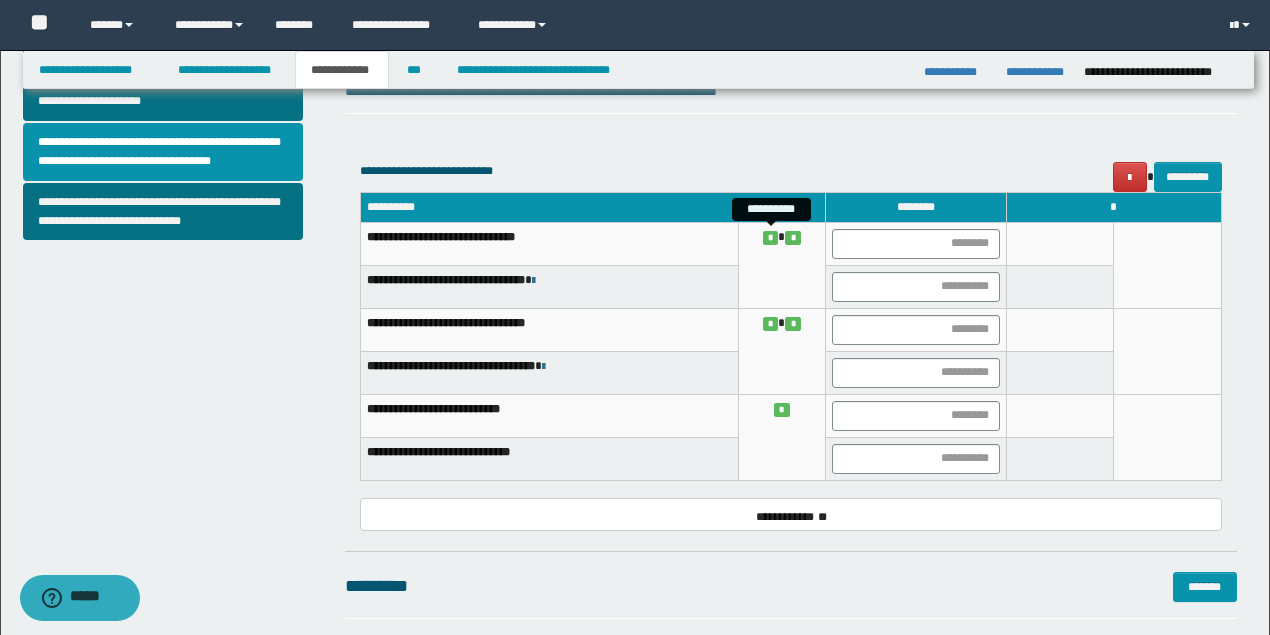 click on "*" at bounding box center (771, 237) 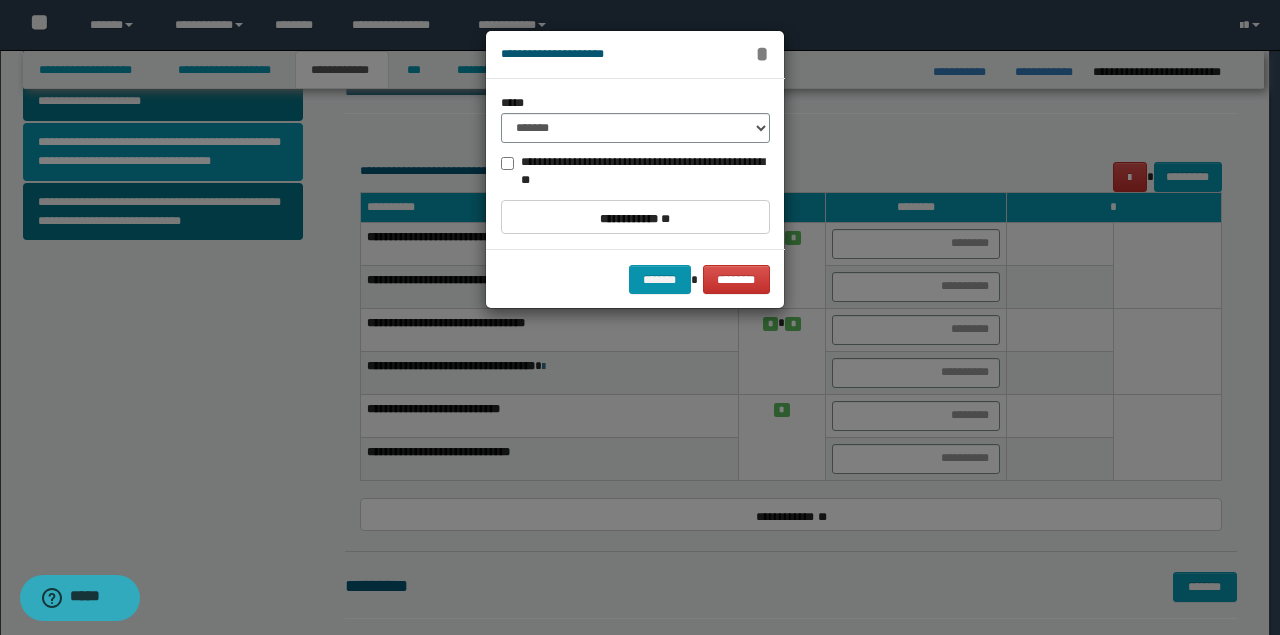 click on "*" at bounding box center (762, 54) 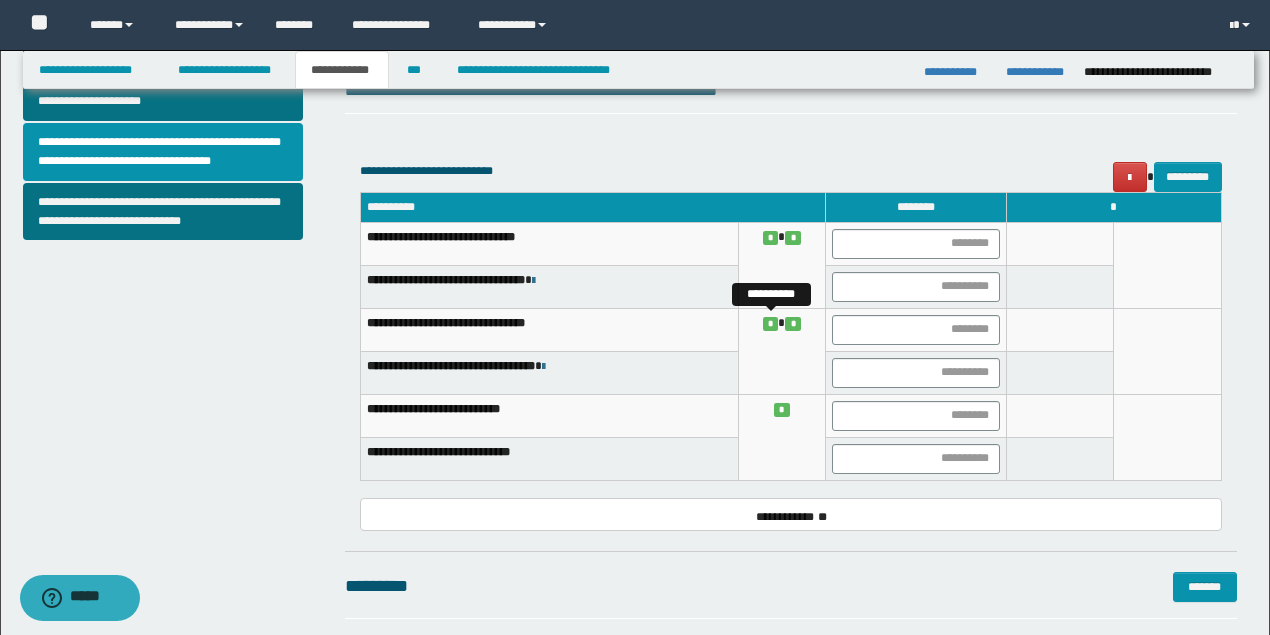 click on "*" at bounding box center (771, 323) 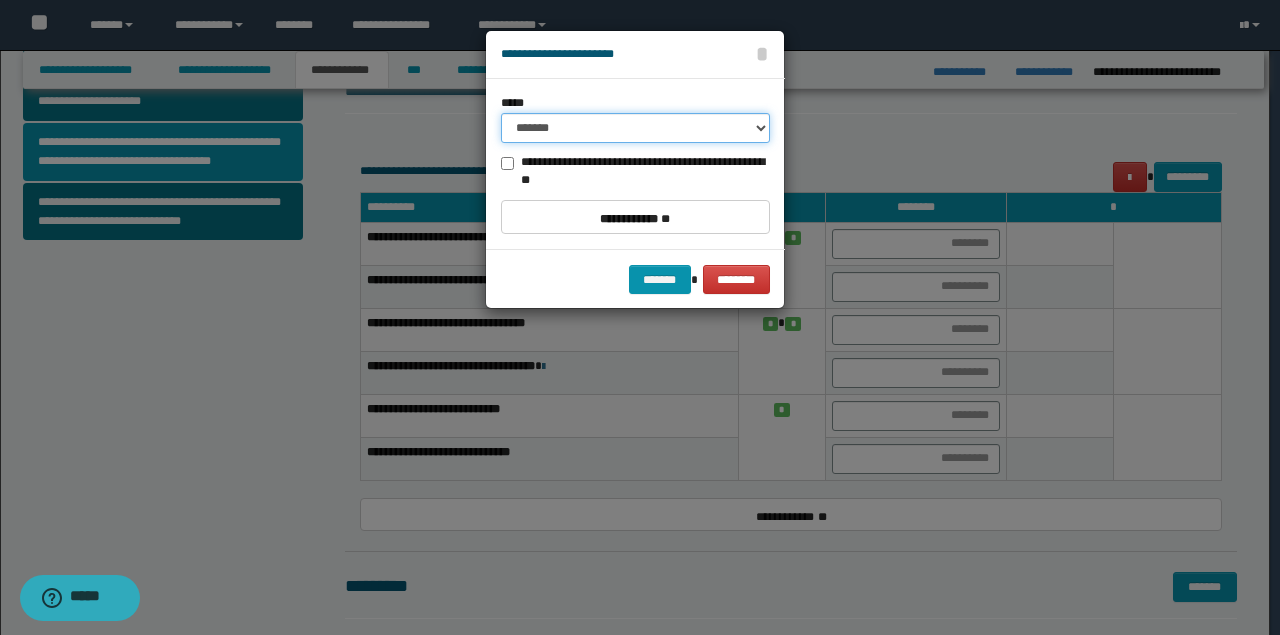 click on "*******
********" at bounding box center [635, 128] 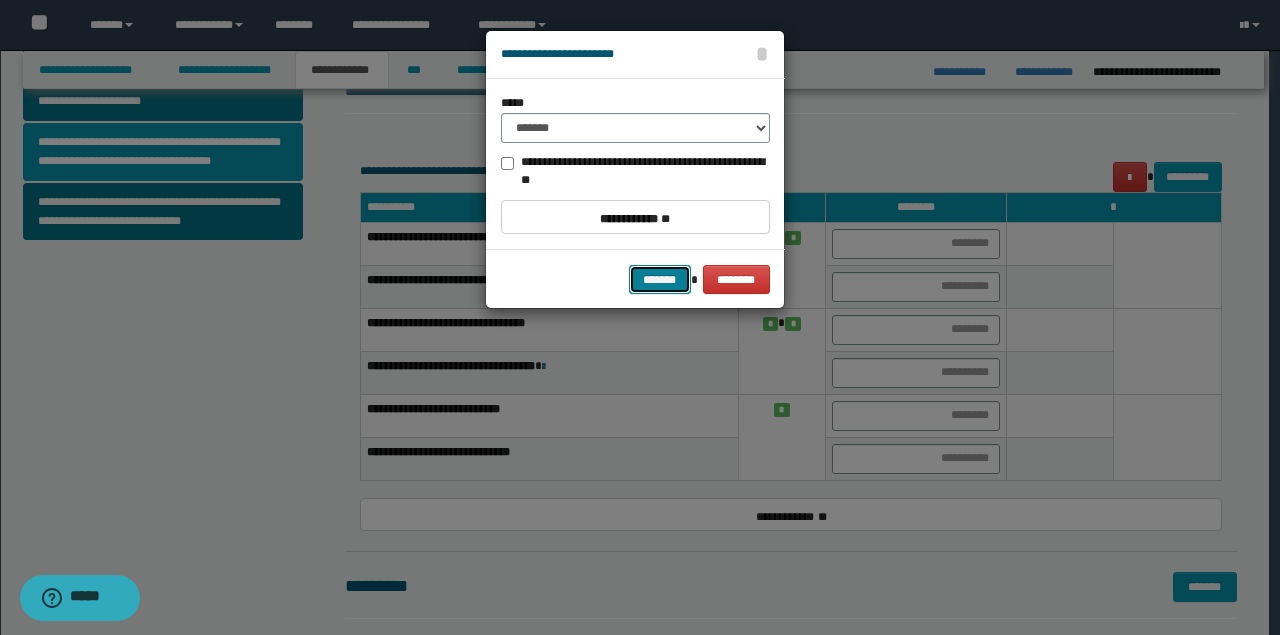 click on "*******" at bounding box center (660, 279) 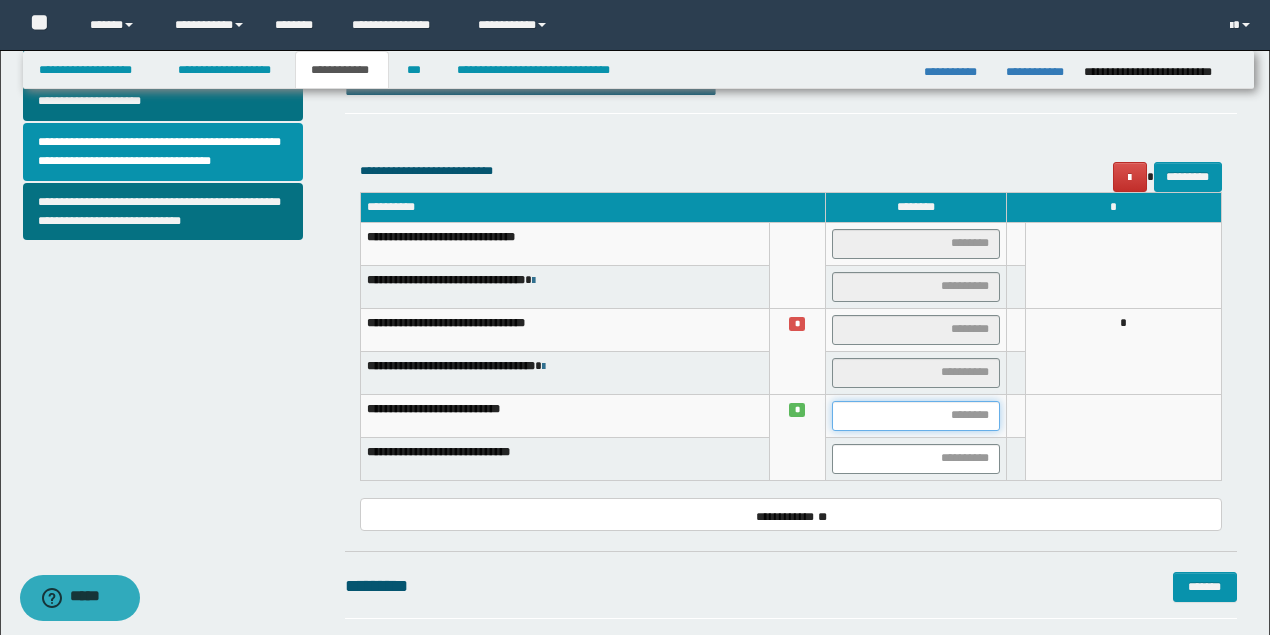 click at bounding box center [916, 416] 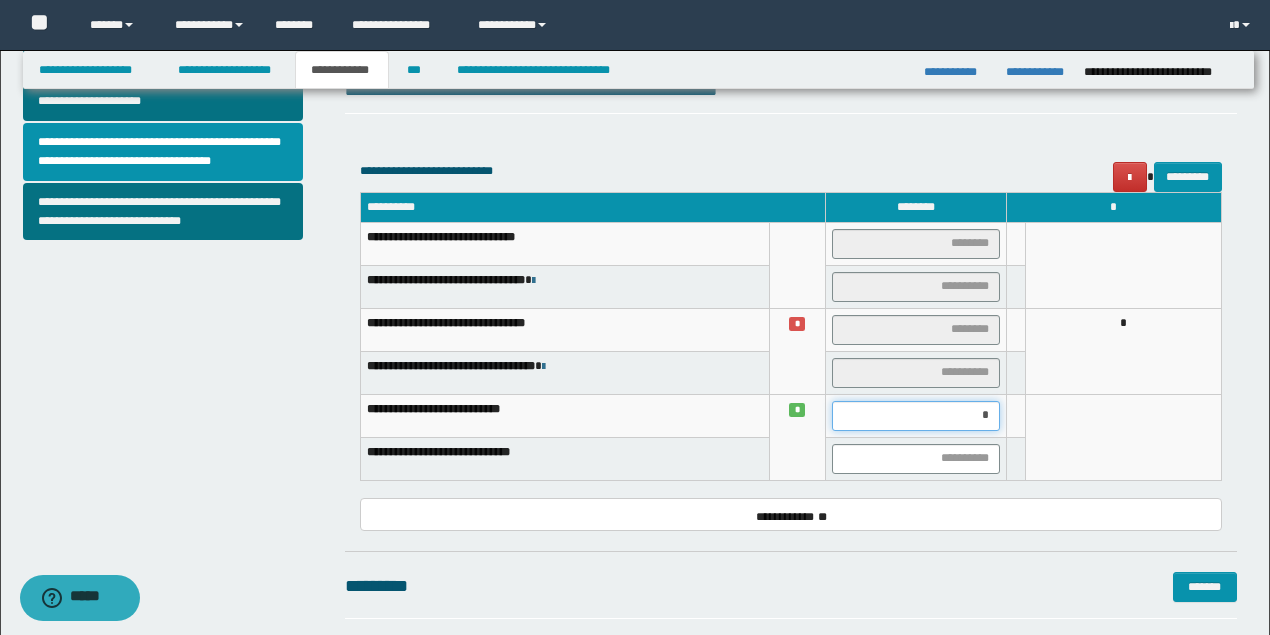 type on "**" 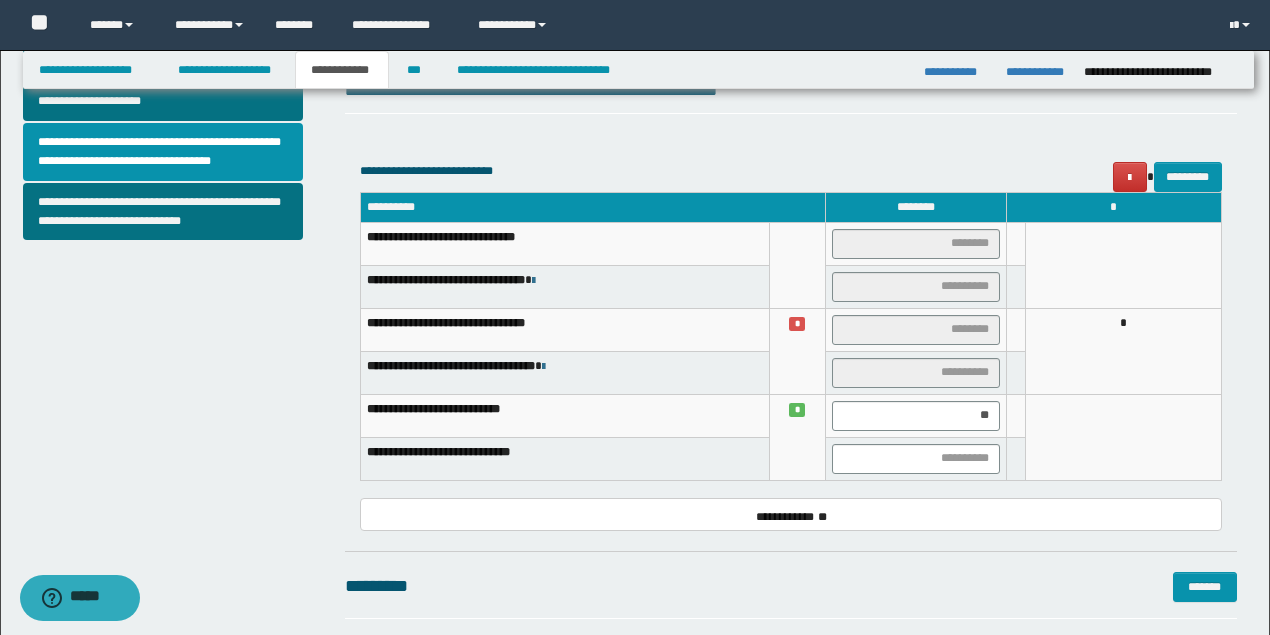 click on "**********" at bounding box center (564, 458) 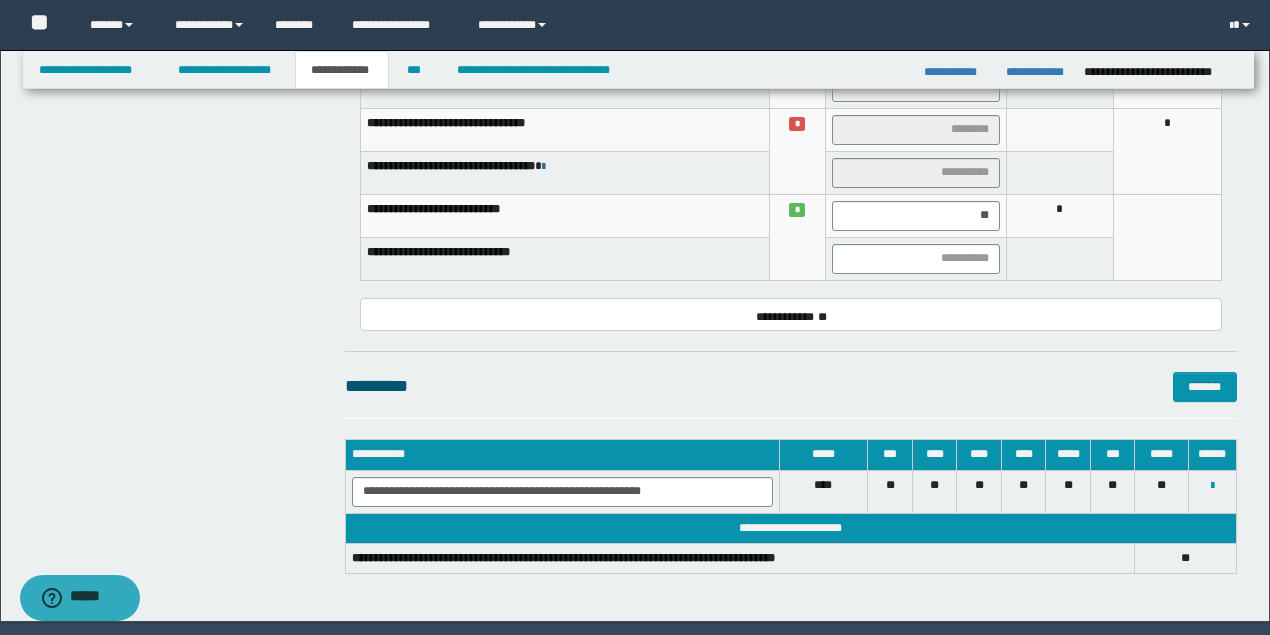 scroll, scrollTop: 866, scrollLeft: 0, axis: vertical 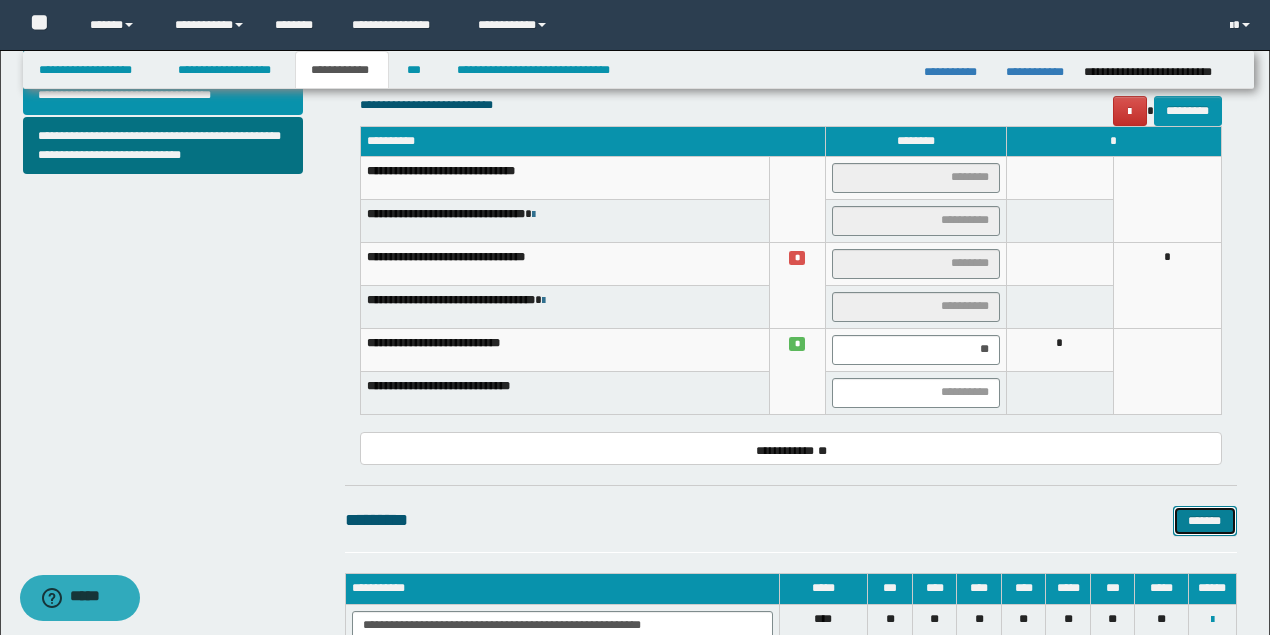 click on "*******" at bounding box center [1205, 520] 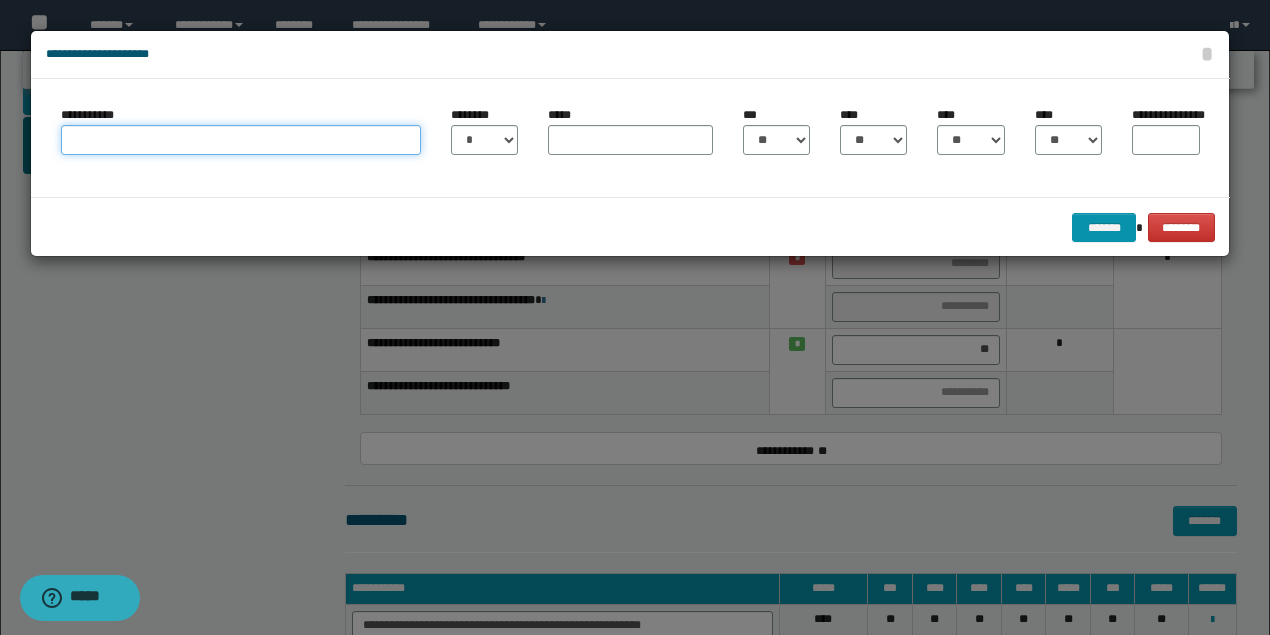 click on "**********" at bounding box center [241, 140] 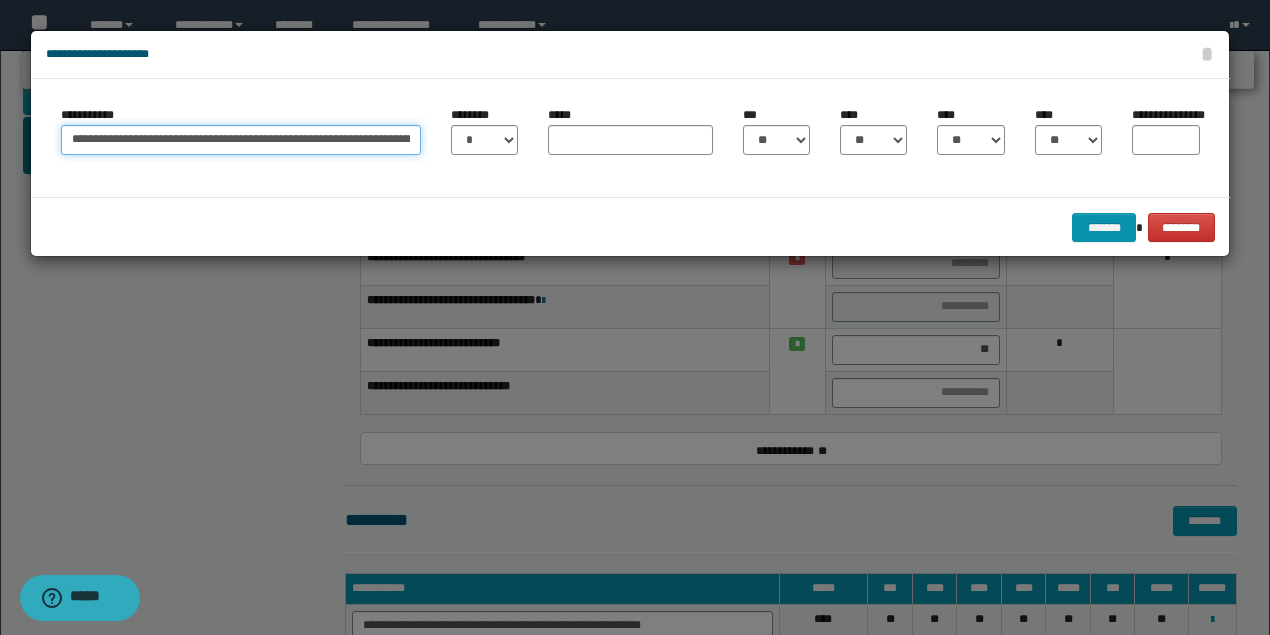 scroll, scrollTop: 0, scrollLeft: 257, axis: horizontal 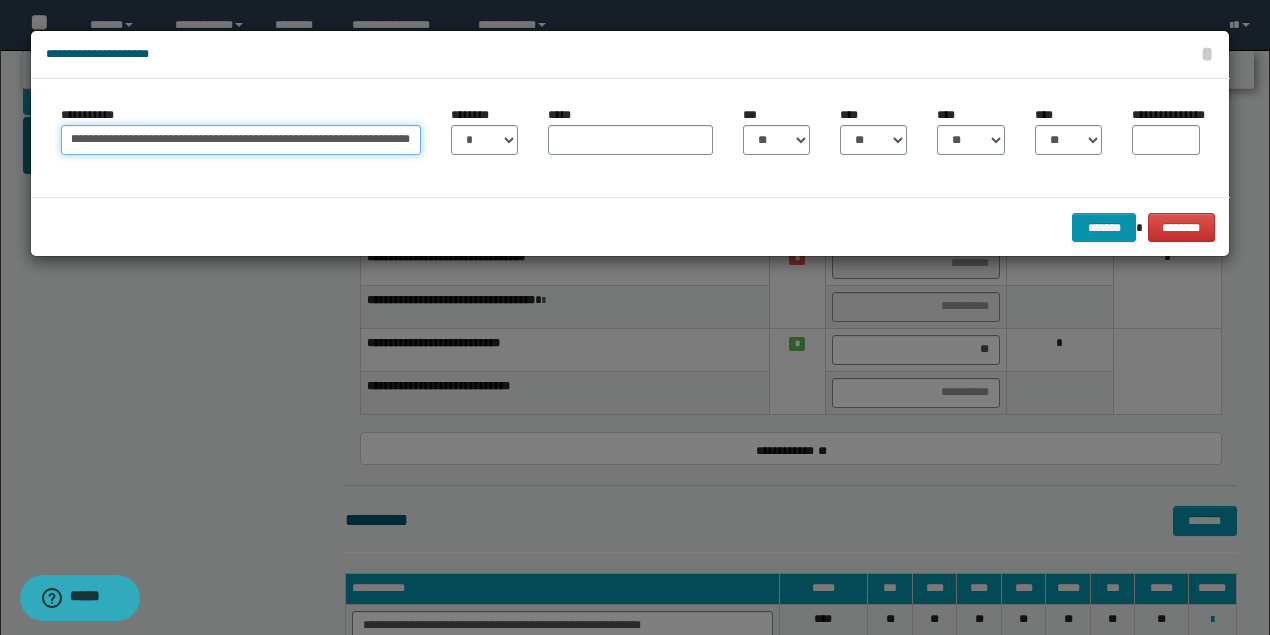 type on "**********" 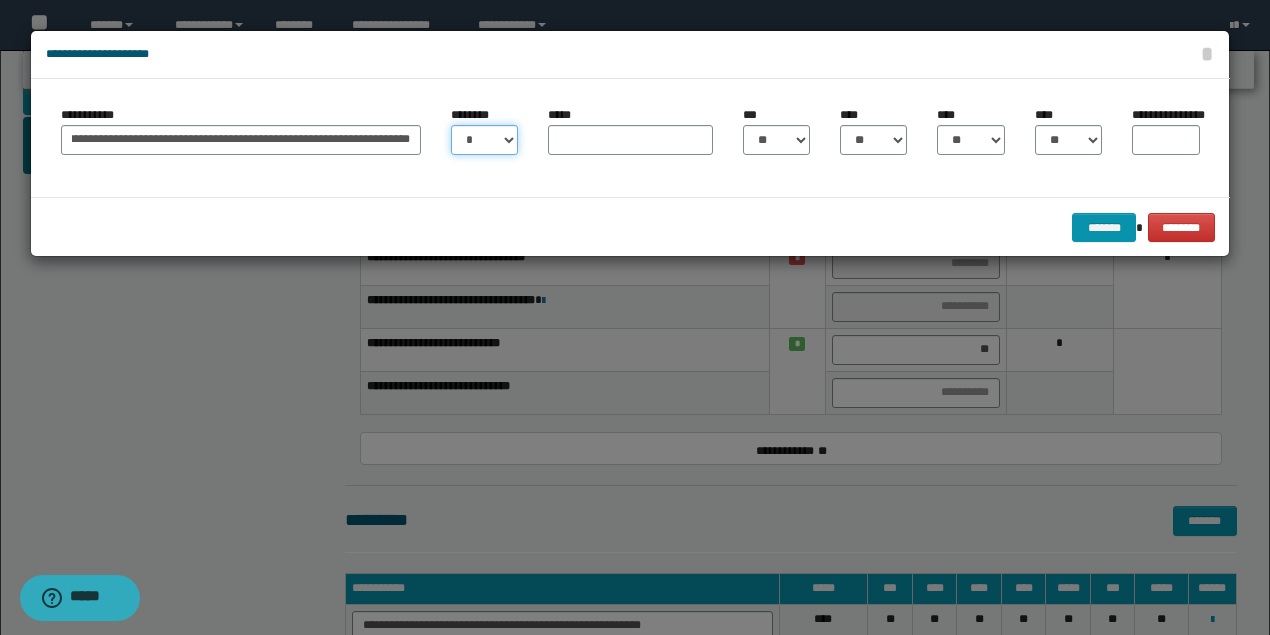 click on "*
*
*
*
*
*
*
*
*
**
**
**
**
**
**" at bounding box center (484, 140) 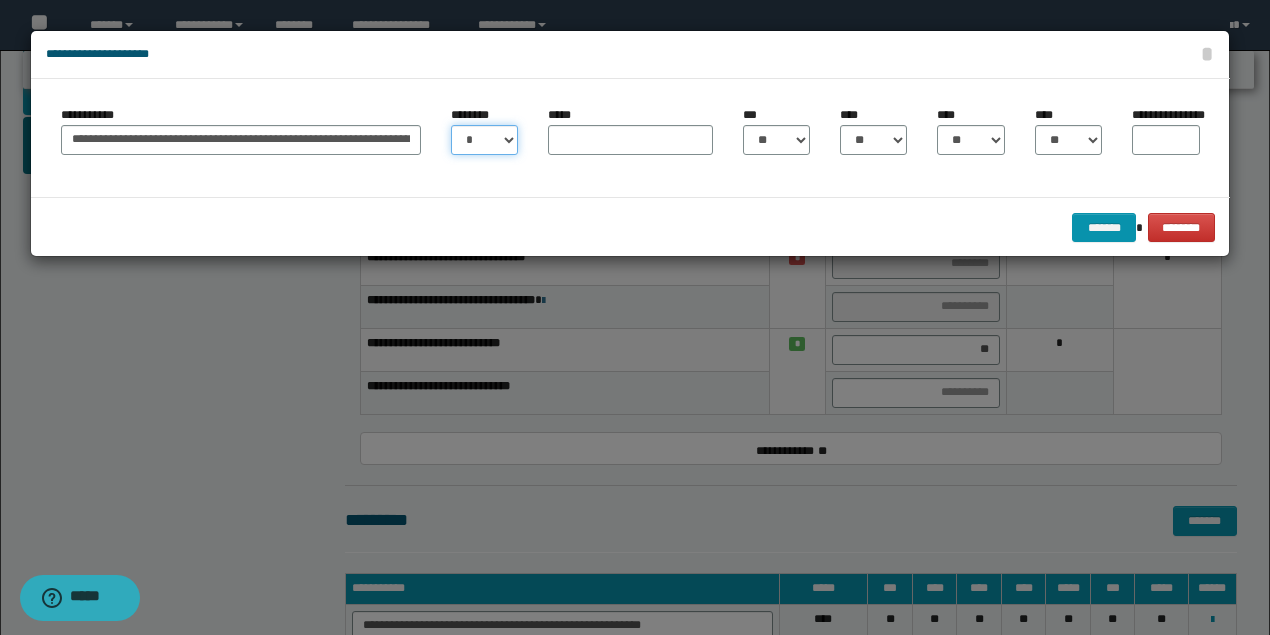 select on "**" 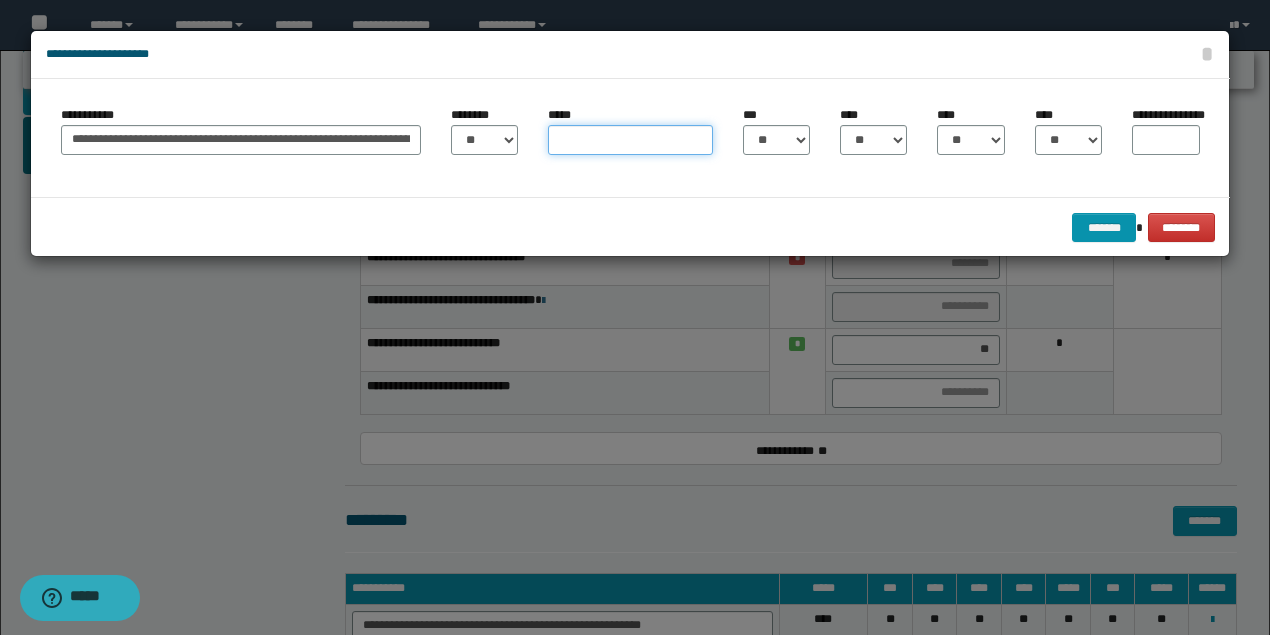 click on "*****" at bounding box center [630, 140] 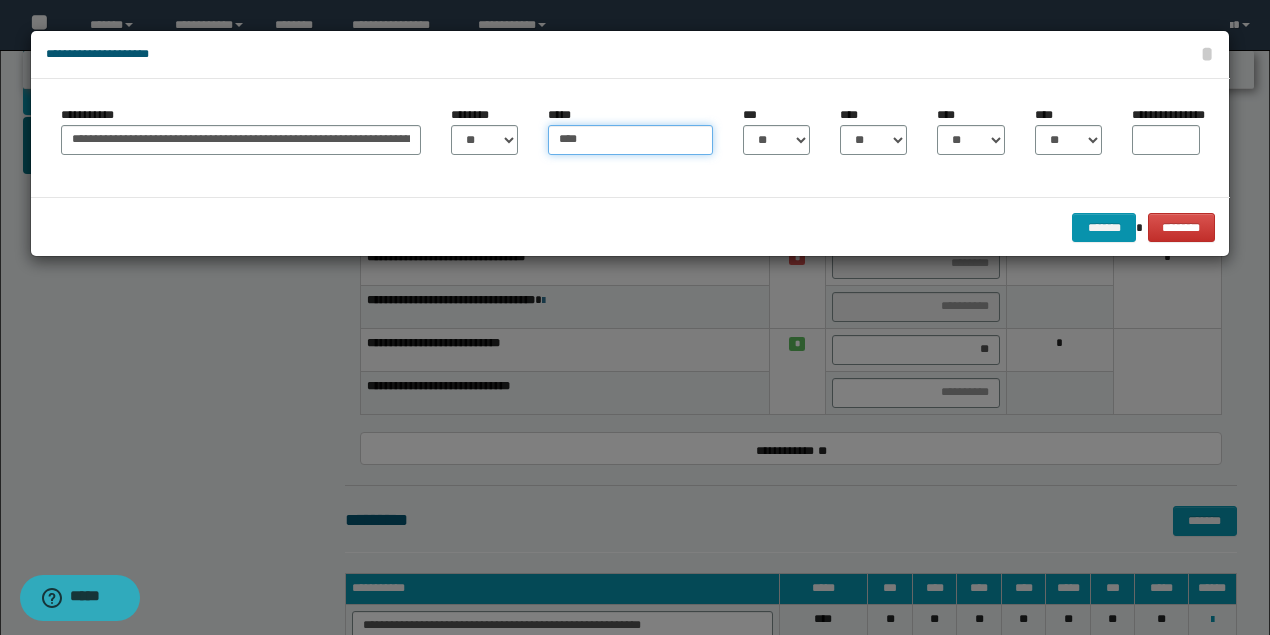 type on "****" 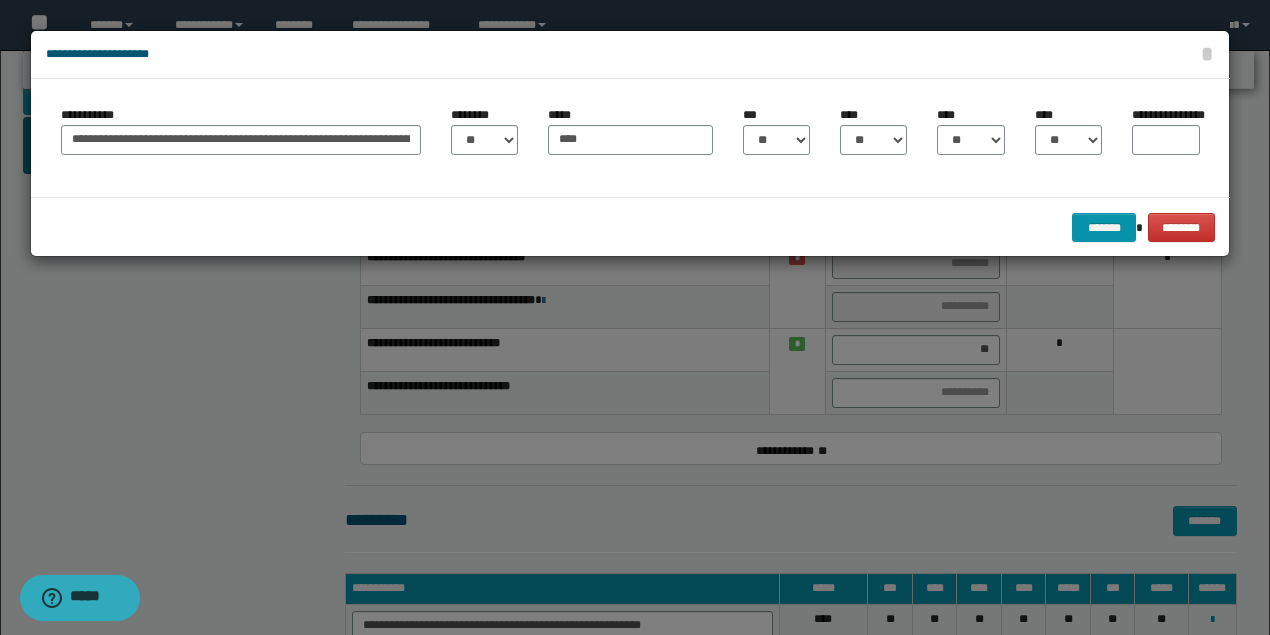 click on "*******
********" at bounding box center (630, 227) 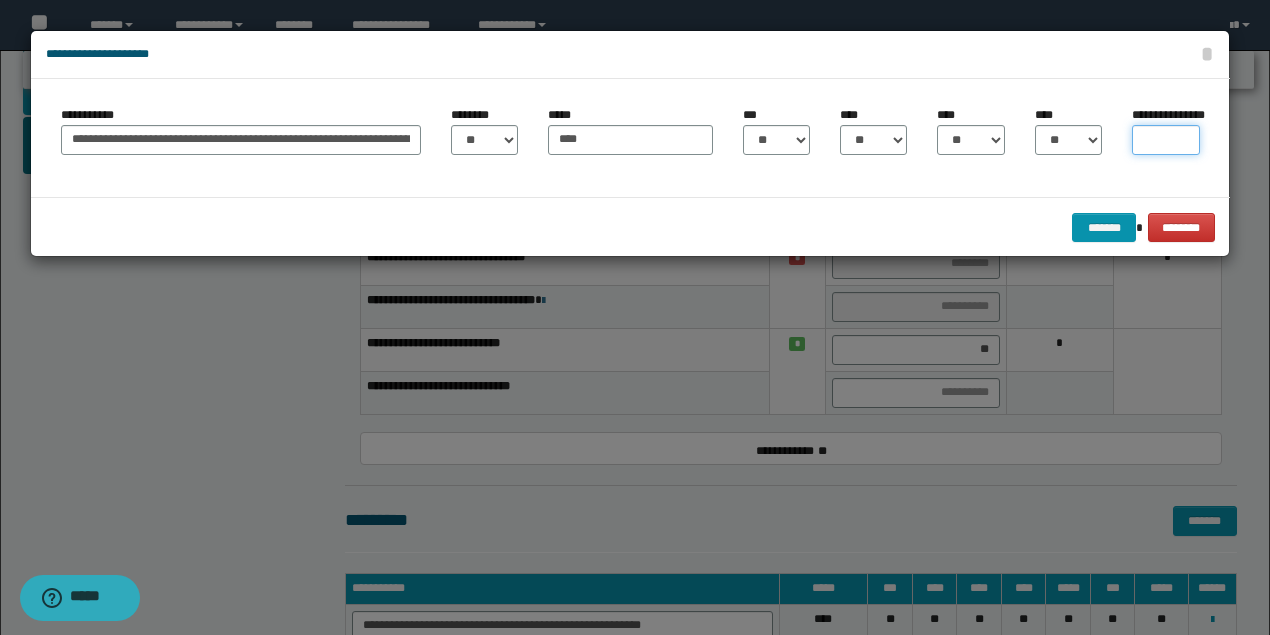 click on "**********" at bounding box center [1165, 140] 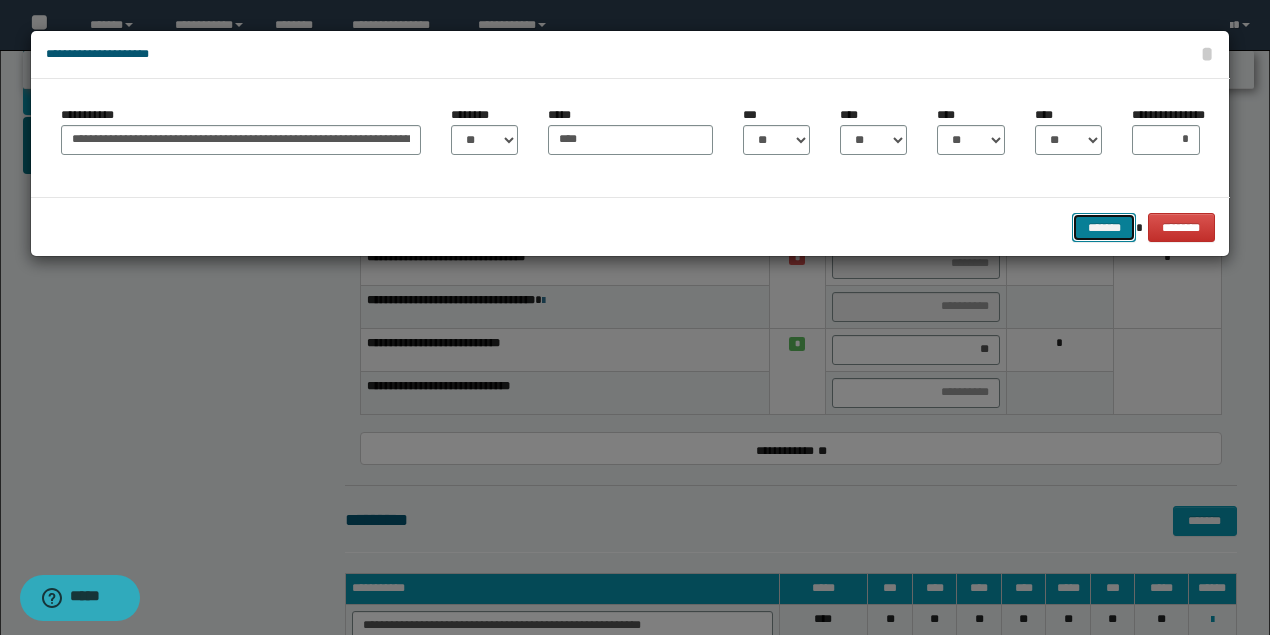 click on "*******" at bounding box center (1104, 227) 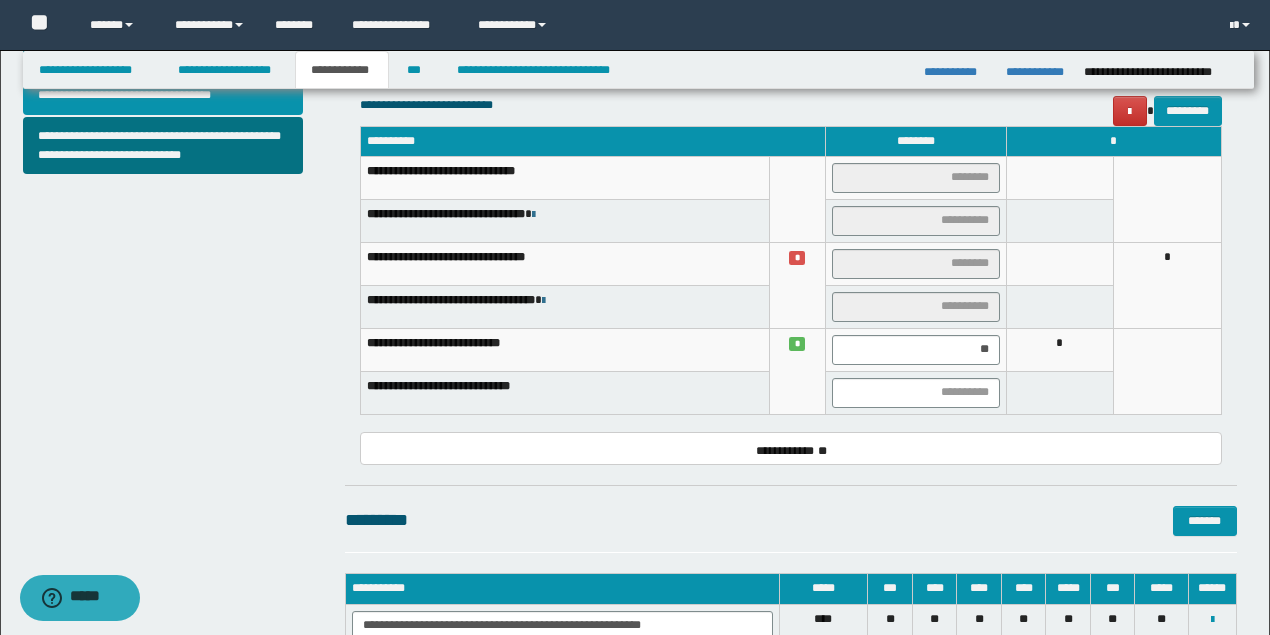 scroll, scrollTop: 1066, scrollLeft: 0, axis: vertical 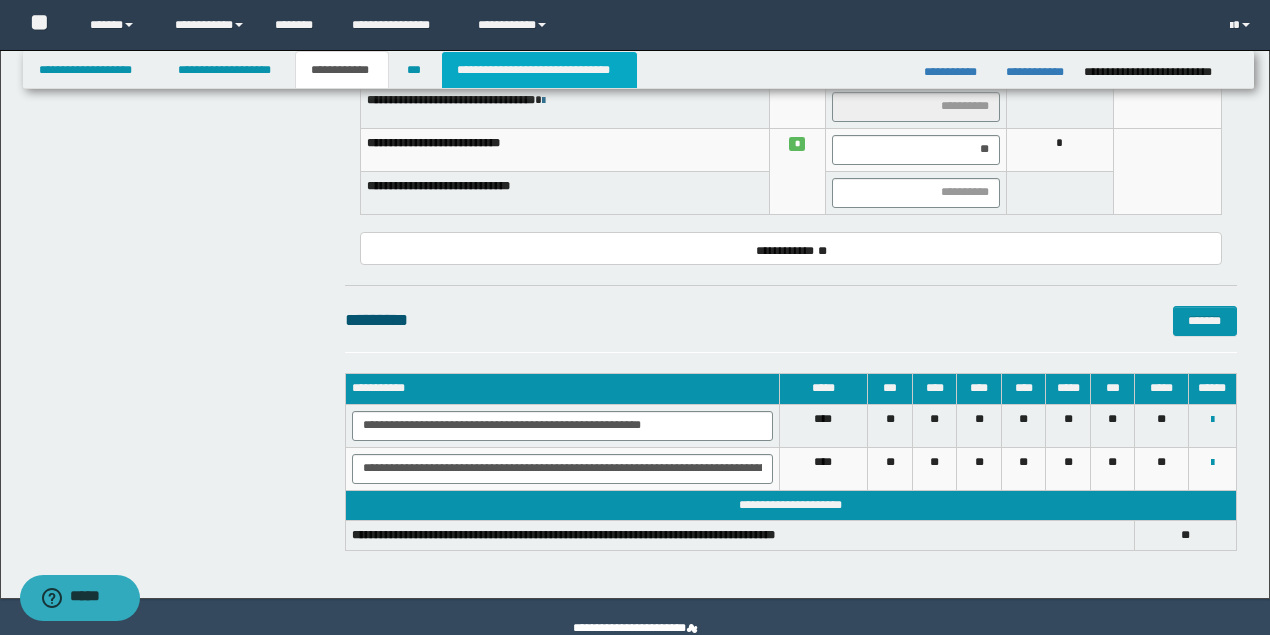 click on "**********" at bounding box center (539, 70) 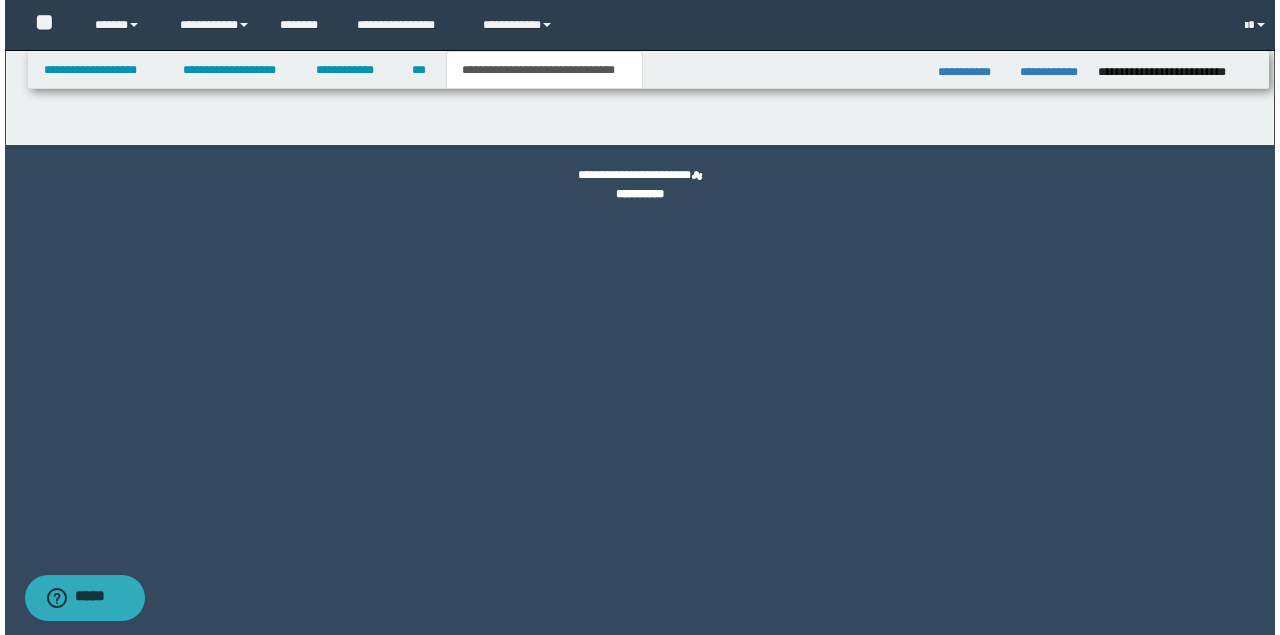 scroll, scrollTop: 0, scrollLeft: 0, axis: both 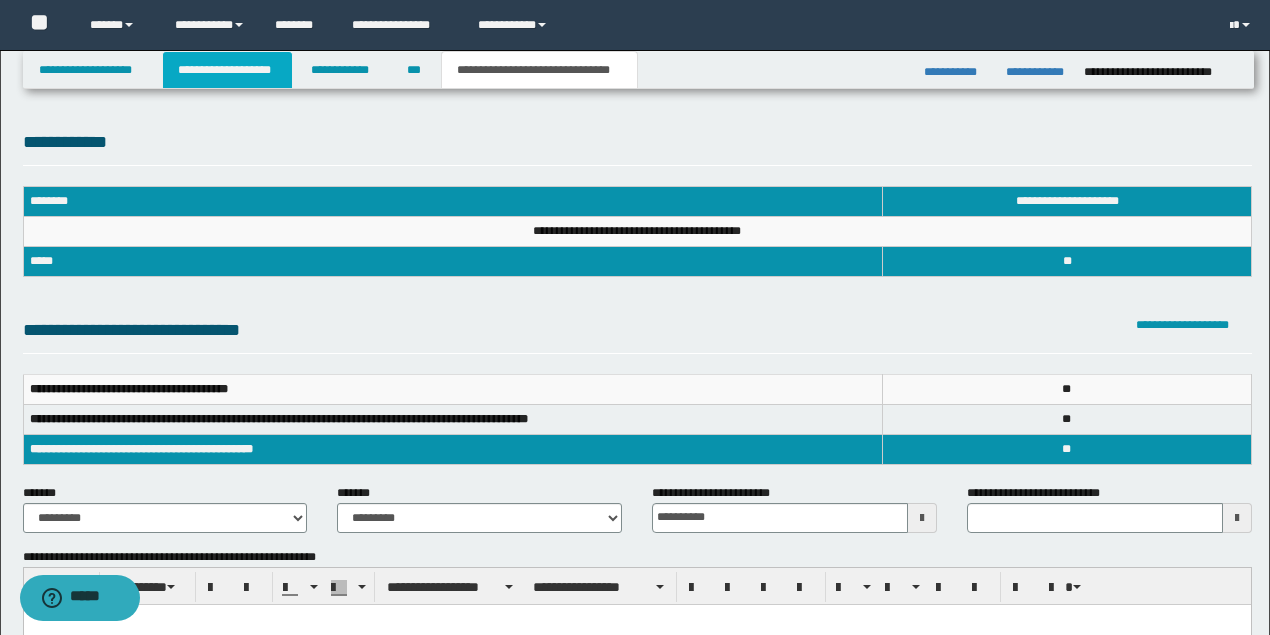 click on "**********" at bounding box center [227, 70] 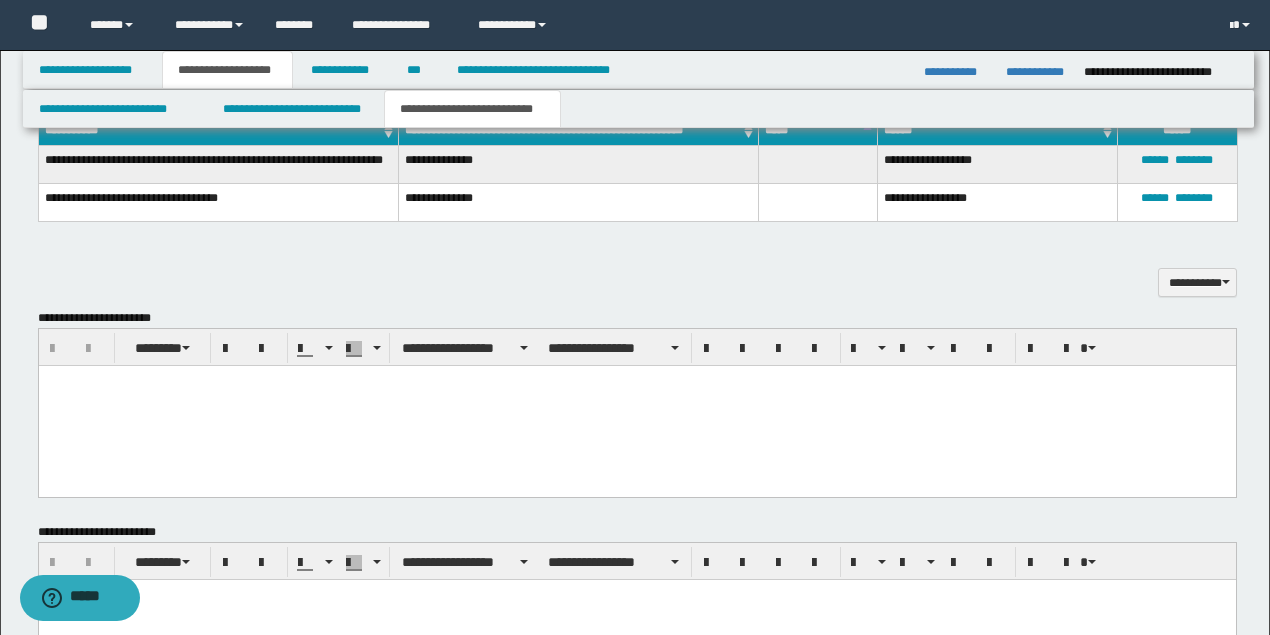 scroll, scrollTop: 1666, scrollLeft: 0, axis: vertical 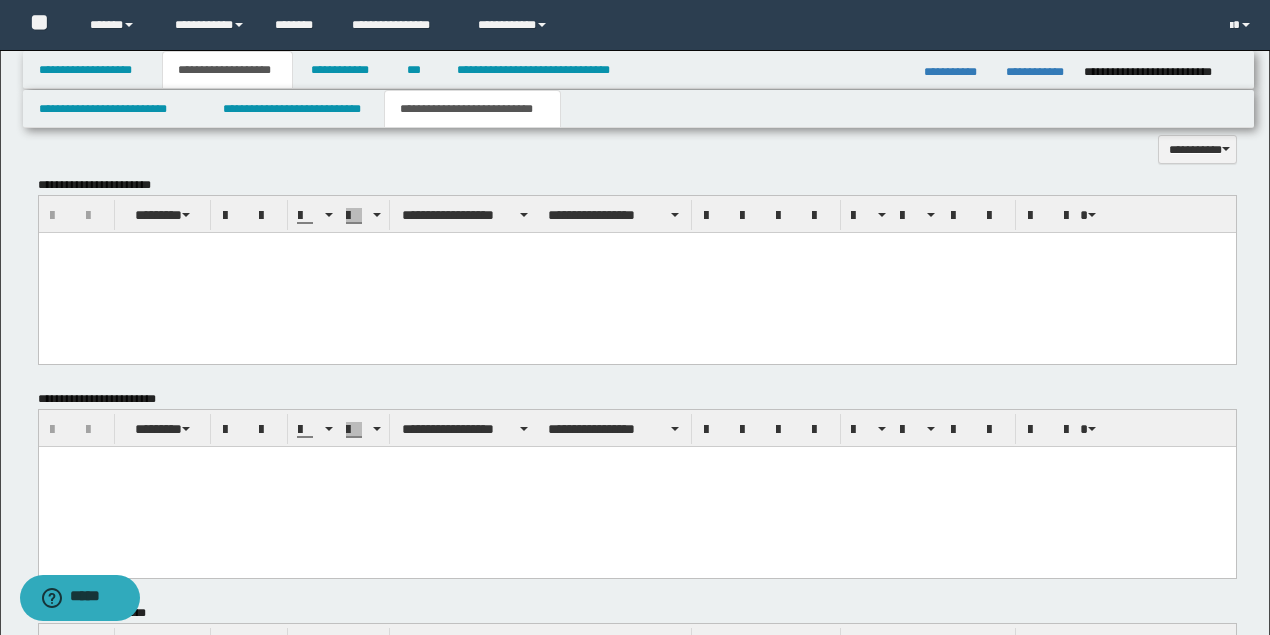 click at bounding box center (636, 272) 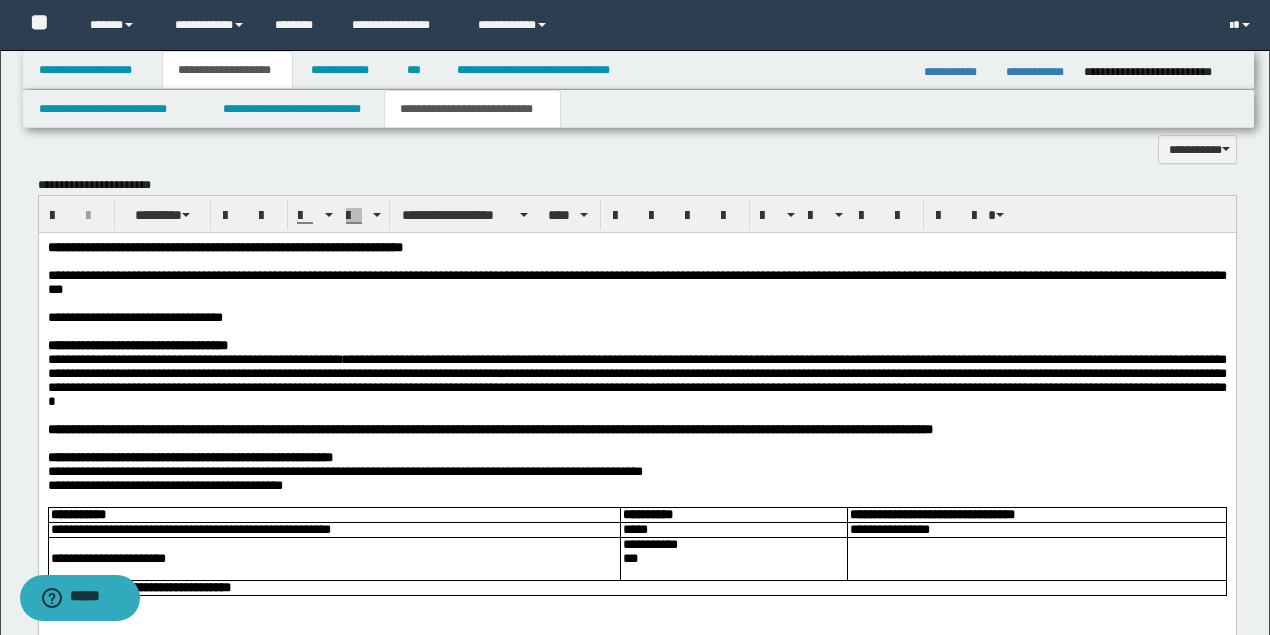 click on "**********" at bounding box center (134, 316) 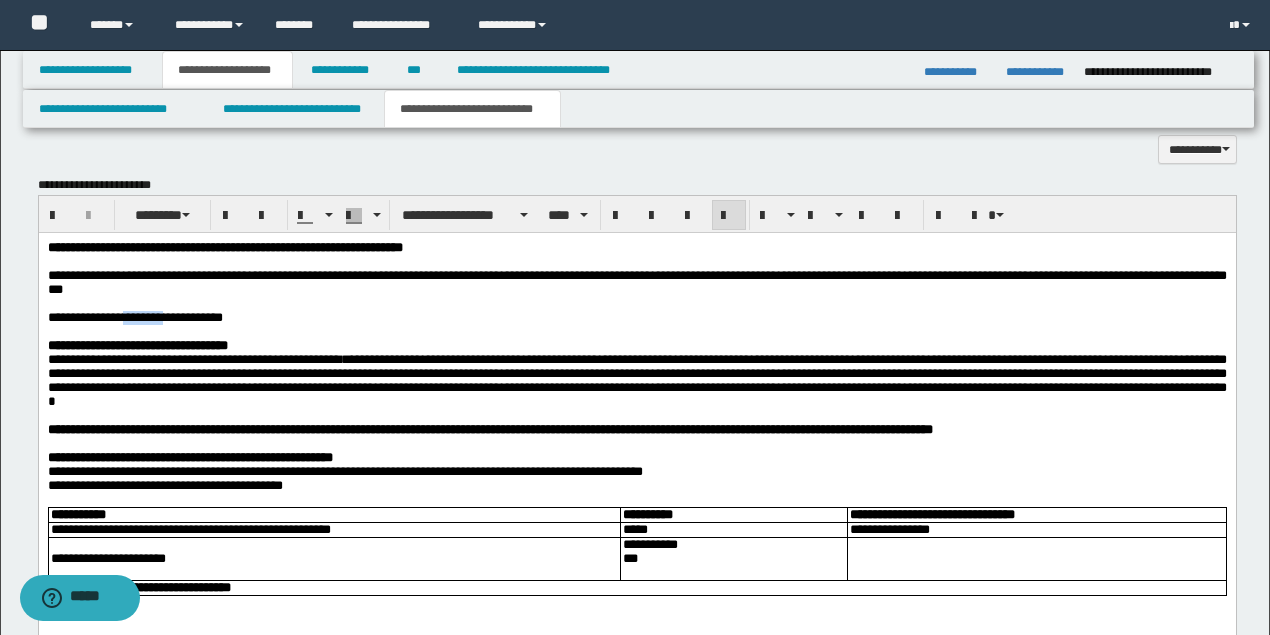 click on "**********" at bounding box center (134, 316) 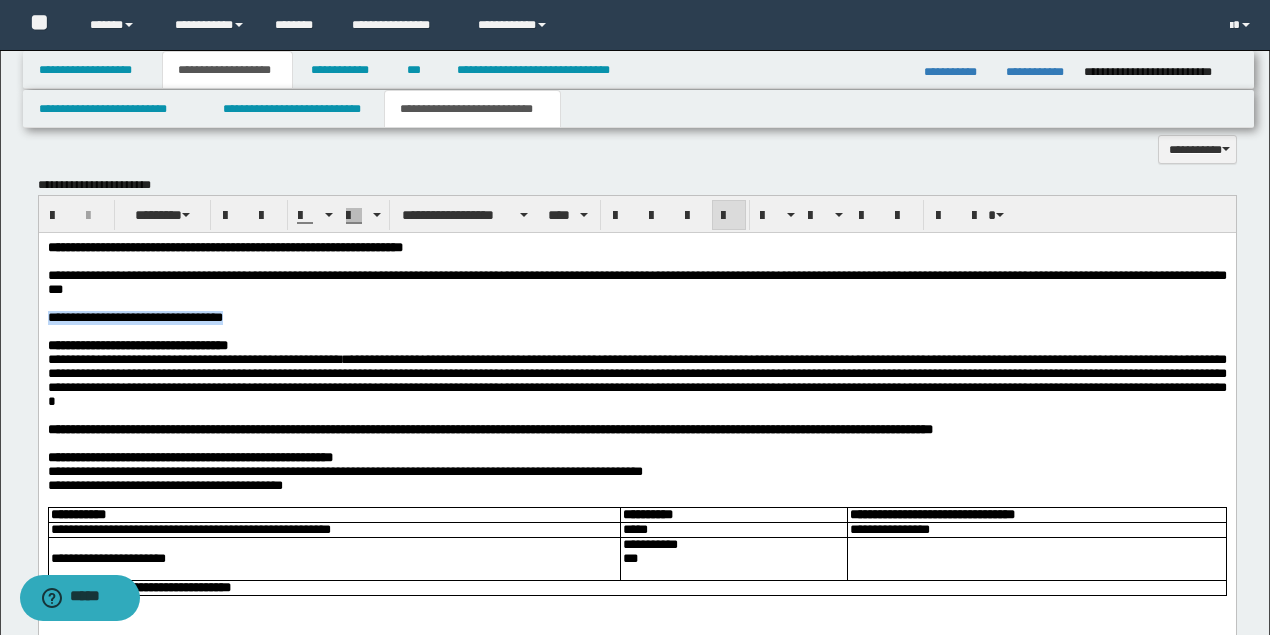 click on "**********" at bounding box center (134, 316) 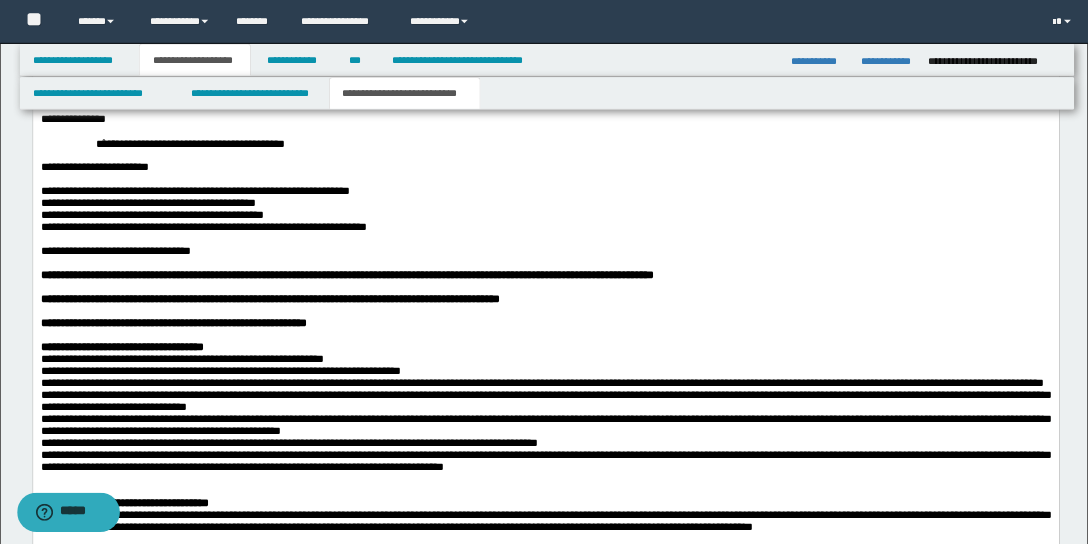 scroll, scrollTop: 2400, scrollLeft: 0, axis: vertical 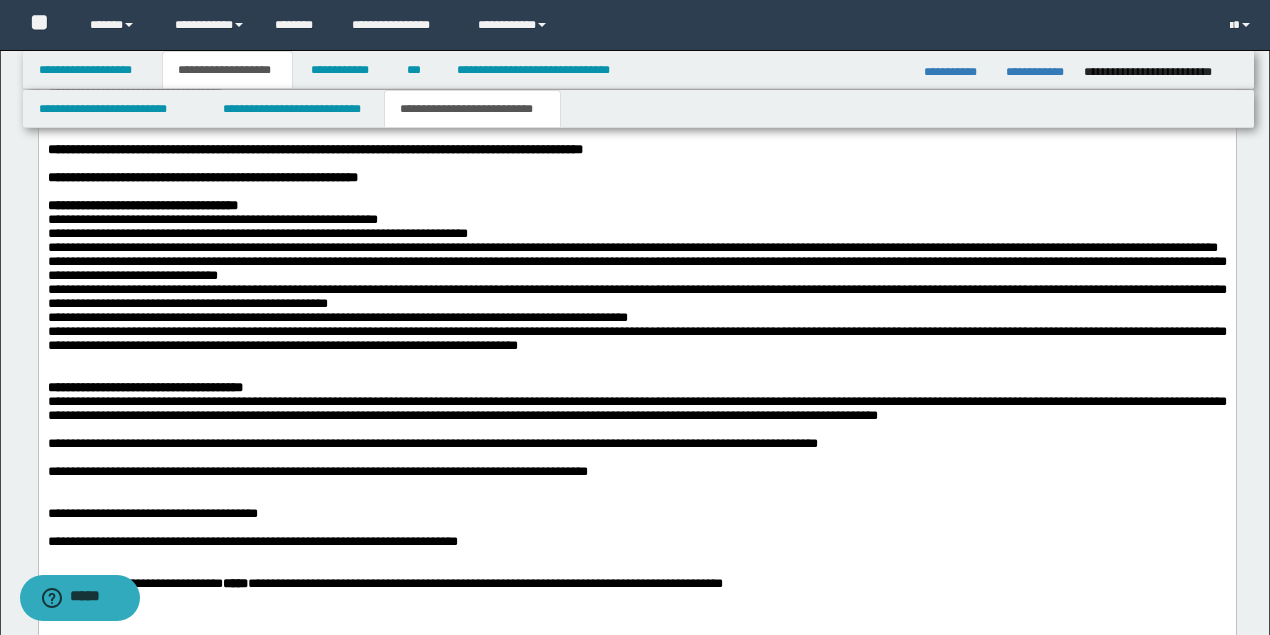 click on "**********" at bounding box center (636, 220) 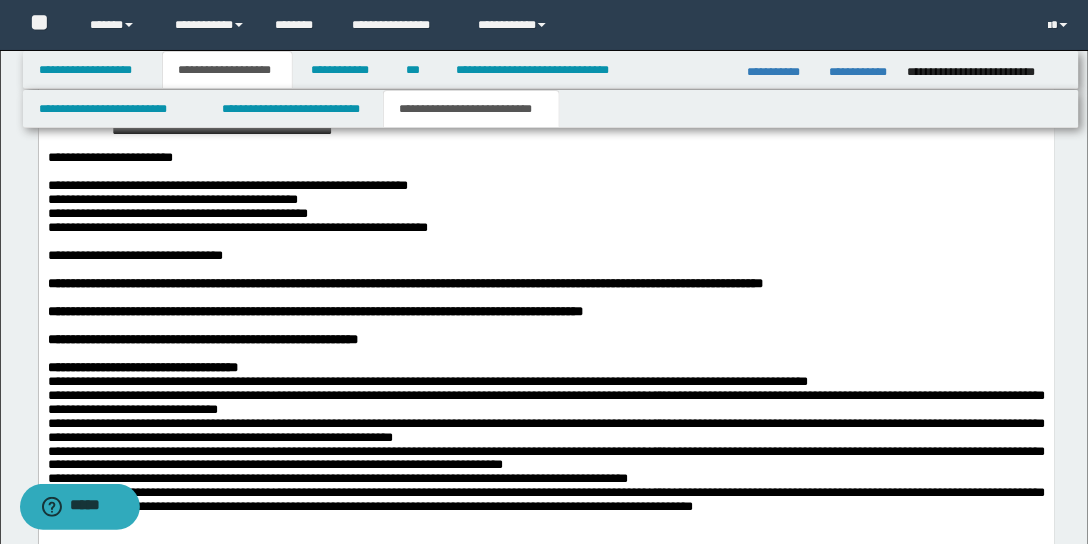scroll, scrollTop: 2514, scrollLeft: 0, axis: vertical 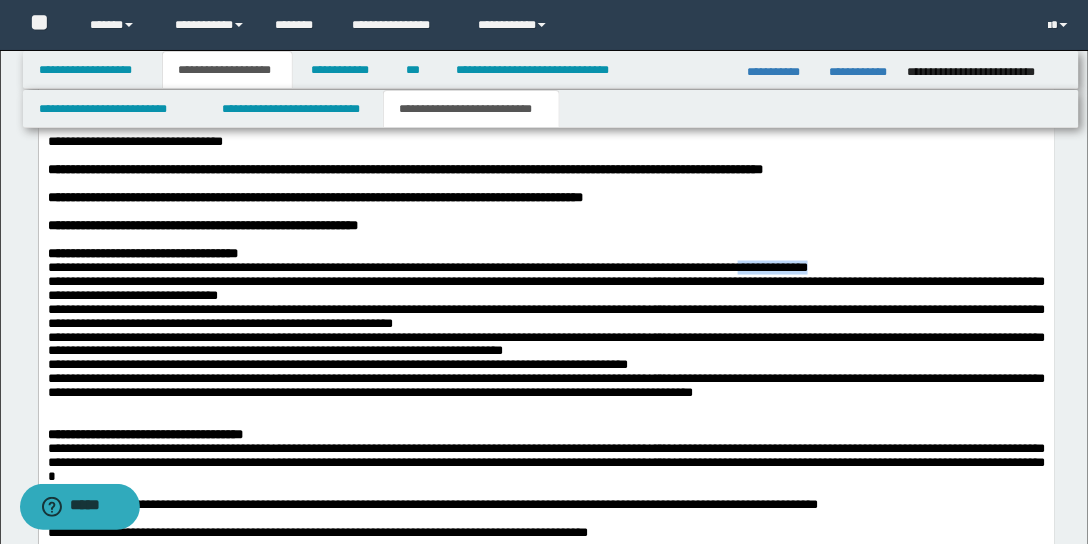 drag, startPoint x: 900, startPoint y: 348, endPoint x: 806, endPoint y: 340, distance: 94.33981 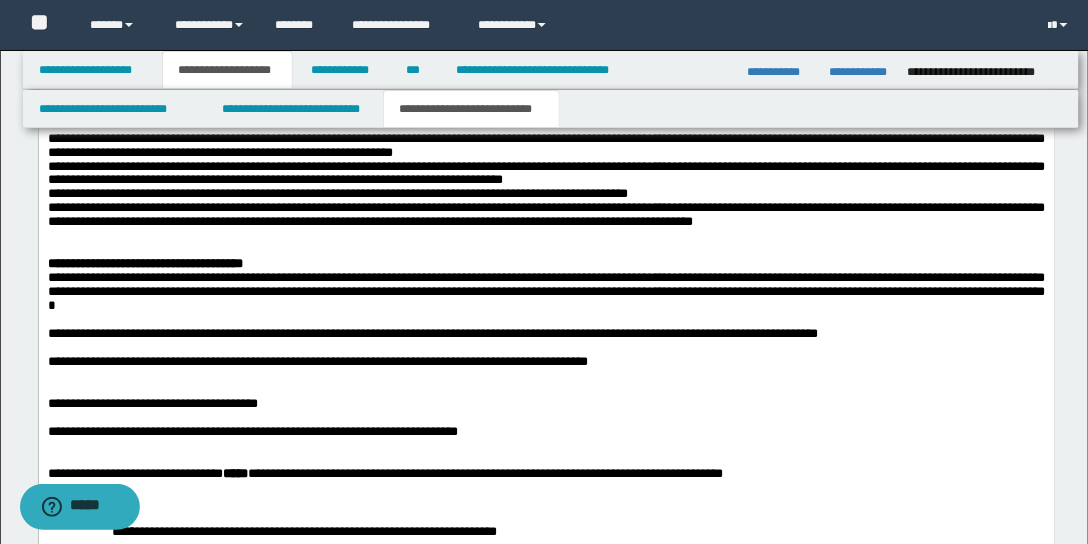 scroll, scrollTop: 2857, scrollLeft: 0, axis: vertical 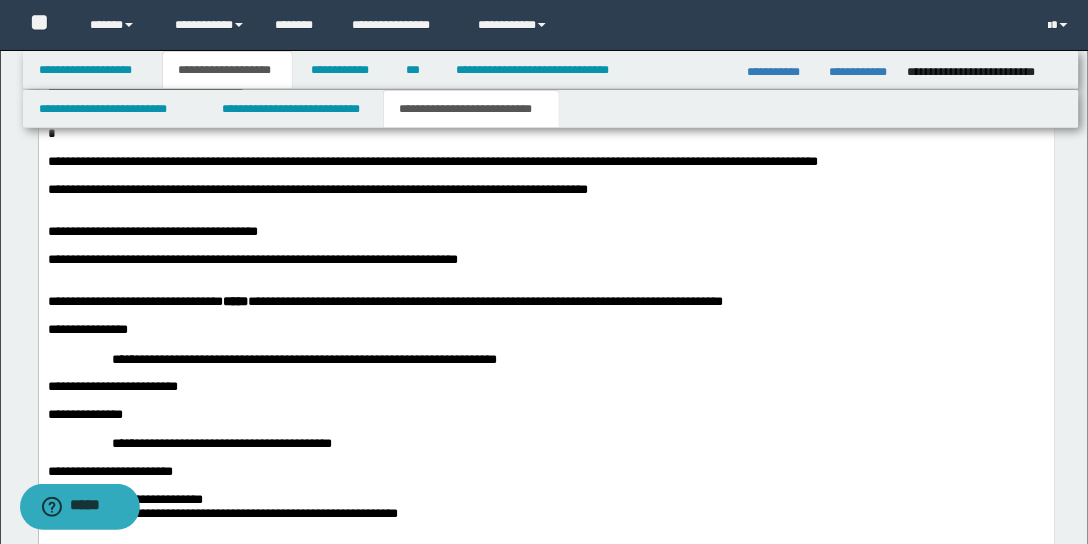 click at bounding box center (546, 220) 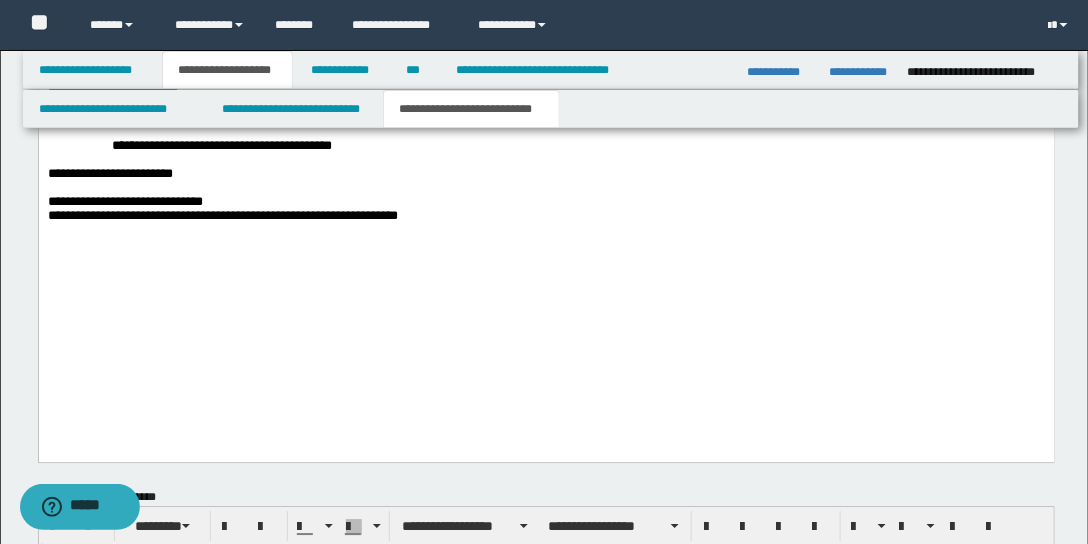 scroll, scrollTop: 3028, scrollLeft: 0, axis: vertical 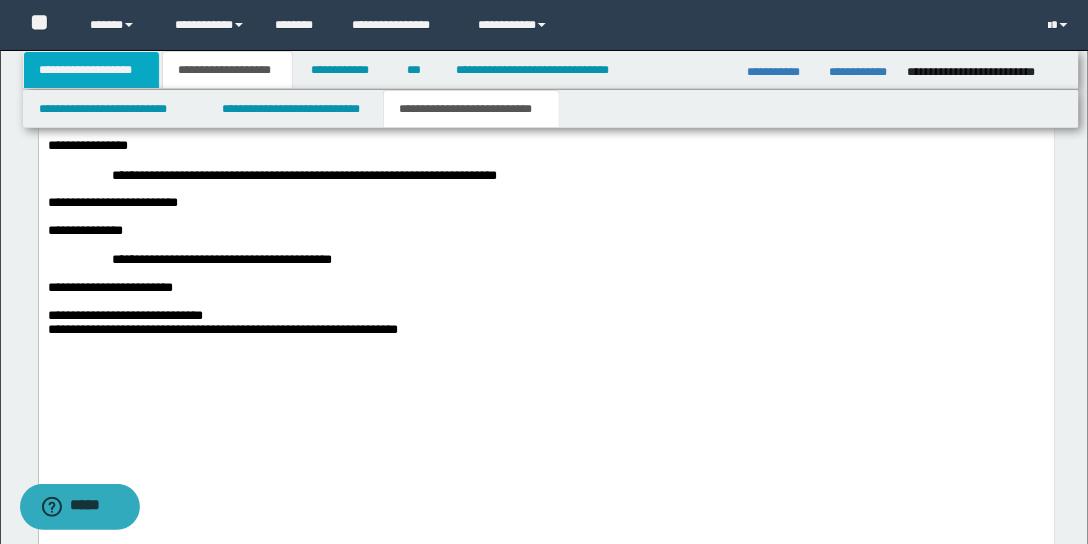 click on "**********" at bounding box center (92, 70) 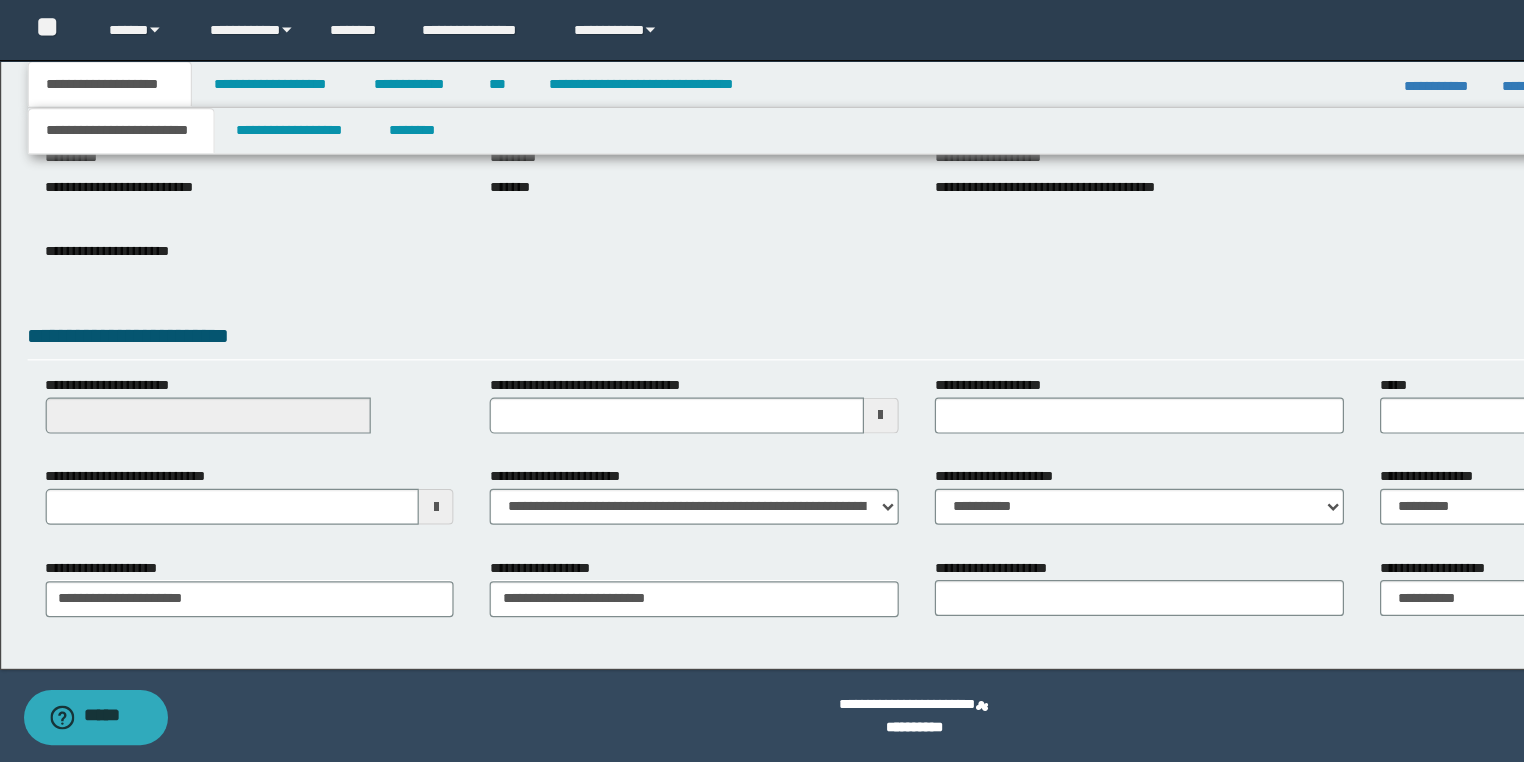 scroll, scrollTop: 120, scrollLeft: 0, axis: vertical 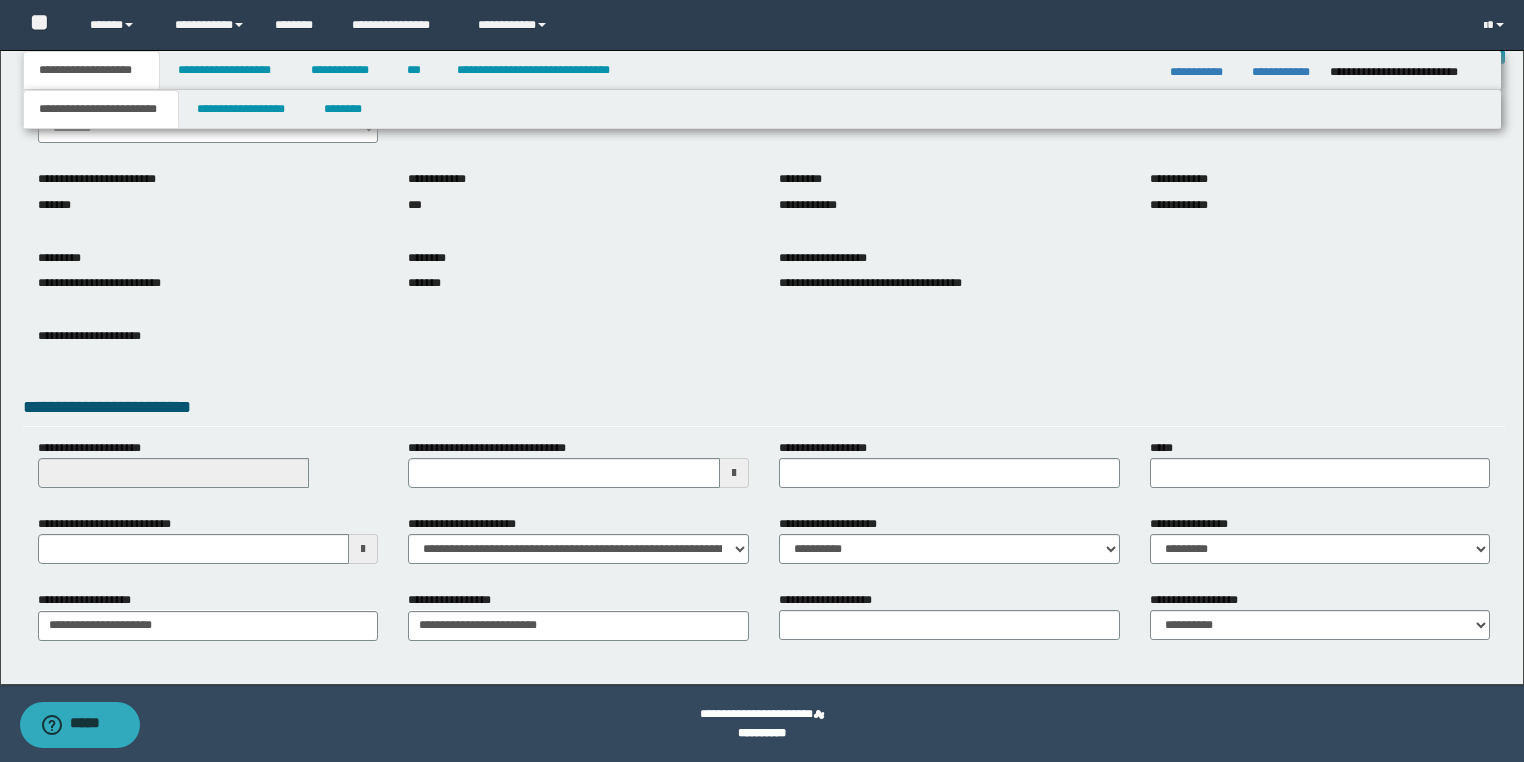 click at bounding box center [363, 549] 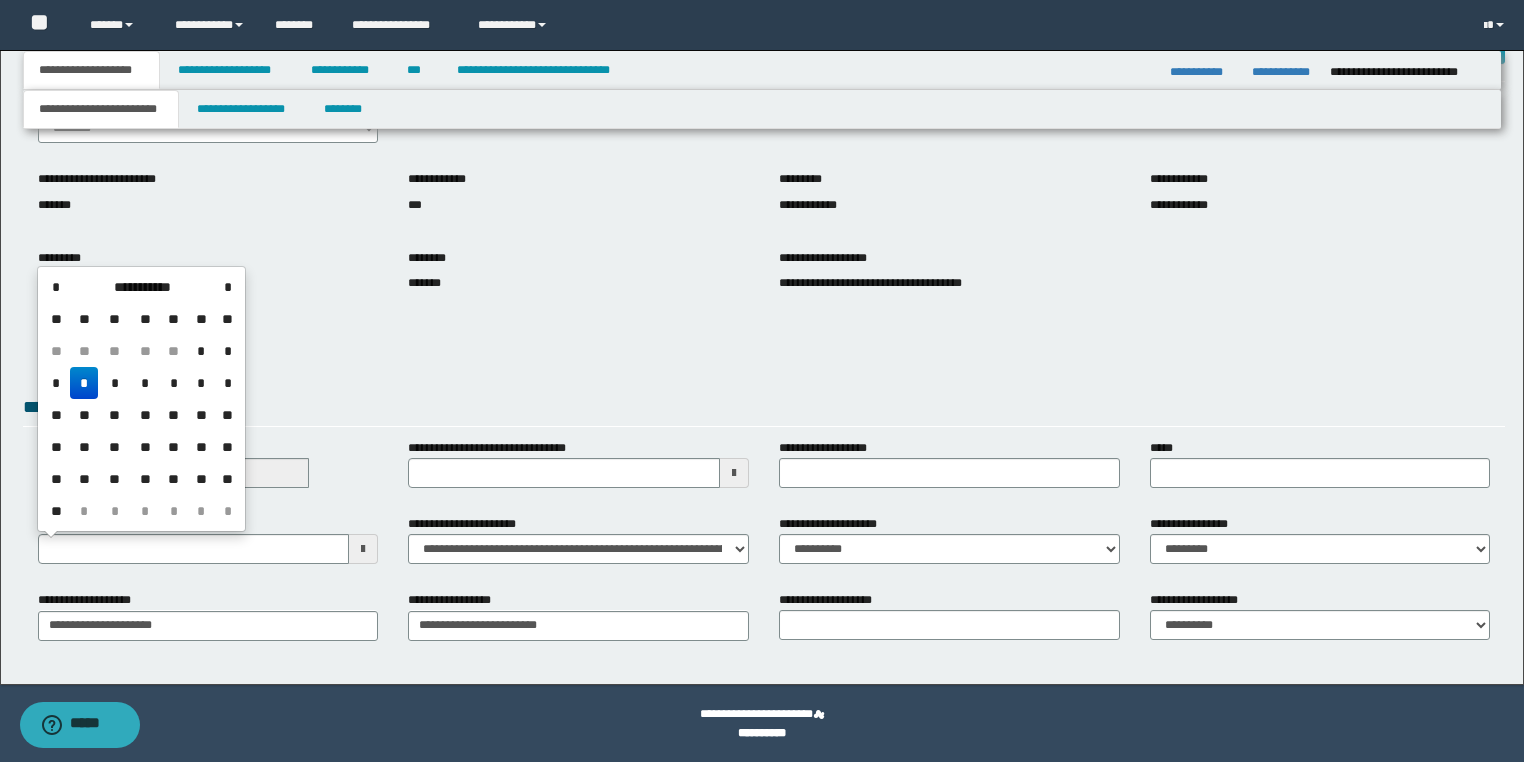 click on "*" at bounding box center (84, 383) 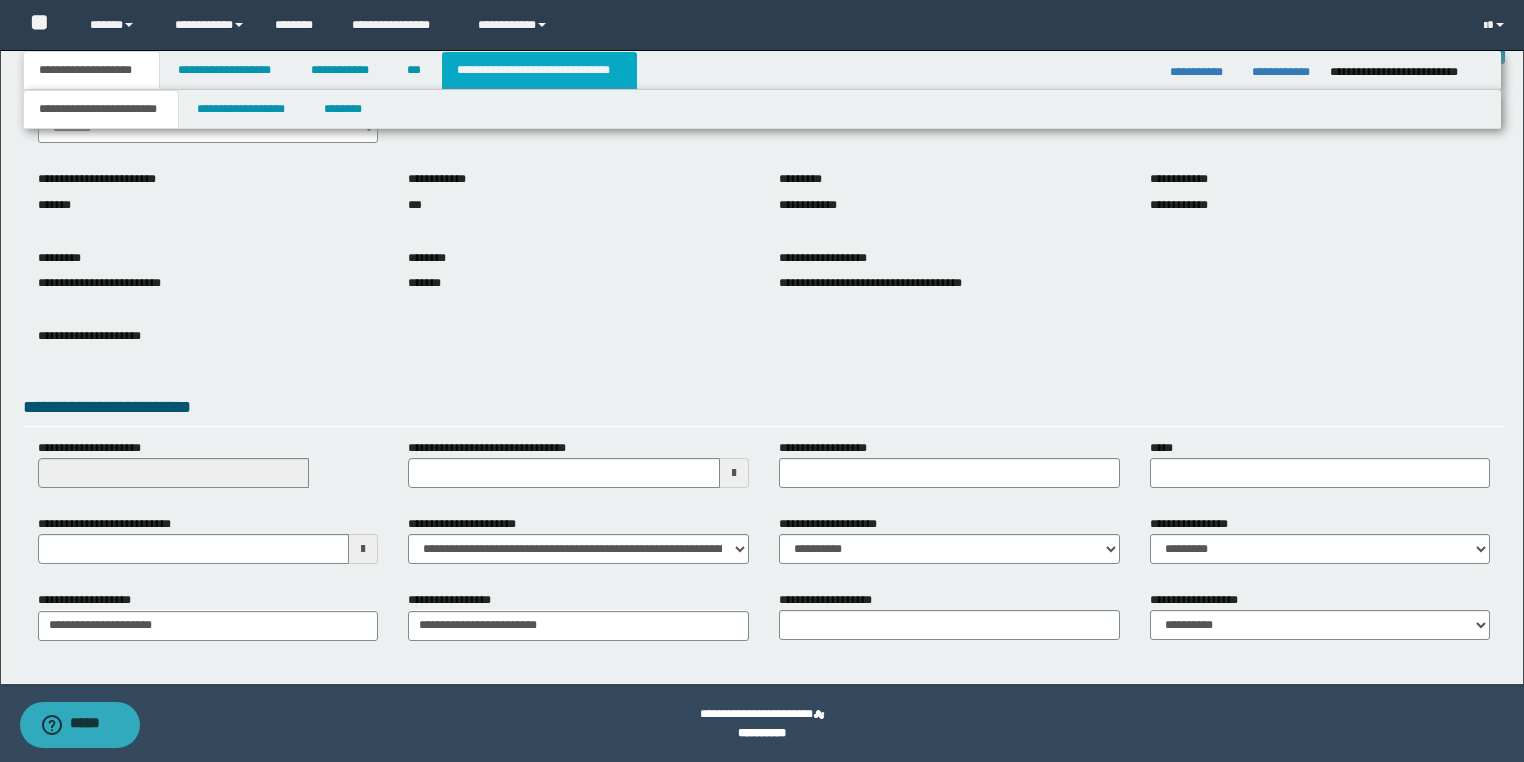 click on "**********" at bounding box center (539, 70) 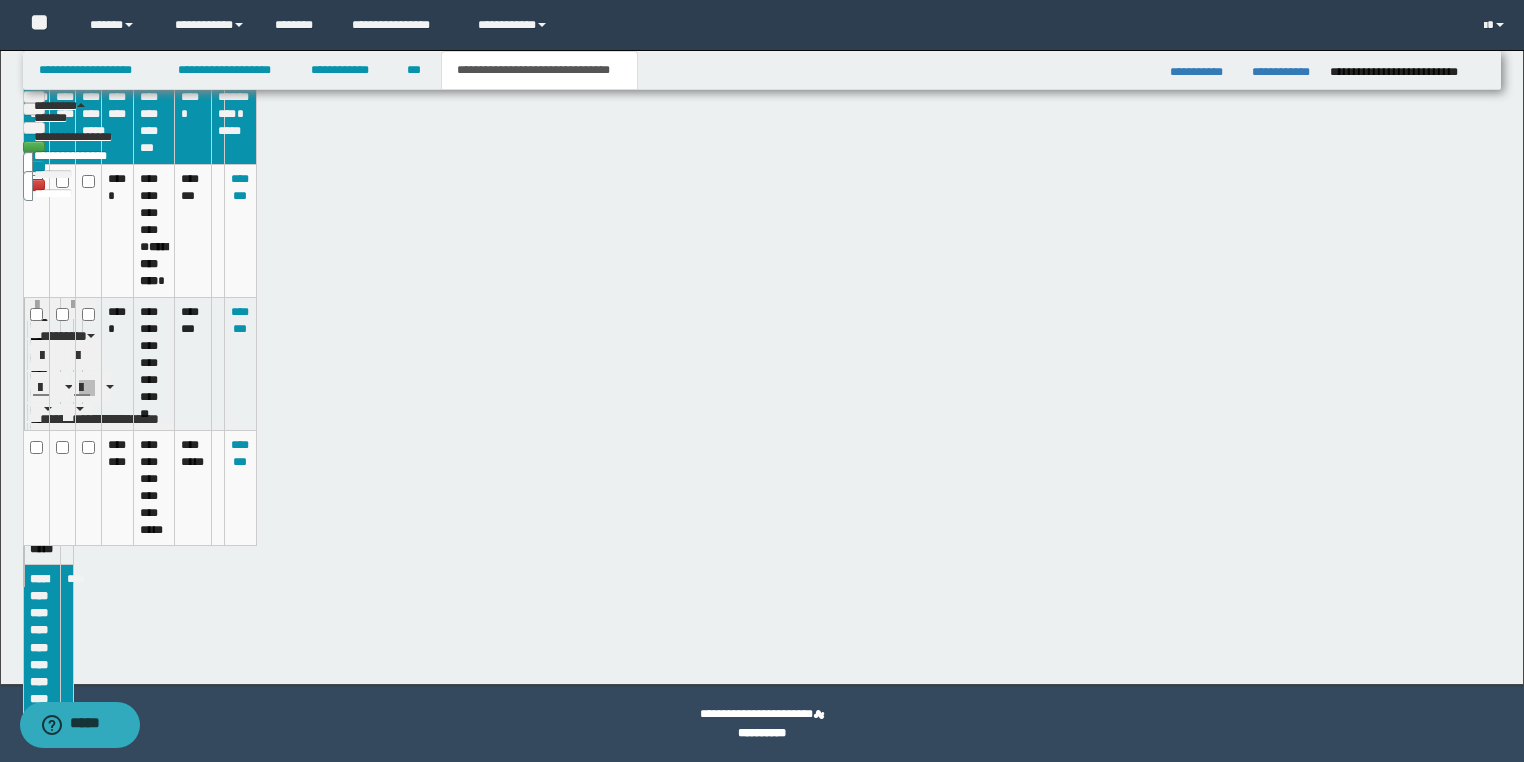 type on "**********" 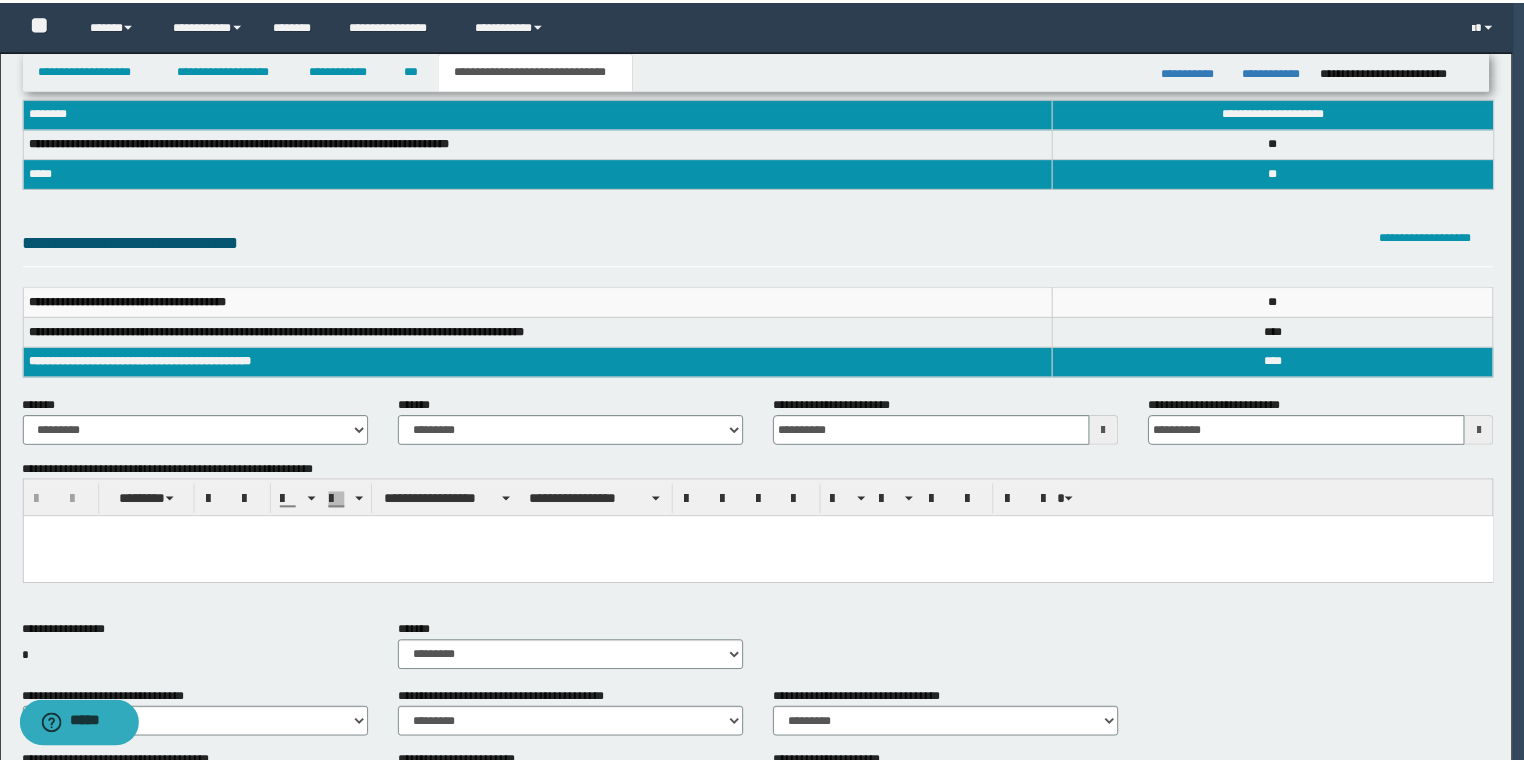 scroll, scrollTop: 329, scrollLeft: 0, axis: vertical 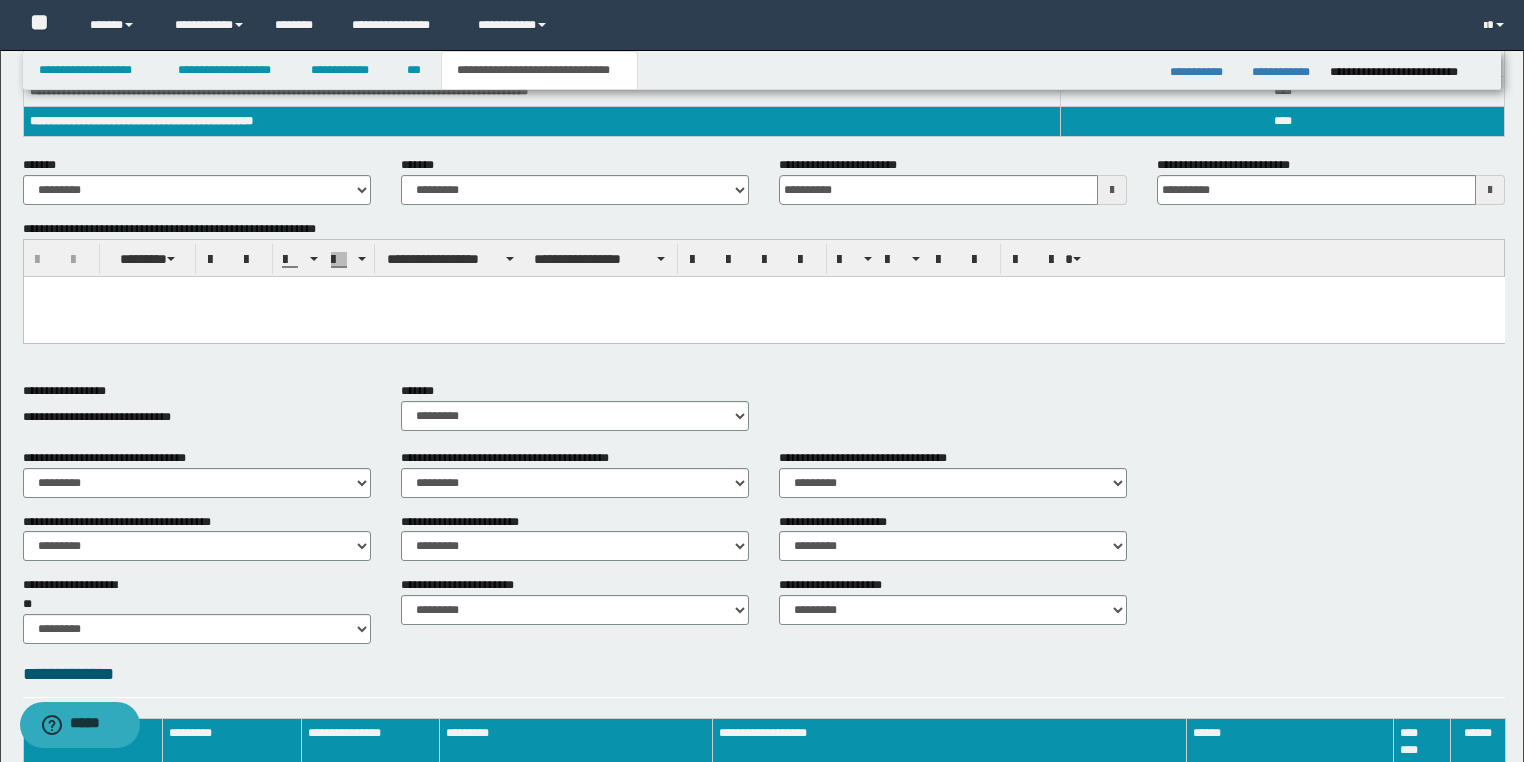 click at bounding box center (763, 317) 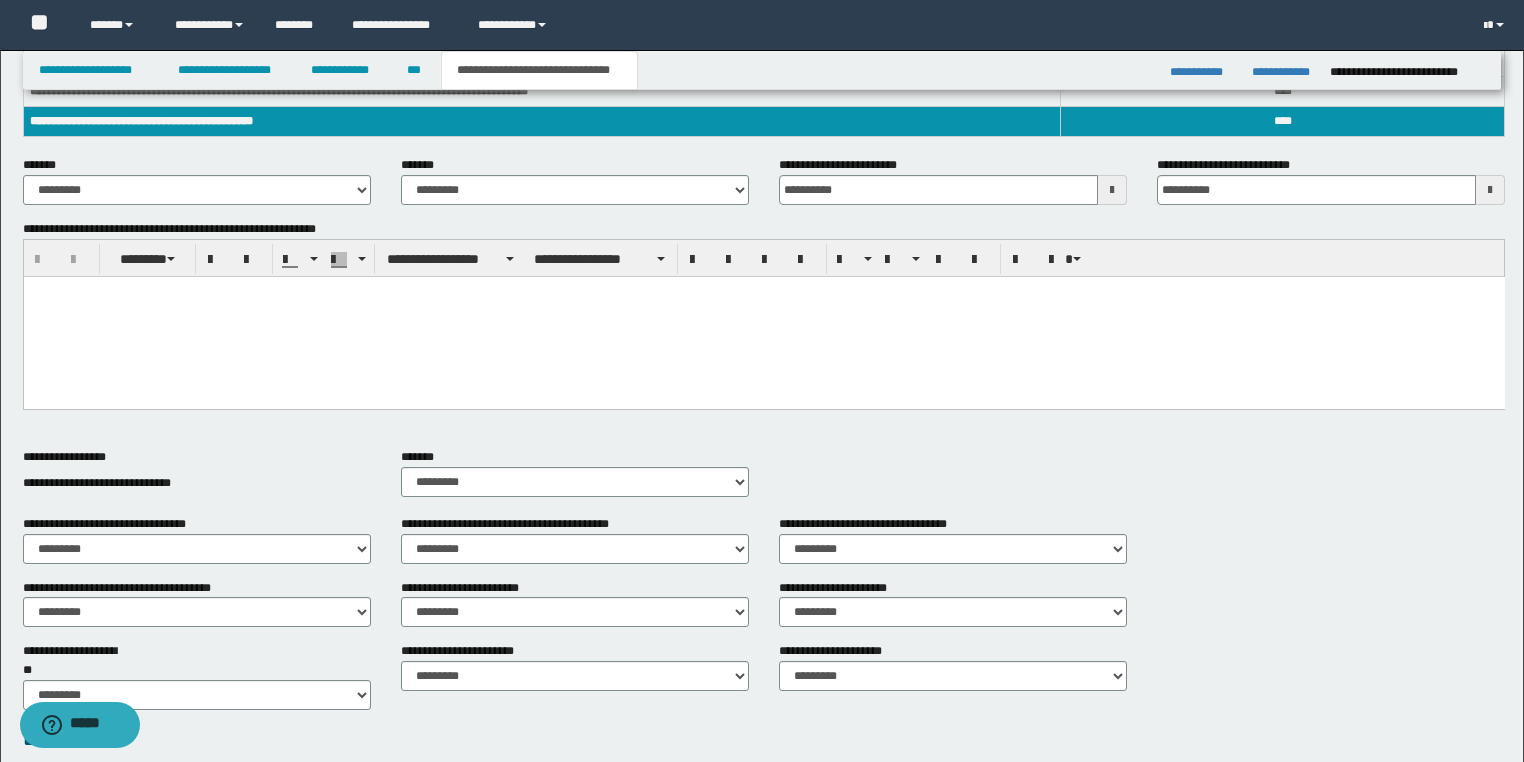 type 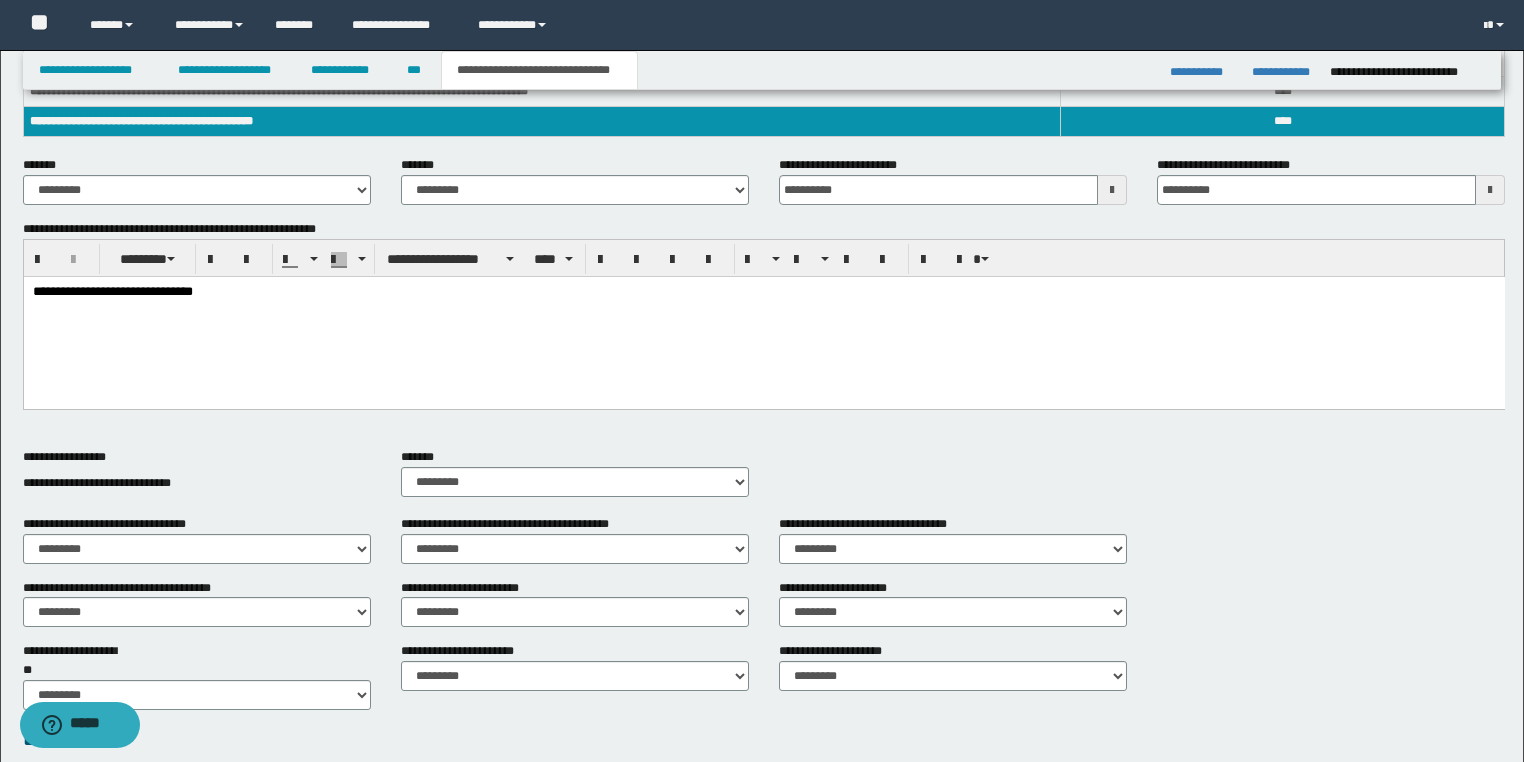 scroll, scrollTop: 649, scrollLeft: 0, axis: vertical 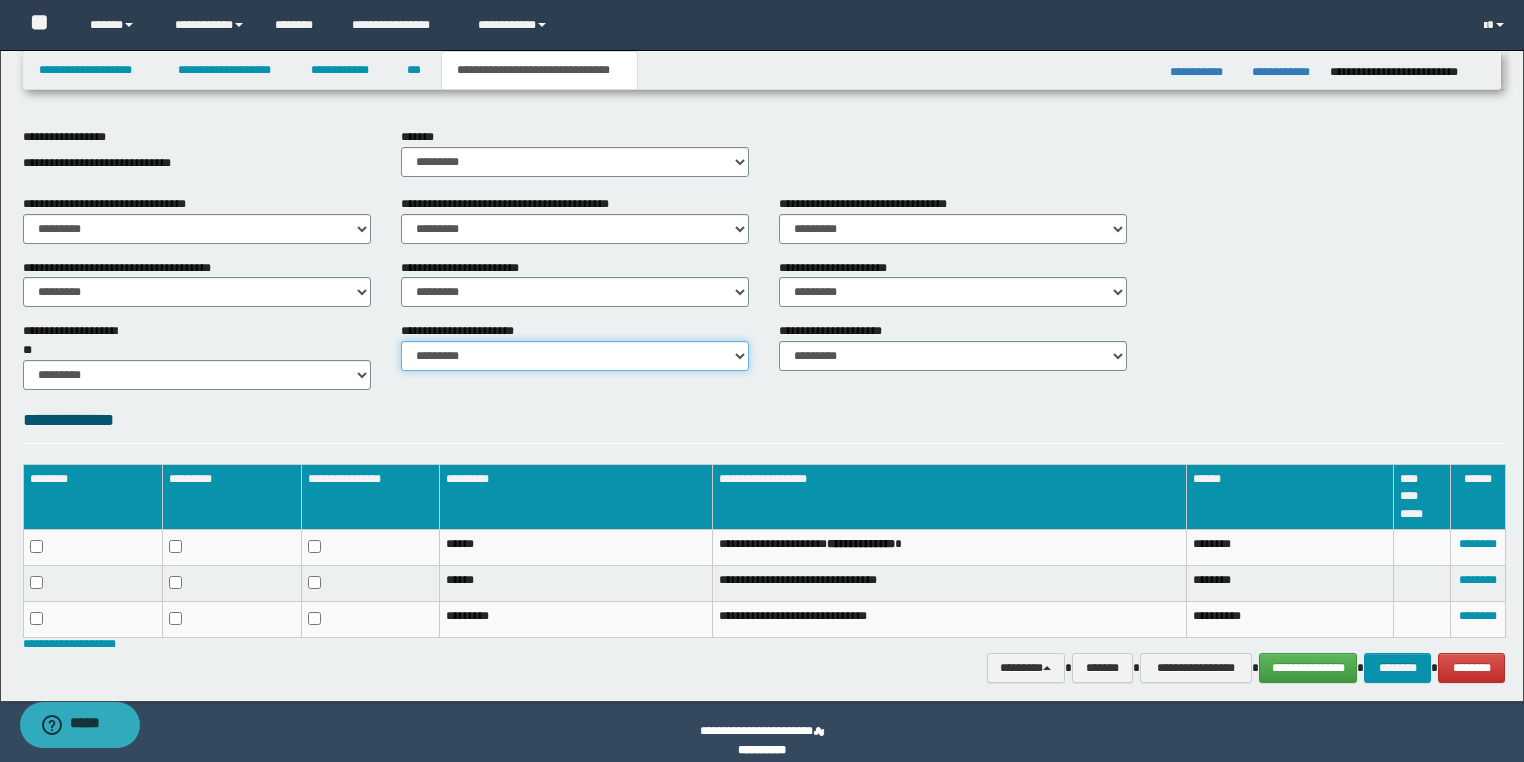 click on "*********
*********
*********" at bounding box center (575, 356) 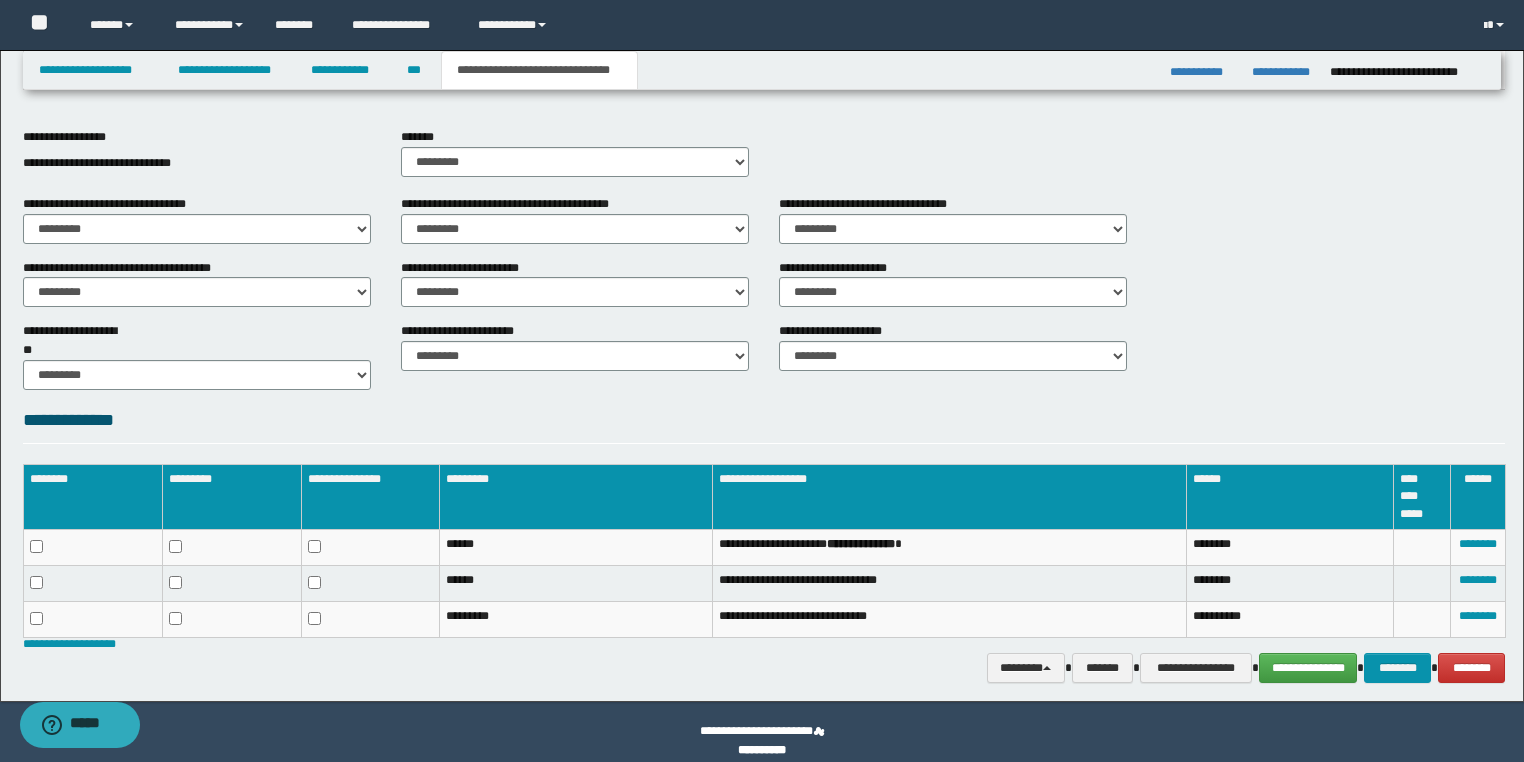 click on "**********" at bounding box center (764, 425) 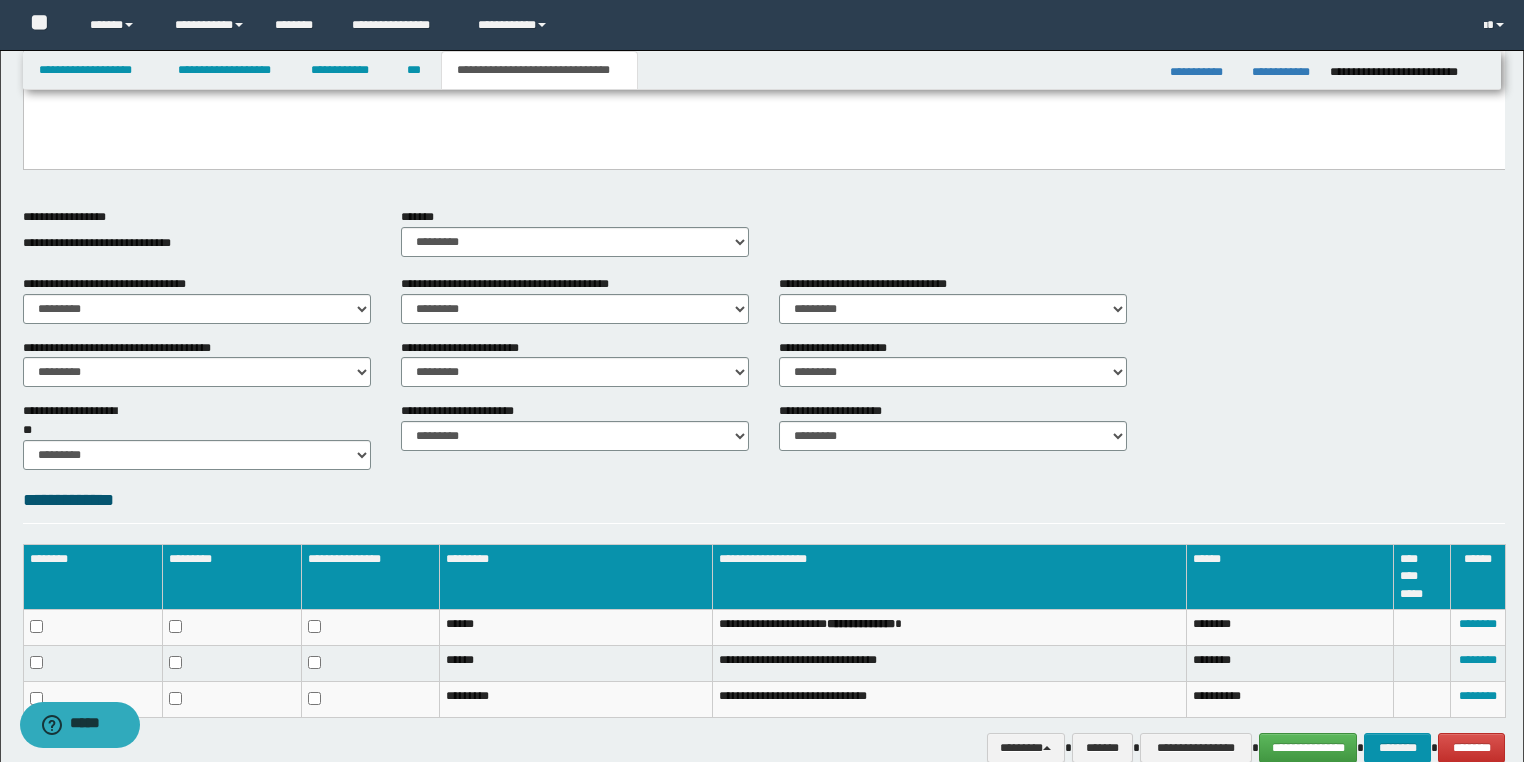 scroll, scrollTop: 666, scrollLeft: 0, axis: vertical 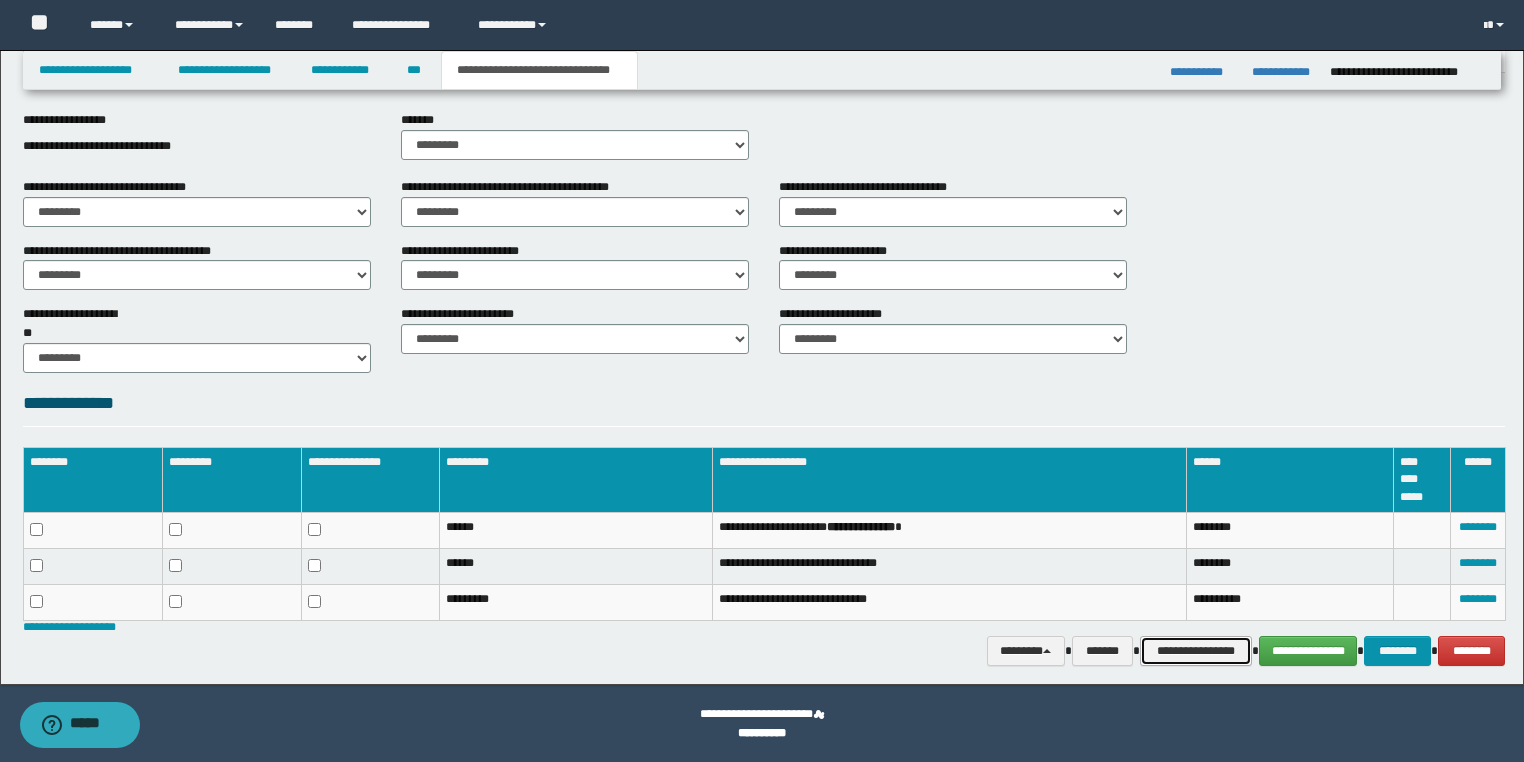 click on "**********" at bounding box center [1196, 651] 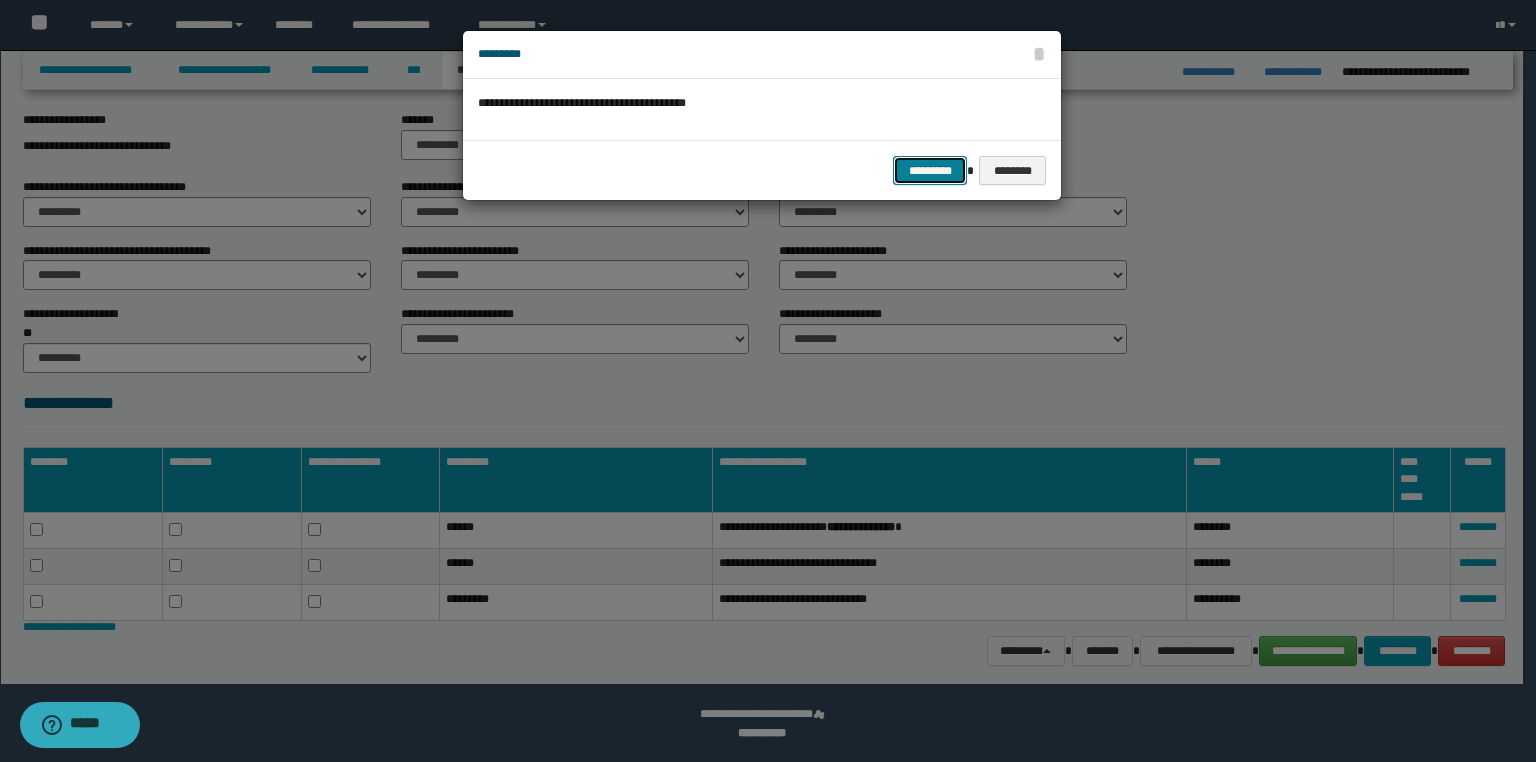 click on "*********" at bounding box center (930, 171) 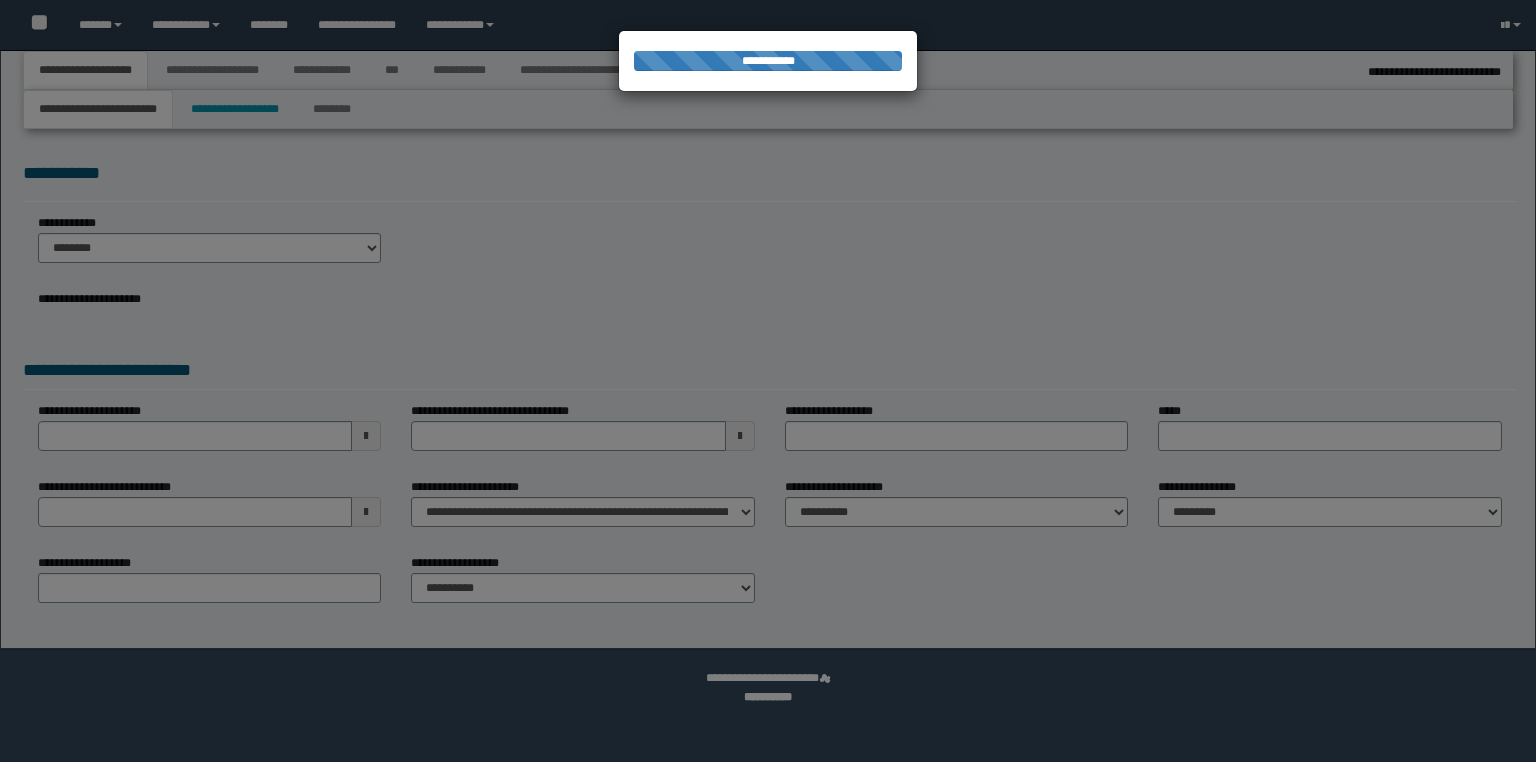 select on "*" 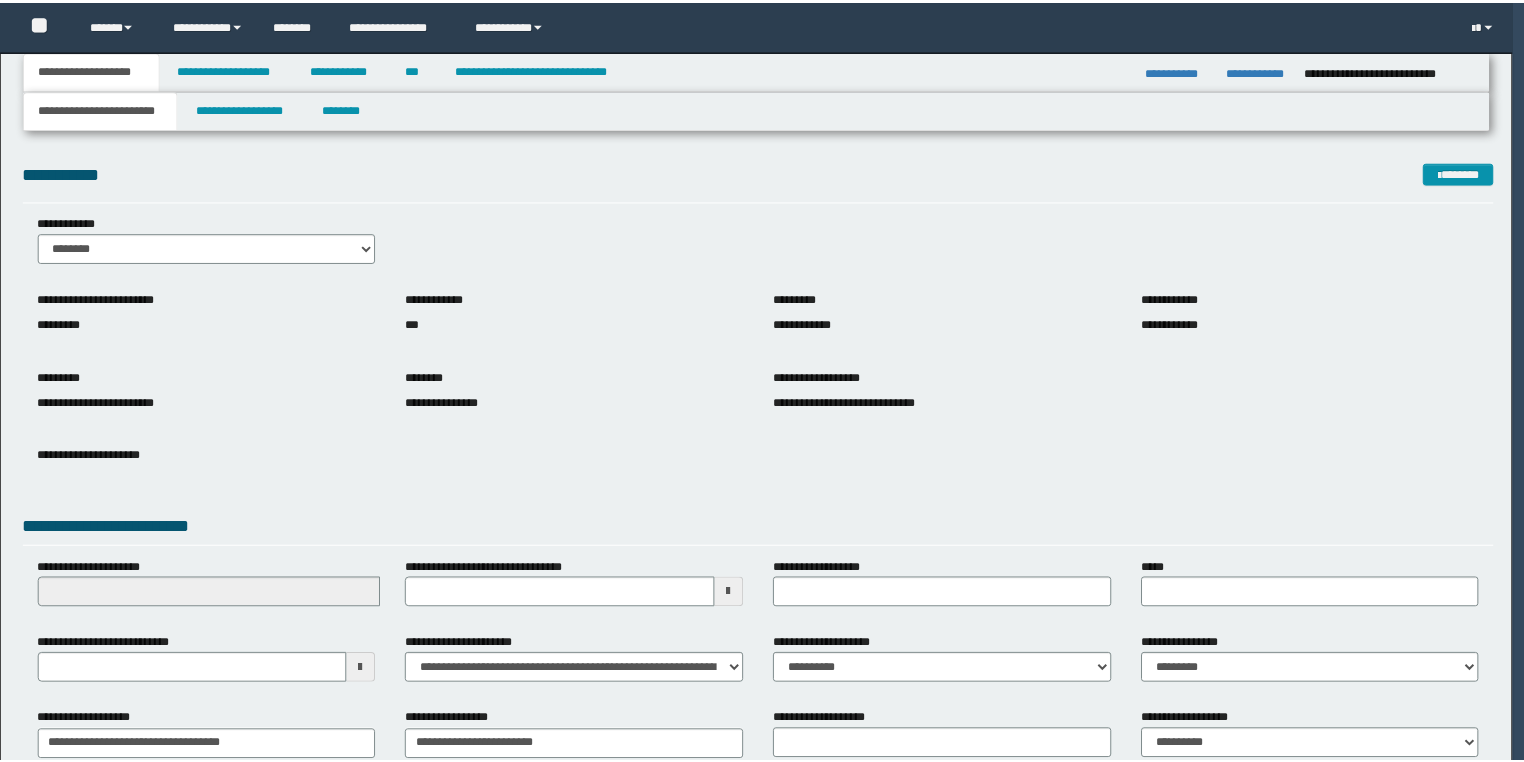 scroll, scrollTop: 0, scrollLeft: 0, axis: both 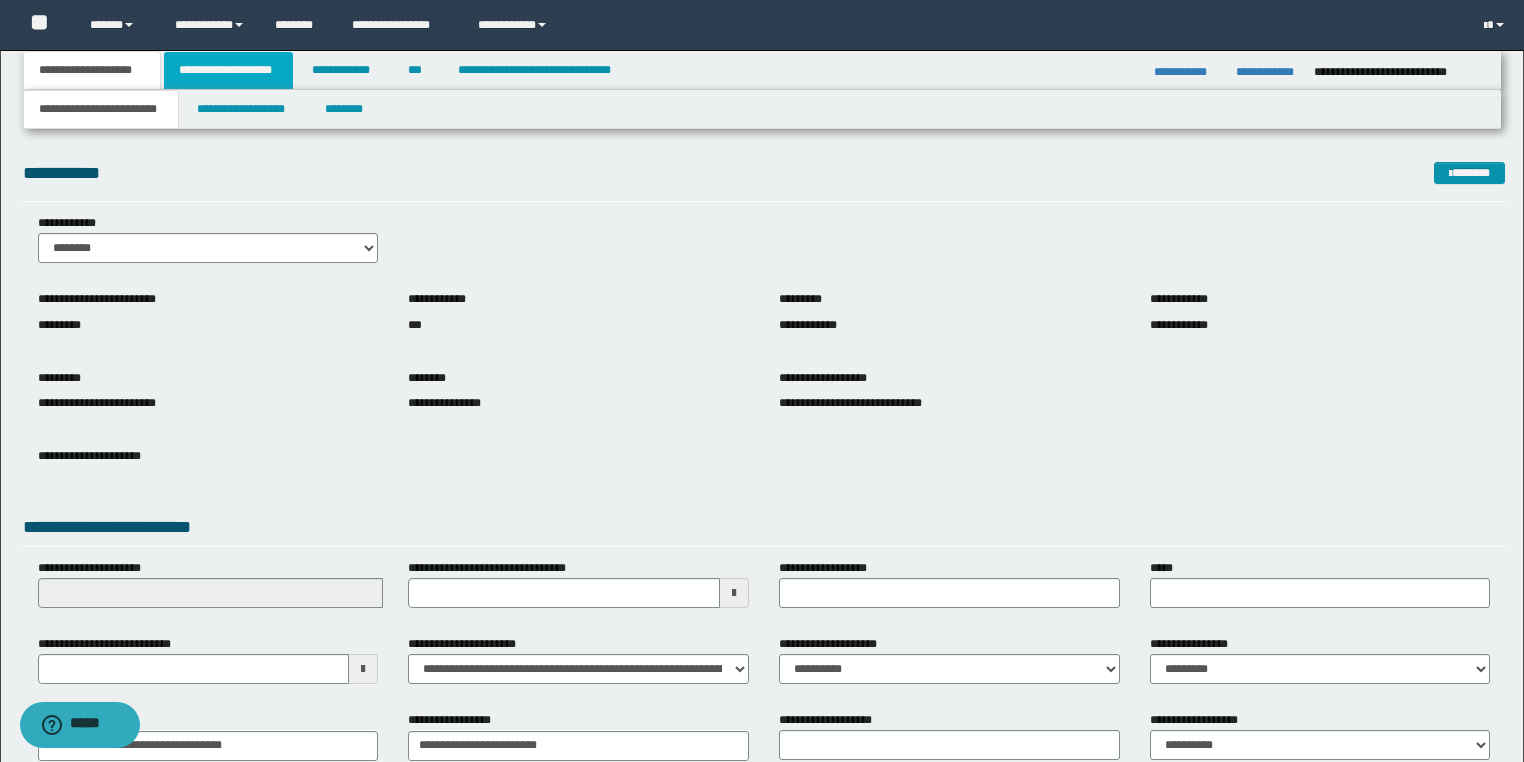 click on "**********" at bounding box center [228, 70] 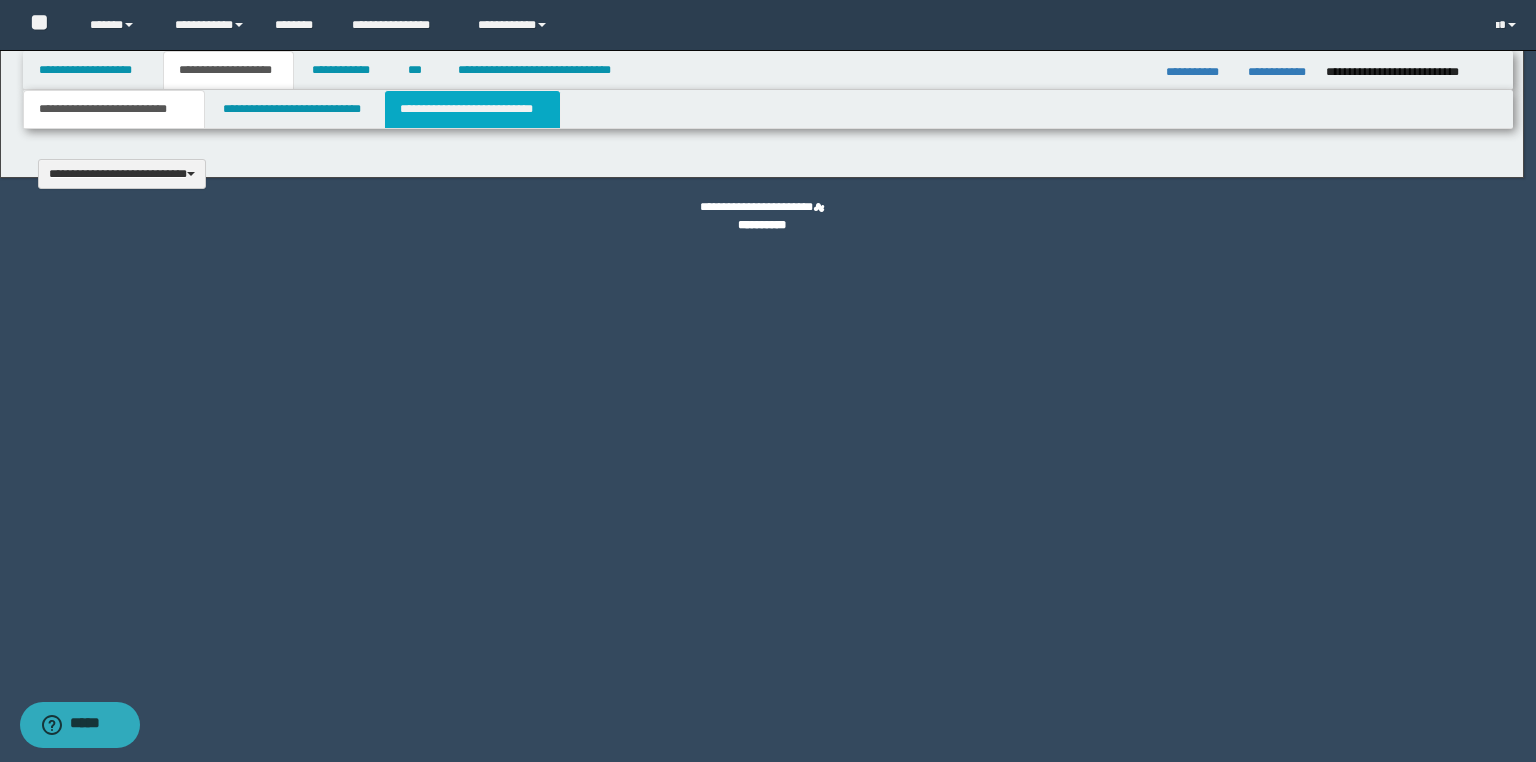 click on "**********" at bounding box center (472, 109) 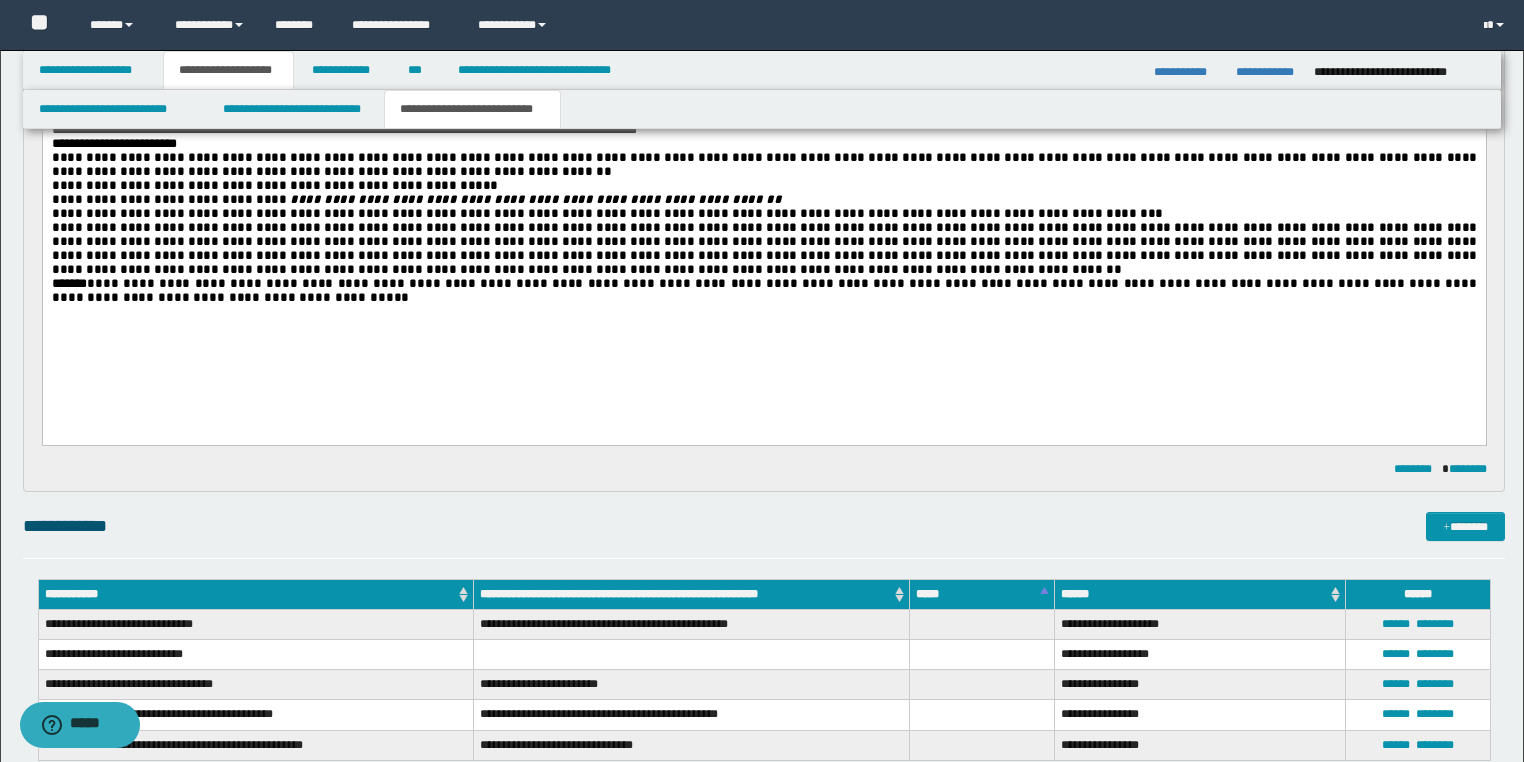 scroll, scrollTop: 960, scrollLeft: 0, axis: vertical 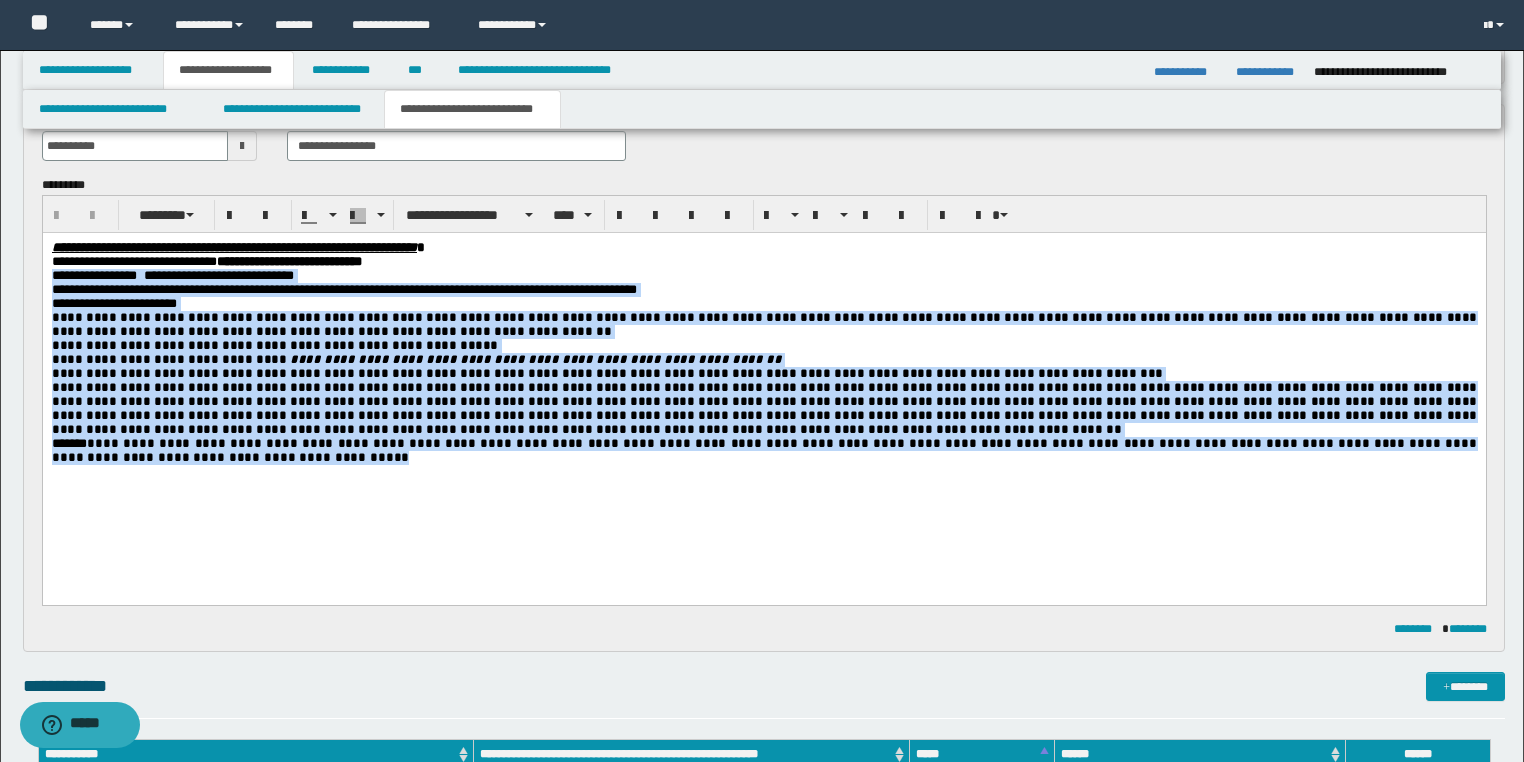 drag, startPoint x: 113, startPoint y: 485, endPoint x: 44, endPoint y: 284, distance: 212.51353 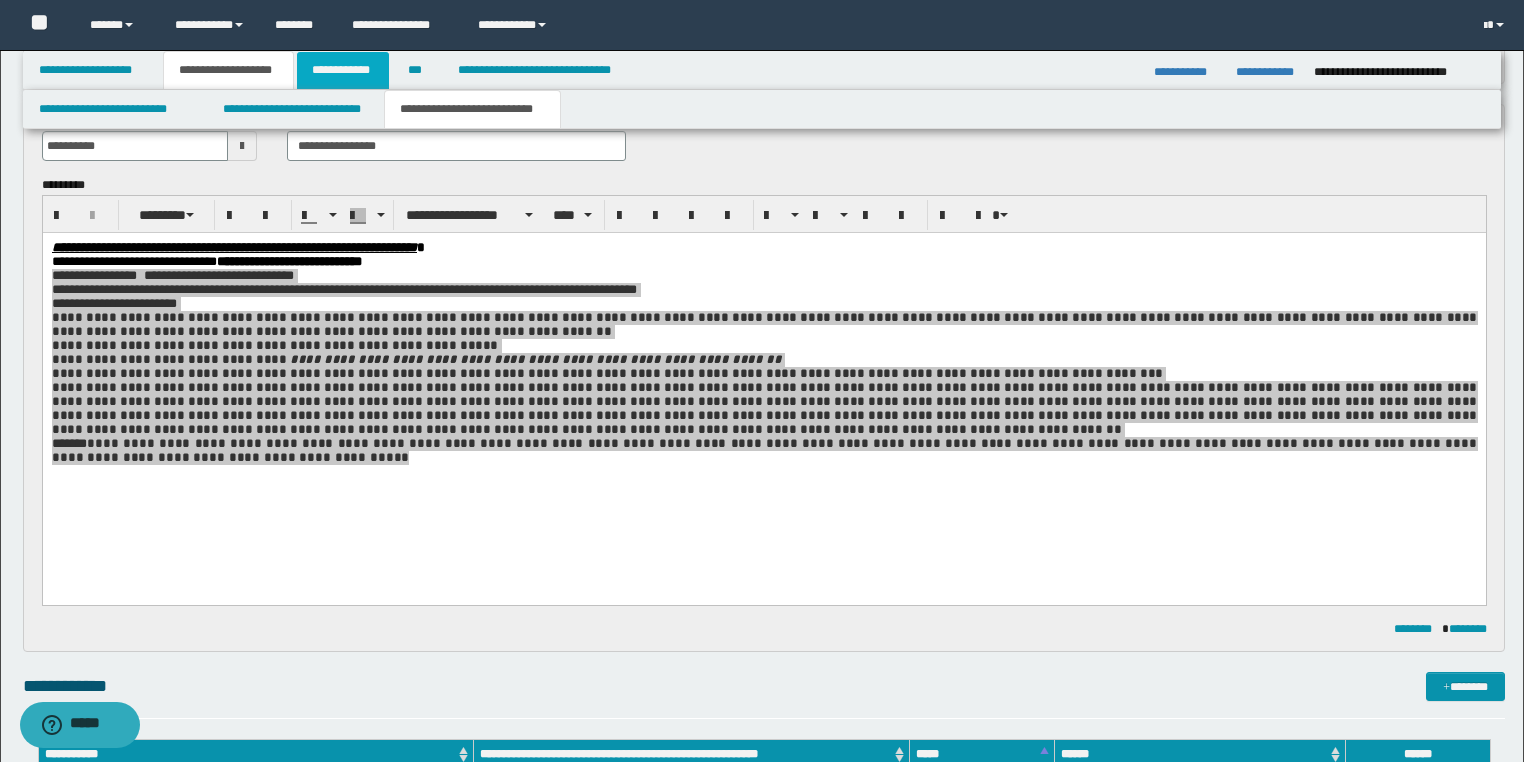 click on "**********" at bounding box center (343, 70) 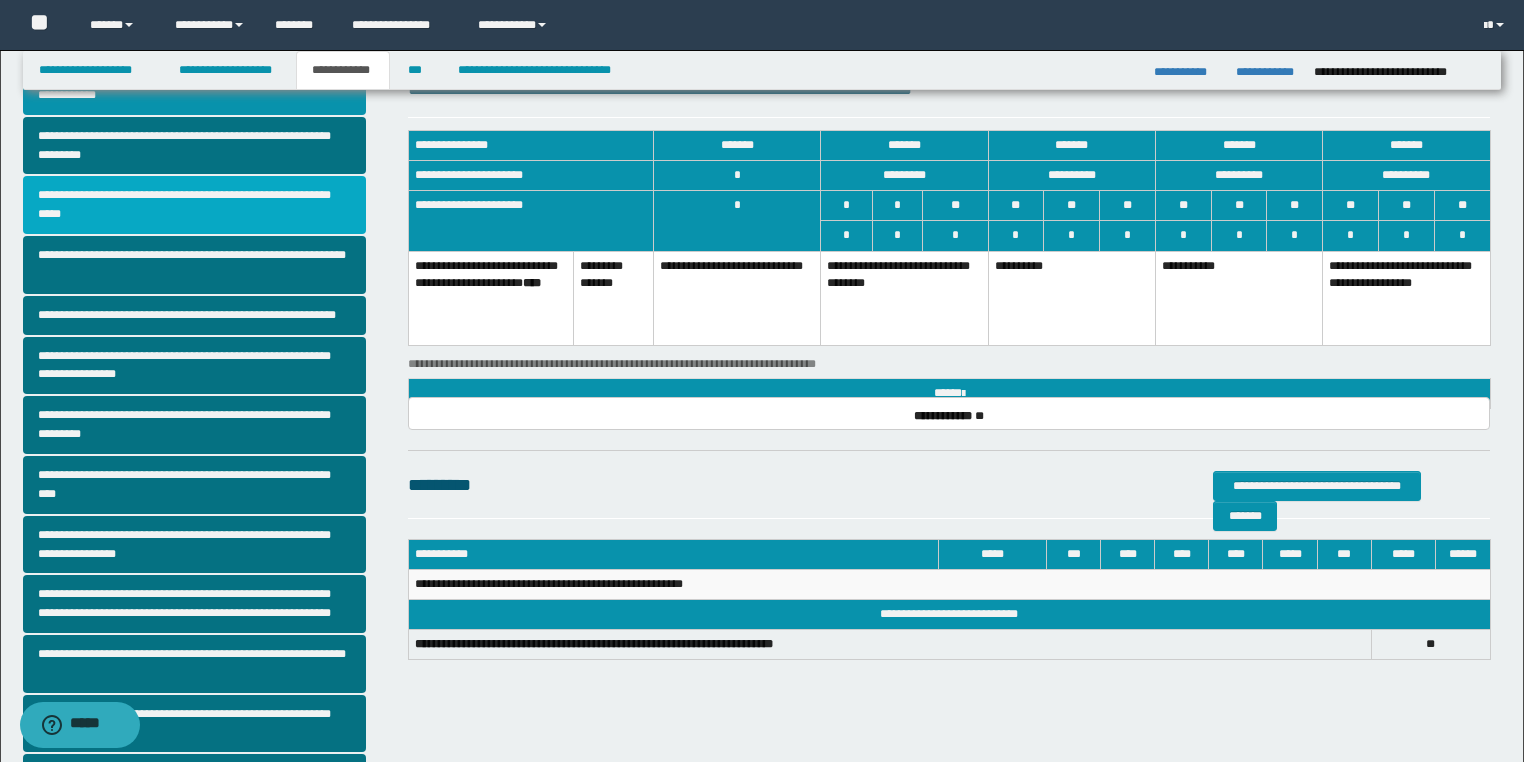 scroll, scrollTop: 0, scrollLeft: 0, axis: both 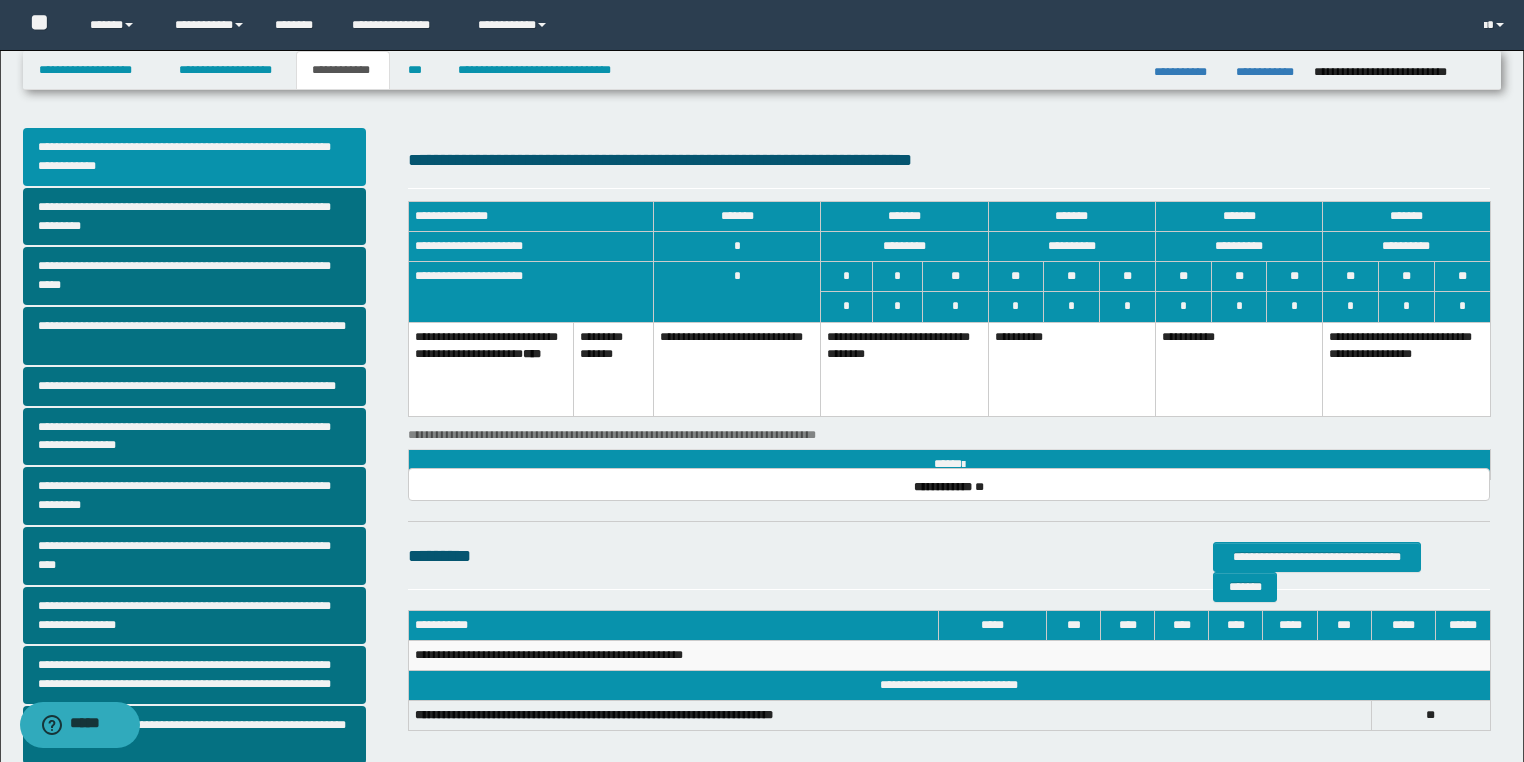 click on "**********" at bounding box center [195, 157] 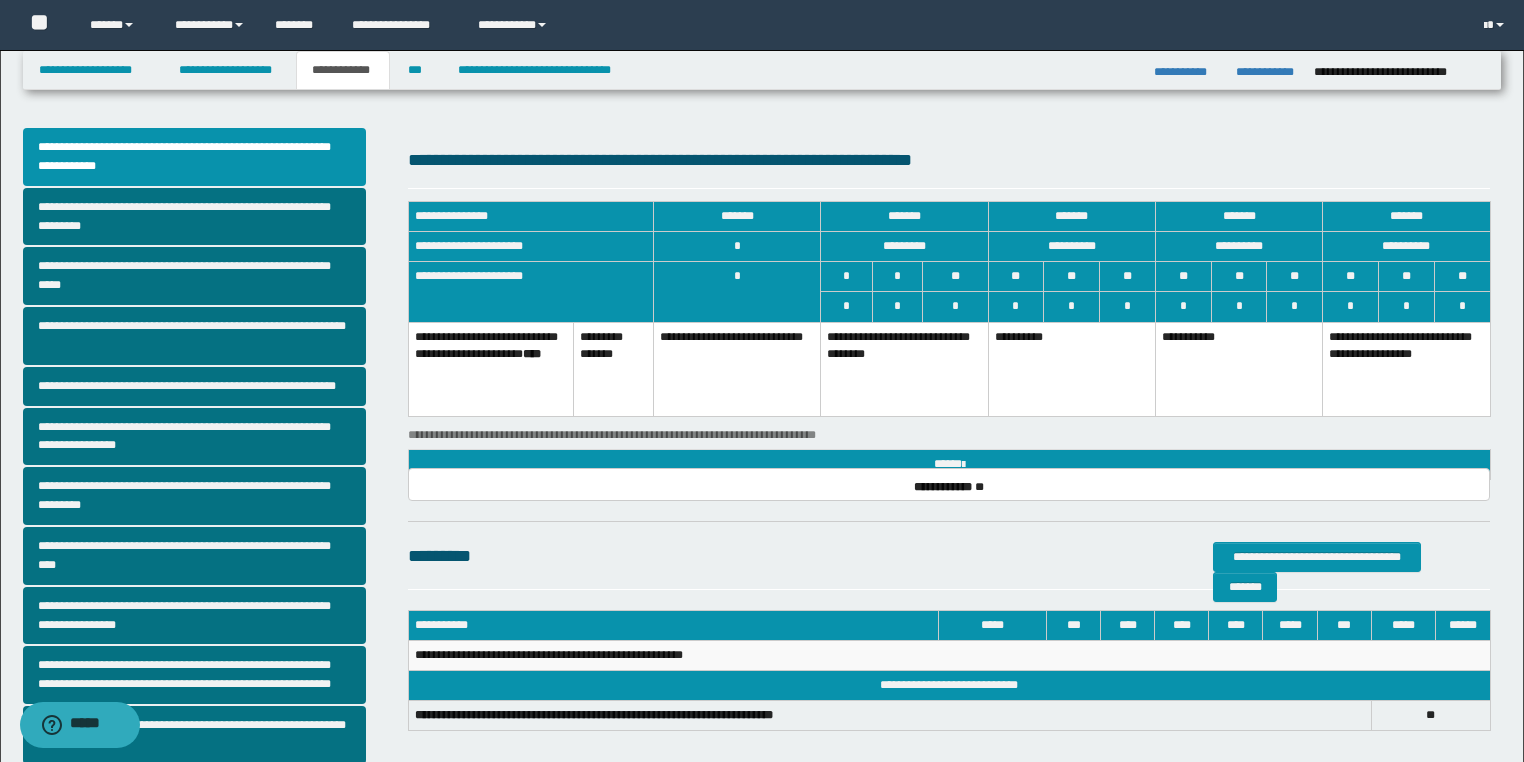 click on "**********" at bounding box center [1071, 369] 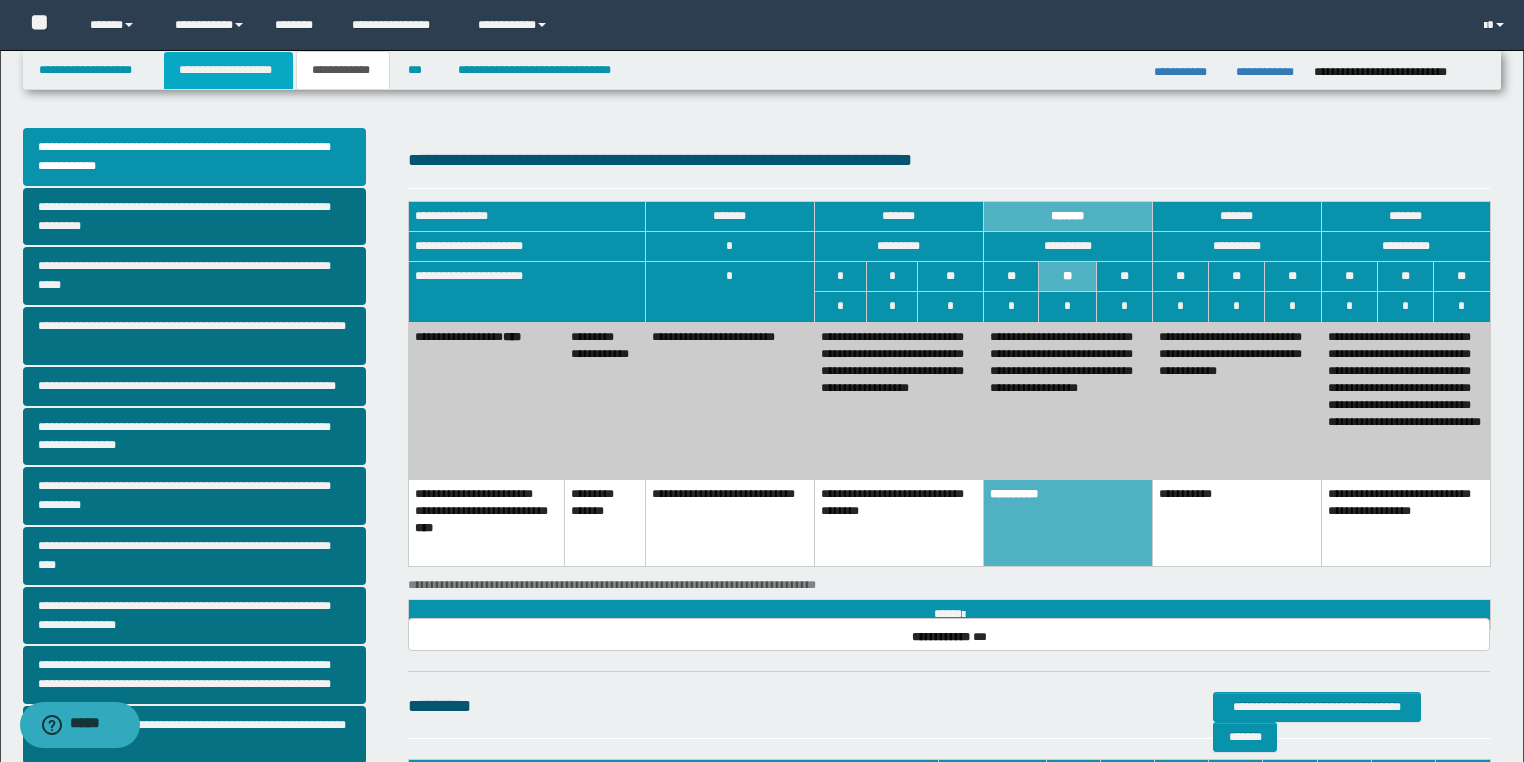 click on "**********" at bounding box center [228, 70] 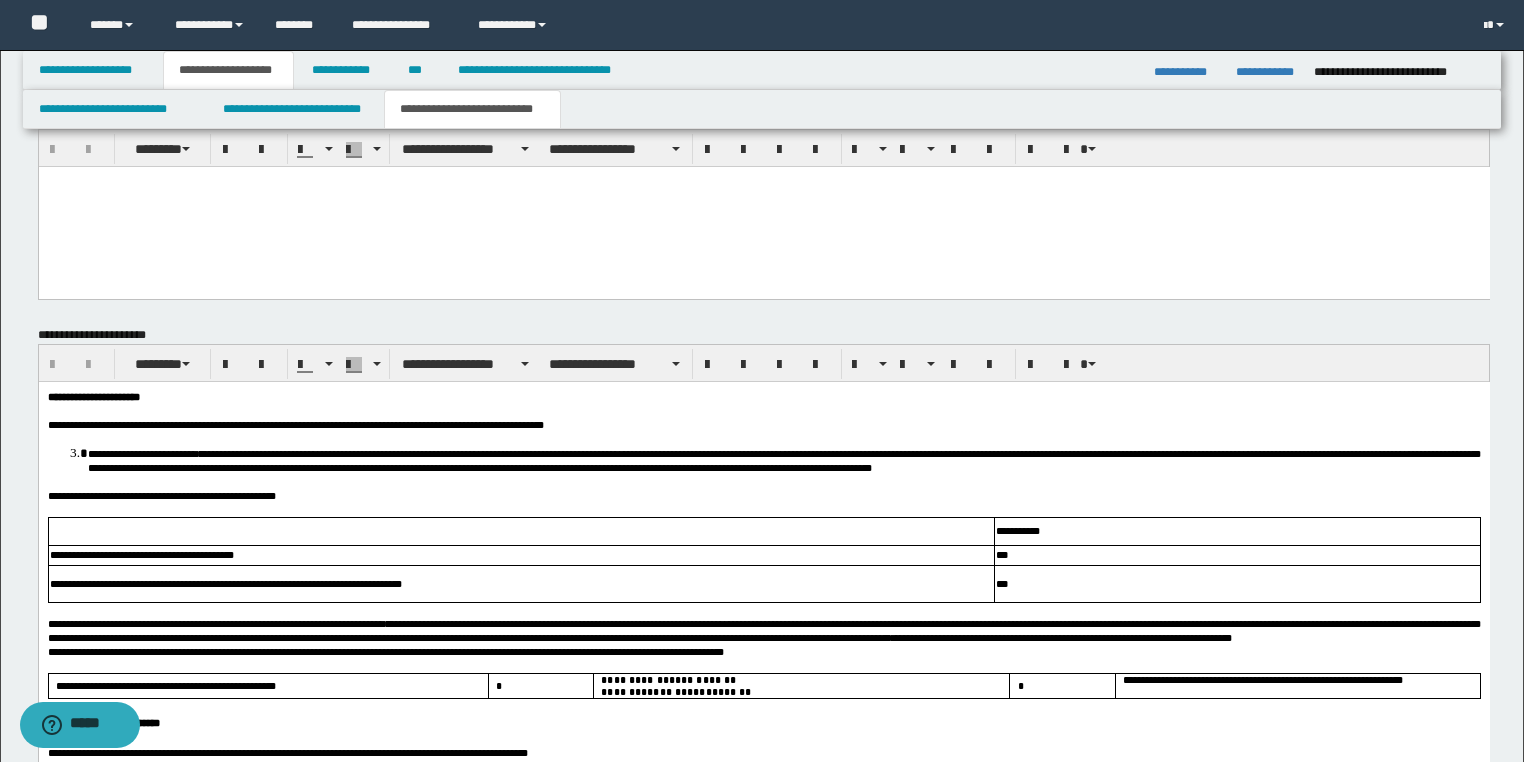 scroll, scrollTop: 2400, scrollLeft: 0, axis: vertical 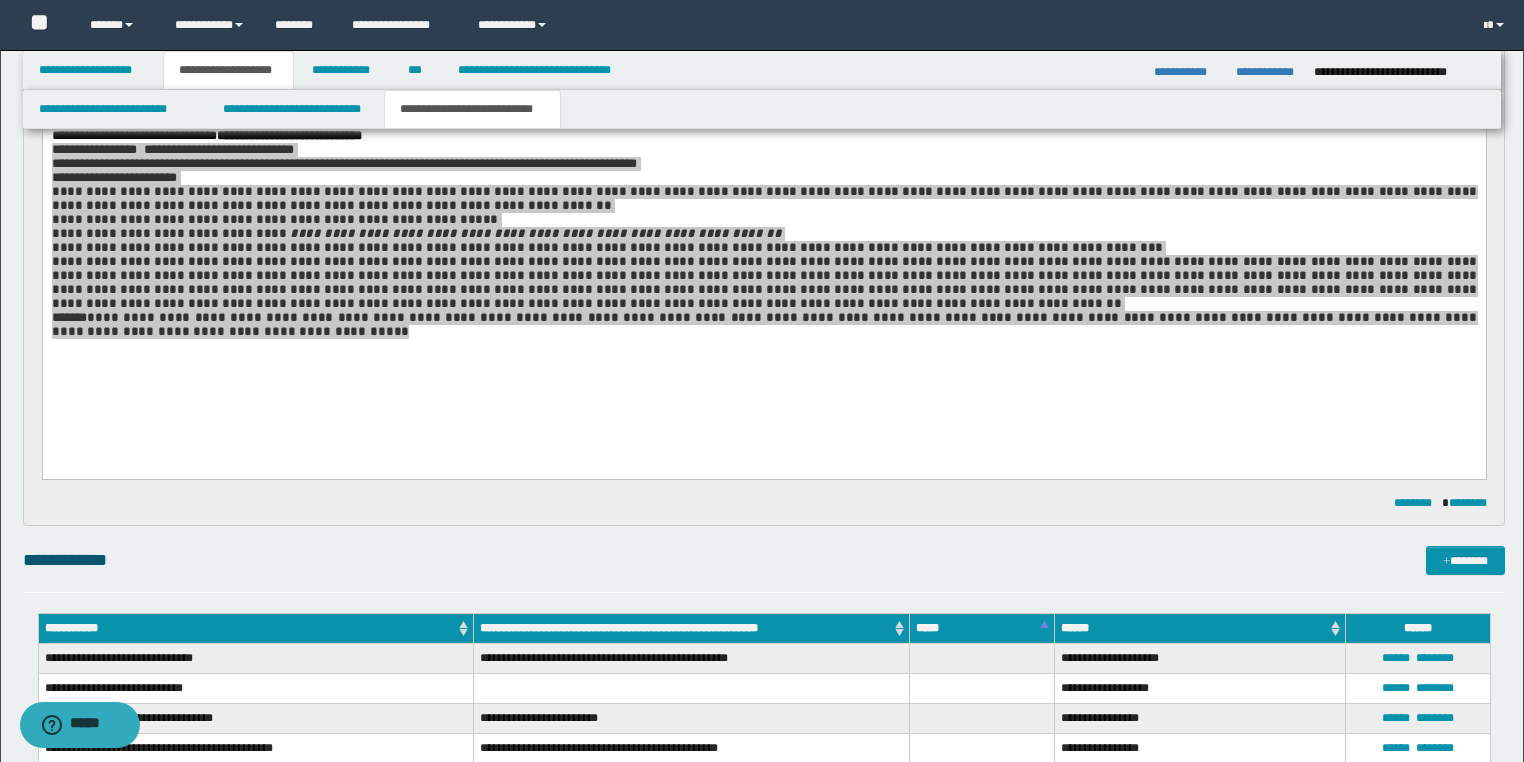 drag, startPoint x: 1525, startPoint y: 575, endPoint x: 985, endPoint y: 73, distance: 737.29504 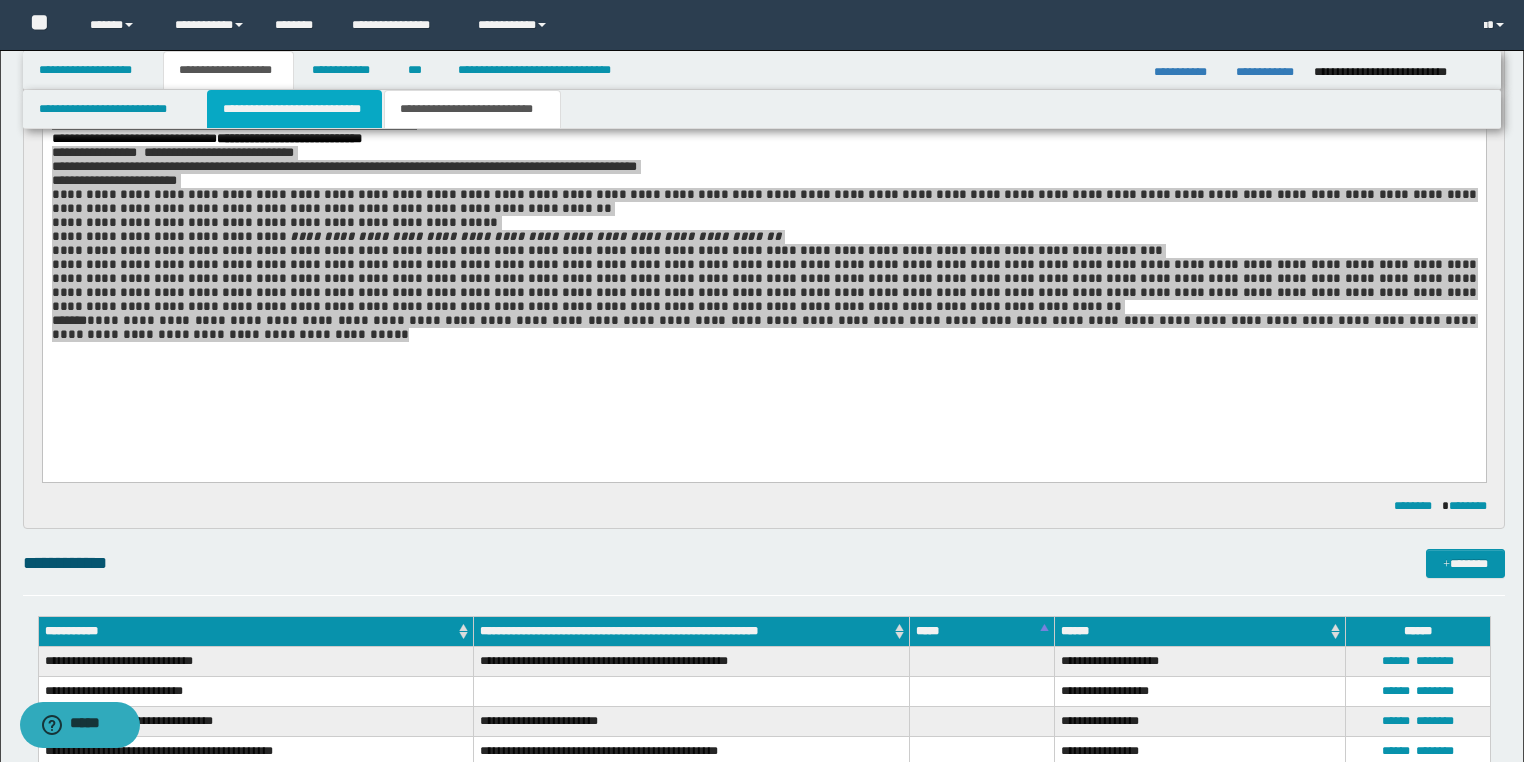 drag, startPoint x: 323, startPoint y: 101, endPoint x: 623, endPoint y: 320, distance: 371.43103 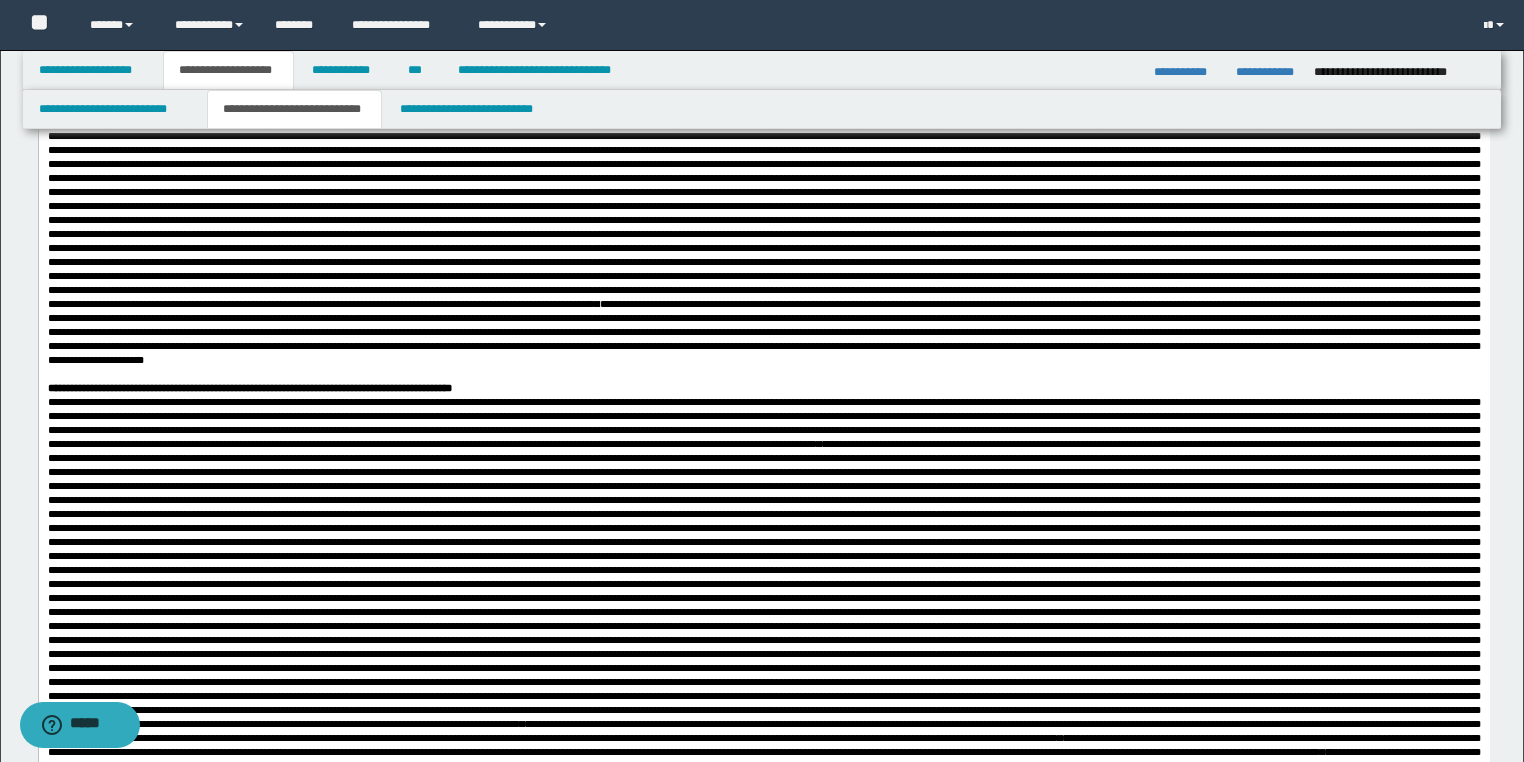 scroll, scrollTop: 0, scrollLeft: 0, axis: both 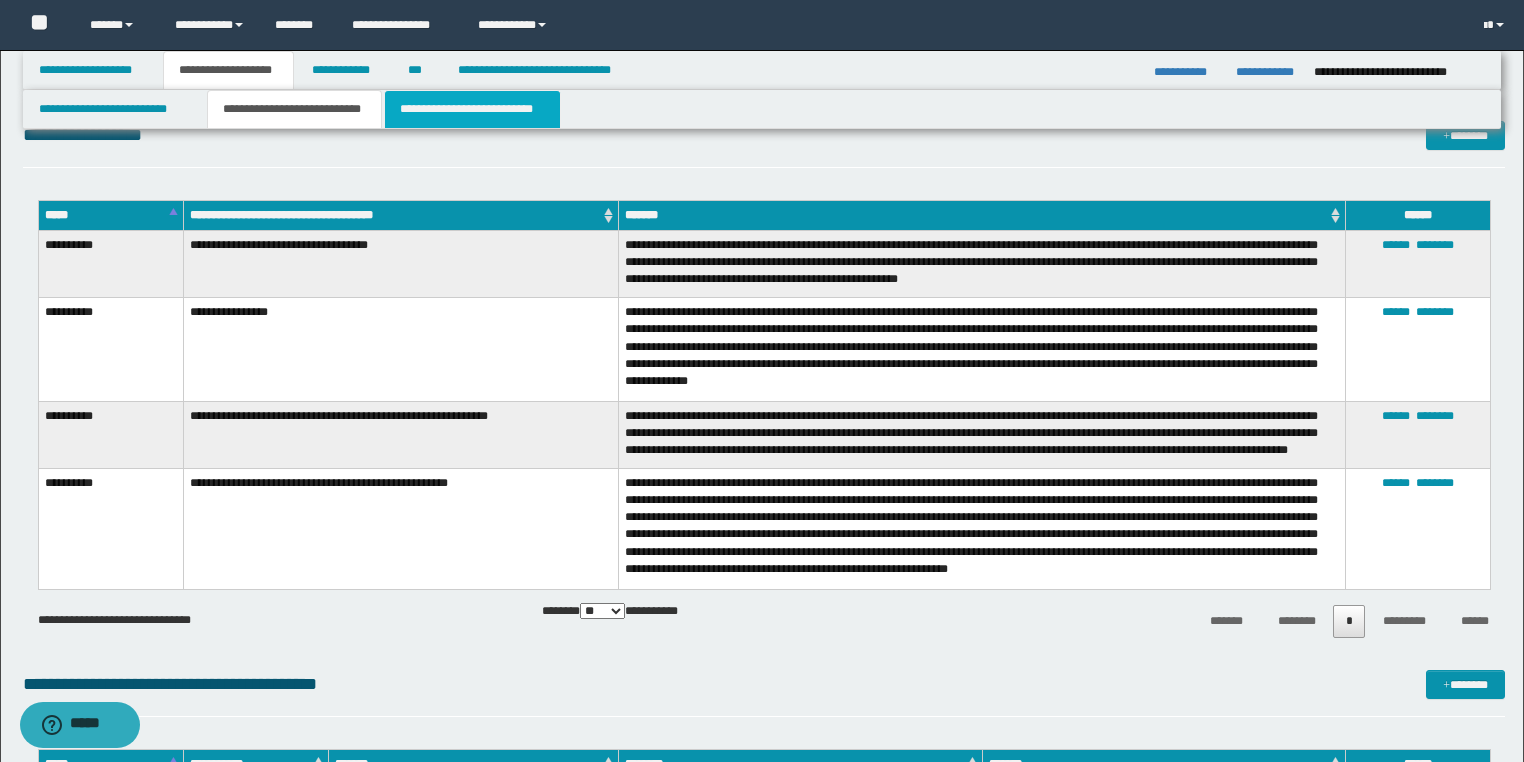 drag, startPoint x: 425, startPoint y: 115, endPoint x: 494, endPoint y: 105, distance: 69.72087 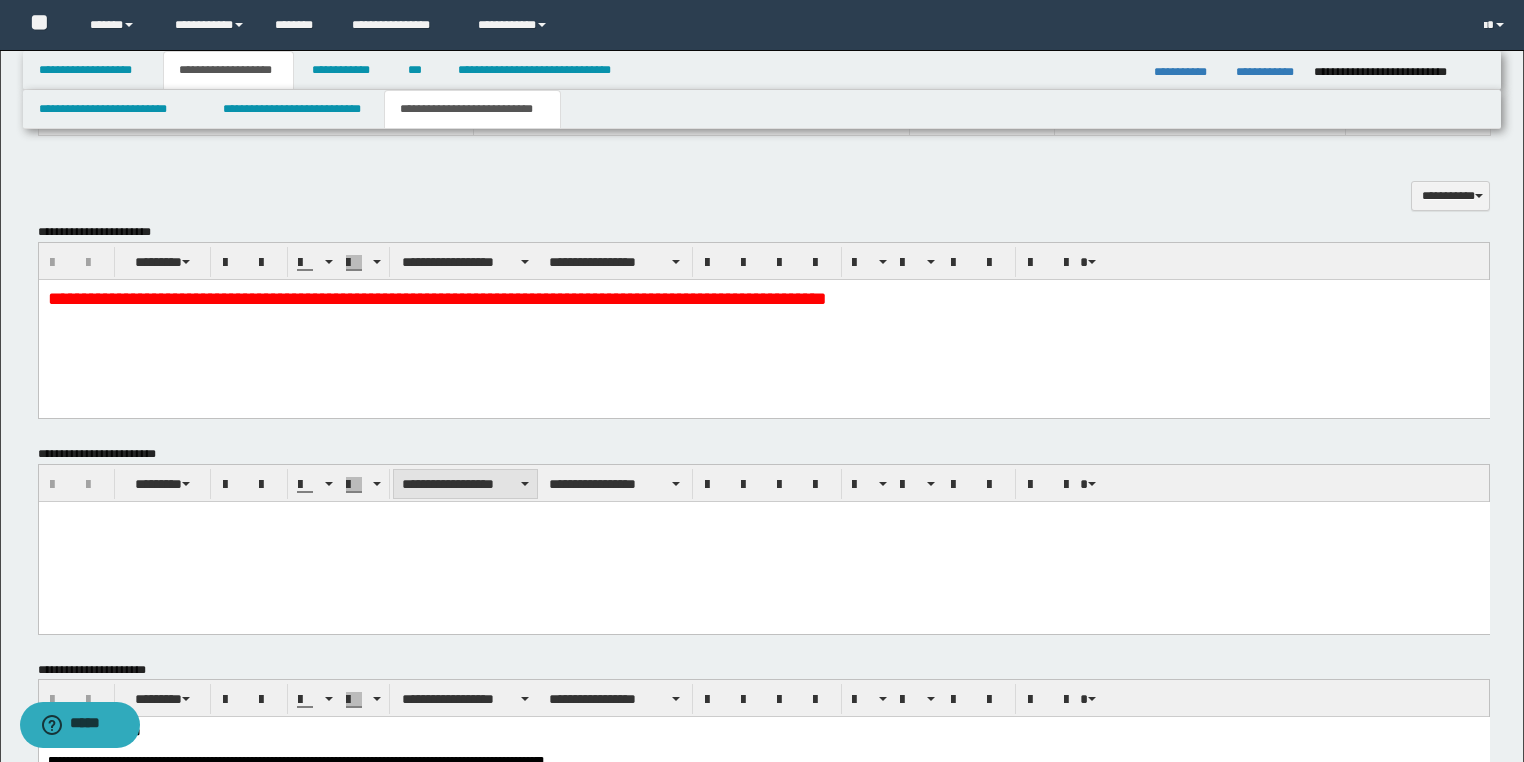 scroll, scrollTop: 1905, scrollLeft: 0, axis: vertical 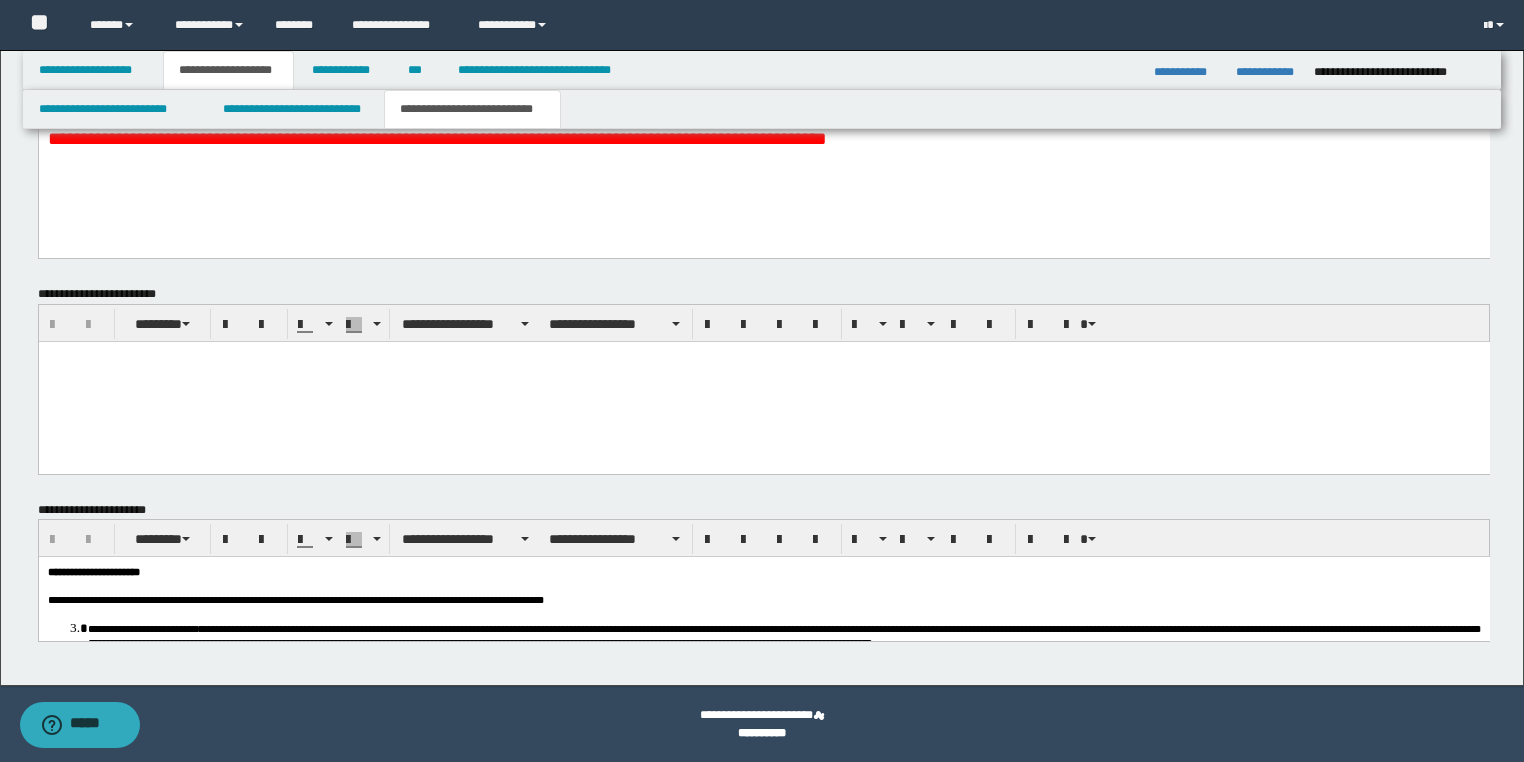 click on "**********" at bounding box center [763, 162] 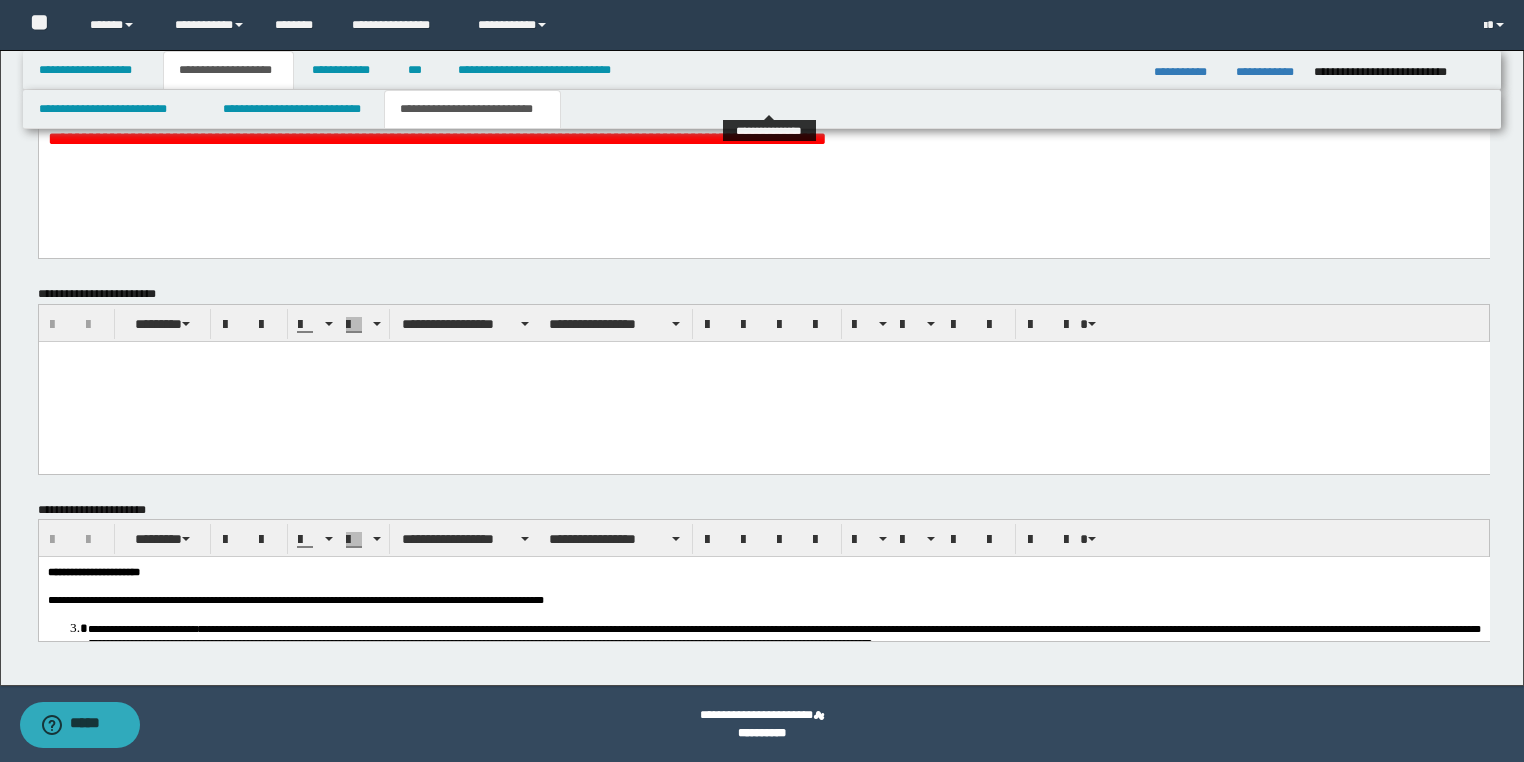 scroll, scrollTop: 1825, scrollLeft: 0, axis: vertical 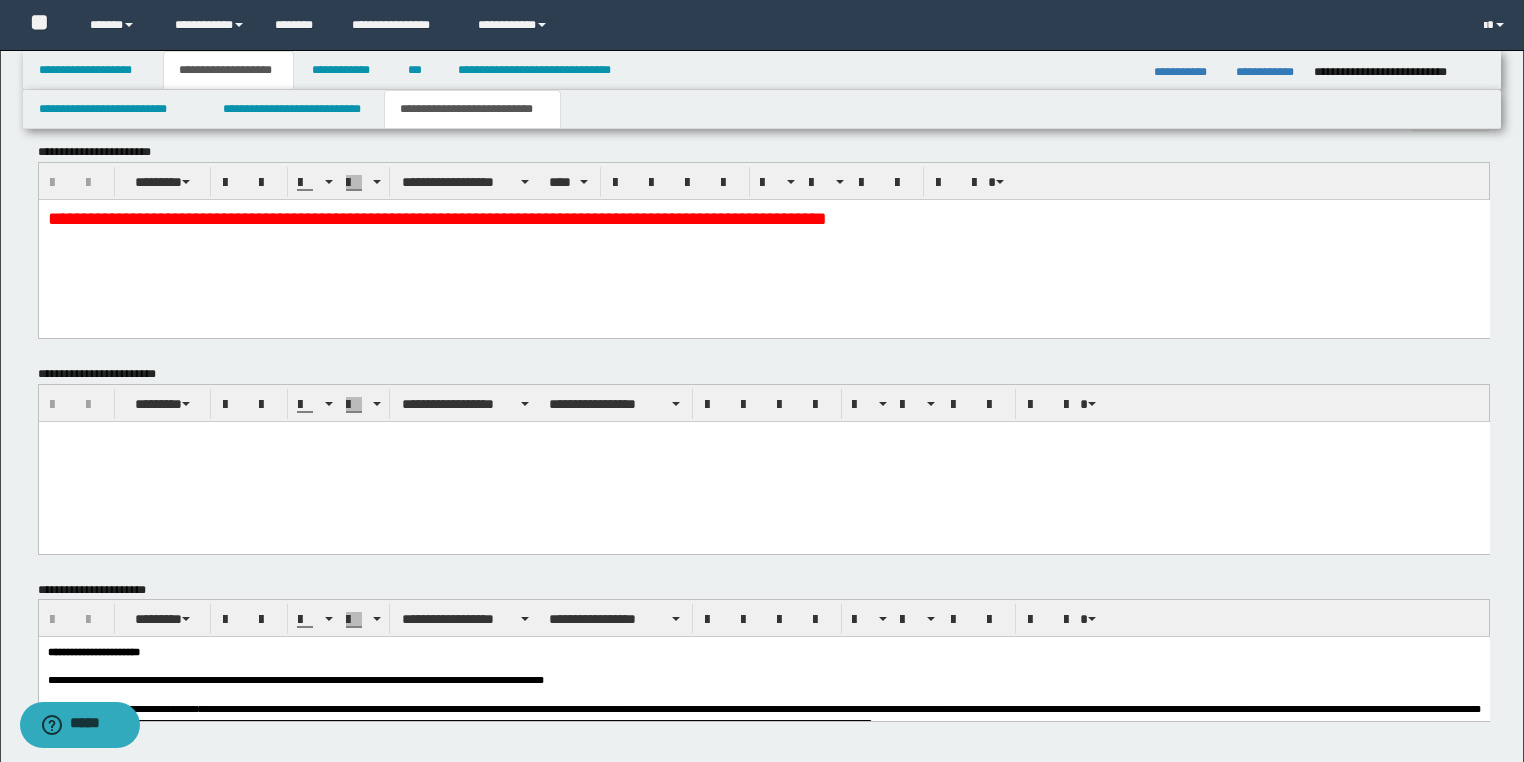 click on "**********" at bounding box center [763, 217] 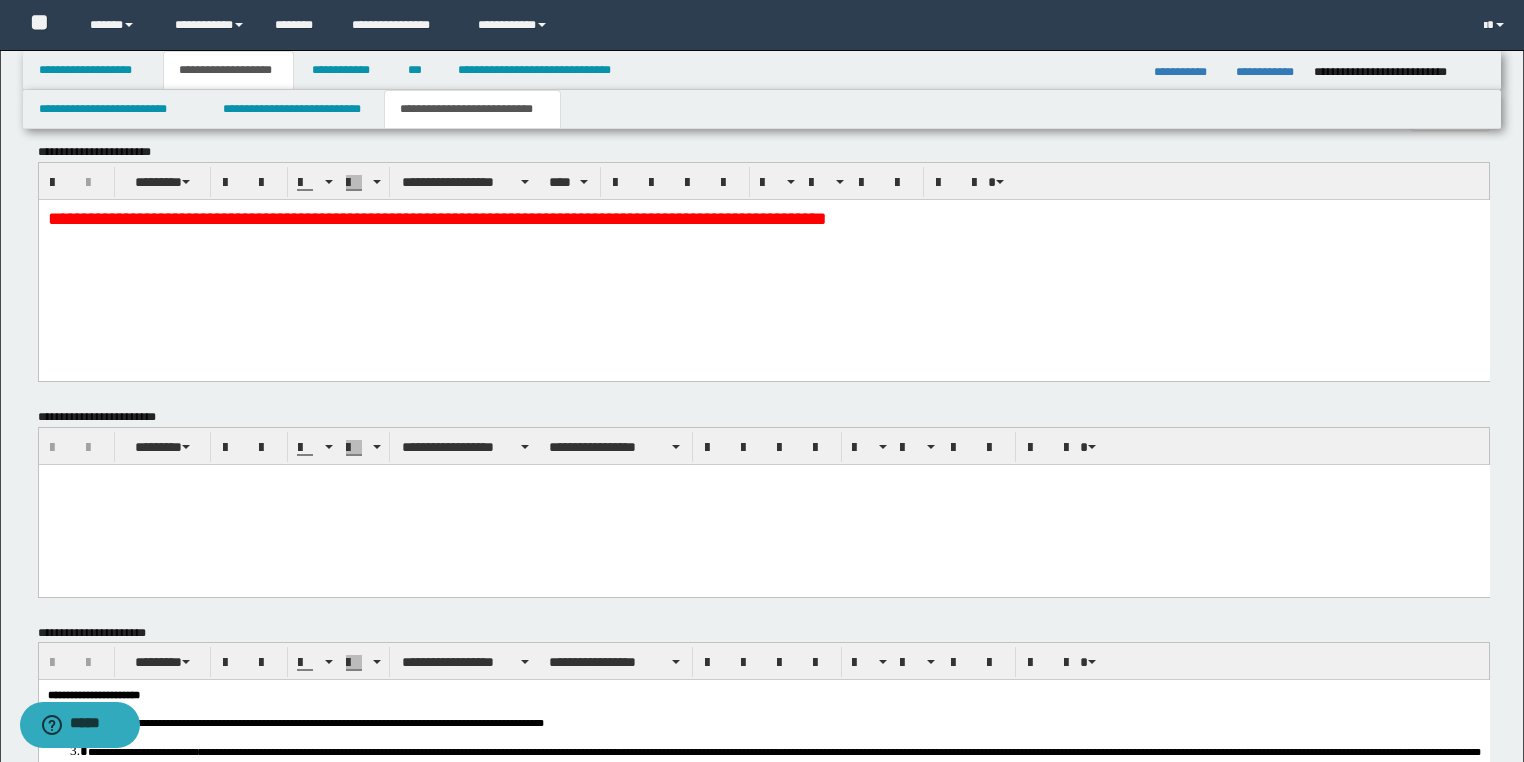 type 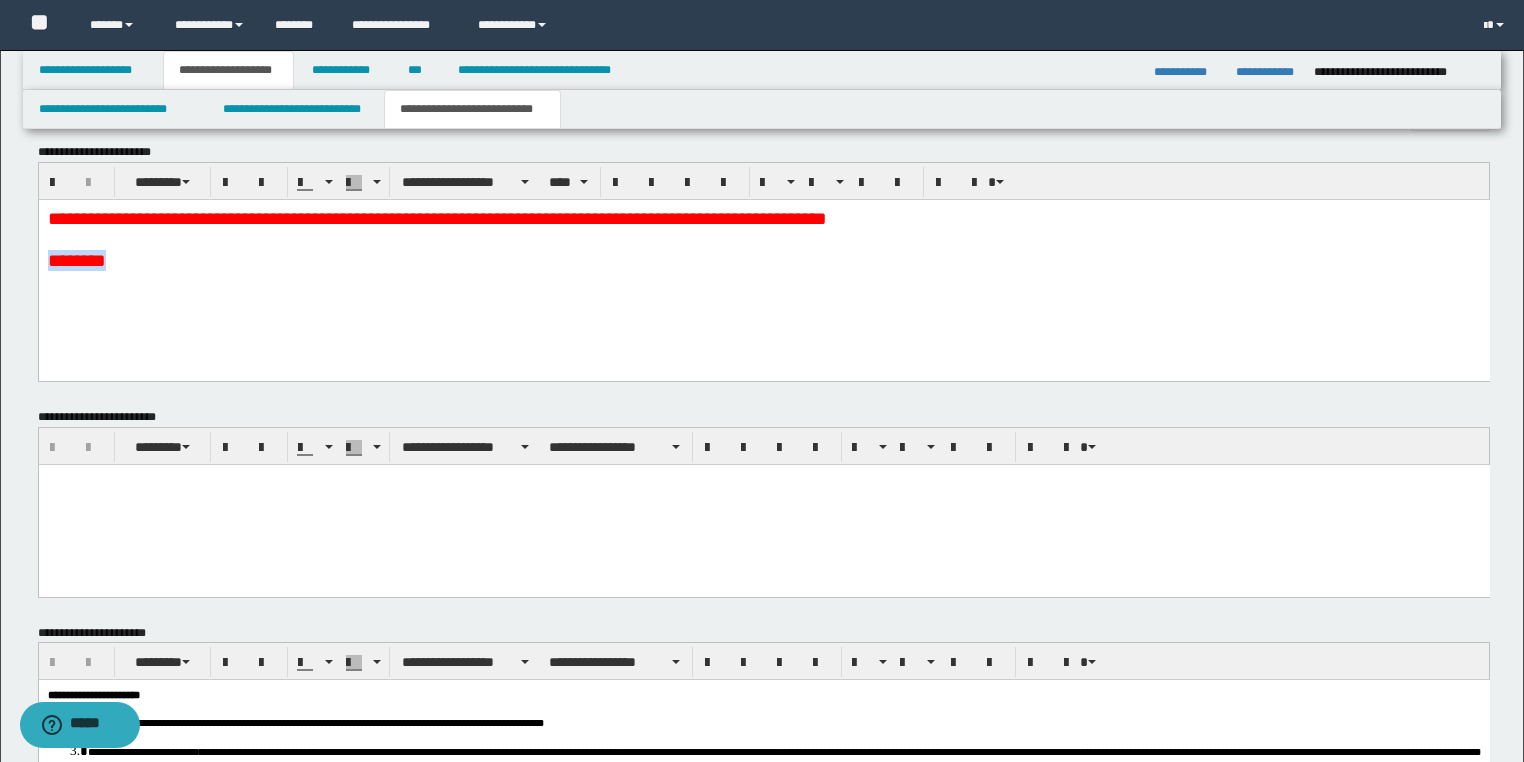 drag, startPoint x: 164, startPoint y: 258, endPoint x: 47, endPoint y: 261, distance: 117.03845 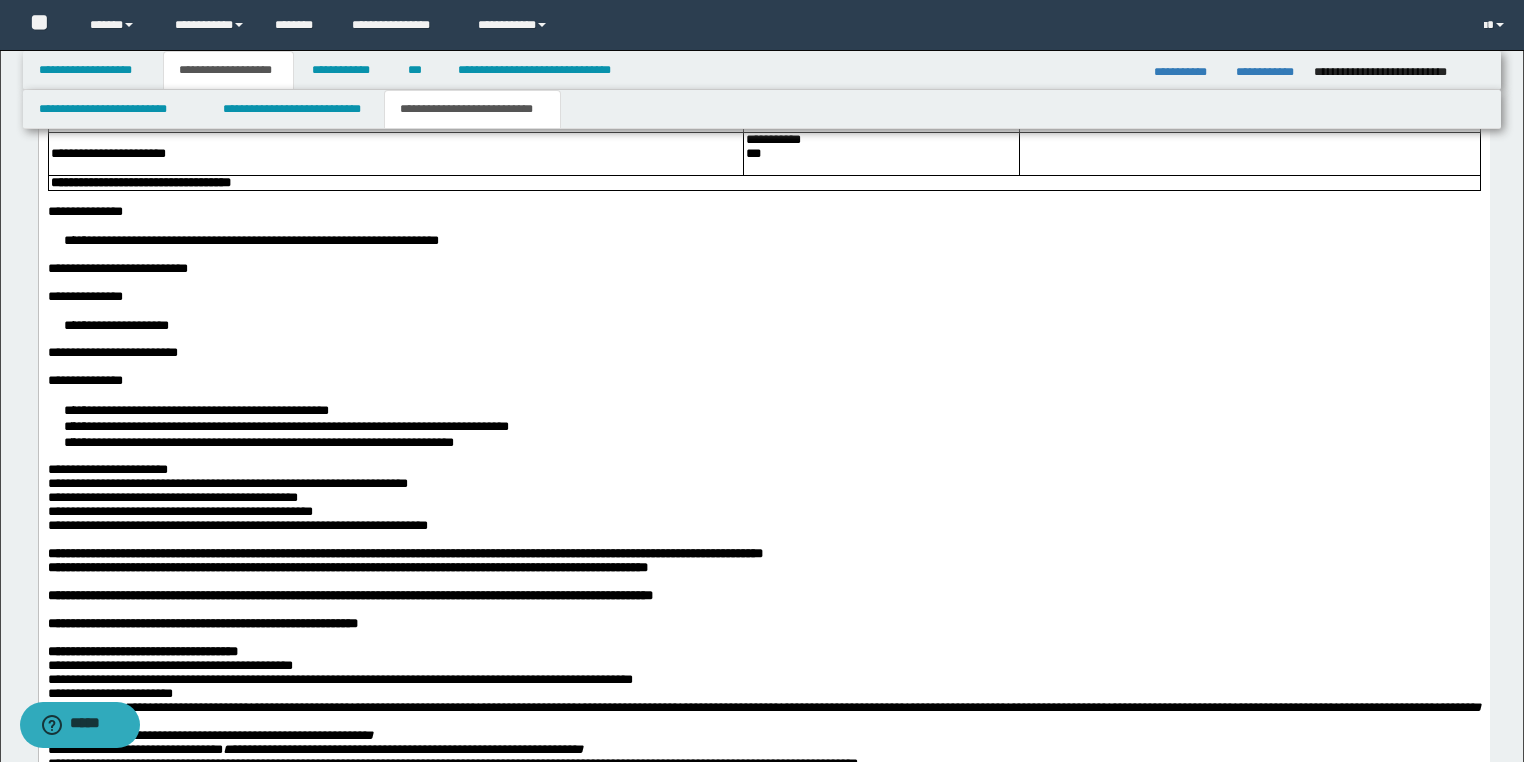 scroll, scrollTop: 2145, scrollLeft: 0, axis: vertical 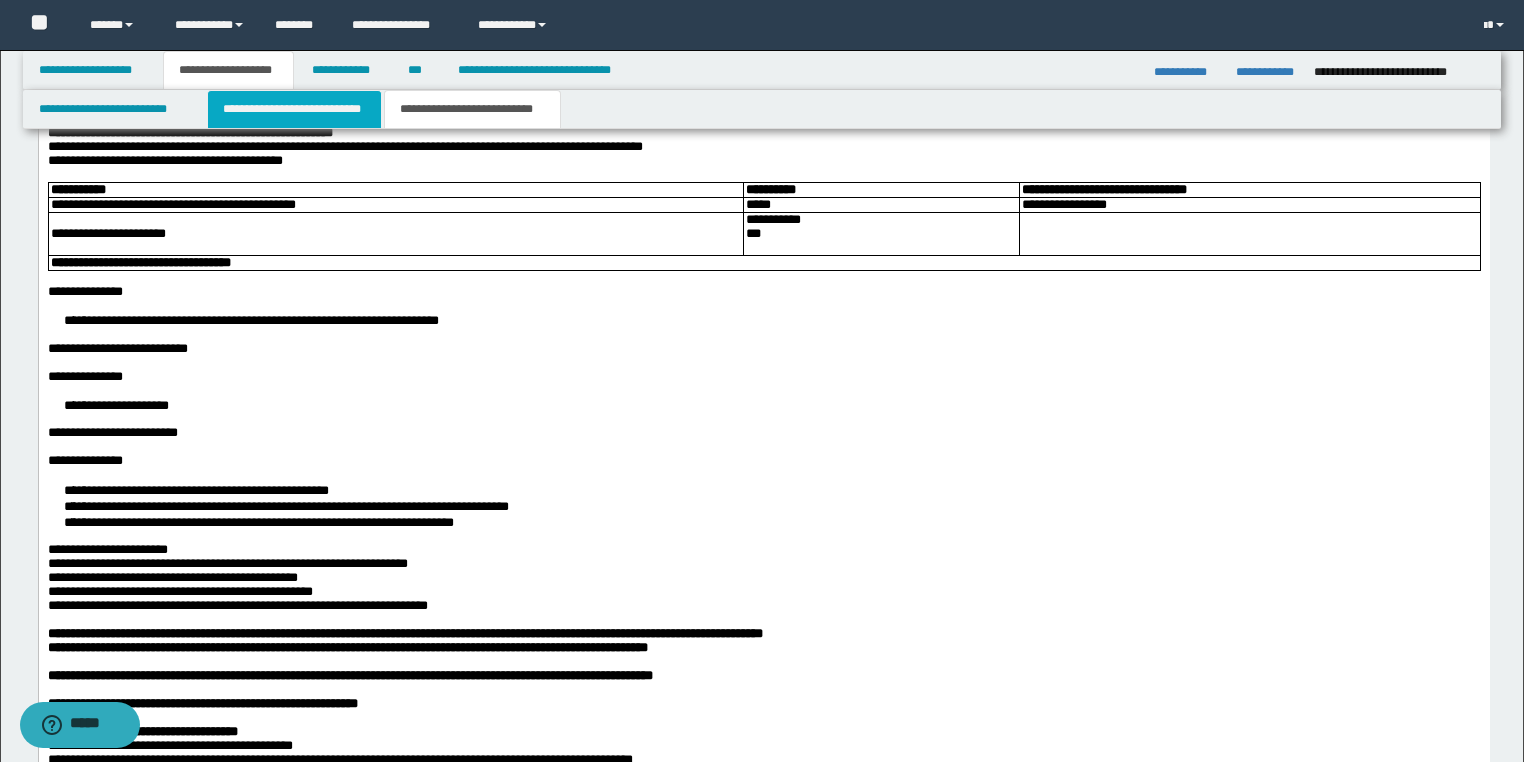 click on "**********" at bounding box center [294, 109] 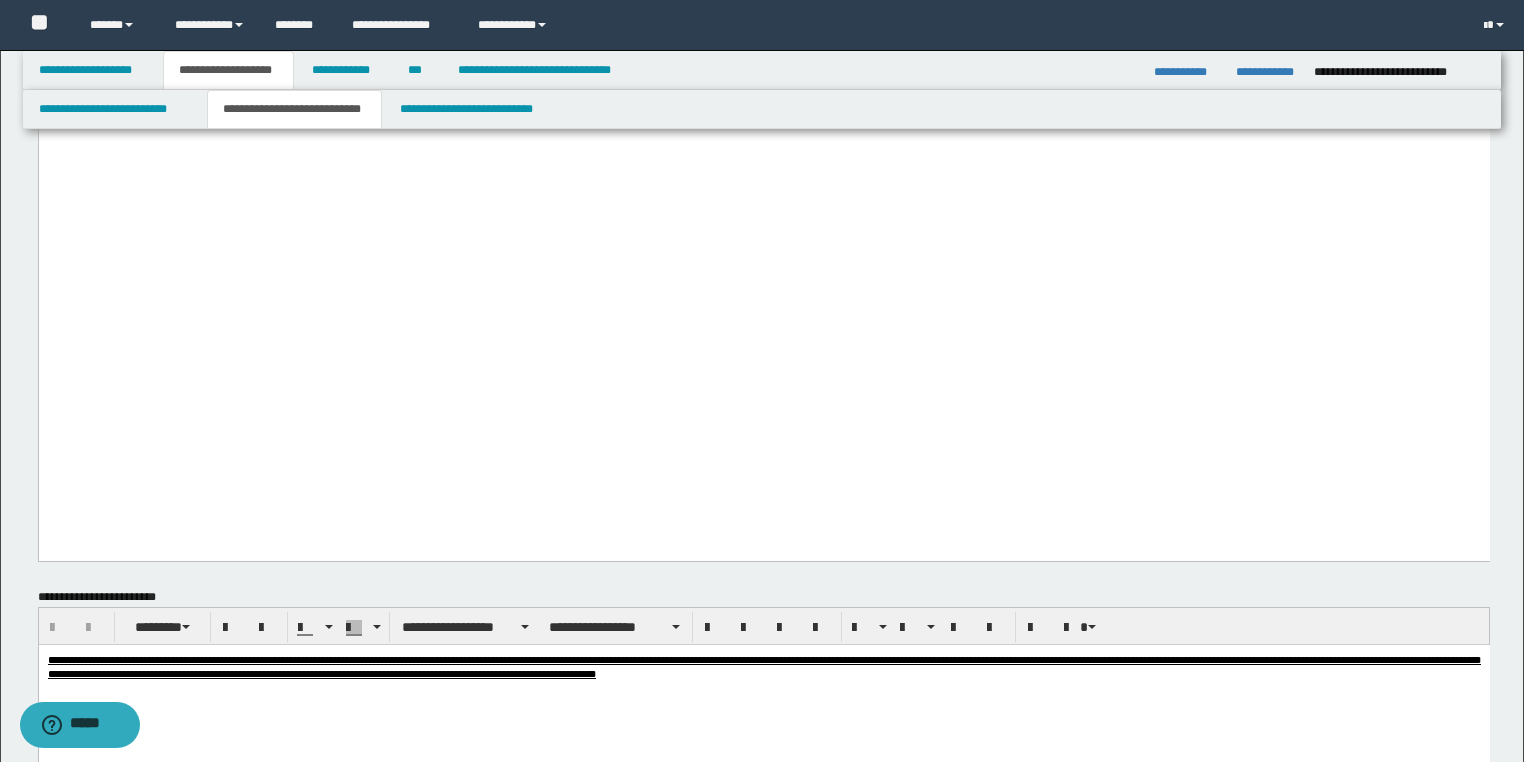 scroll, scrollTop: 2385, scrollLeft: 0, axis: vertical 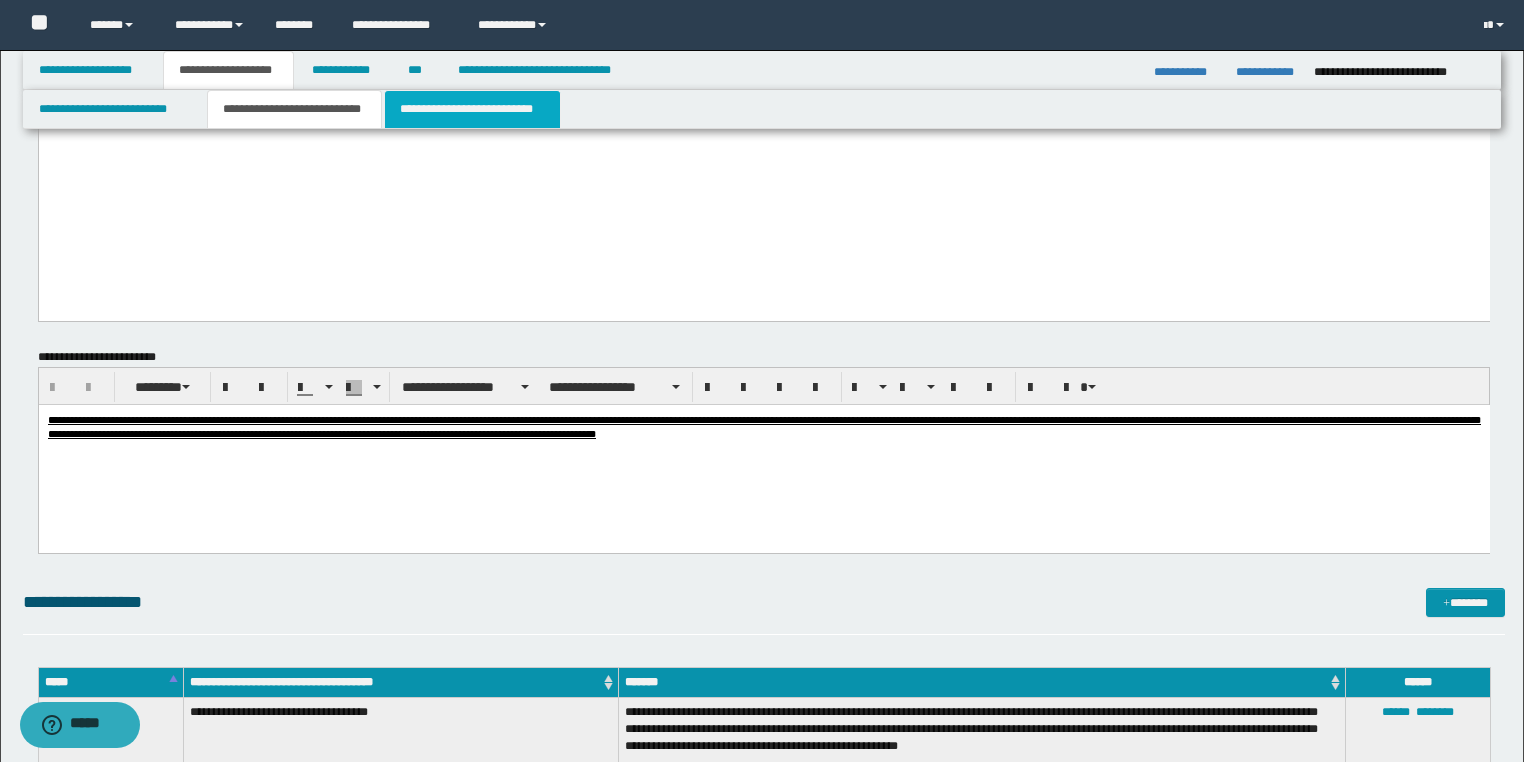 click on "**********" at bounding box center [472, 109] 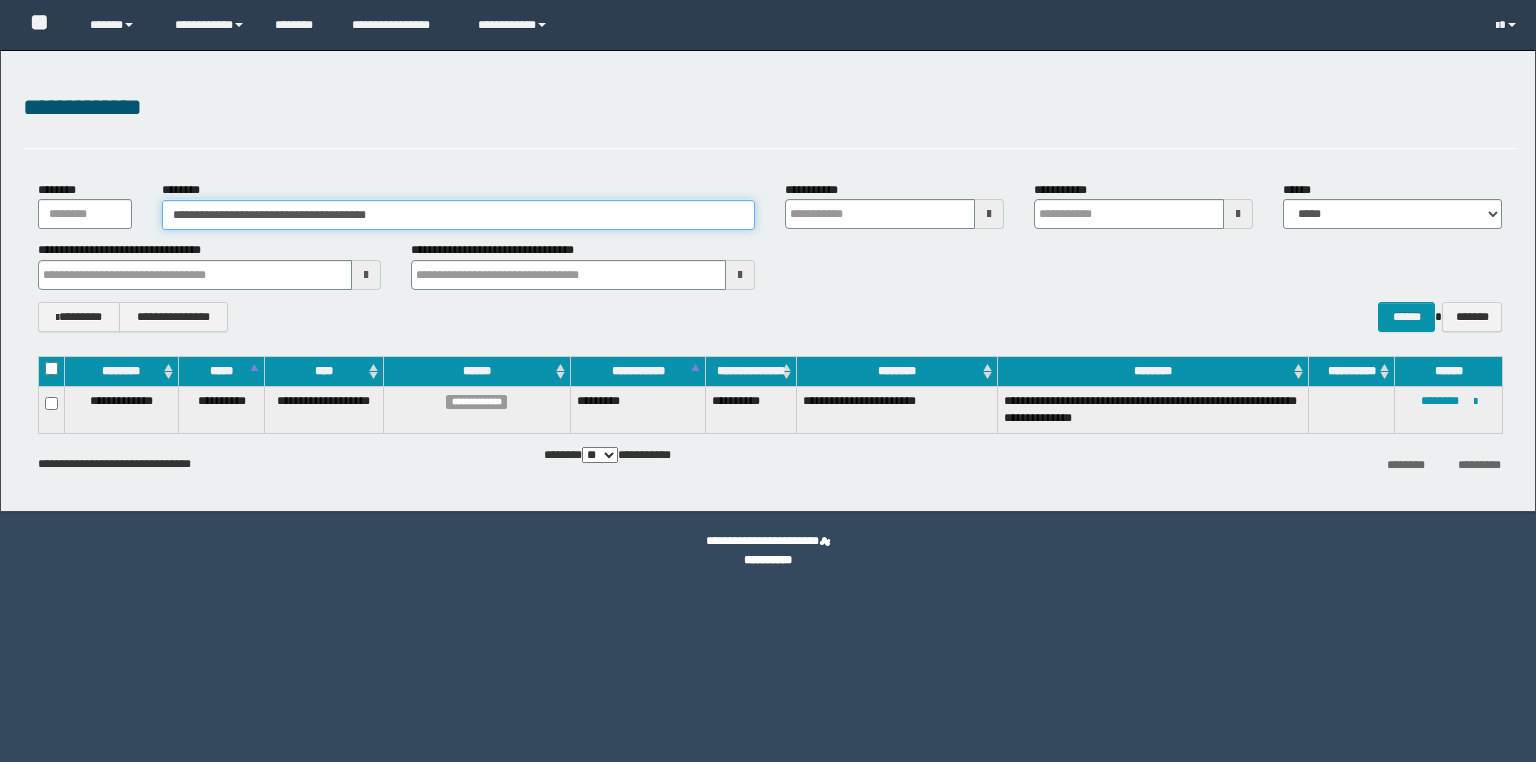 scroll, scrollTop: 0, scrollLeft: 0, axis: both 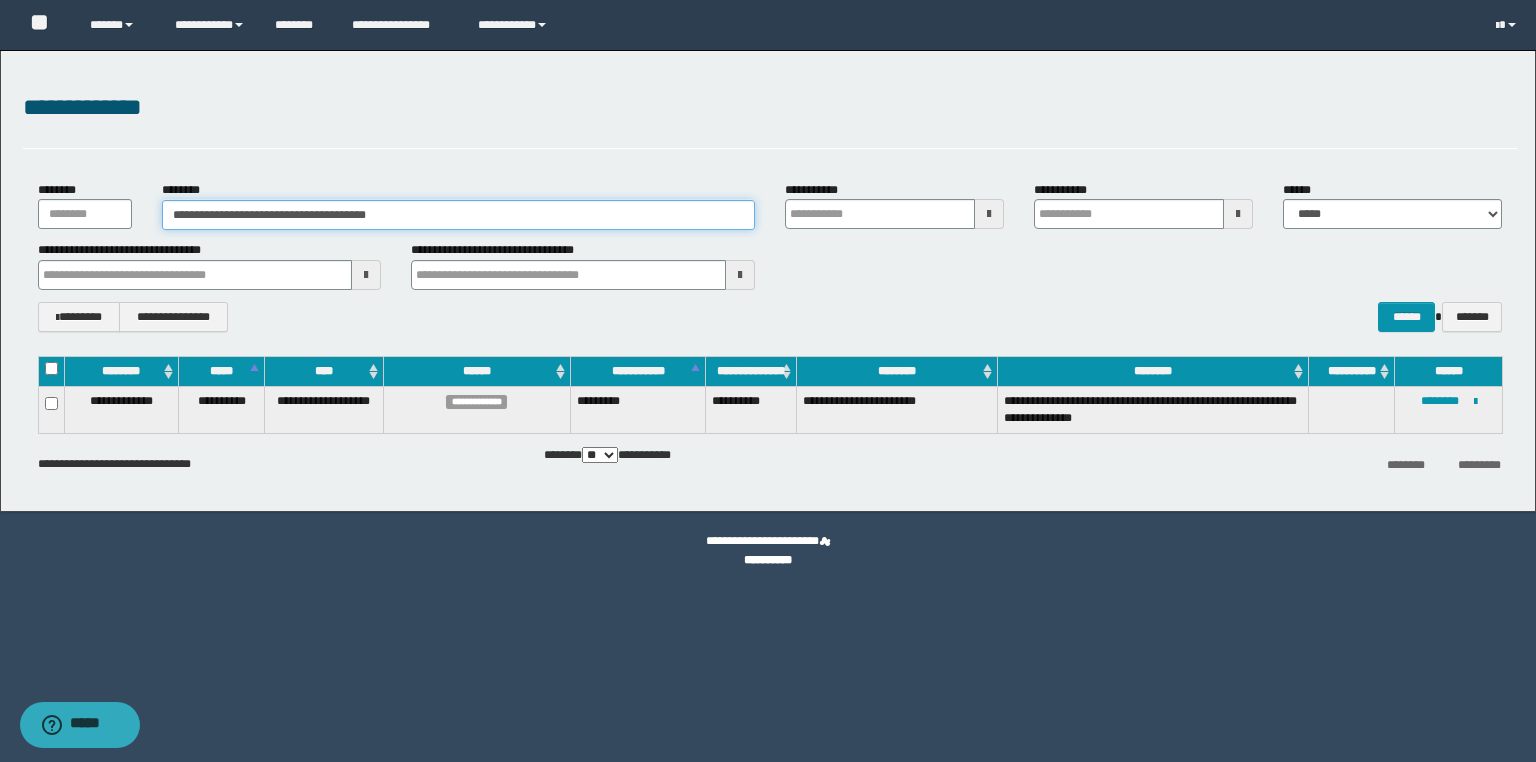 drag, startPoint x: 0, startPoint y: 0, endPoint x: 78, endPoint y: 208, distance: 222.1441 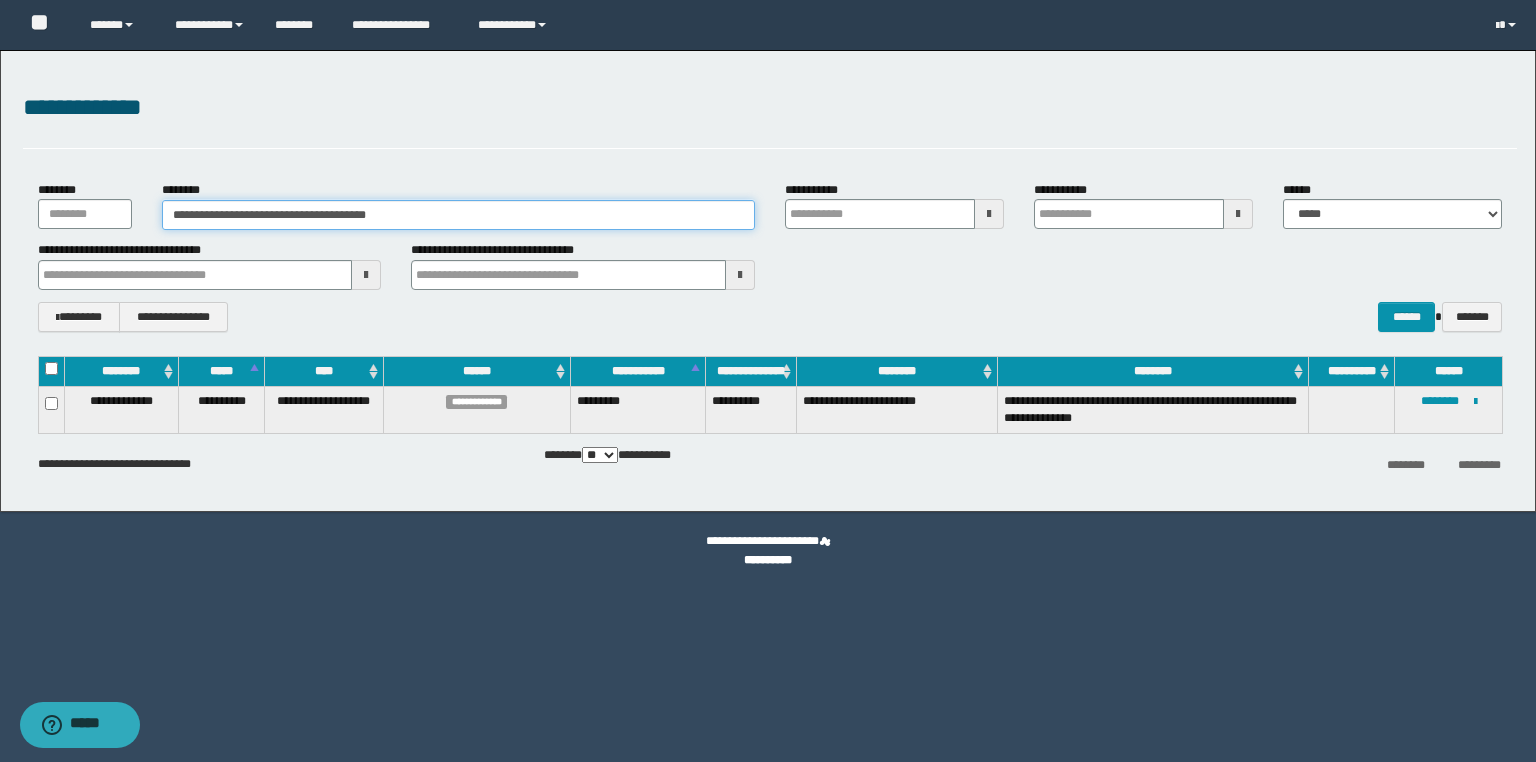 paste 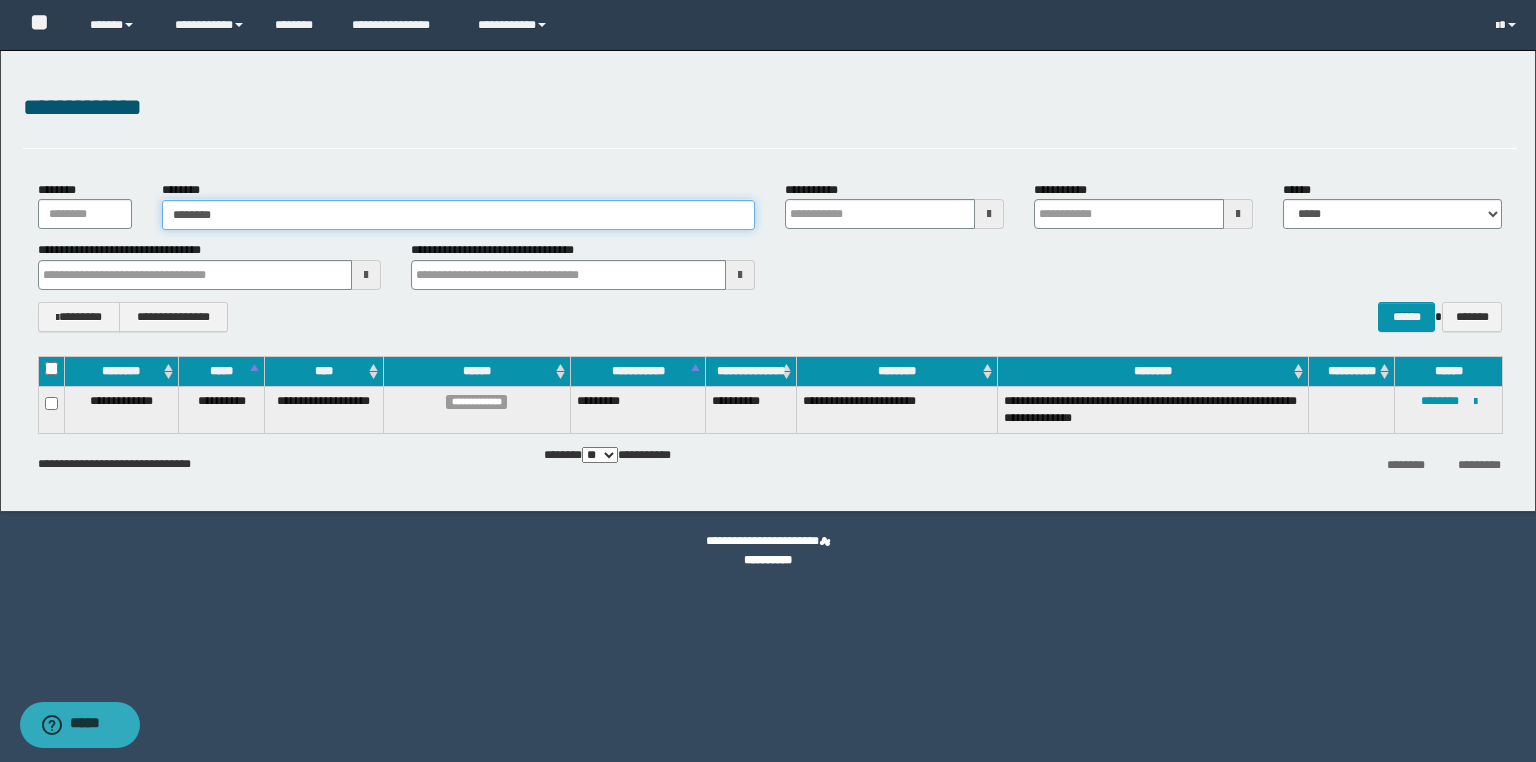 type on "********" 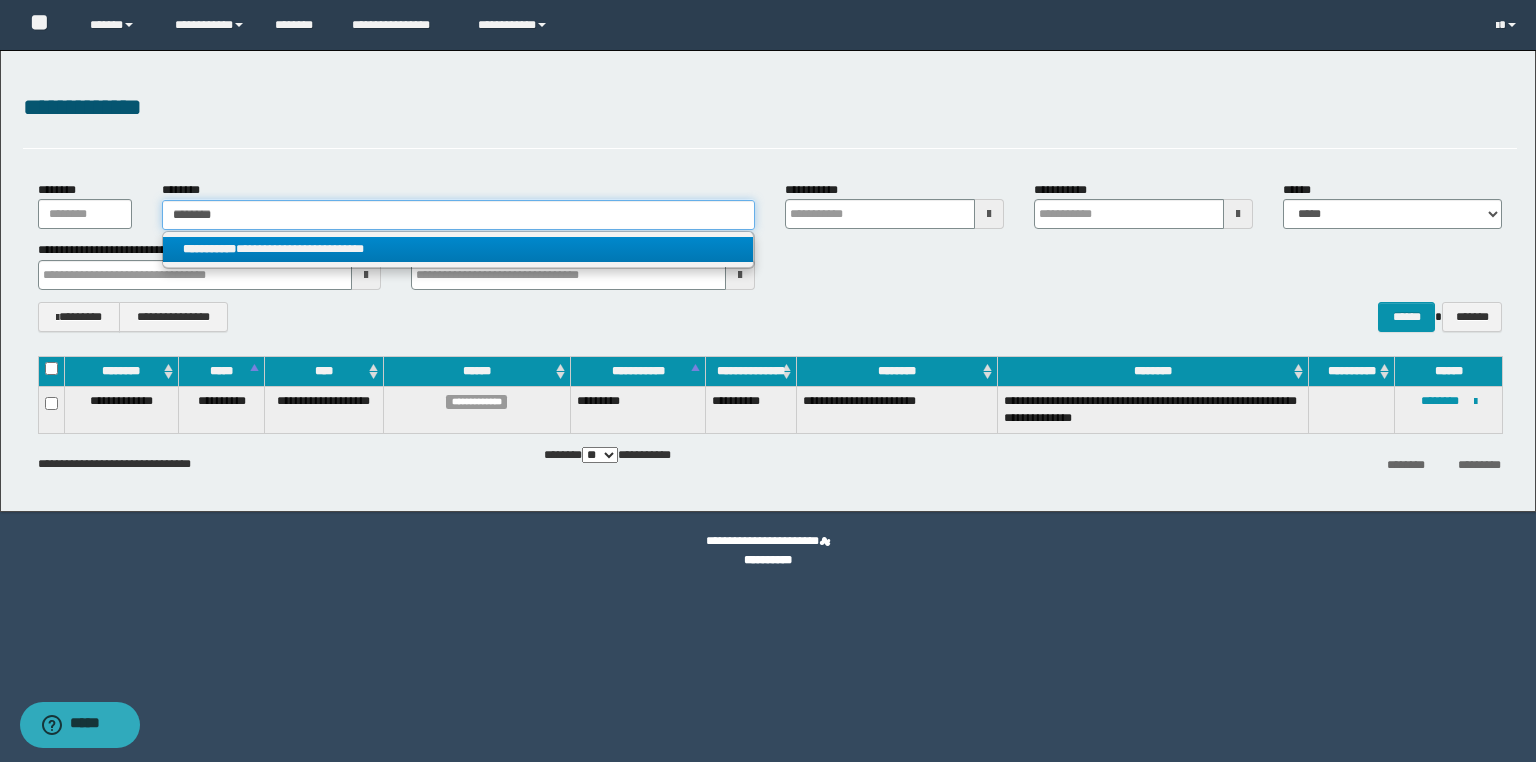 type on "********" 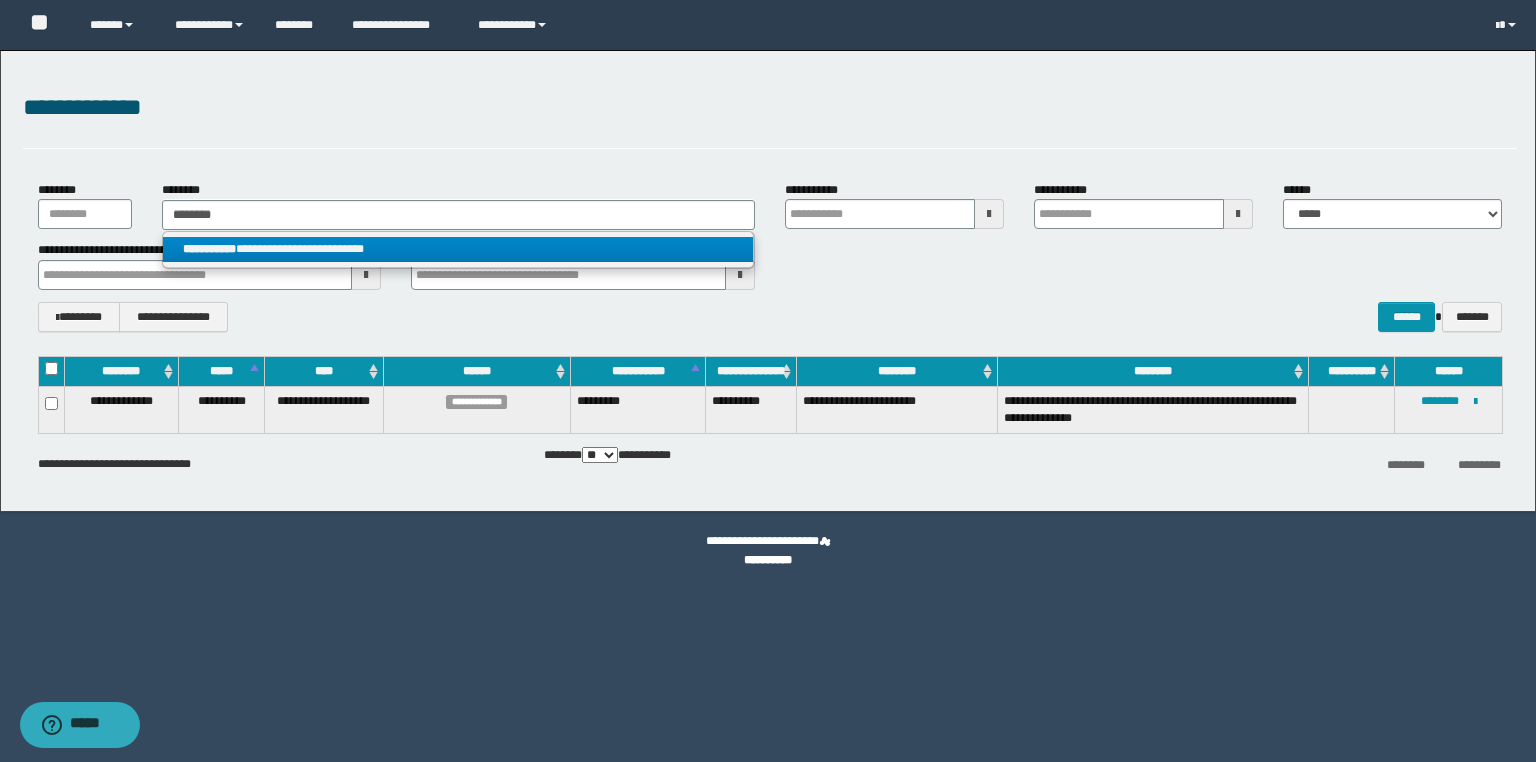 drag, startPoint x: 354, startPoint y: 255, endPoint x: 1535, endPoint y: 438, distance: 1195.0941 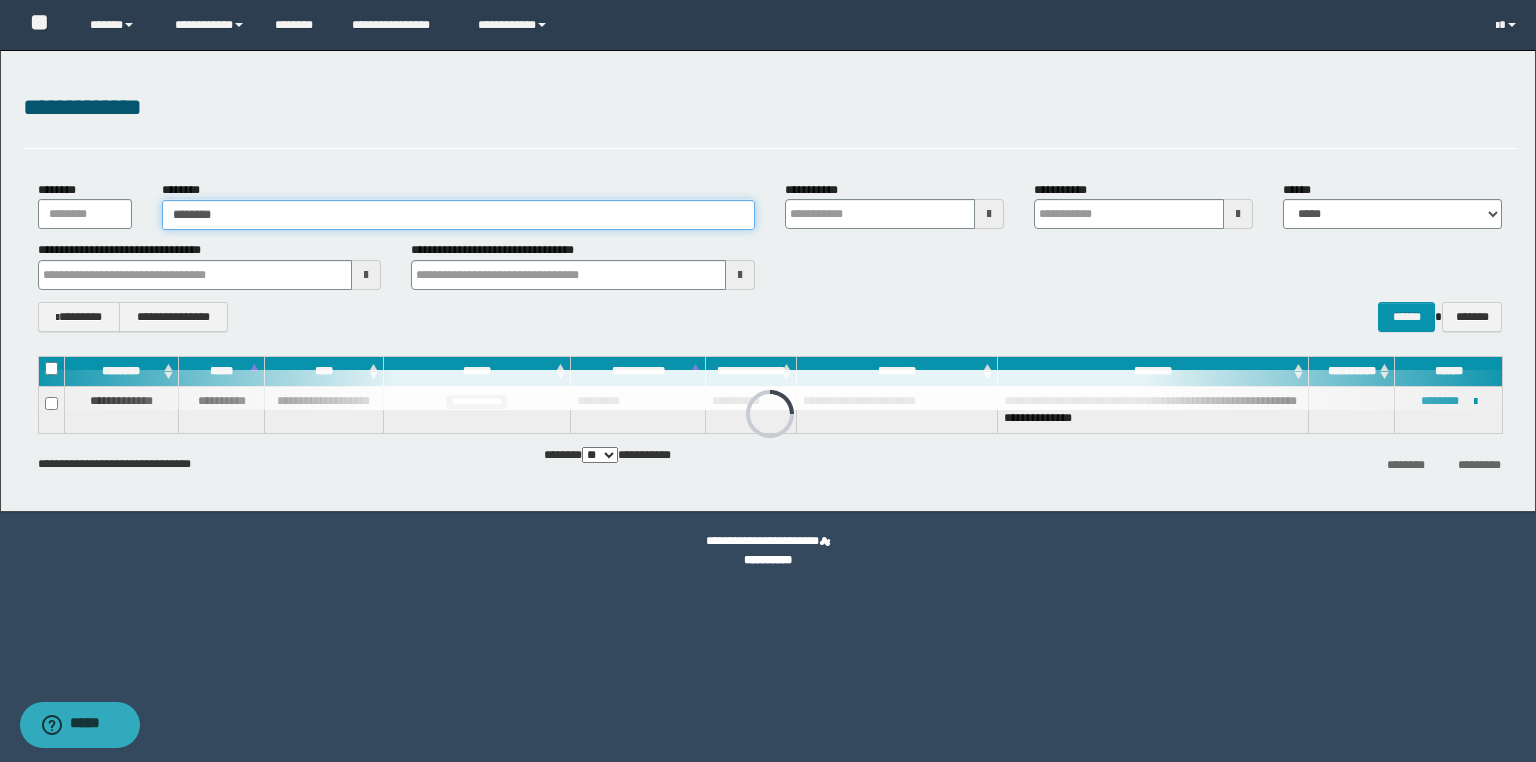 type 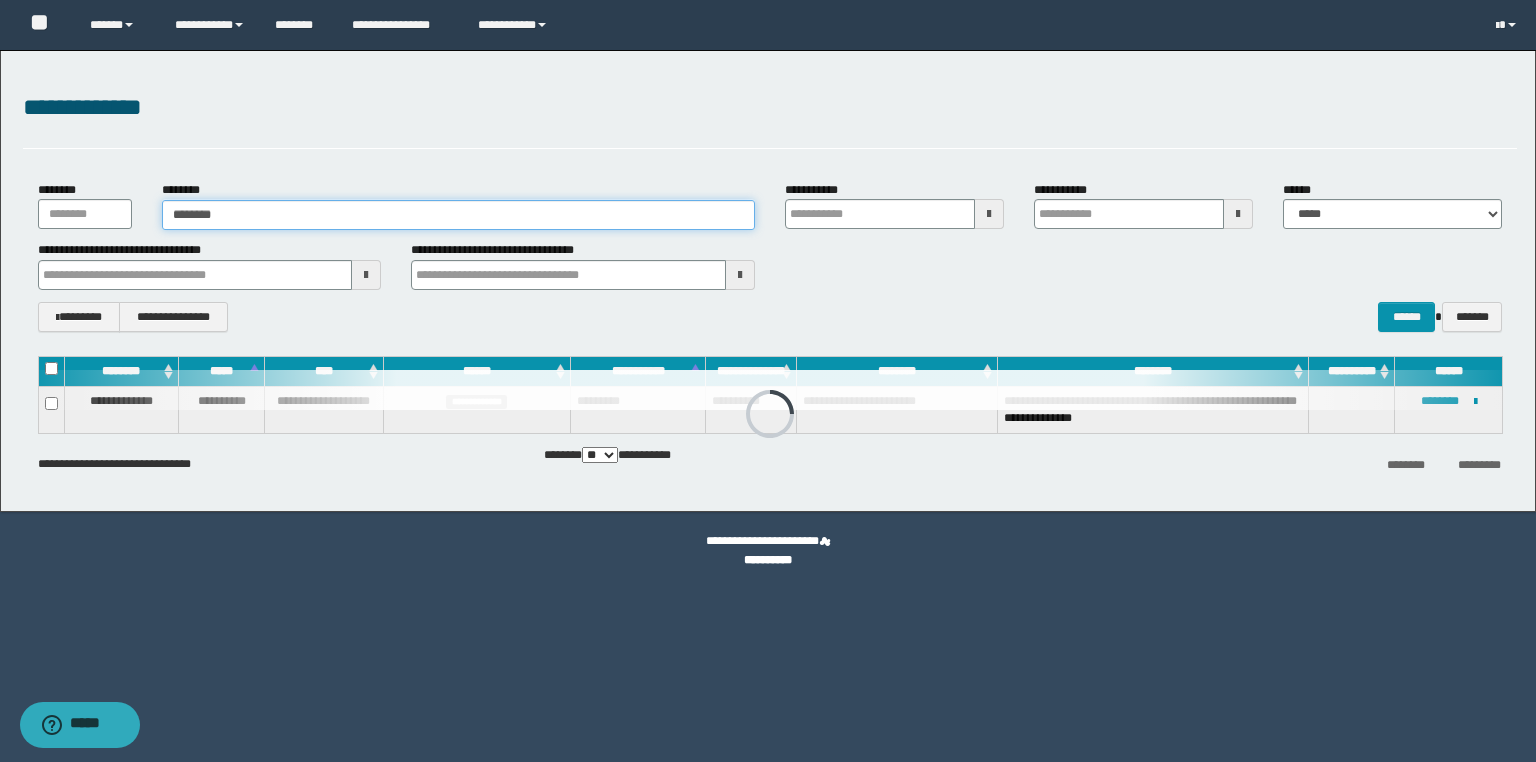 type on "**********" 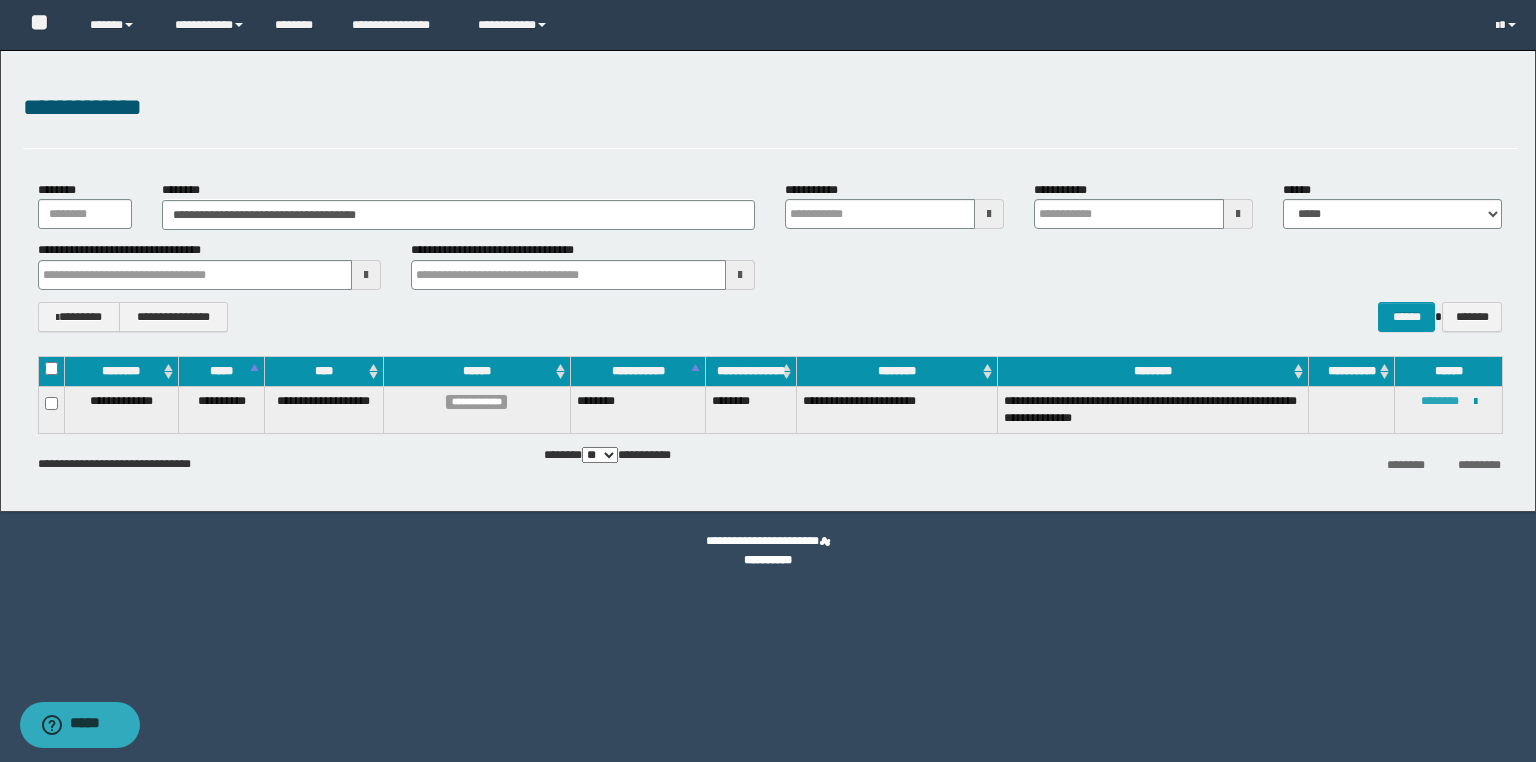click on "********" at bounding box center (1440, 401) 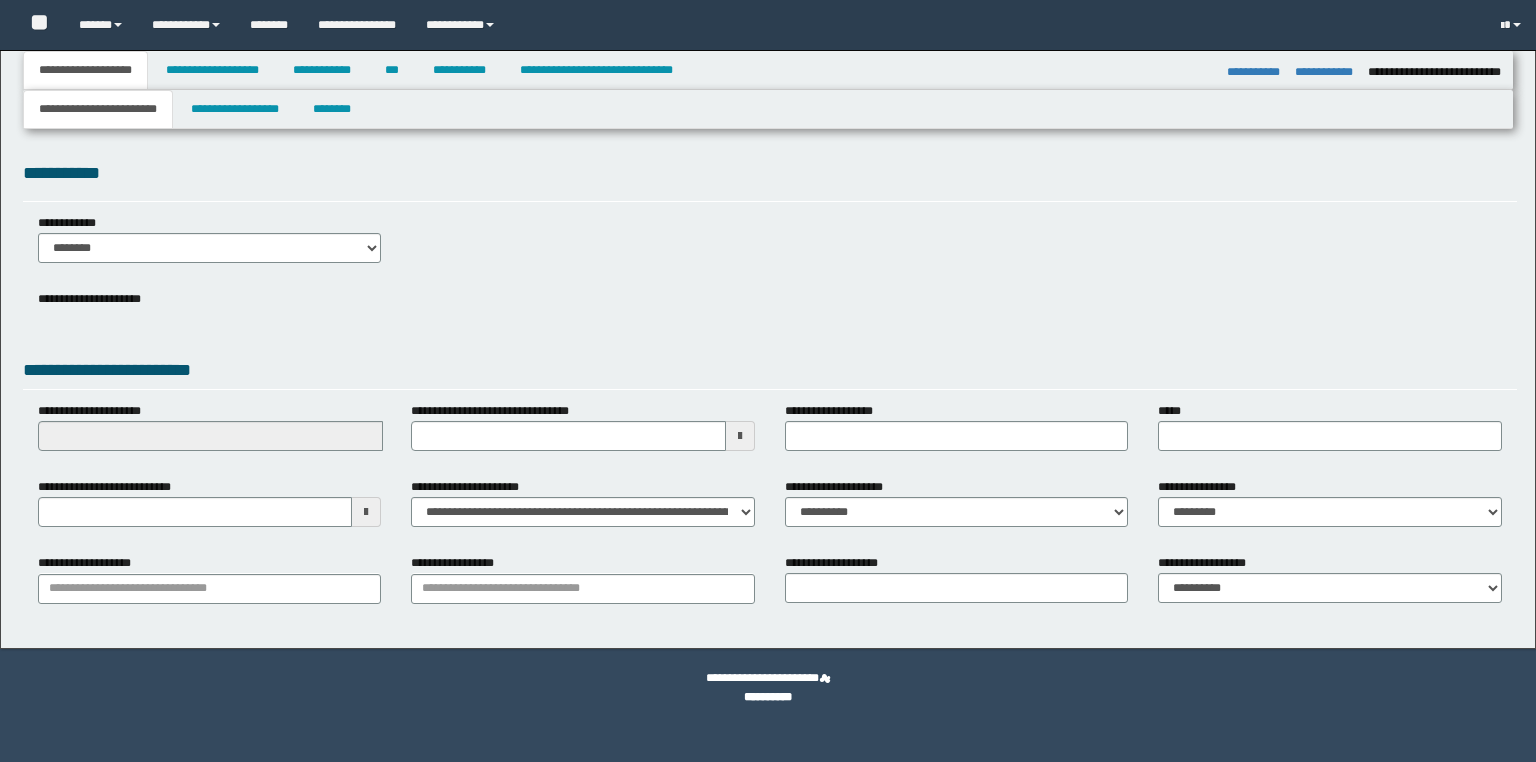 select on "*" 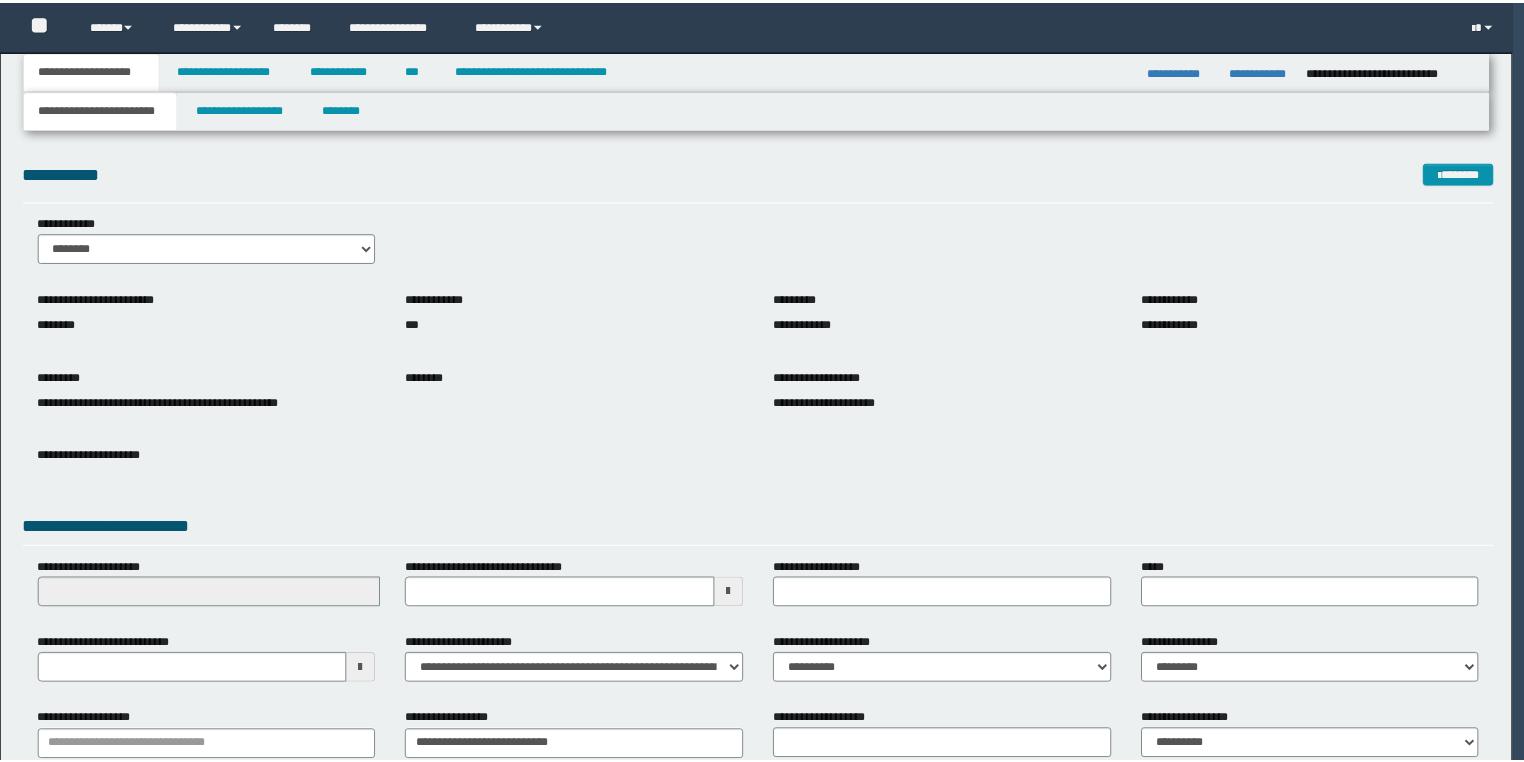 scroll, scrollTop: 0, scrollLeft: 0, axis: both 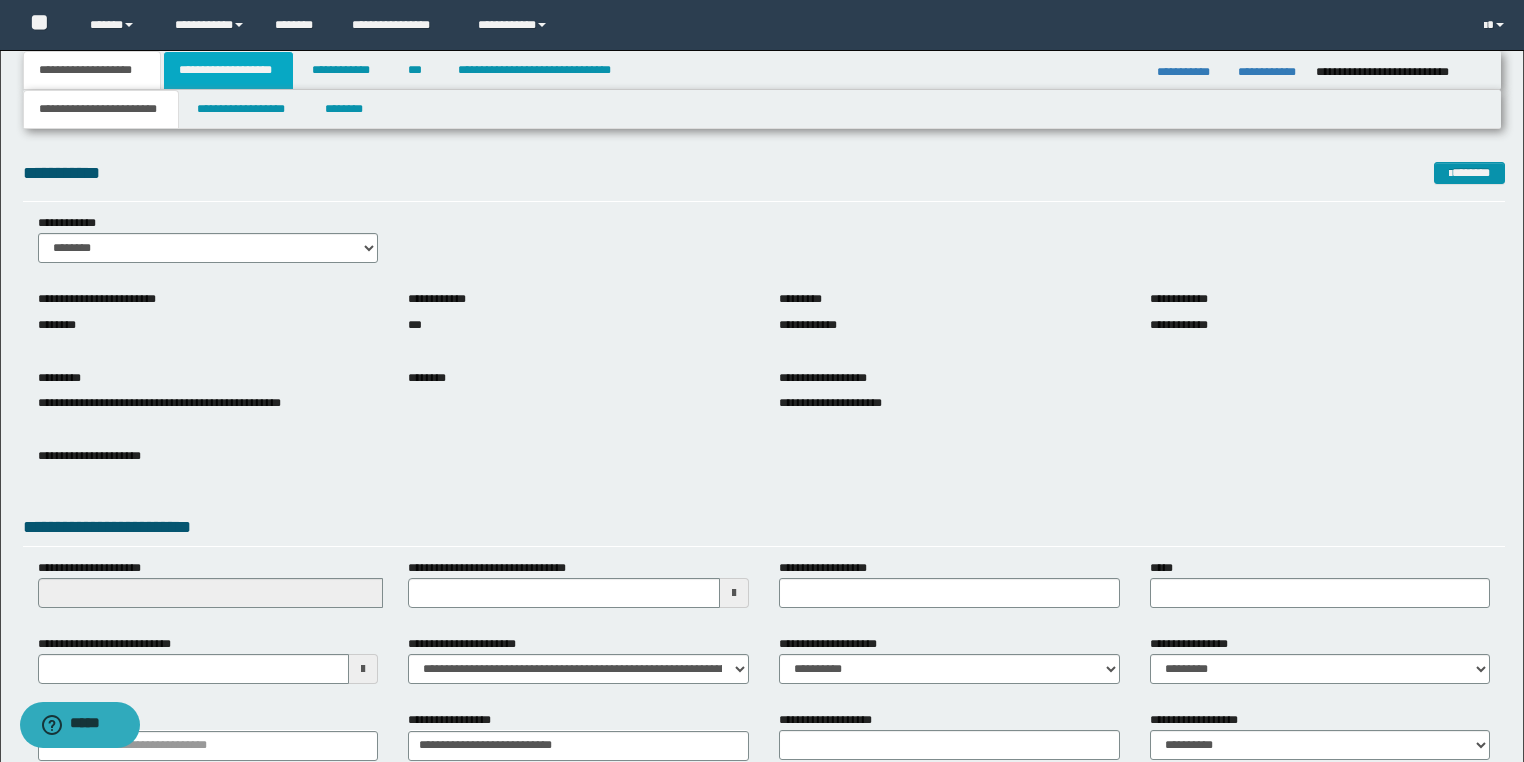click on "**********" at bounding box center (228, 70) 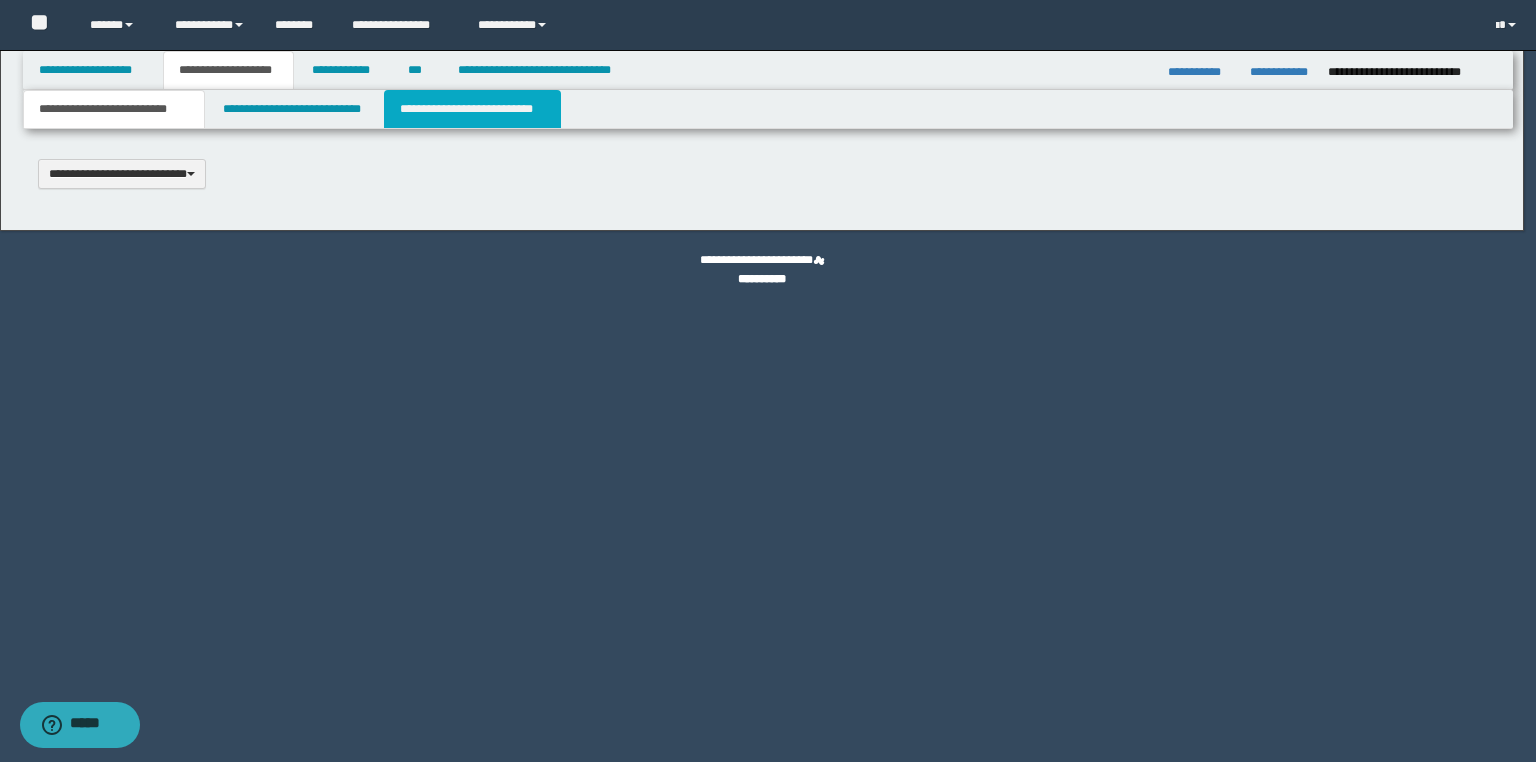 click on "**********" at bounding box center (472, 109) 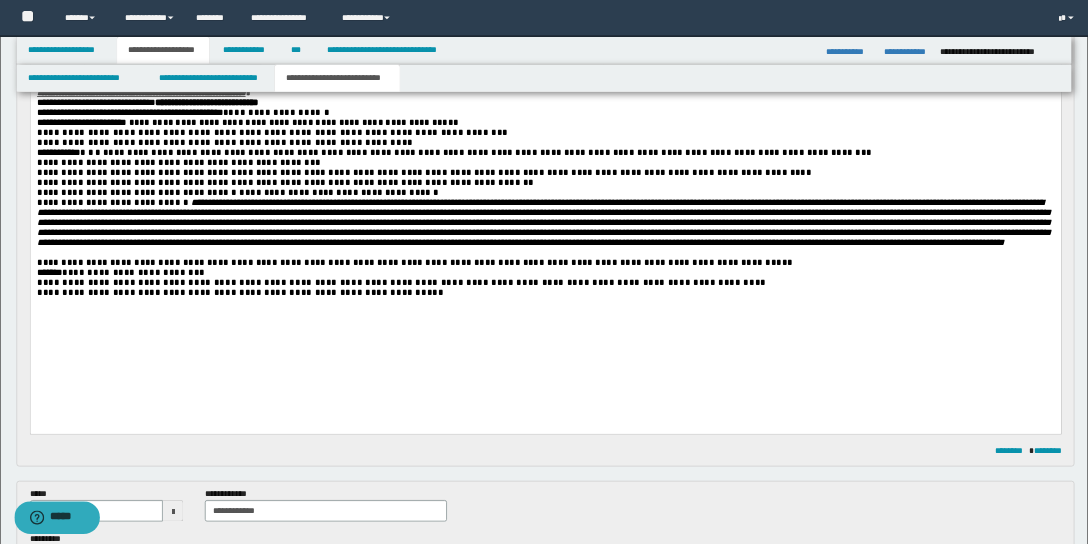 scroll, scrollTop: 160, scrollLeft: 0, axis: vertical 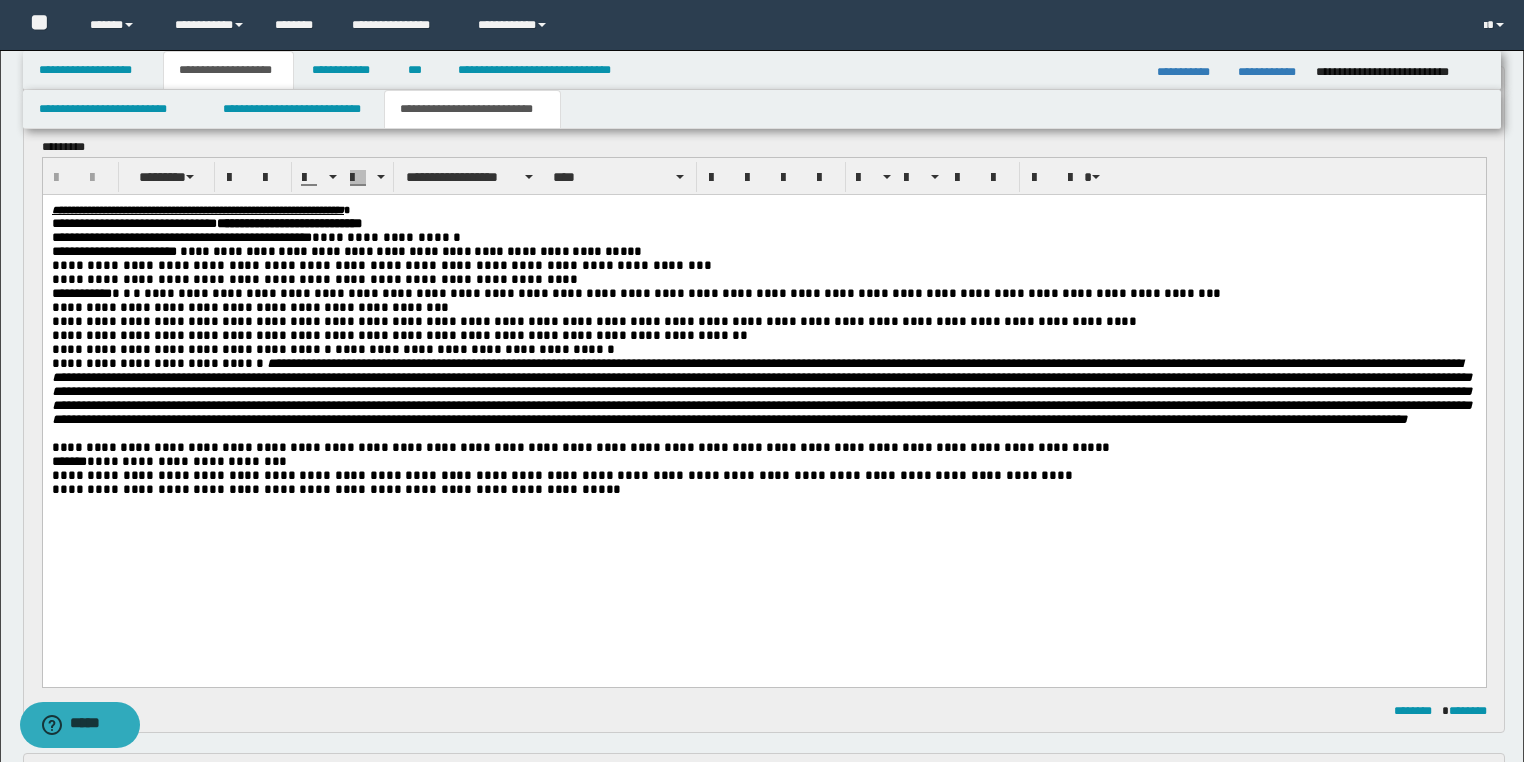 click at bounding box center (763, 433) 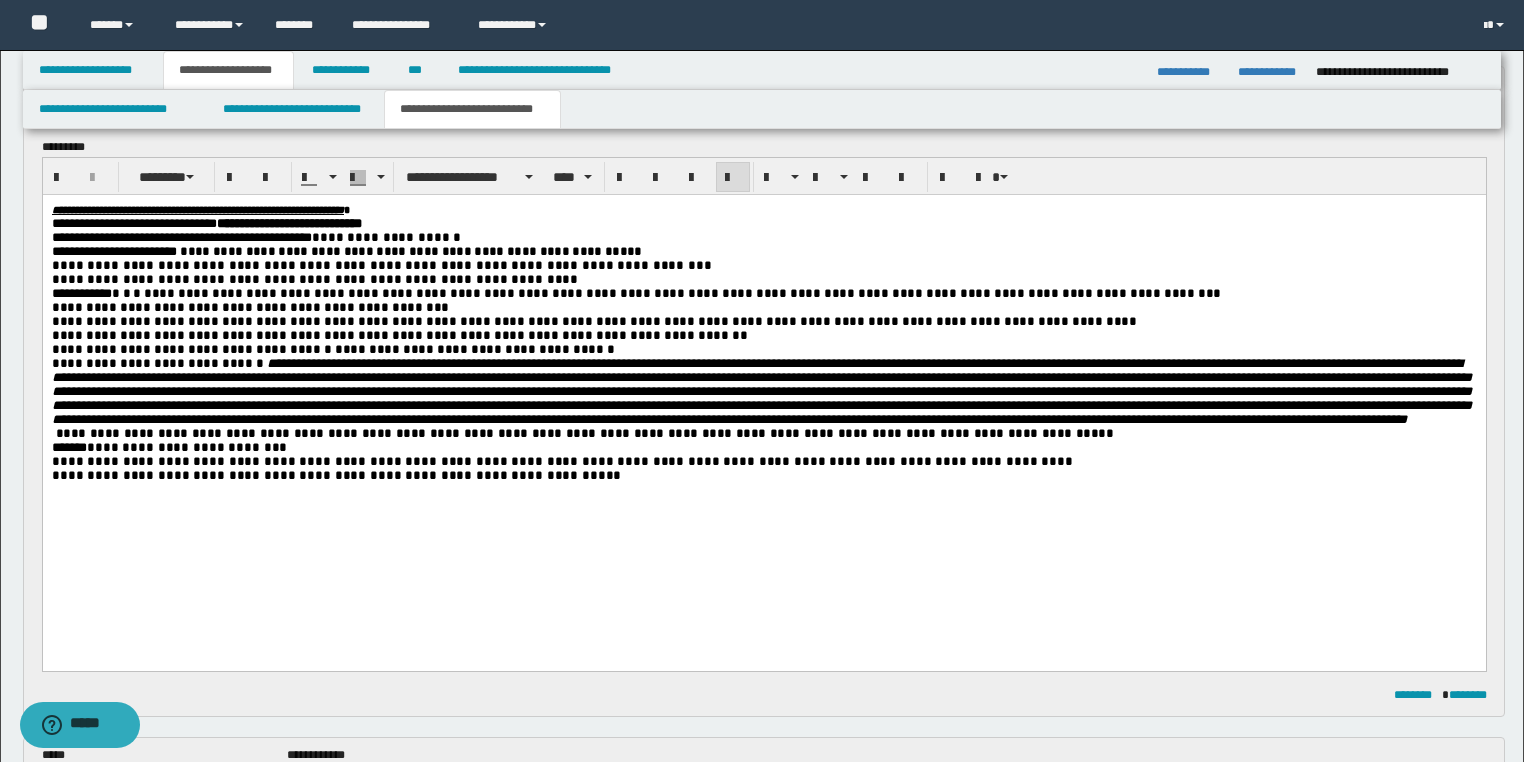 click on "**********" at bounding box center (763, 447) 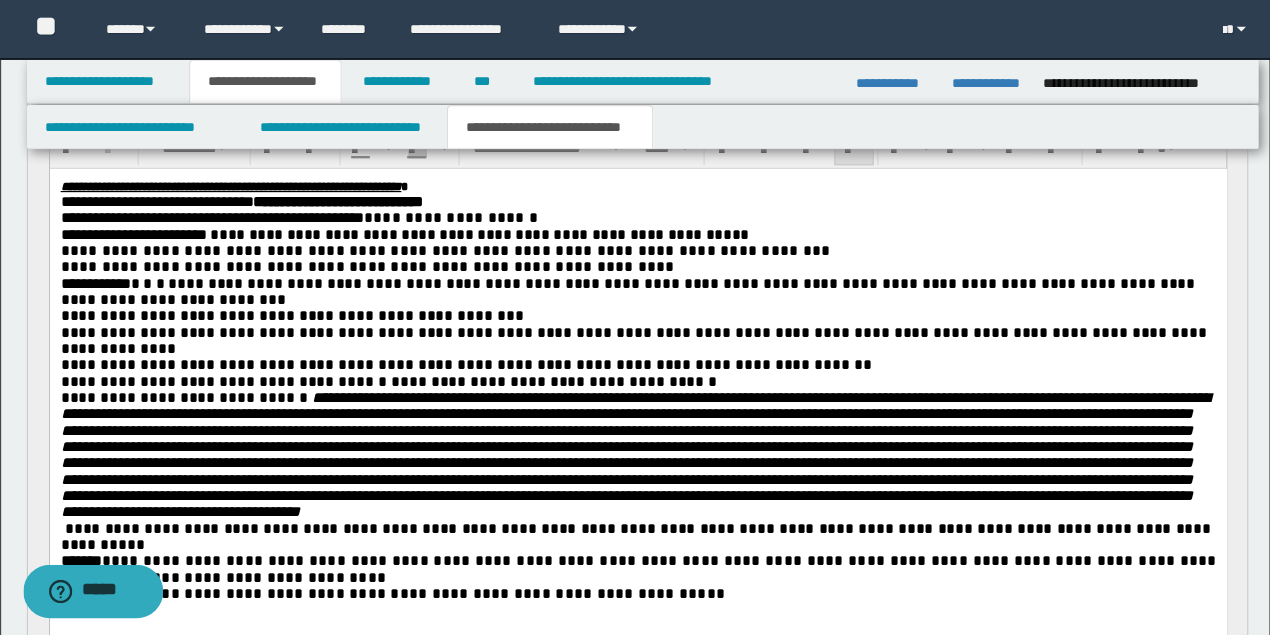 scroll, scrollTop: 274, scrollLeft: 0, axis: vertical 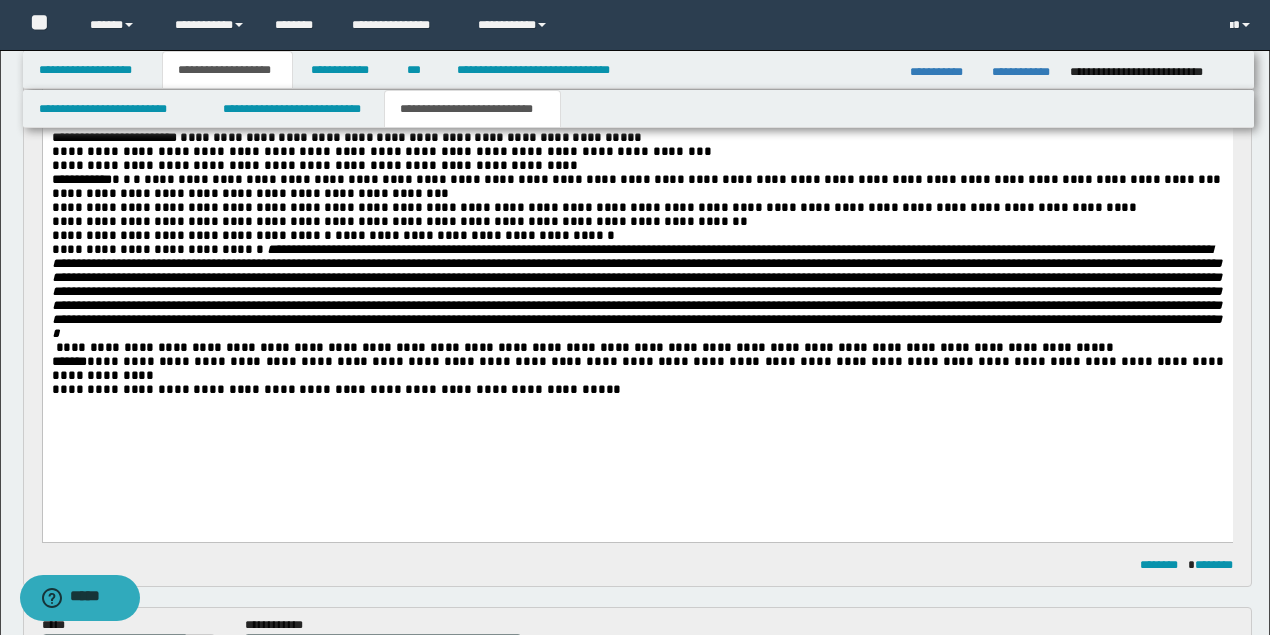 click on "**********" at bounding box center [335, 388] 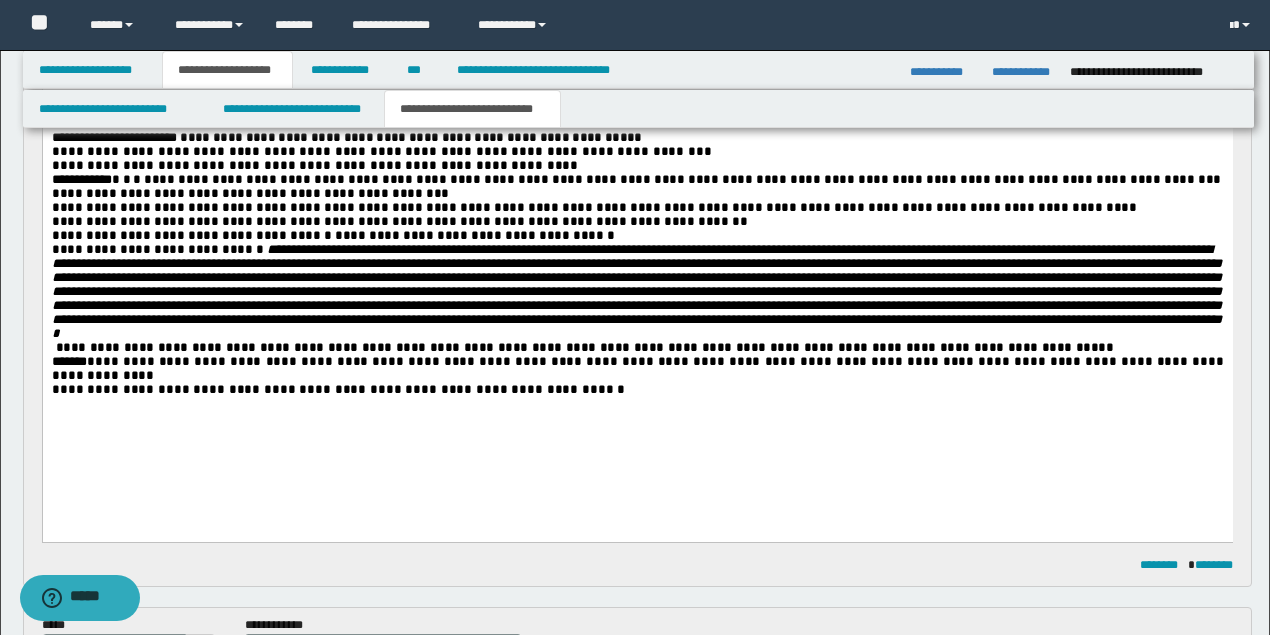scroll, scrollTop: 140, scrollLeft: 0, axis: vertical 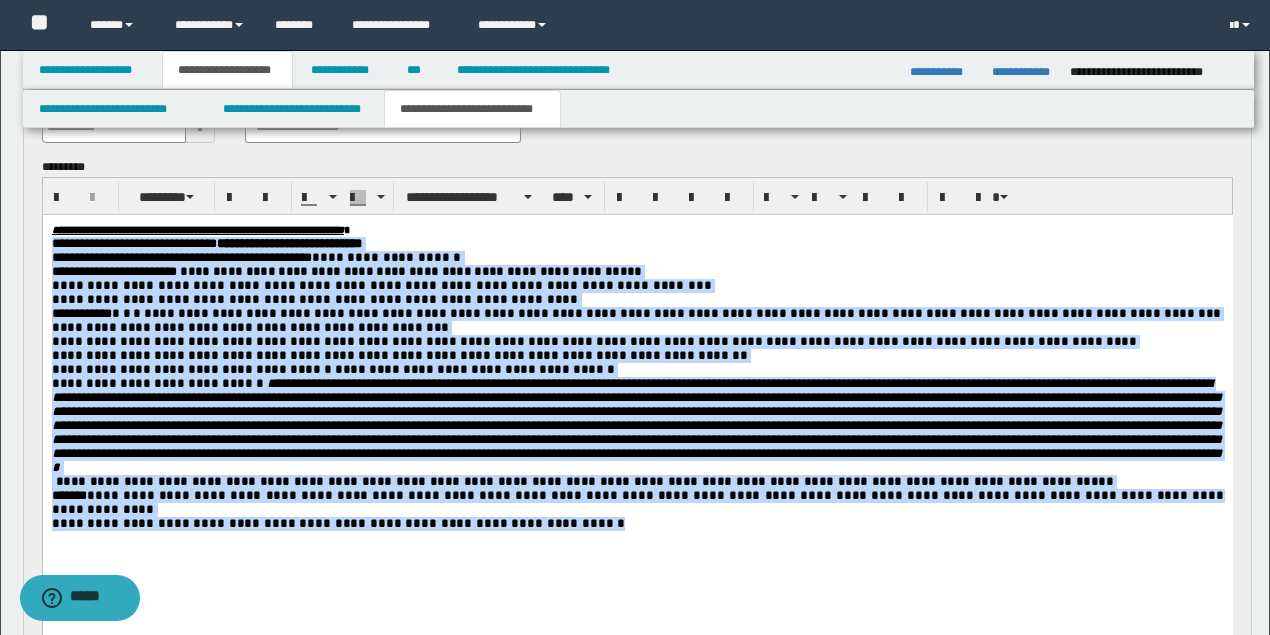 drag, startPoint x: 550, startPoint y: 541, endPoint x: 73, endPoint y: 282, distance: 542.7799 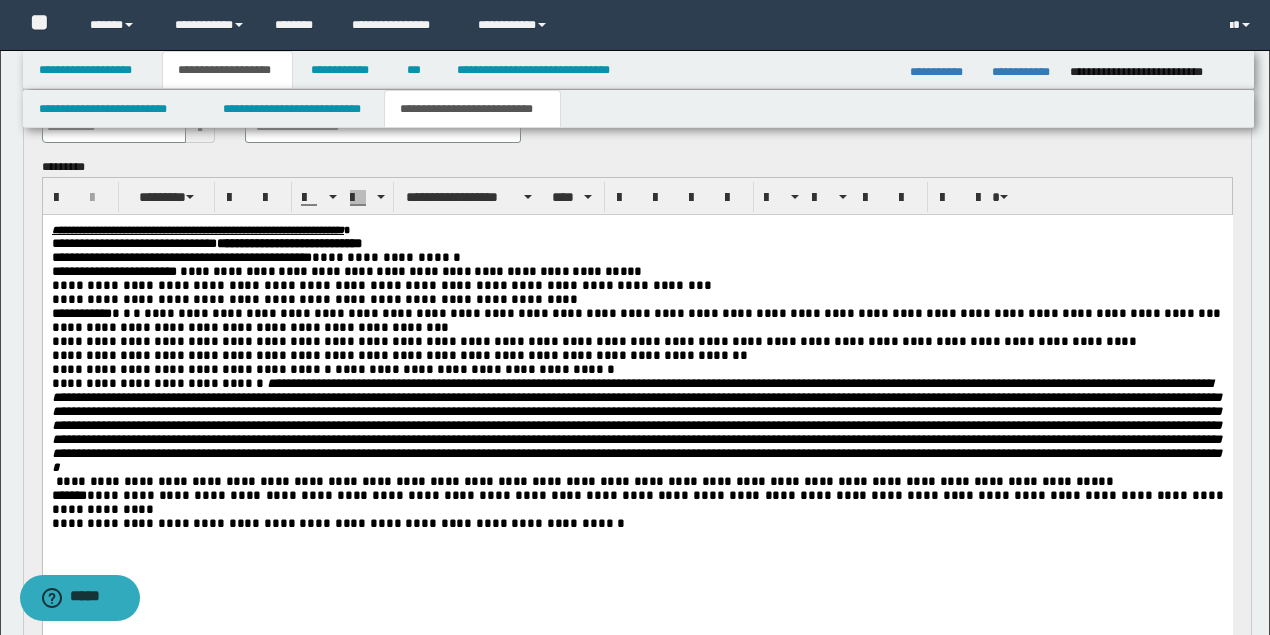 click on "**********" at bounding box center (408, 270) 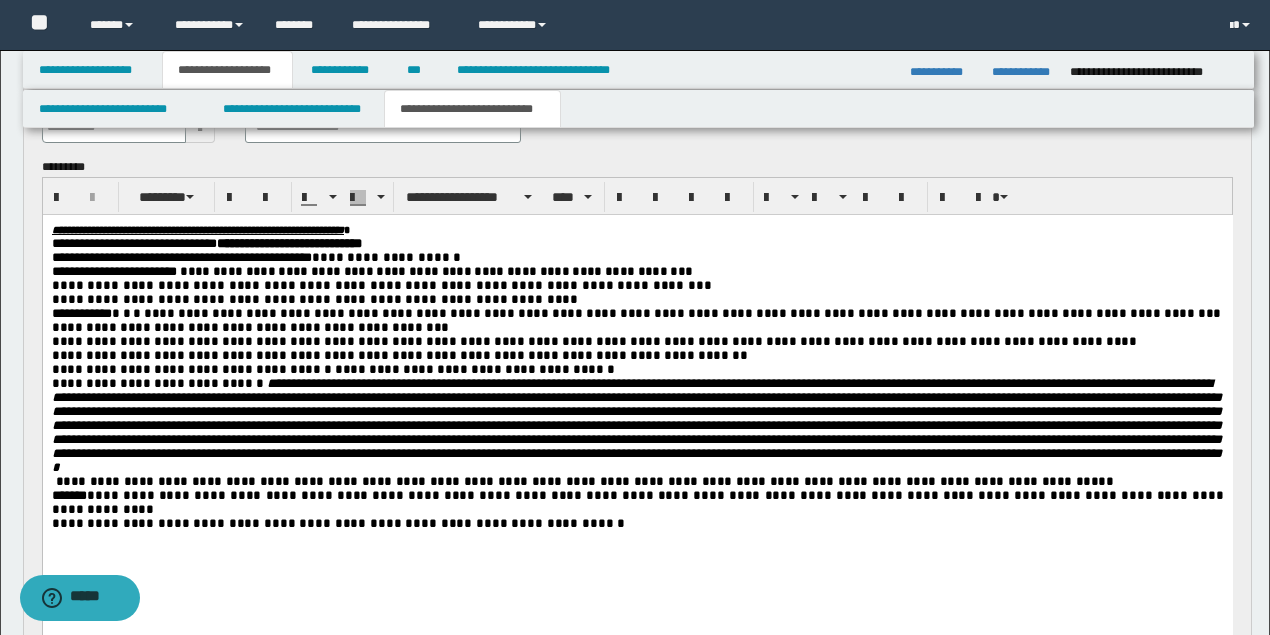 click on "**********" at bounding box center (637, 341) 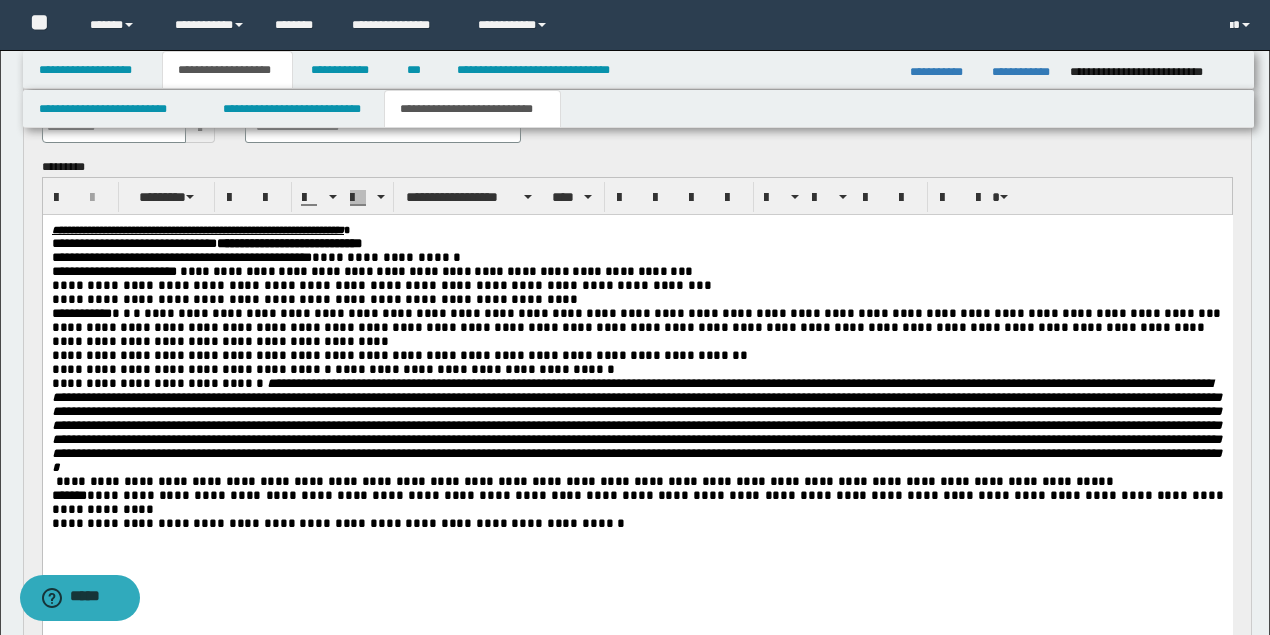 click on "**********" at bounding box center [398, 354] 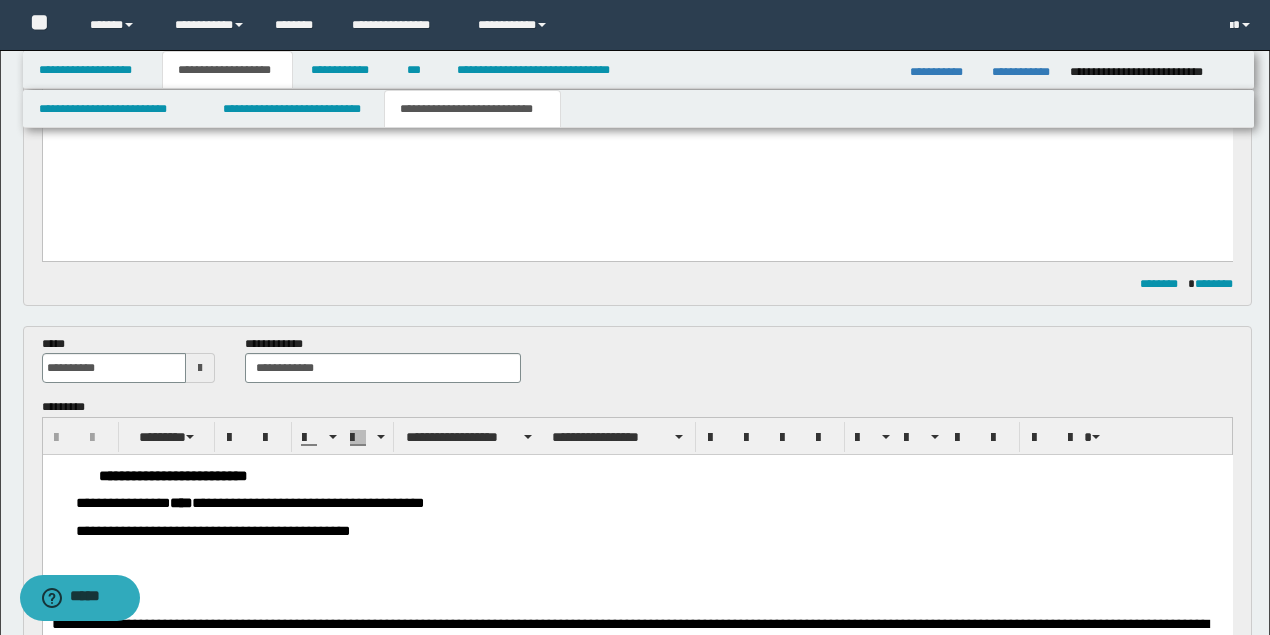 scroll, scrollTop: 674, scrollLeft: 0, axis: vertical 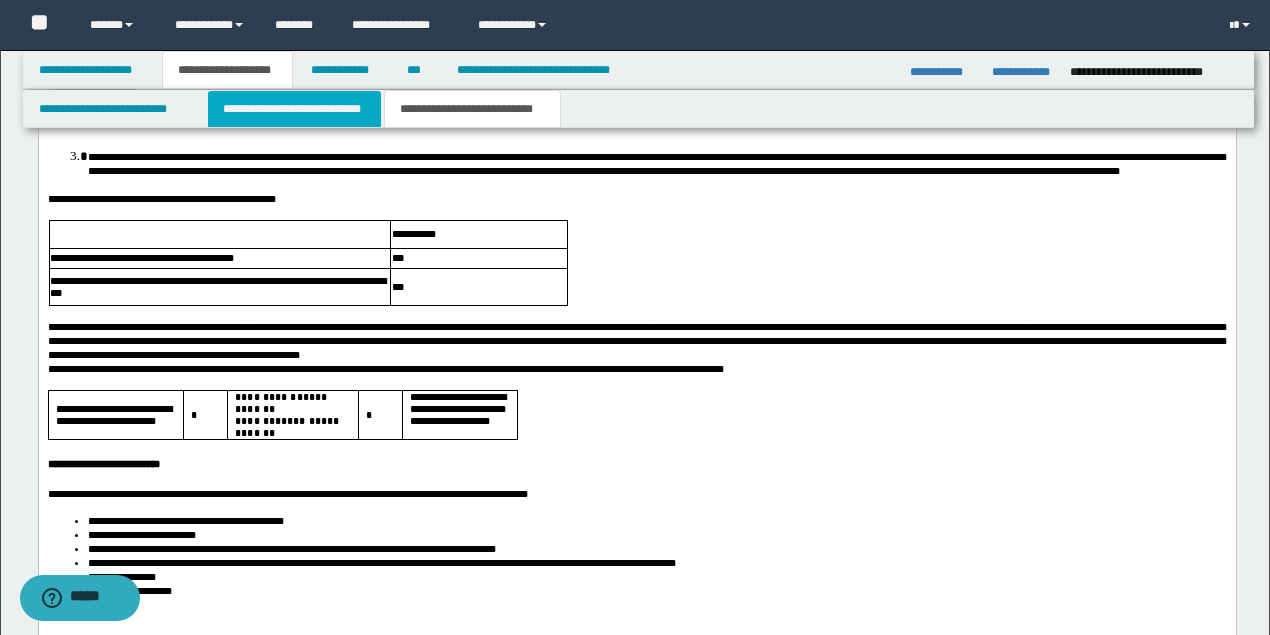 click on "**********" at bounding box center (294, 109) 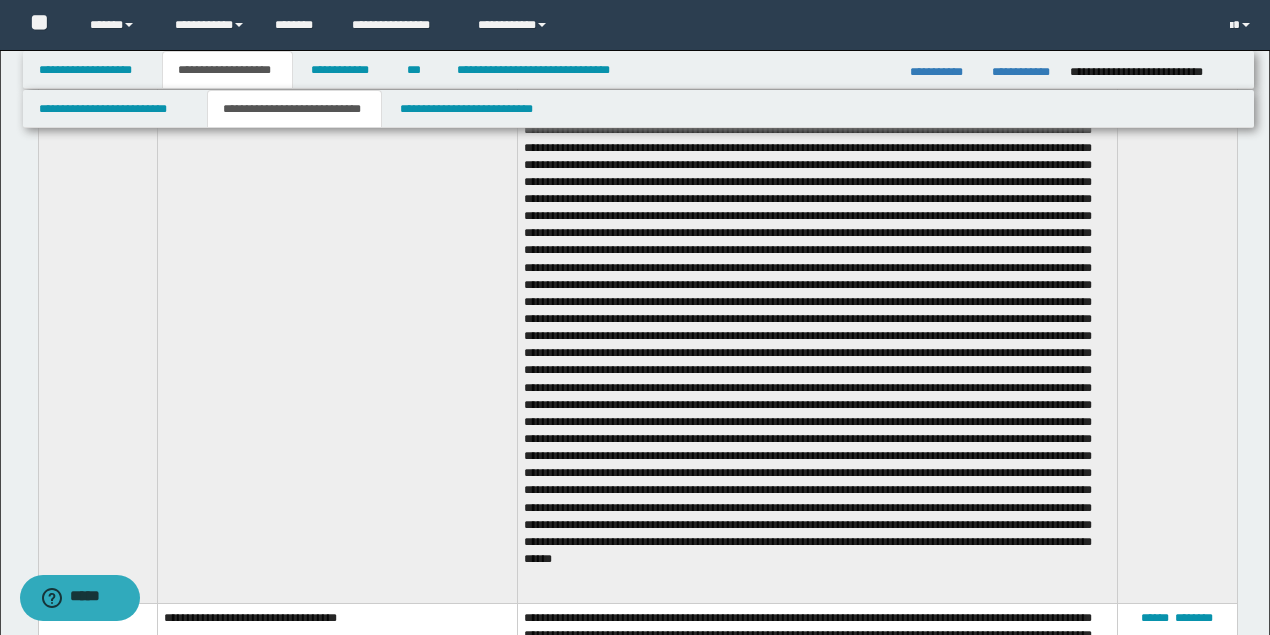 scroll, scrollTop: 4866, scrollLeft: 0, axis: vertical 